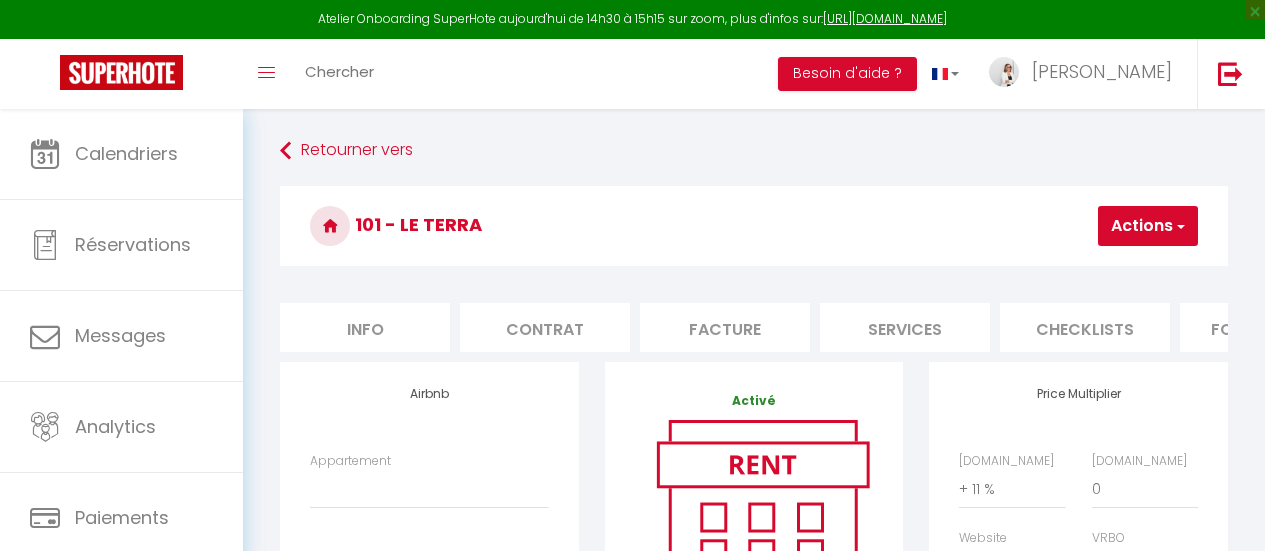 select on "+ 11 %" 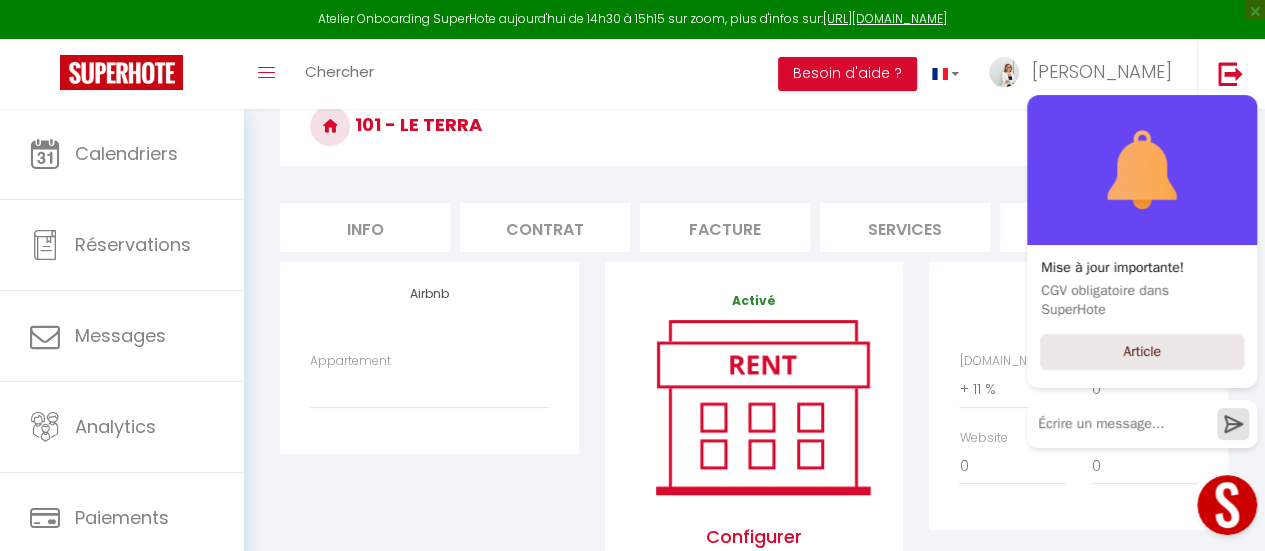 scroll, scrollTop: 0, scrollLeft: 0, axis: both 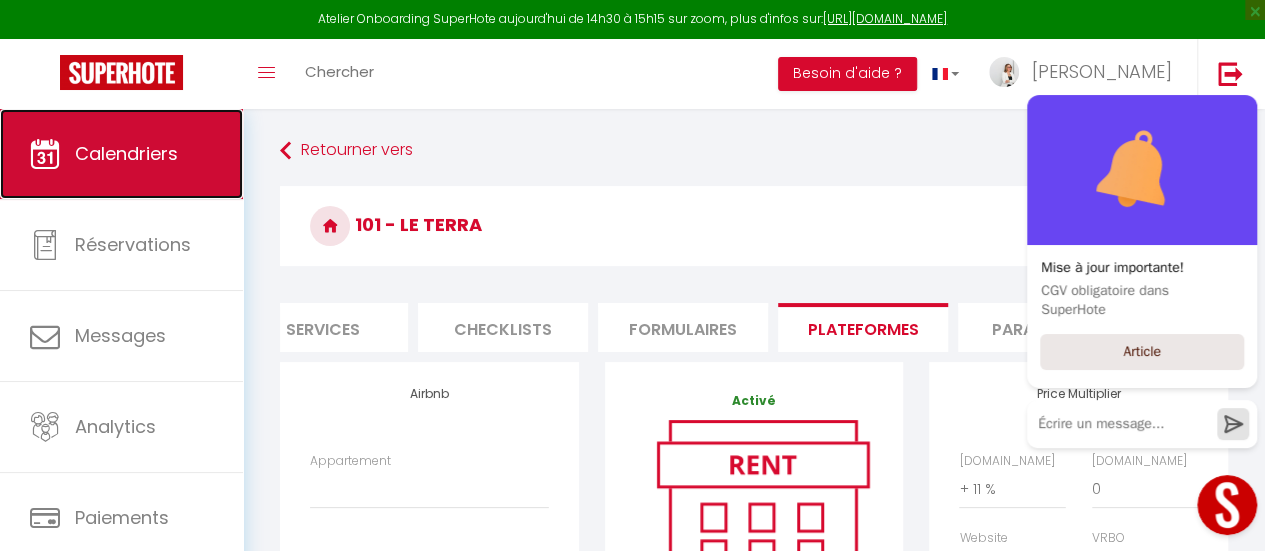 click on "Calendriers" at bounding box center (126, 153) 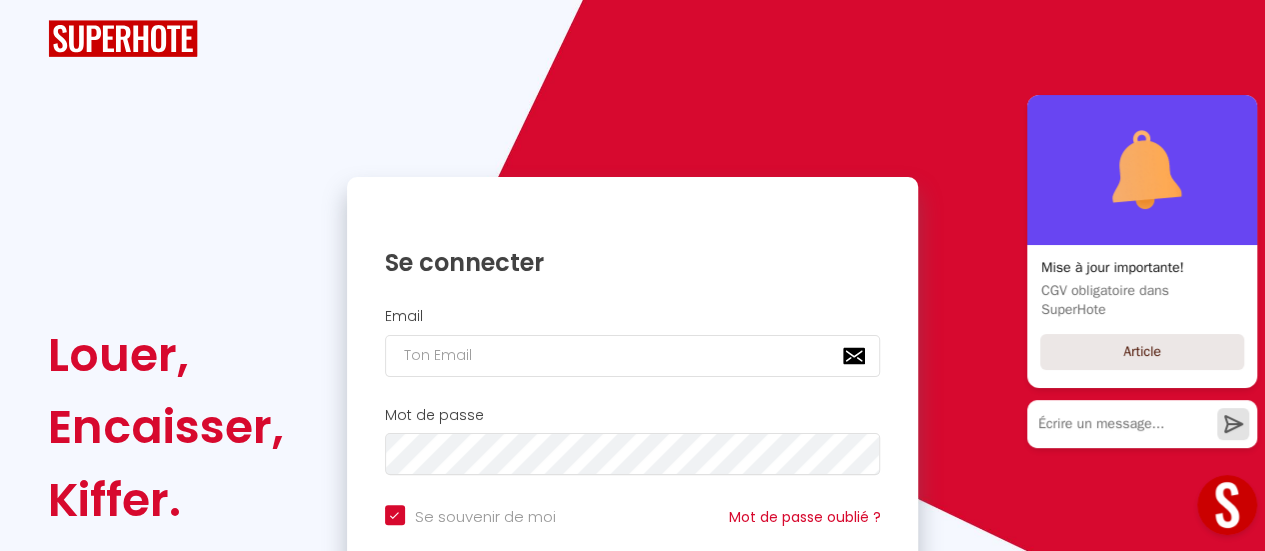 checkbox on "true" 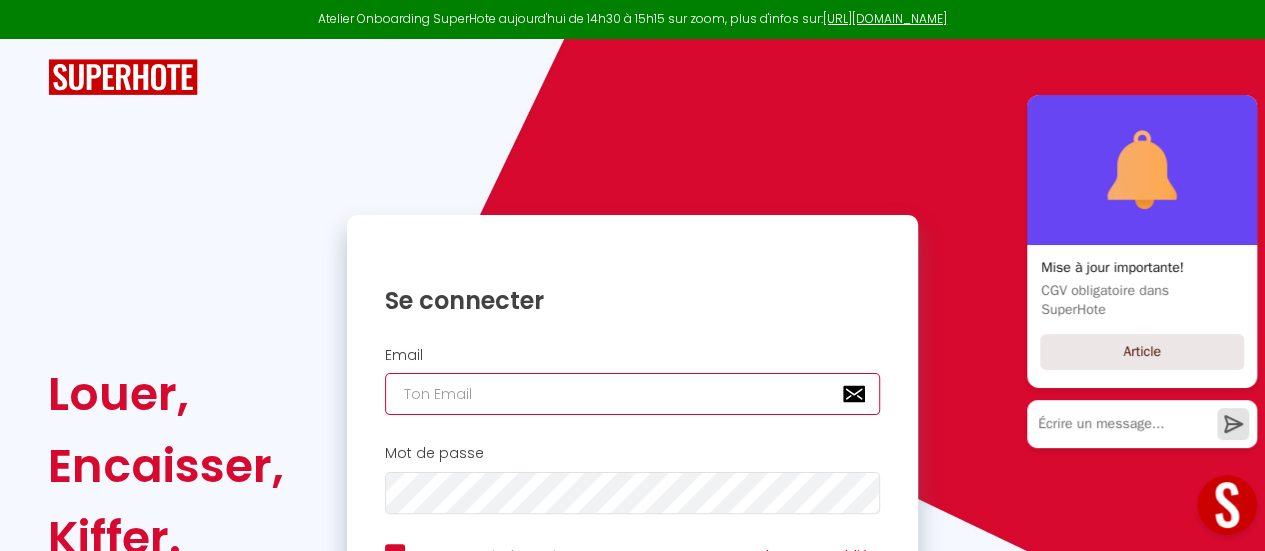 type on "[EMAIL_ADDRESS][DOMAIN_NAME]" 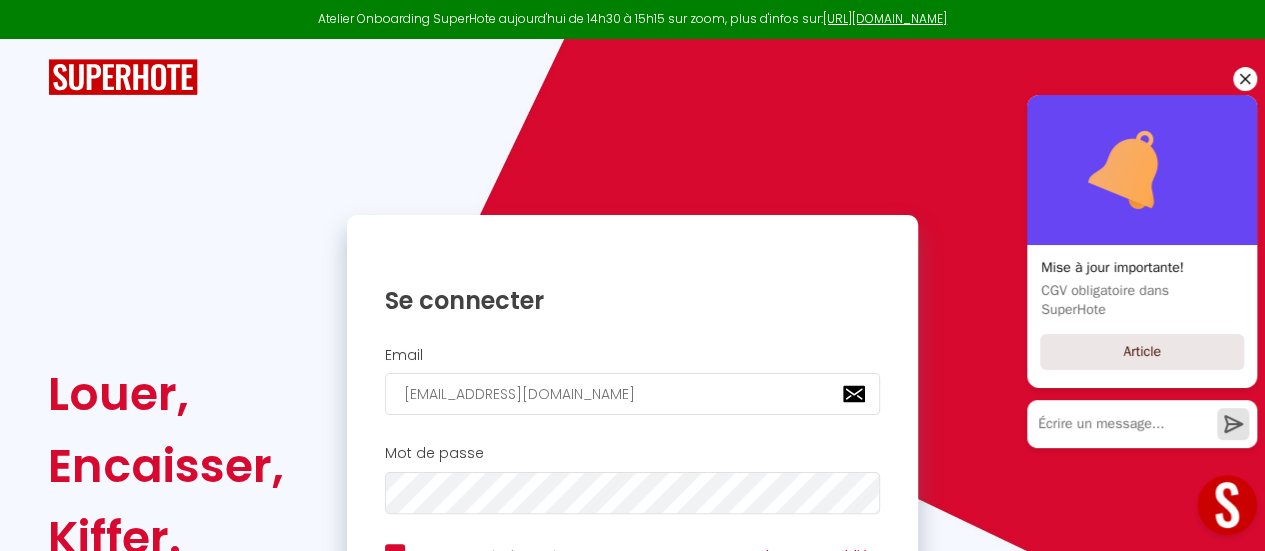 click 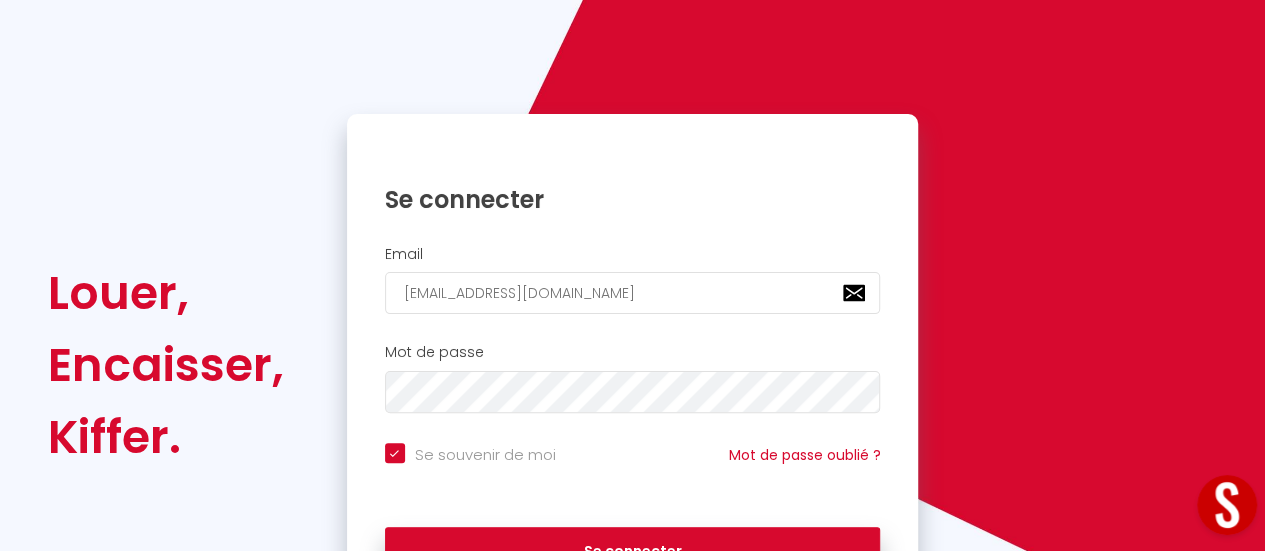 scroll, scrollTop: 200, scrollLeft: 0, axis: vertical 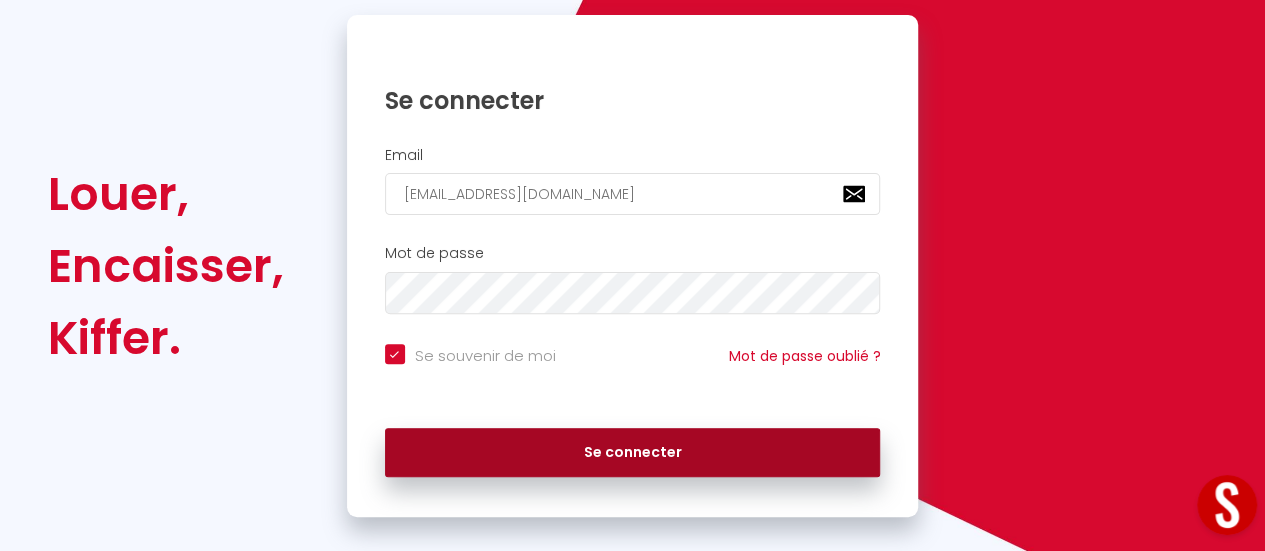 click on "Se connecter" at bounding box center [633, 453] 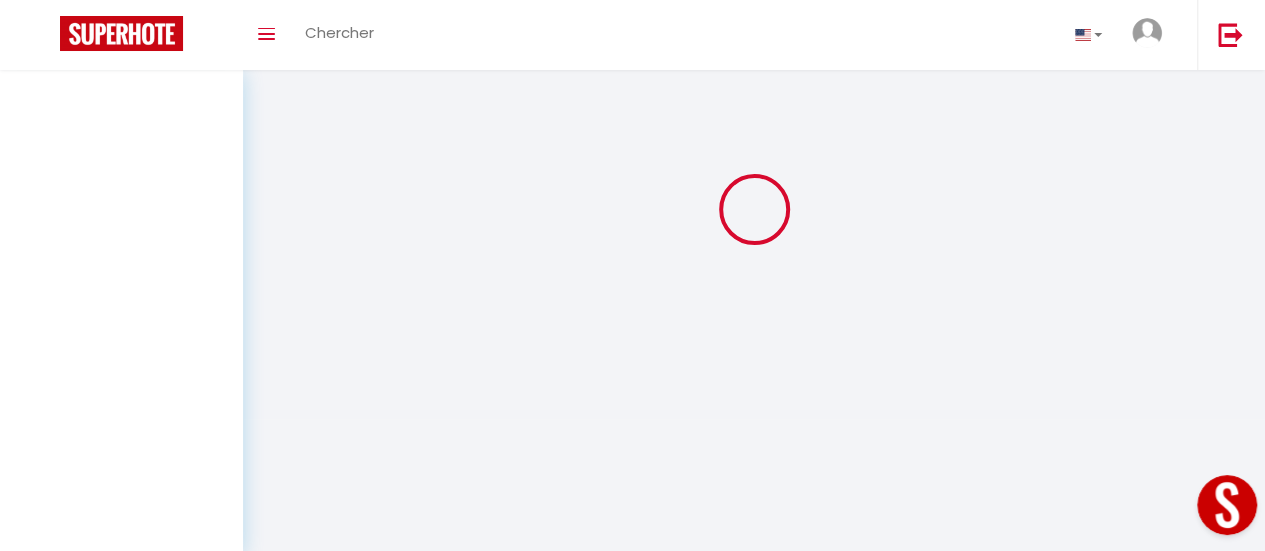 scroll, scrollTop: 0, scrollLeft: 0, axis: both 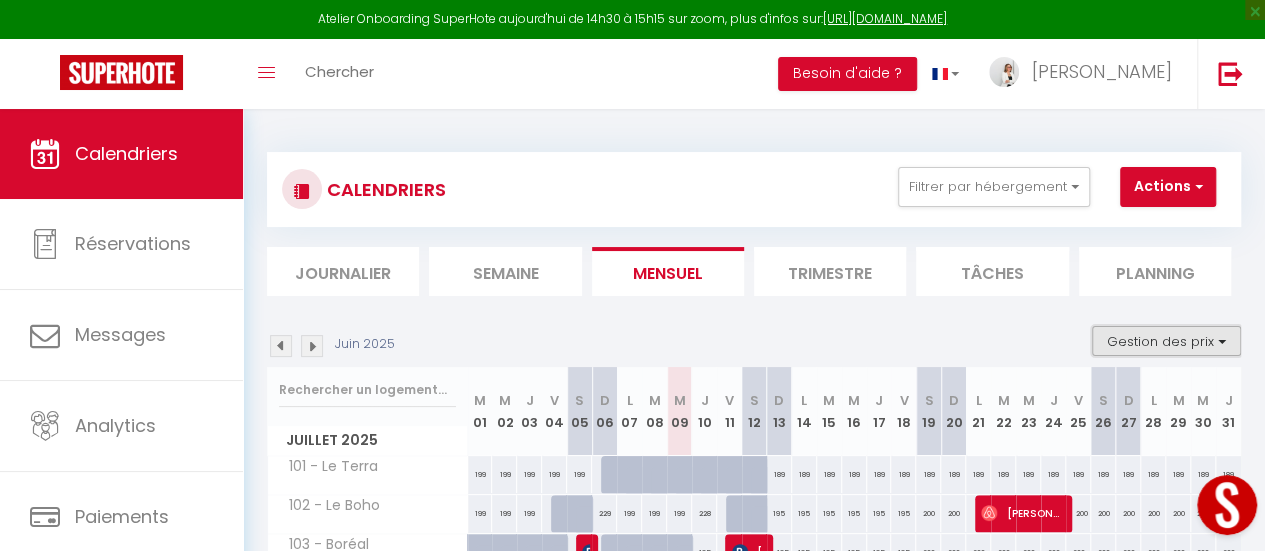 click on "Gestion des prix" at bounding box center [1166, 341] 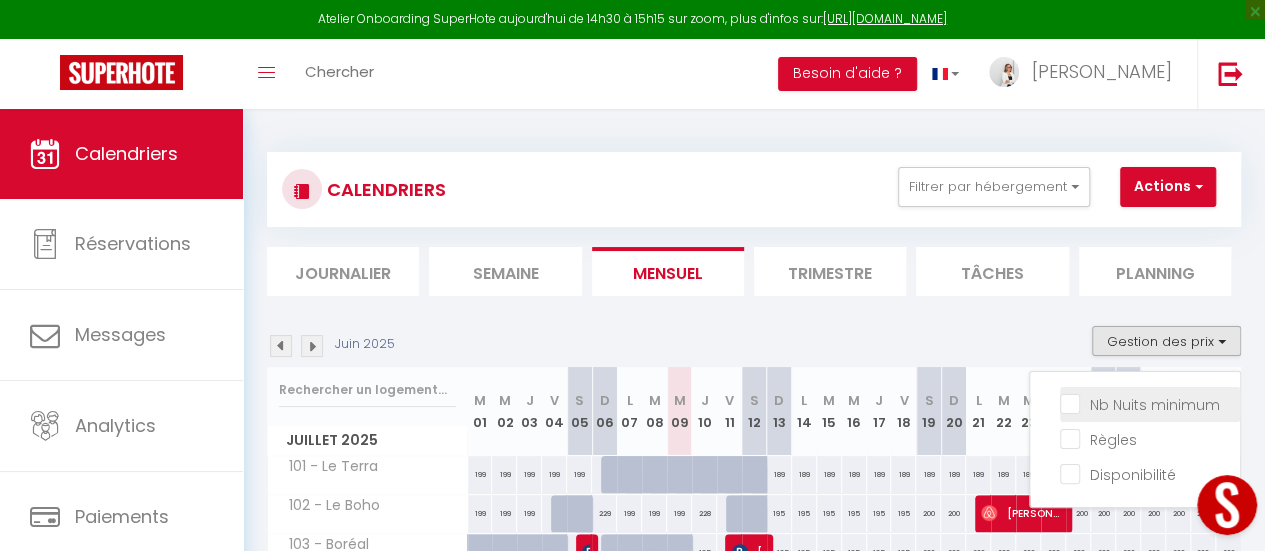 click on "Nb Nuits minimum" at bounding box center (1150, 403) 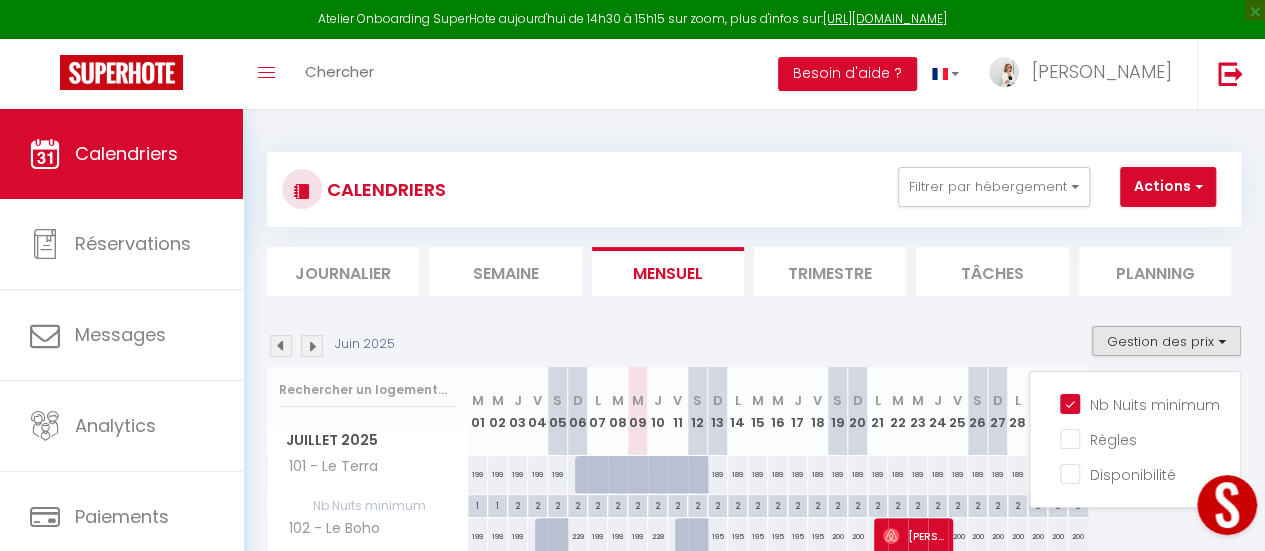 click on "CALENDRIERS
Filtrer par hébergement
En rénovation       101 - Le Terra     102 - Le Boho     104 - Le Bora     Chambres       103 - Boréal     111 - Eclipse     112 - Mistral     Chalet       Chalet Bois Rond - Orford    Effacer   Sauvegarder
Actions
Nouvelle réservation   Exporter les réservations   Importer les réservations" at bounding box center [754, 189] 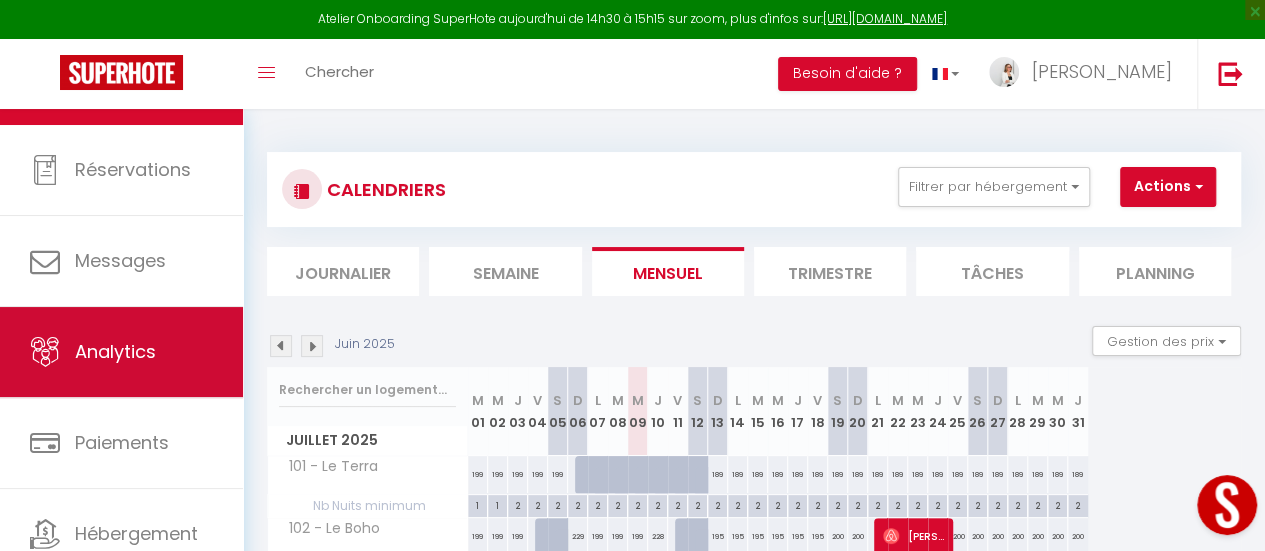 scroll, scrollTop: 149, scrollLeft: 0, axis: vertical 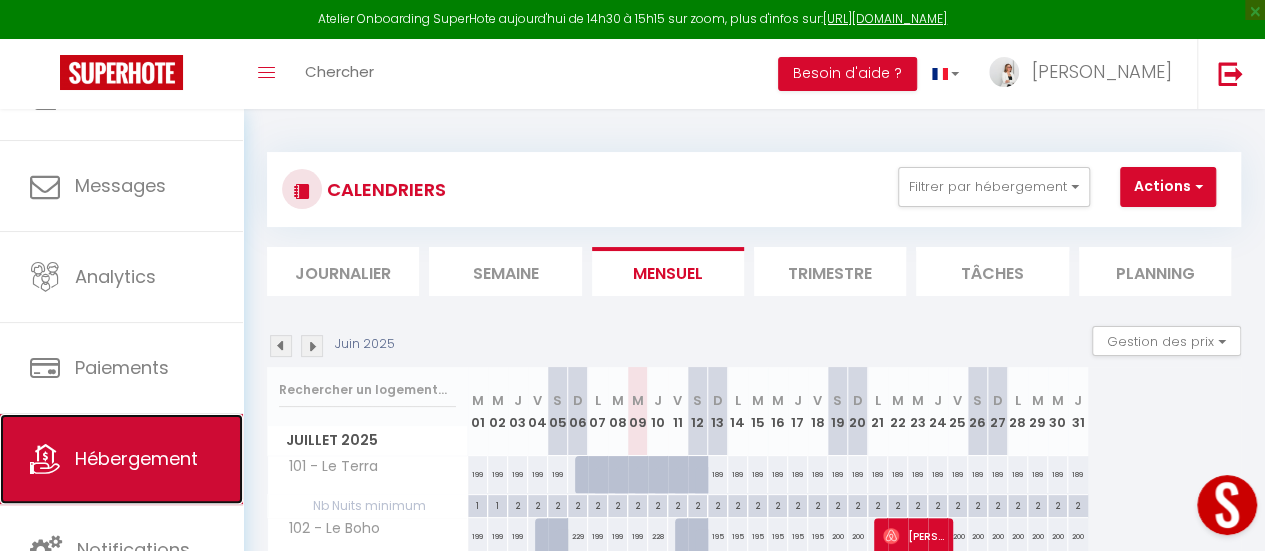 click on "Hébergement" at bounding box center (121, 459) 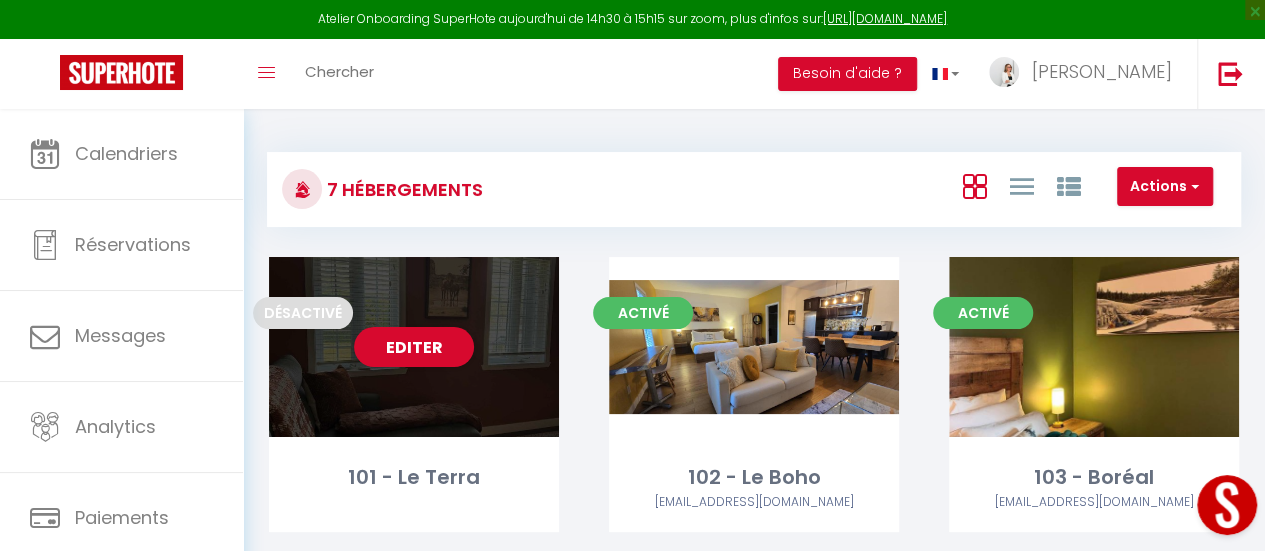 click on "Editer" at bounding box center [414, 347] 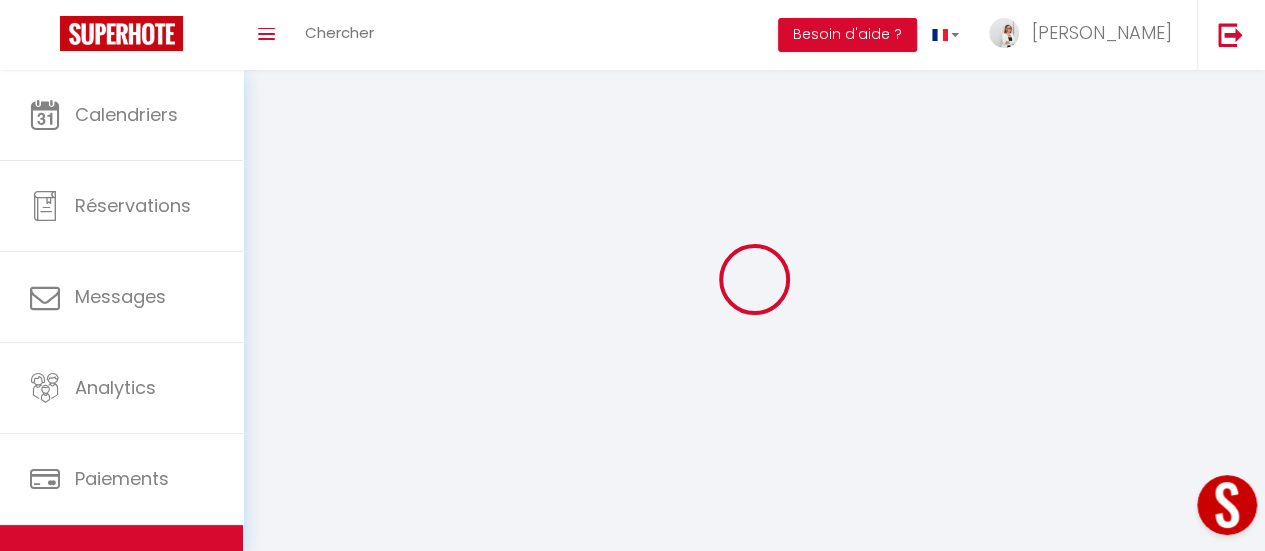 select 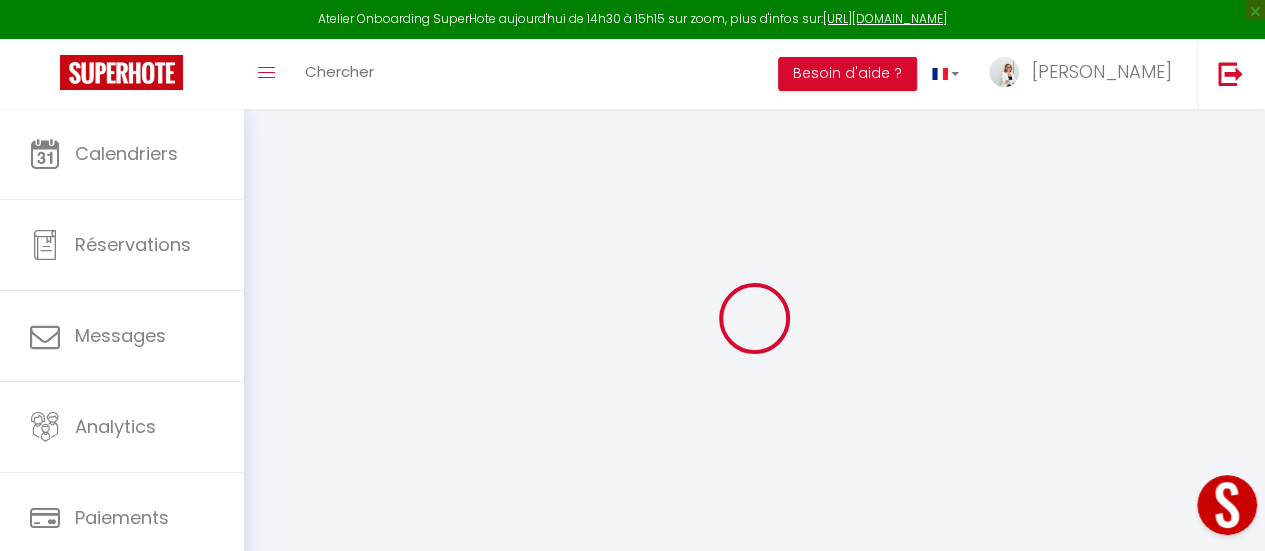 select 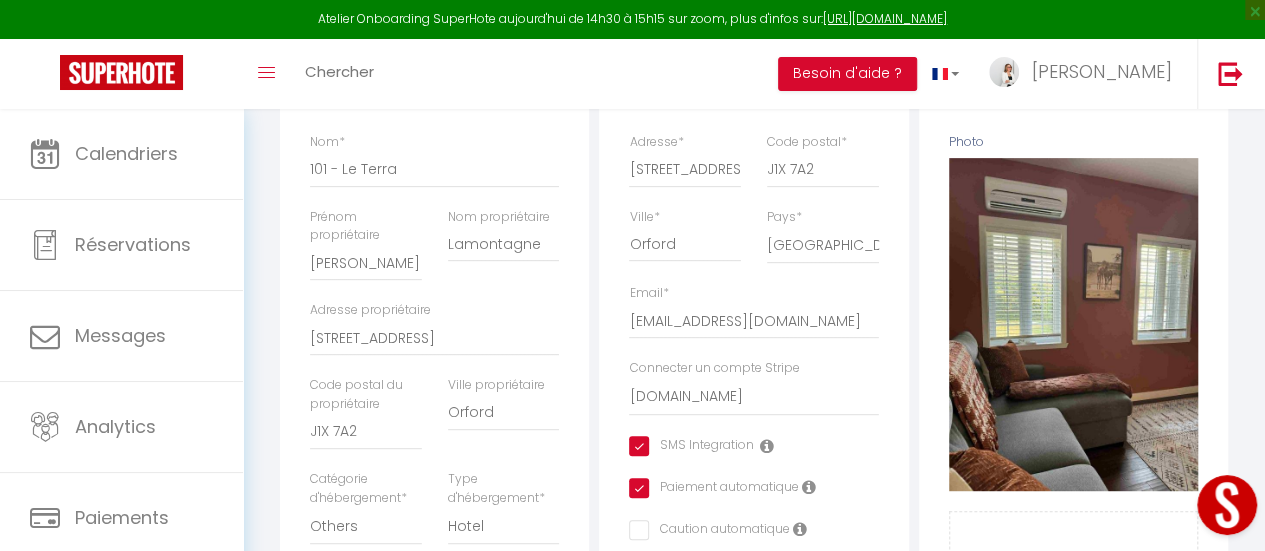 scroll, scrollTop: 300, scrollLeft: 0, axis: vertical 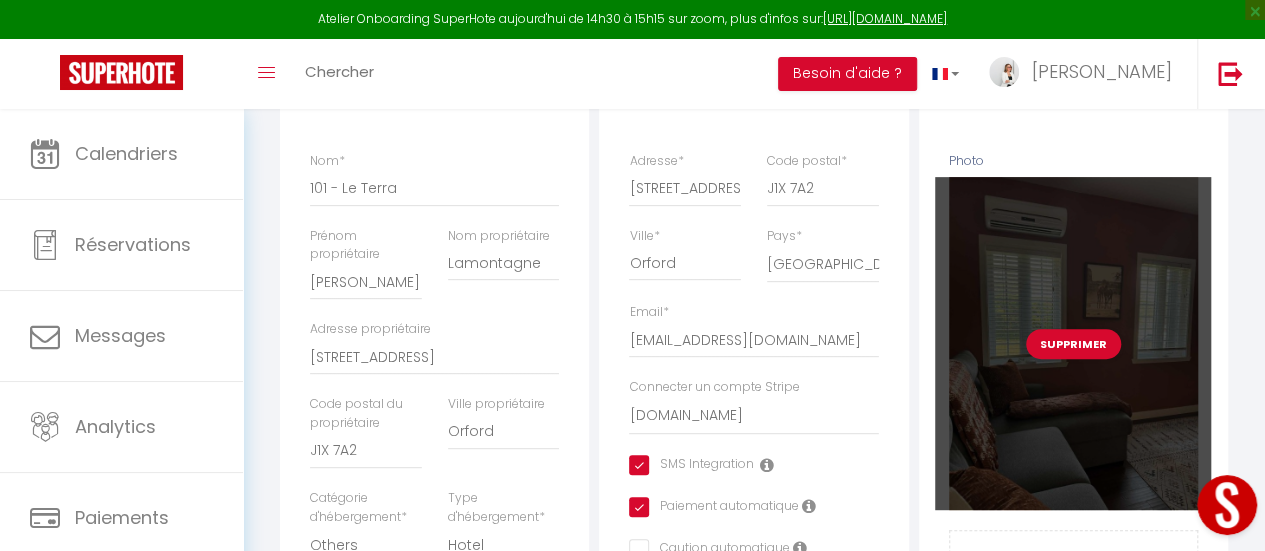 click on "Supprimer" at bounding box center [1072, 343] 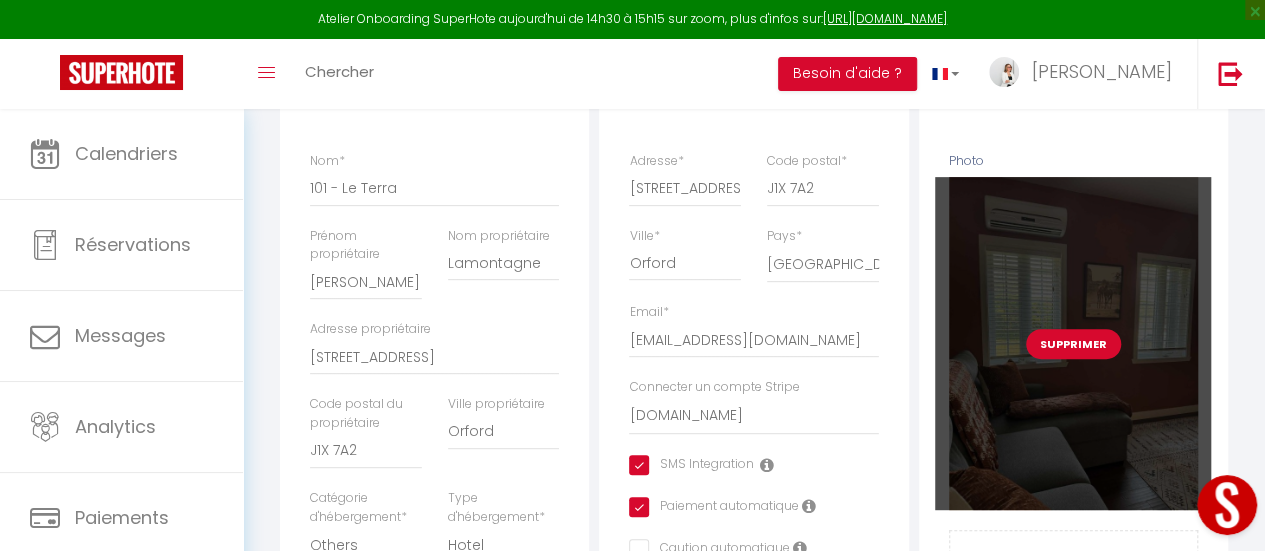 click on "Supprimer" at bounding box center [1073, 344] 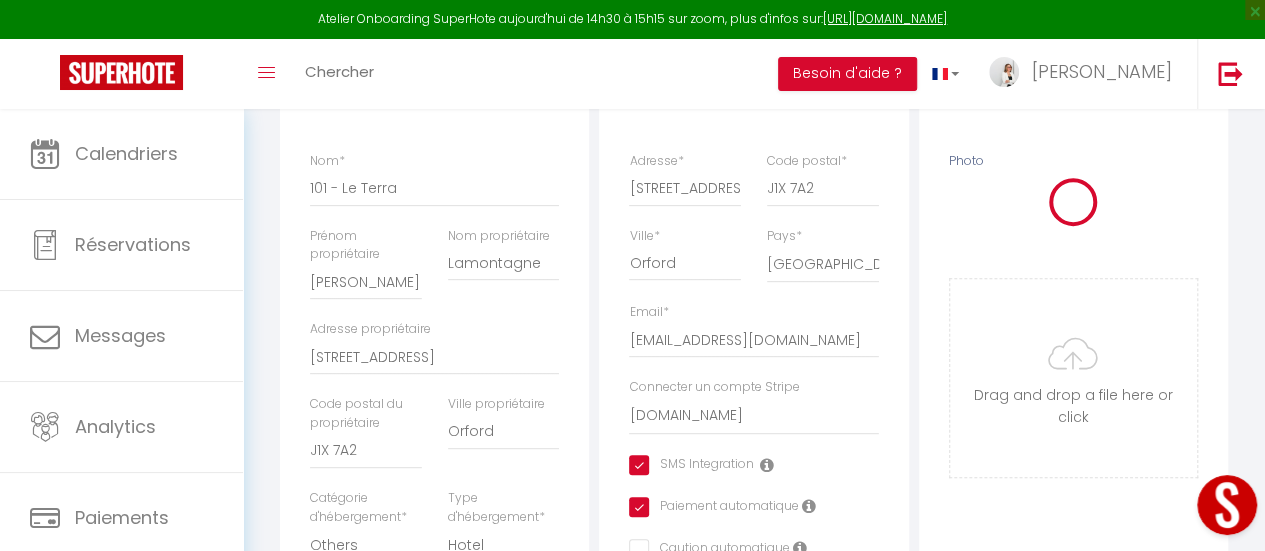 checkbox on "true" 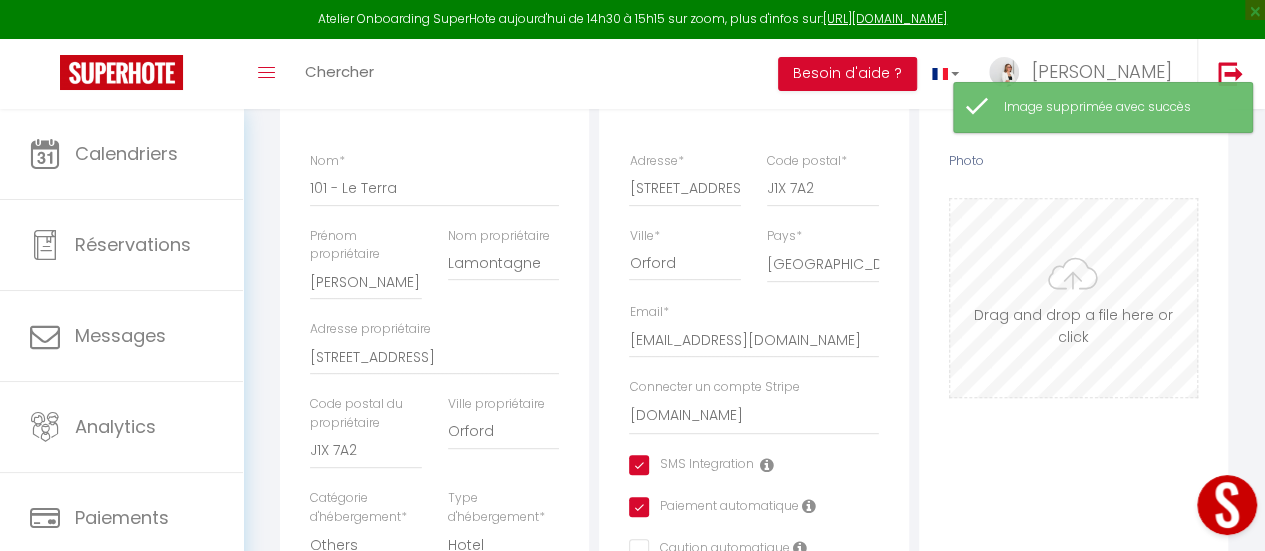 click on "Photo" at bounding box center (1073, 298) 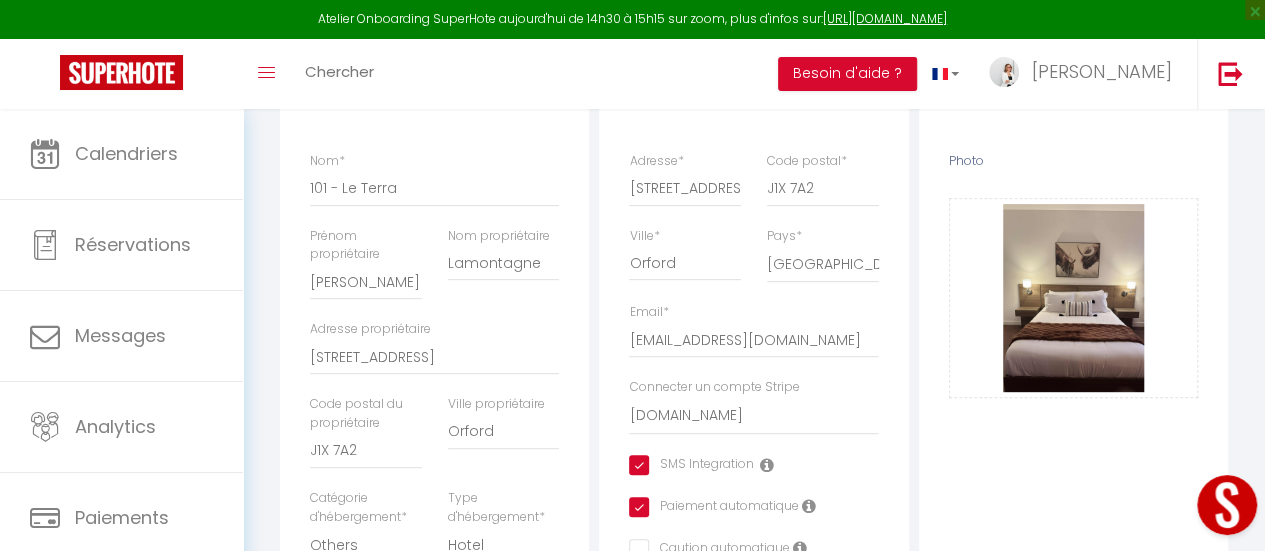 scroll, scrollTop: 0, scrollLeft: 0, axis: both 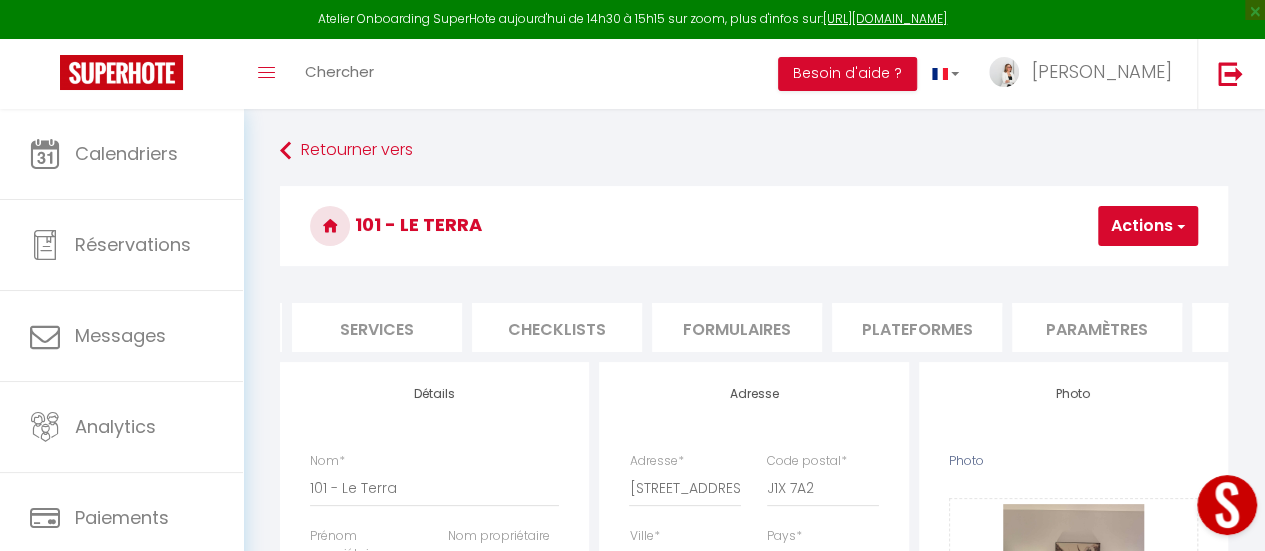 click on "Plateformes" at bounding box center (917, 327) 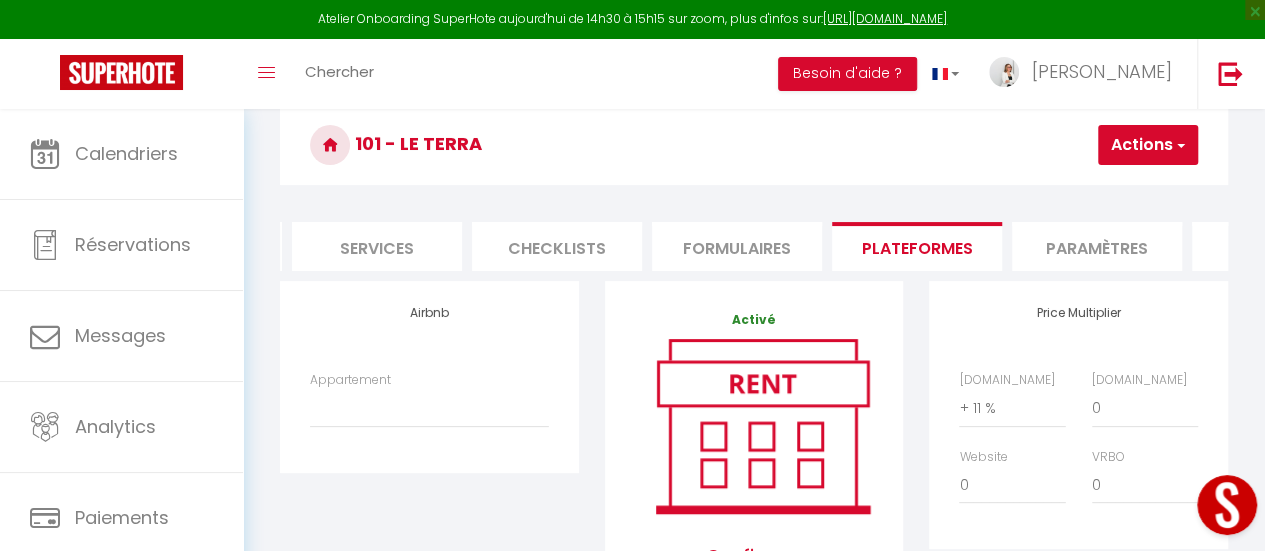 scroll, scrollTop: 100, scrollLeft: 0, axis: vertical 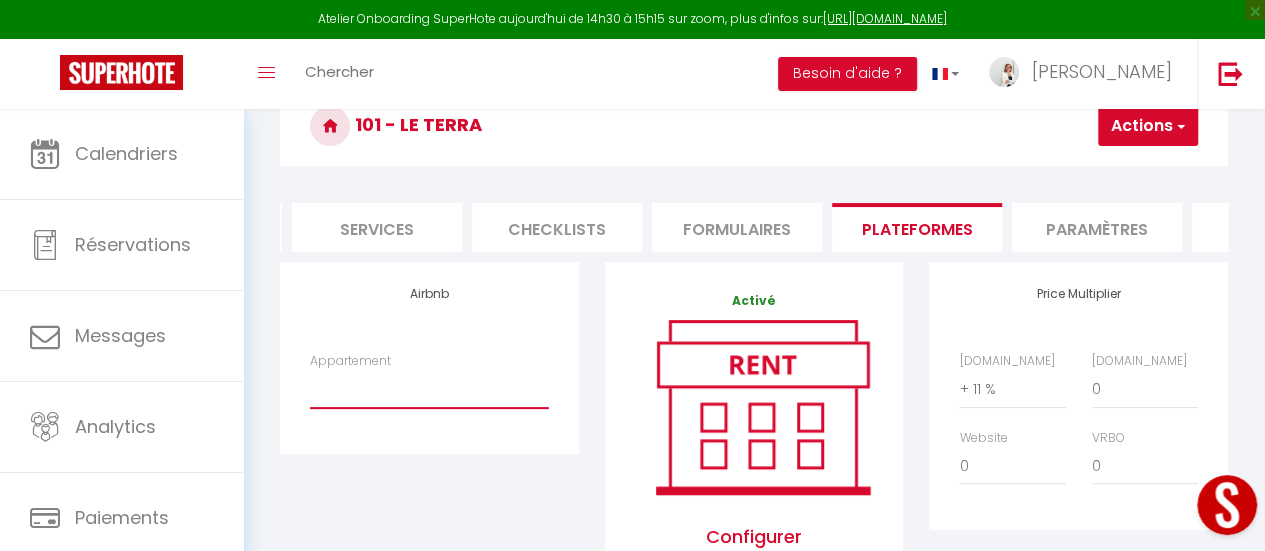 click on "Orford : Détente Cozy & Spa/Piscine ! - sophiesosolamontagne@gmail.com" at bounding box center [429, 389] 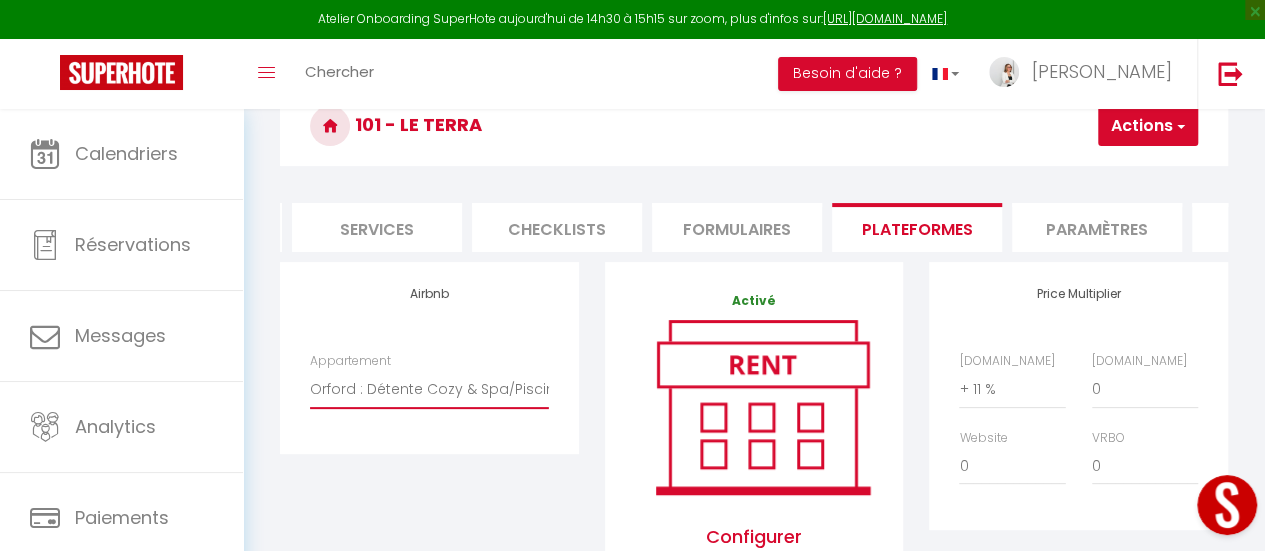 click on "Orford : Détente Cozy & Spa/Piscine ! - sophiesosolamontagne@gmail.com" at bounding box center [429, 389] 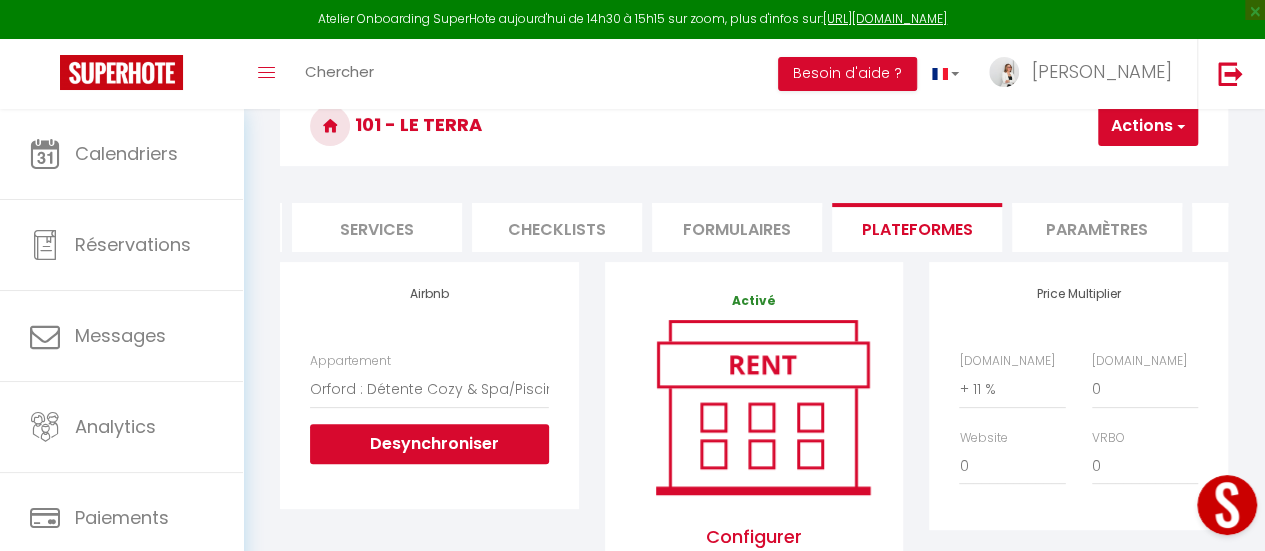 click on "Airbnb
Appartement
Orford : Détente Cozy & Spa/Piscine ! - sophiesosolamontagne@gmail.com
Desynchroniser" at bounding box center [429, 385] 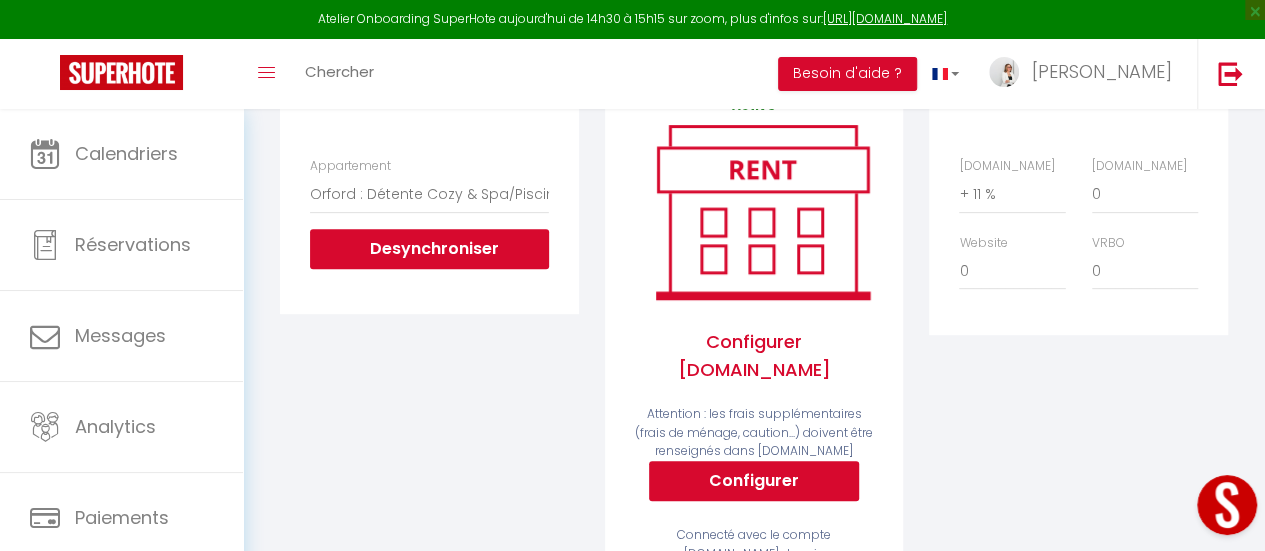 scroll, scrollTop: 300, scrollLeft: 0, axis: vertical 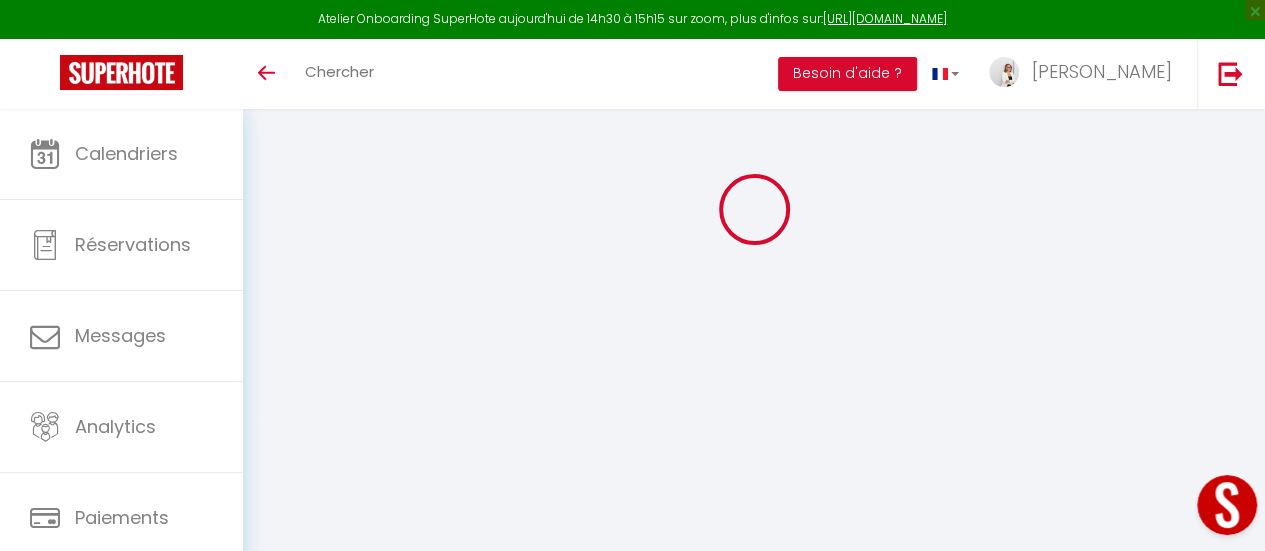 select on "+ 11 %" 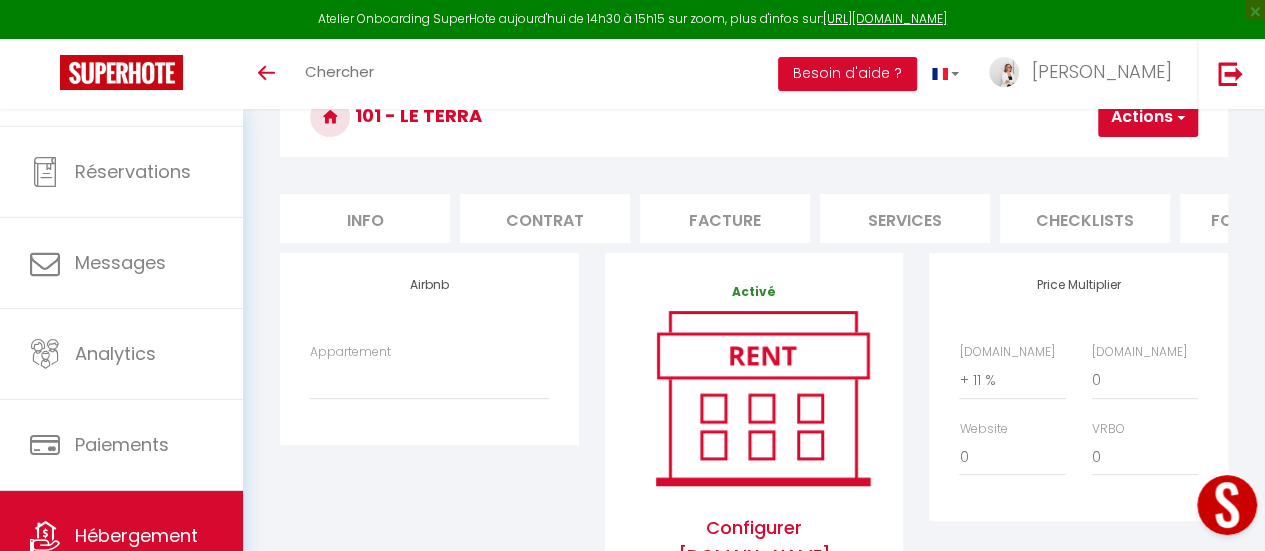 scroll, scrollTop: 0, scrollLeft: 0, axis: both 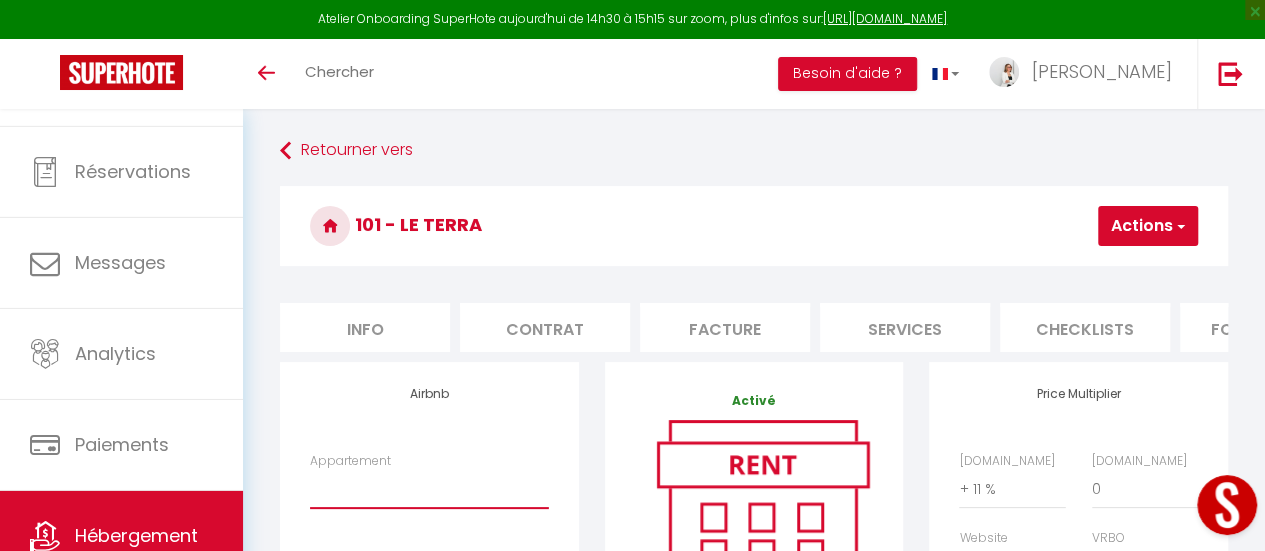 click on "Orford : Détente Cozy & Spa/Piscine ! - [EMAIL_ADDRESS][DOMAIN_NAME]" at bounding box center [429, 489] 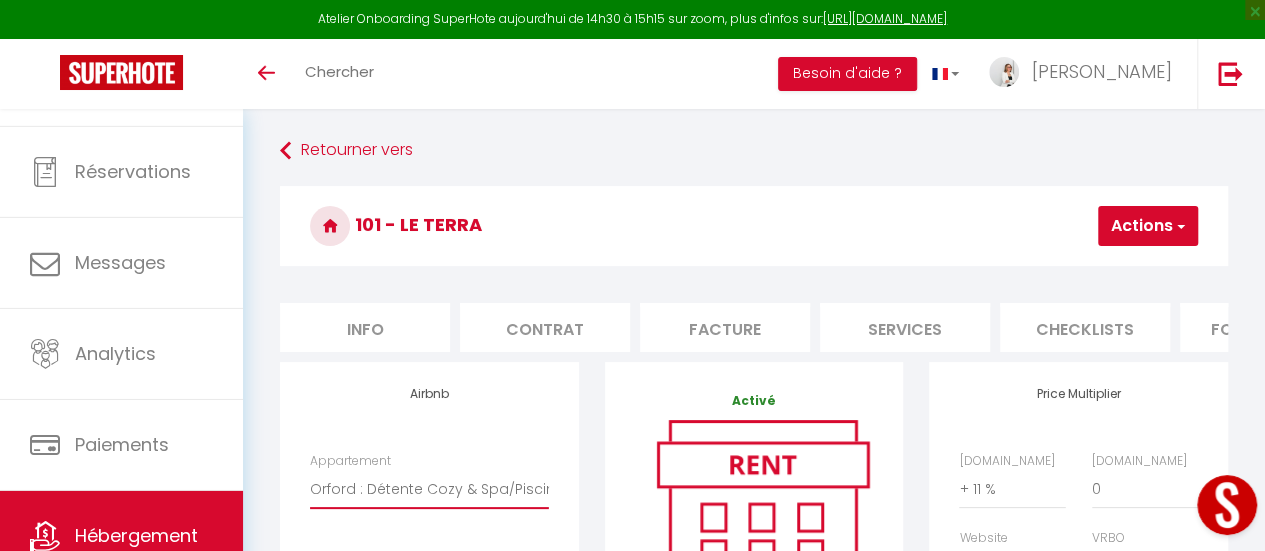 click on "Orford : Détente Cozy & Spa/Piscine ! - sophiesosolamontagne@gmail.com" at bounding box center [429, 489] 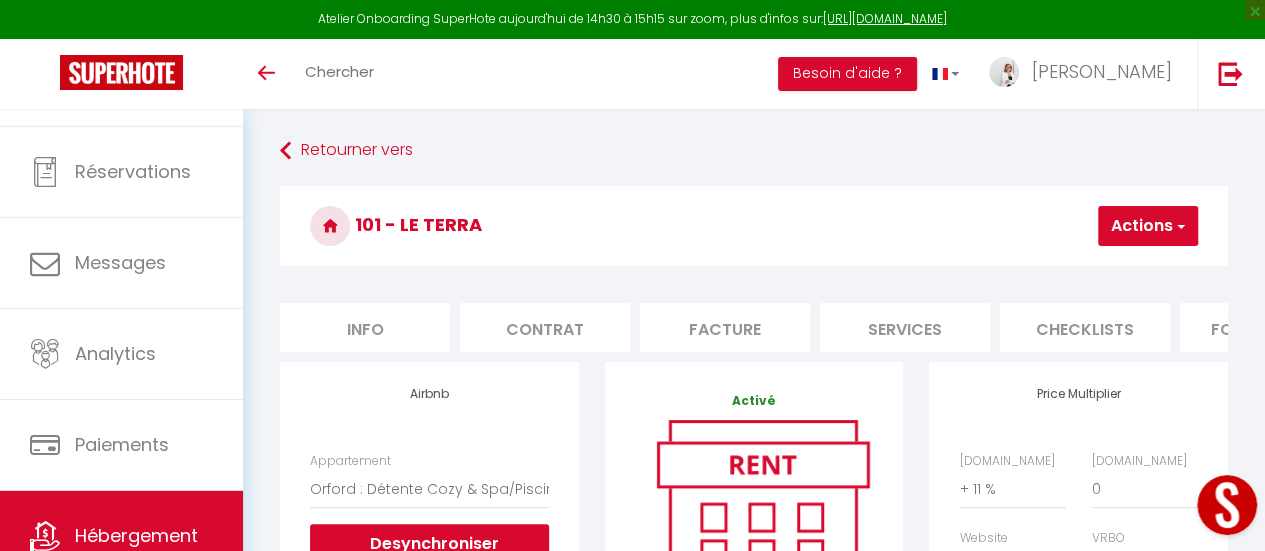 click on "Actions" at bounding box center (1148, 226) 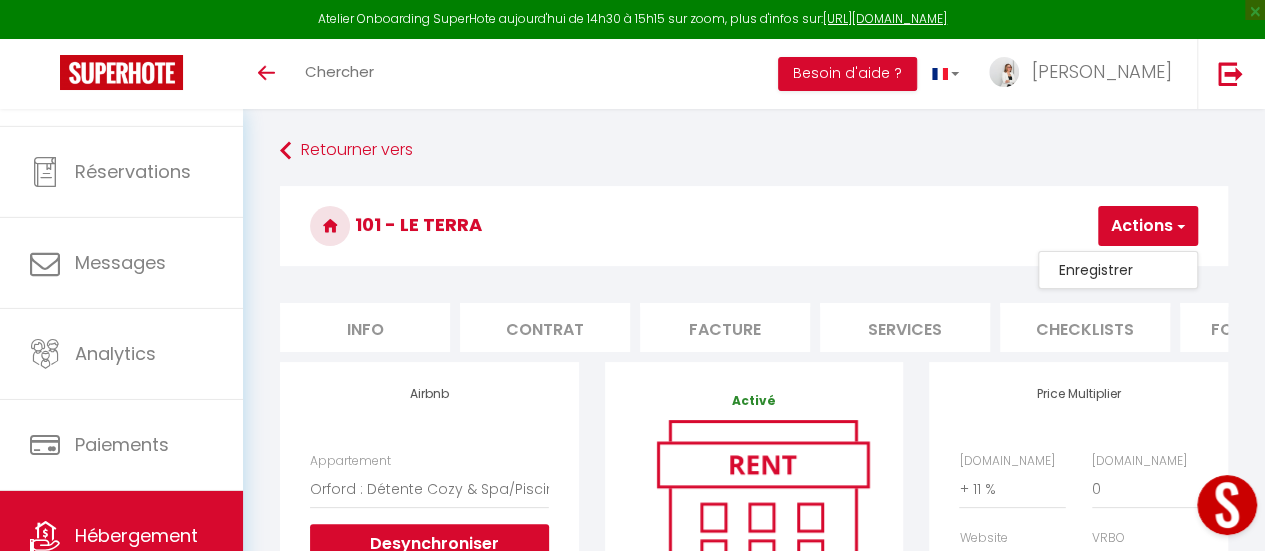 click on "Enregistrer" at bounding box center [1118, 270] 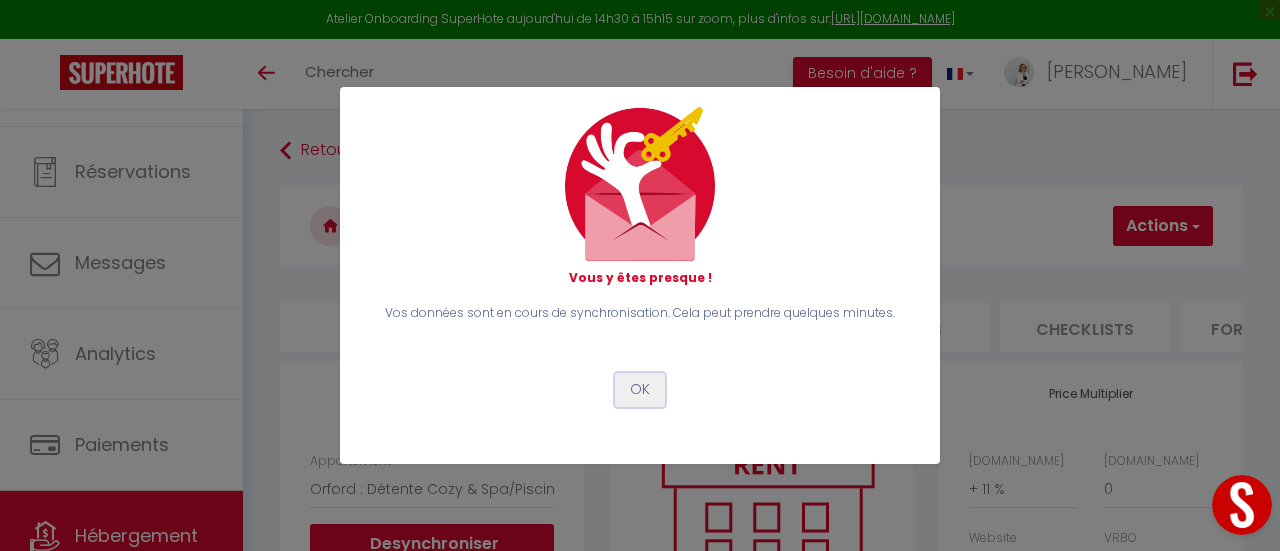 click on "OK" at bounding box center (640, 390) 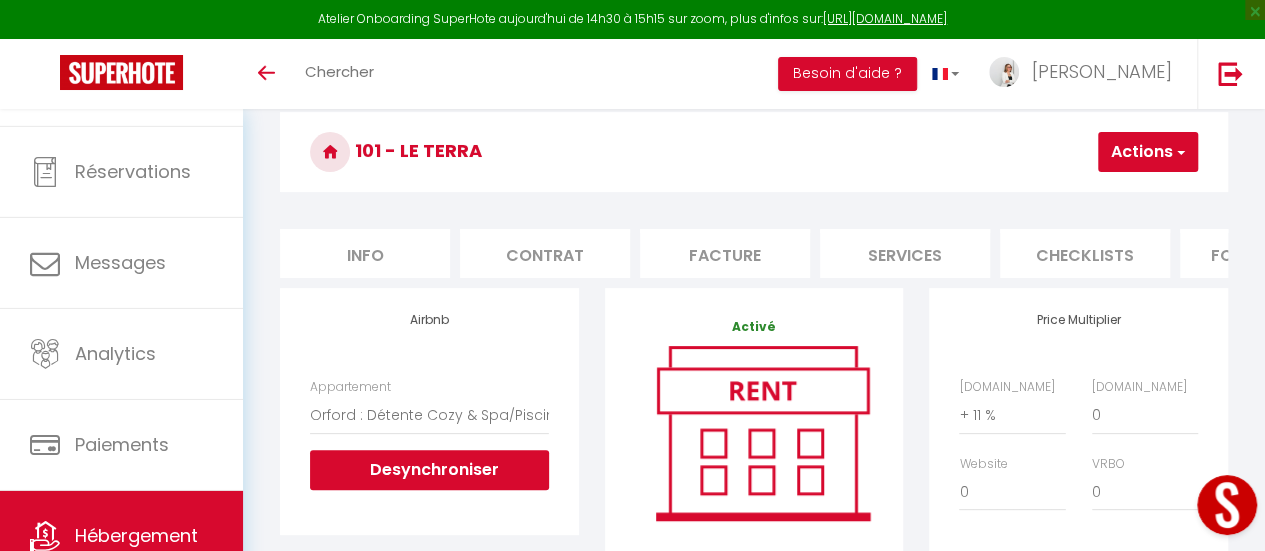 scroll, scrollTop: 100, scrollLeft: 0, axis: vertical 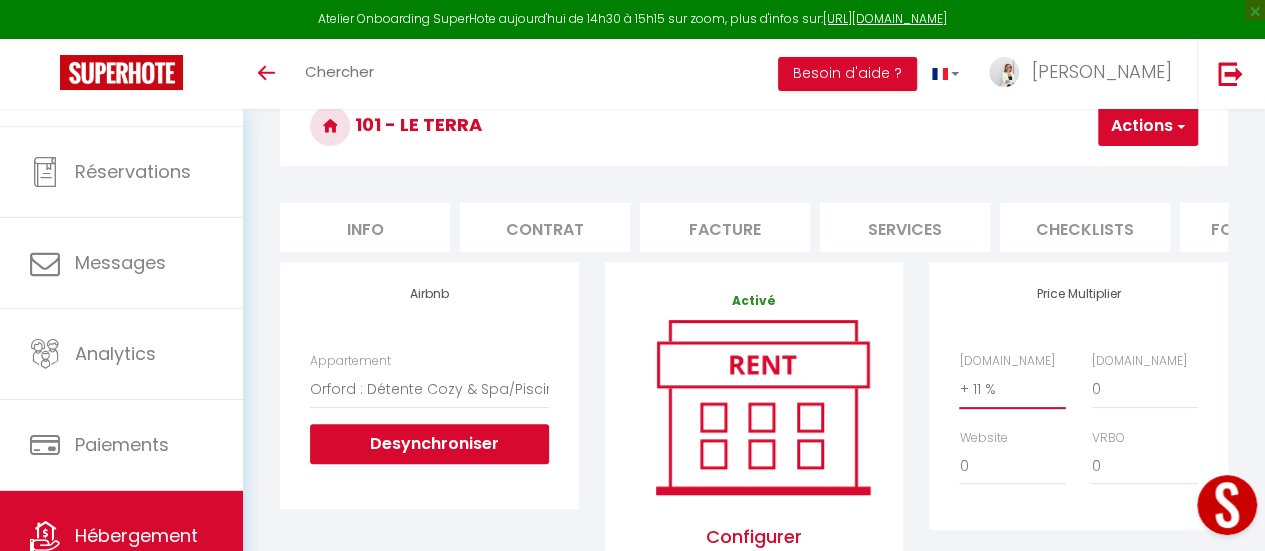 click on "0
+ 1 %
+ 2 %
+ 3 %
+ 4 %
+ 5 %
+ 6 %
+ 7 %
+ 8 %
+ 9 %" at bounding box center [1012, 389] 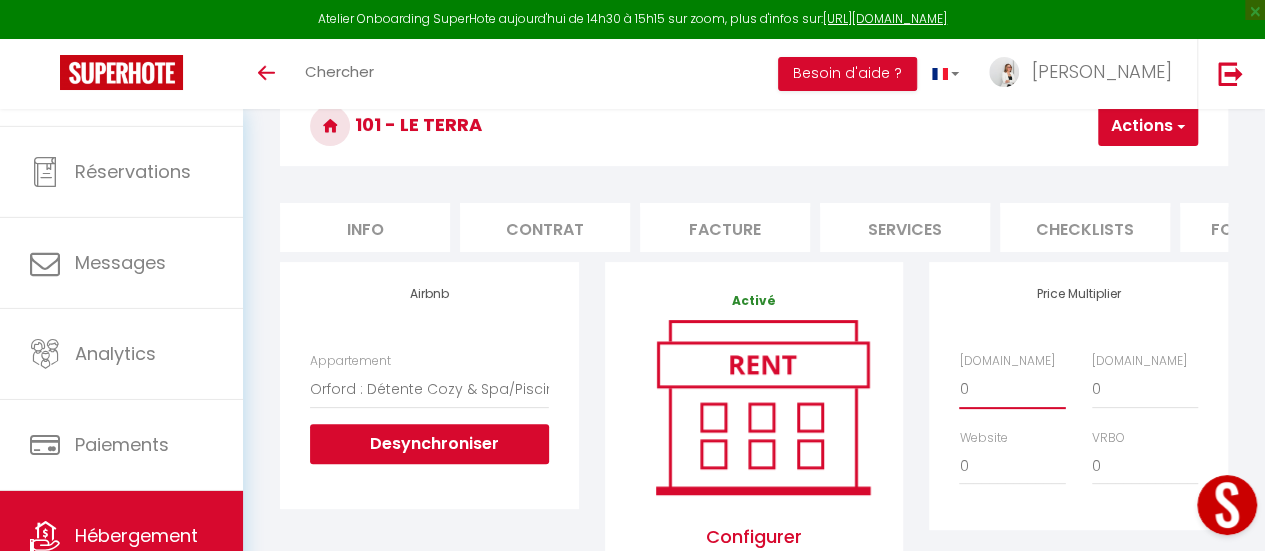click on "0
+ 1 %
+ 2 %
+ 3 %
+ 4 %
+ 5 %
+ 6 %
+ 7 %
+ 8 %
+ 9 %" at bounding box center (1012, 389) 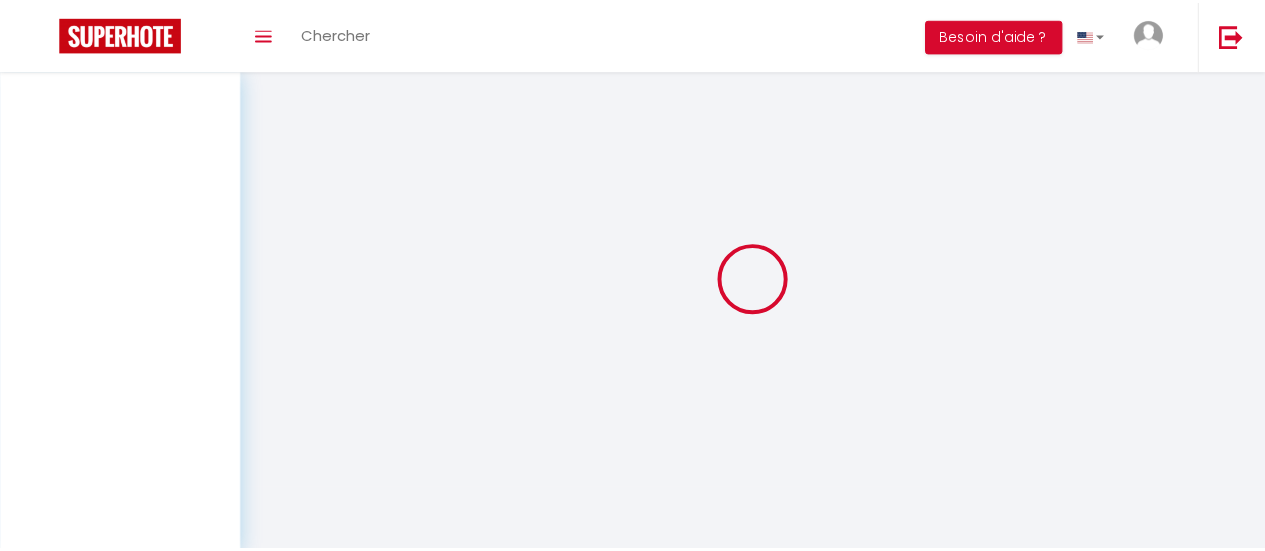 scroll, scrollTop: 0, scrollLeft: 0, axis: both 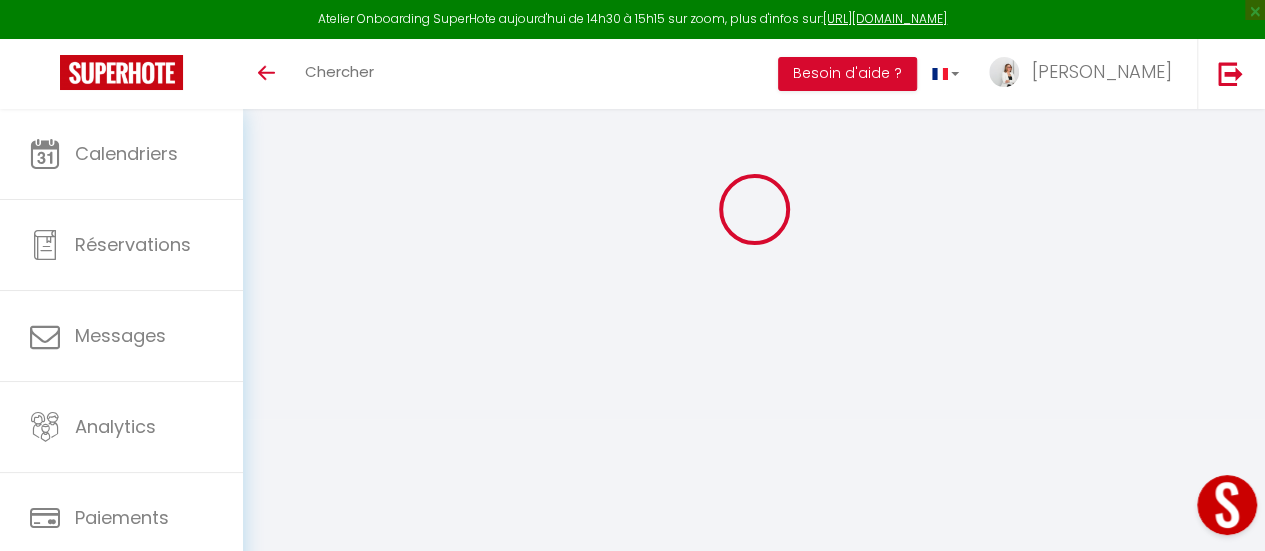 select on "+ 11 %" 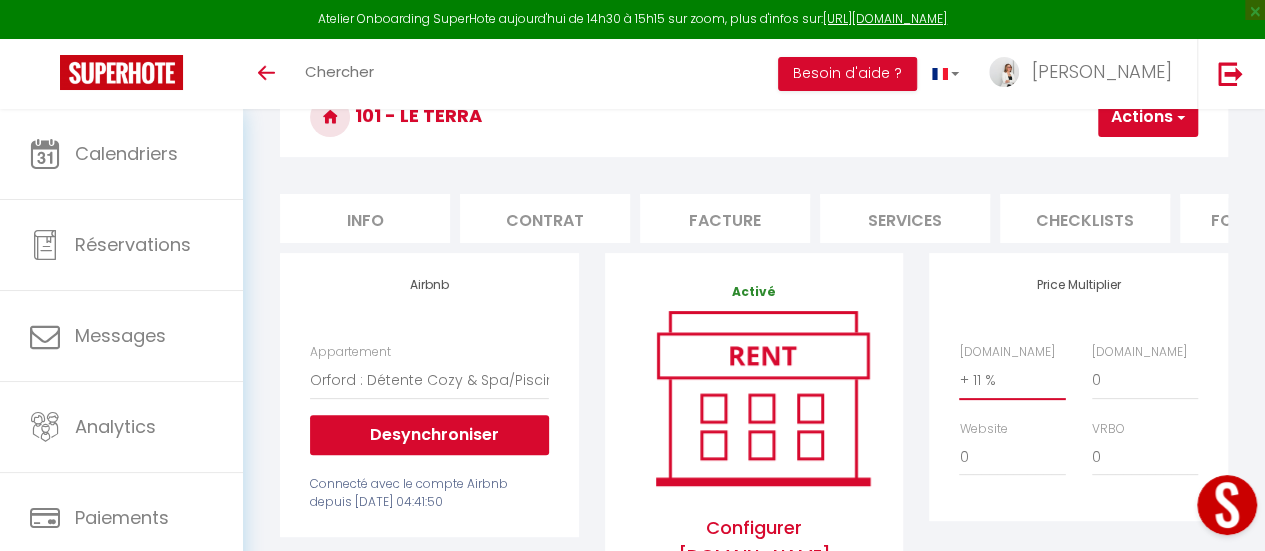 click on "0
+ 1 %
+ 2 %
+ 3 %
+ 4 %
+ 5 %
+ 6 %
+ 7 %
+ 8 %
+ 9 %" at bounding box center (1012, 380) 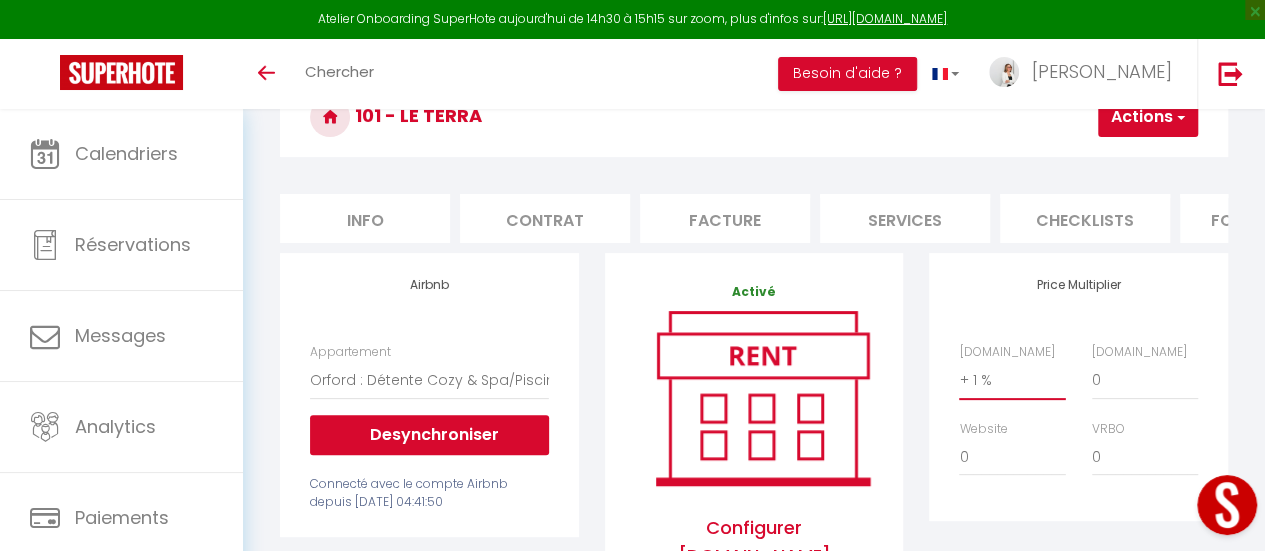 click on "0
+ 1 %
+ 2 %
+ 3 %
+ 4 %
+ 5 %
+ 6 %
+ 7 %
+ 8 %
+ 9 %" at bounding box center [1012, 380] 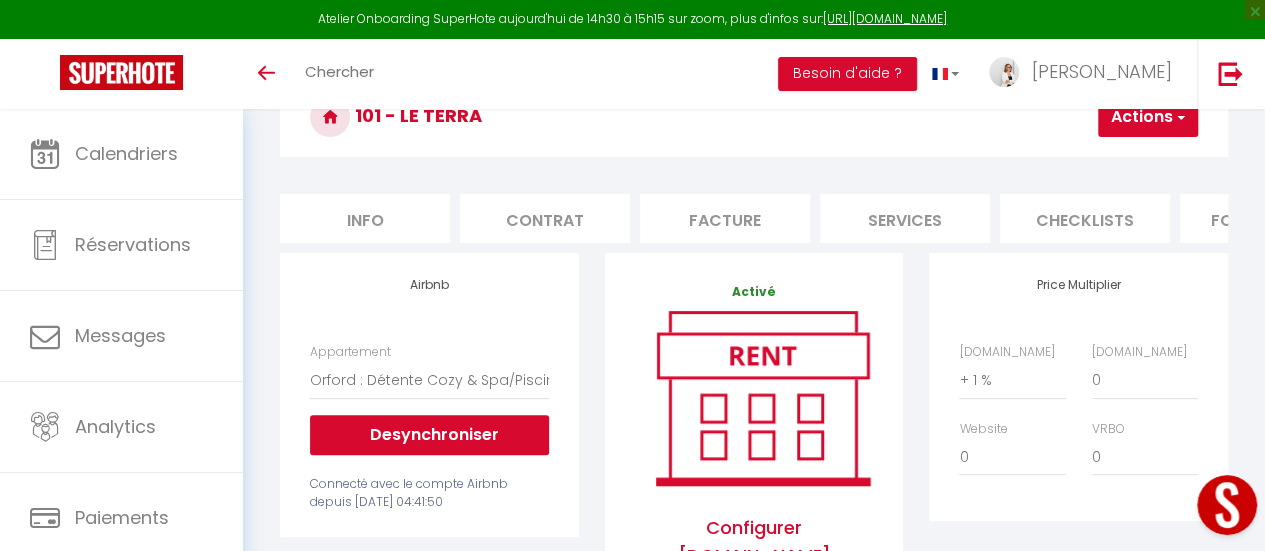 click at bounding box center (1179, 117) 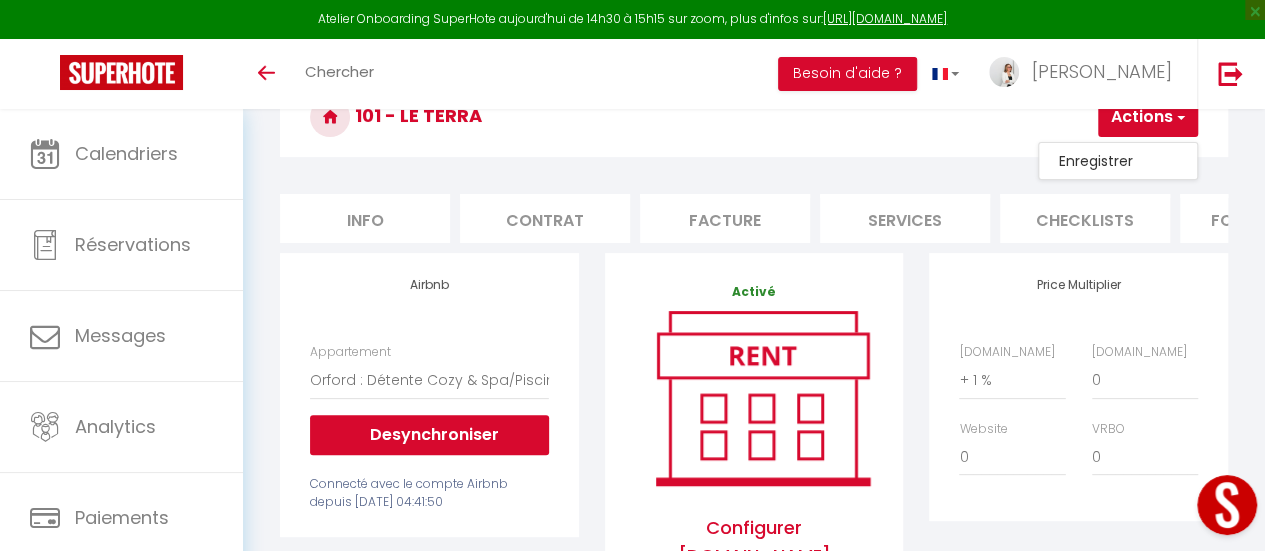 click on "Enregistrer" at bounding box center [1118, 161] 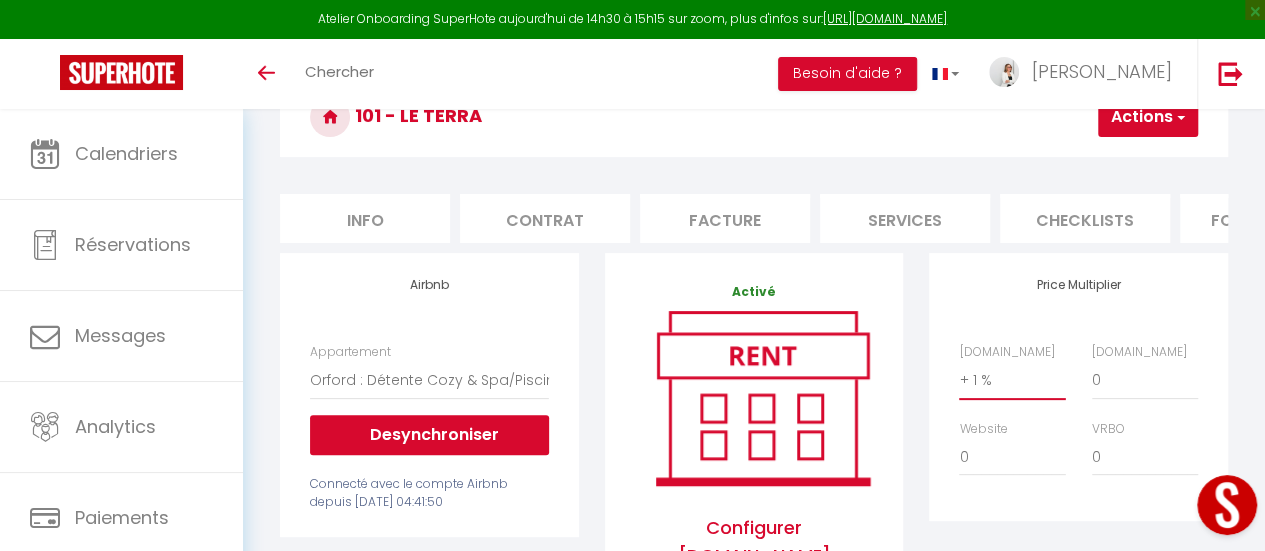 click on "0
+ 1 %
+ 2 %
+ 3 %
+ 4 %
+ 5 %
+ 6 %
+ 7 %
+ 8 %
+ 9 %" at bounding box center (1012, 380) 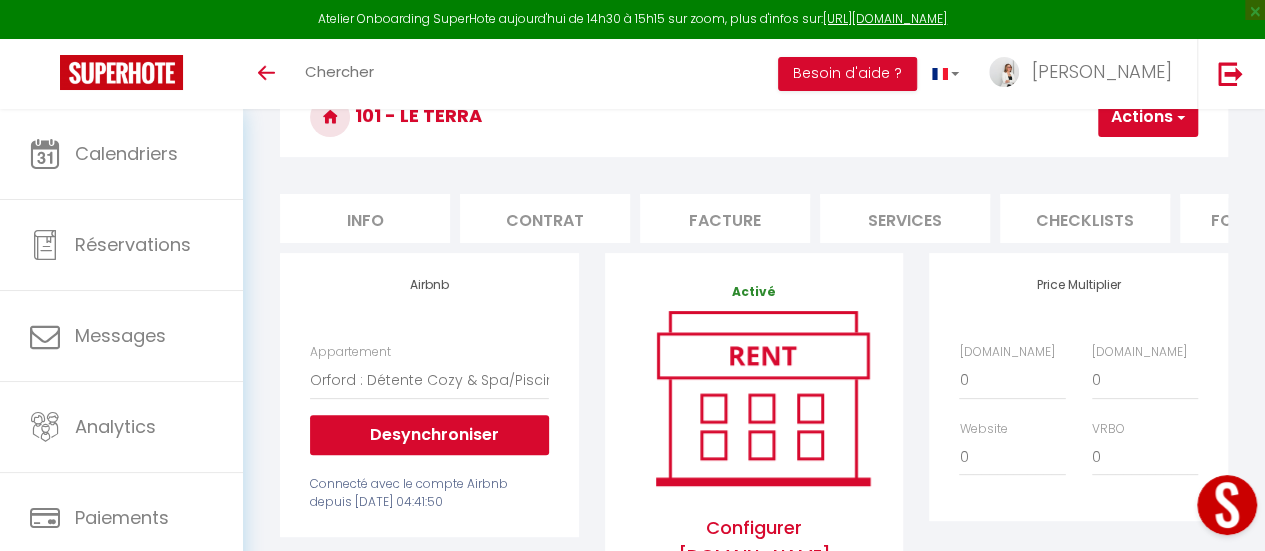 click on "Actions" at bounding box center (1148, 117) 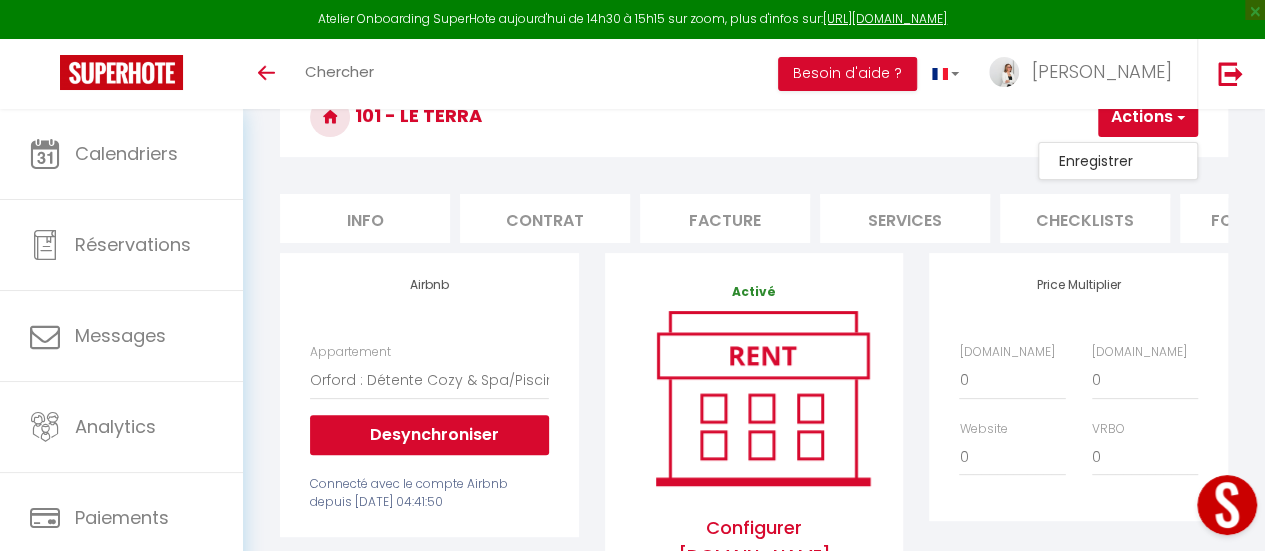 click on "Enregistrer" at bounding box center (1118, 161) 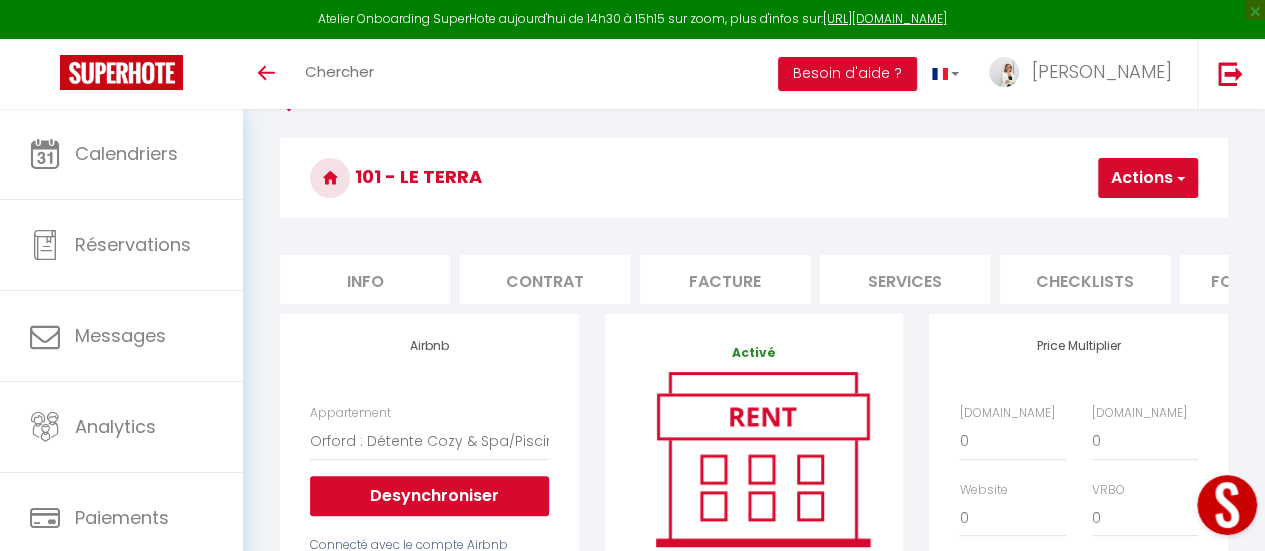 scroll, scrollTop: 0, scrollLeft: 0, axis: both 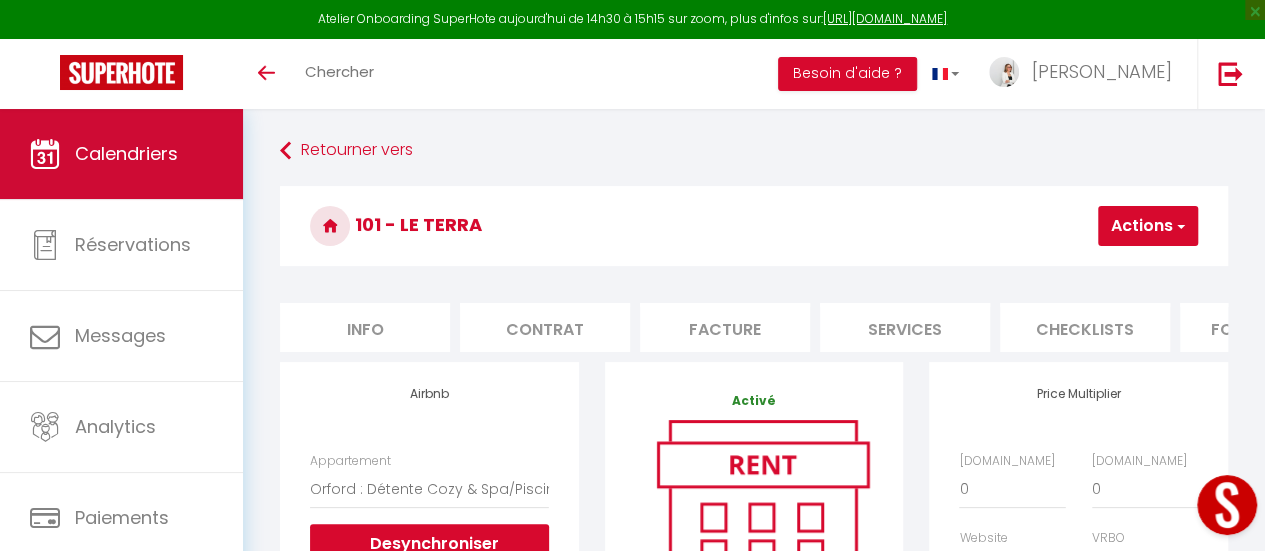 click on "Calendriers" at bounding box center (121, 154) 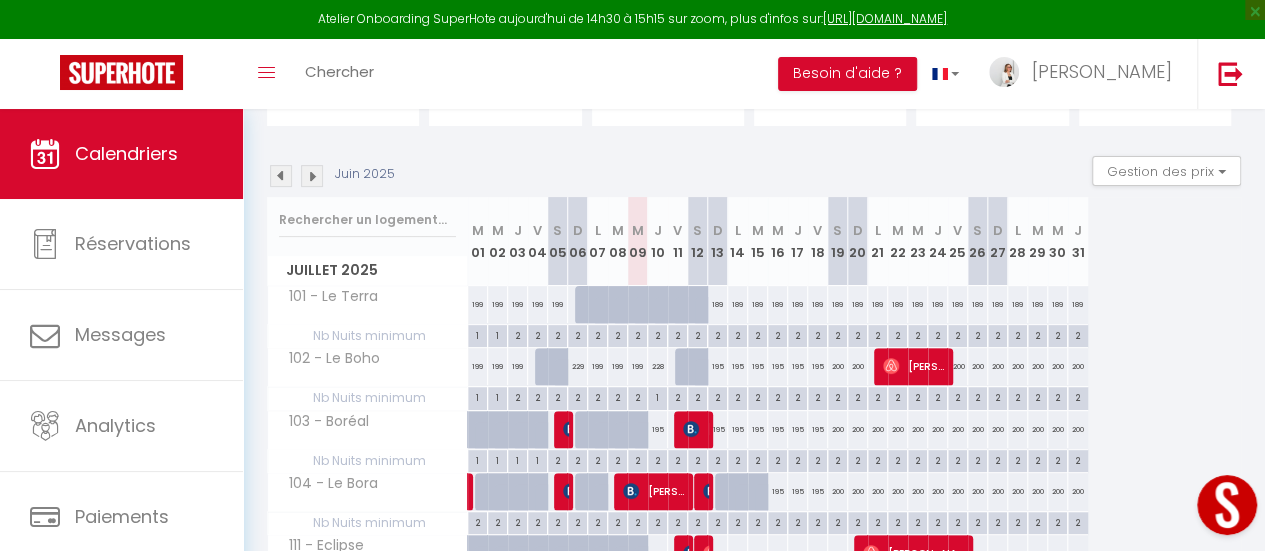 scroll, scrollTop: 200, scrollLeft: 0, axis: vertical 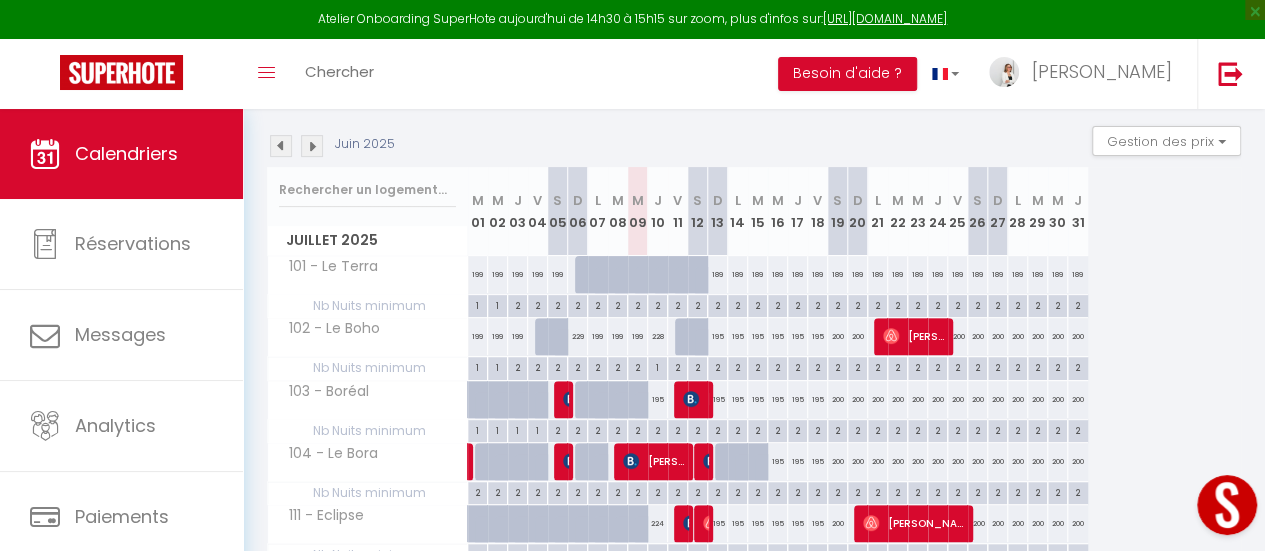 click on "199" at bounding box center [638, 336] 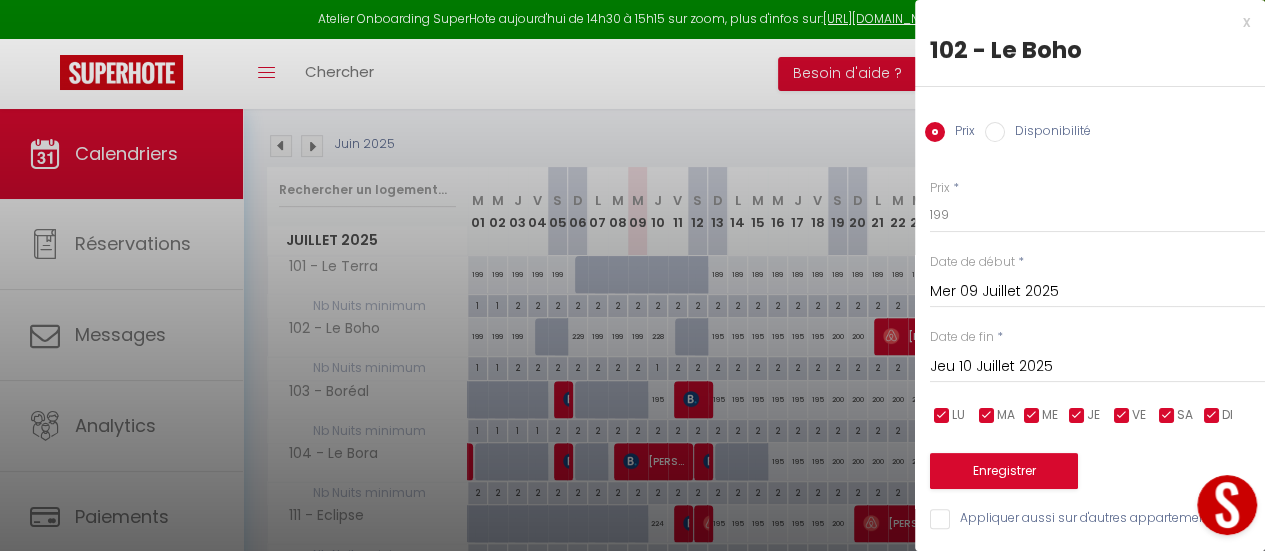 click on "Jeu 10 Juillet 2025" at bounding box center [1097, 367] 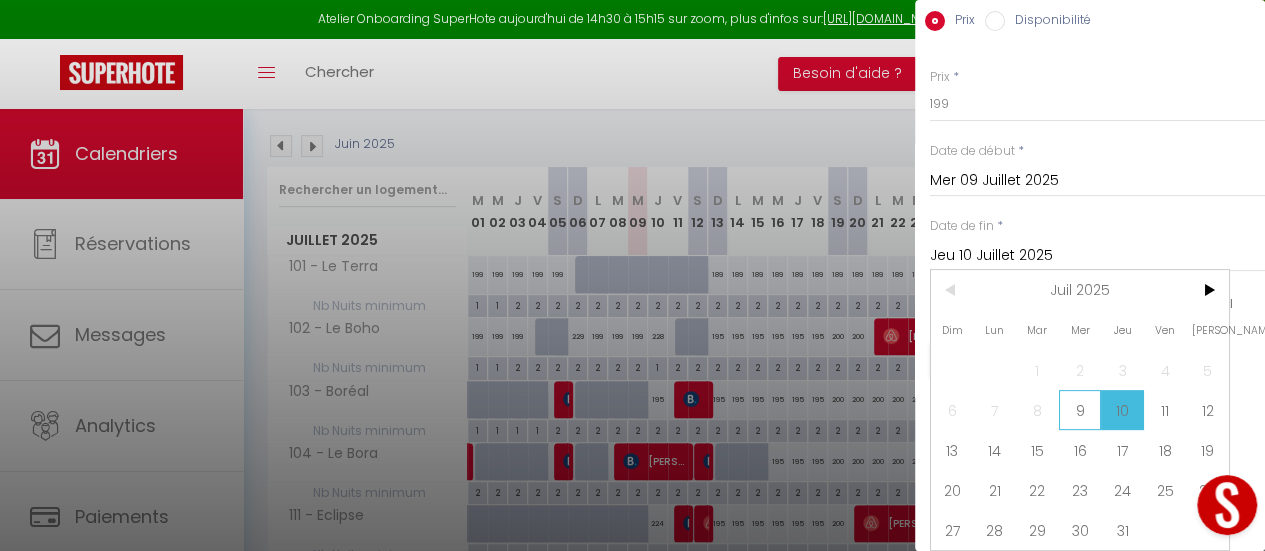 scroll, scrollTop: 124, scrollLeft: 0, axis: vertical 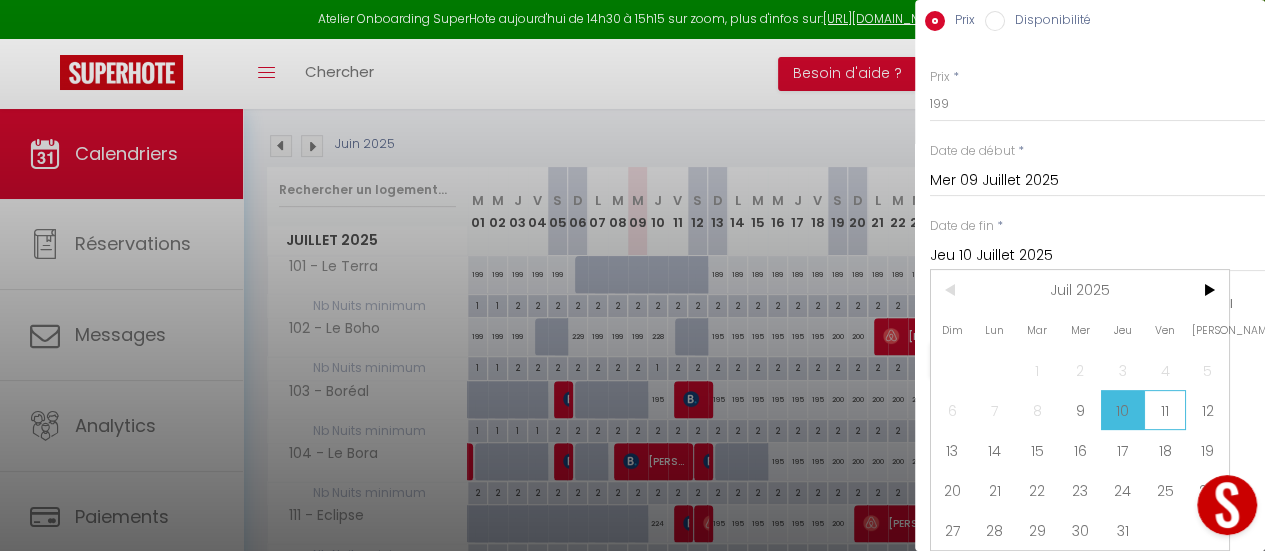click on "11" at bounding box center (1165, 410) 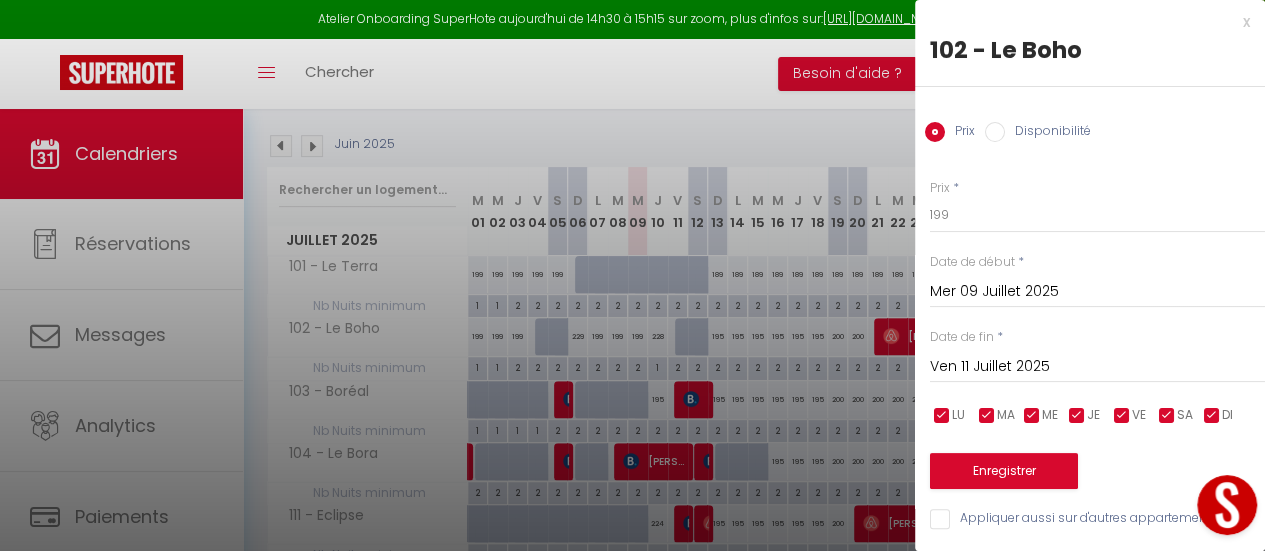 scroll, scrollTop: 14, scrollLeft: 0, axis: vertical 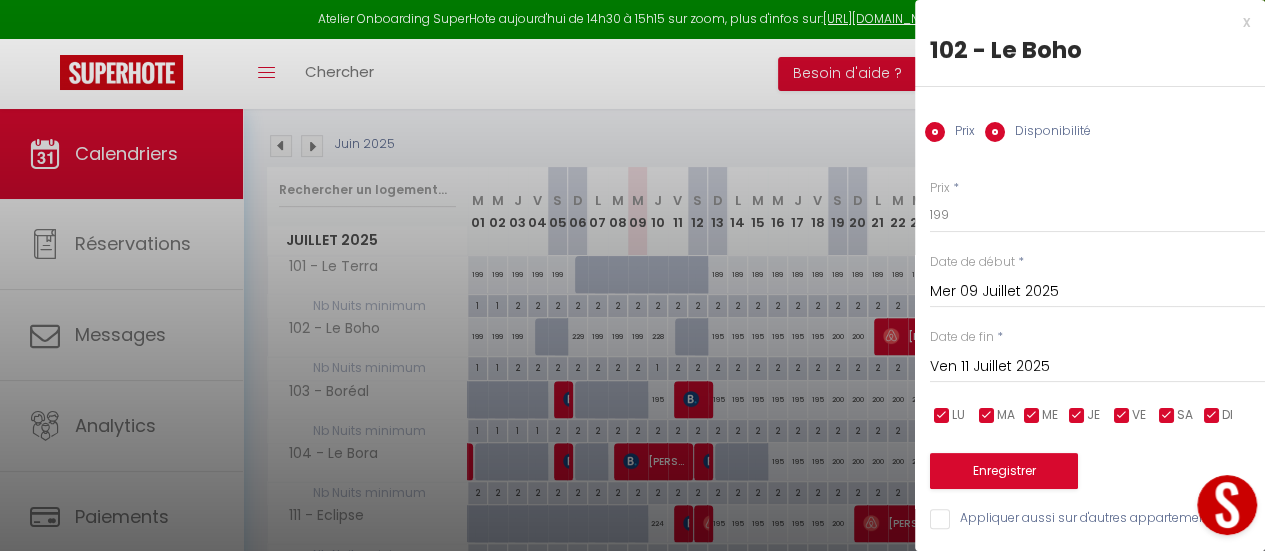radio on "false" 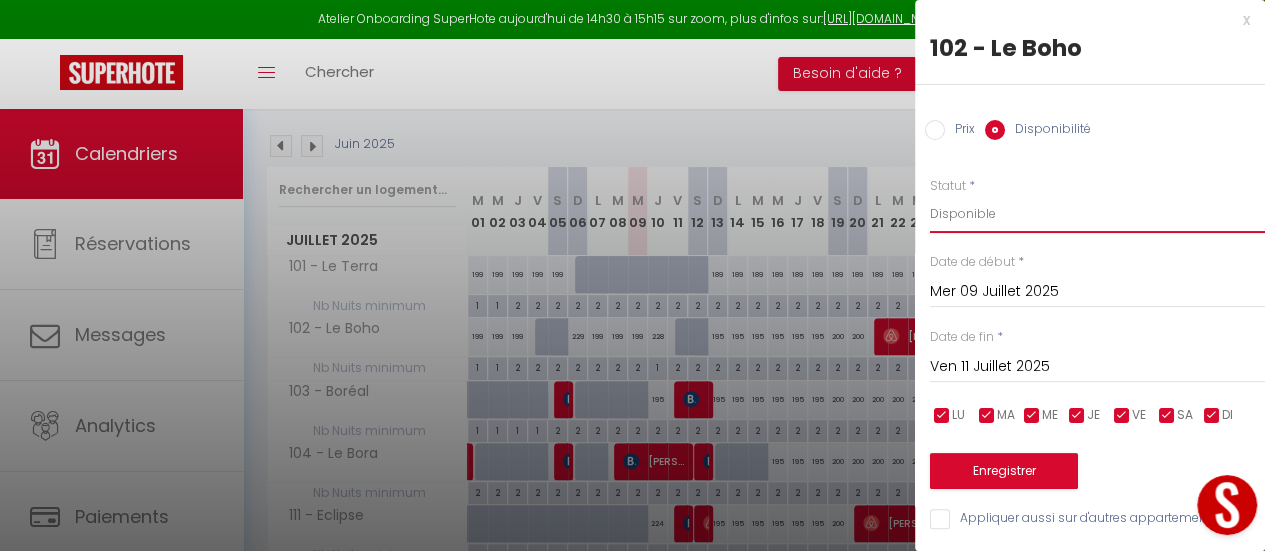 click on "Disponible
Indisponible" at bounding box center (1097, 214) 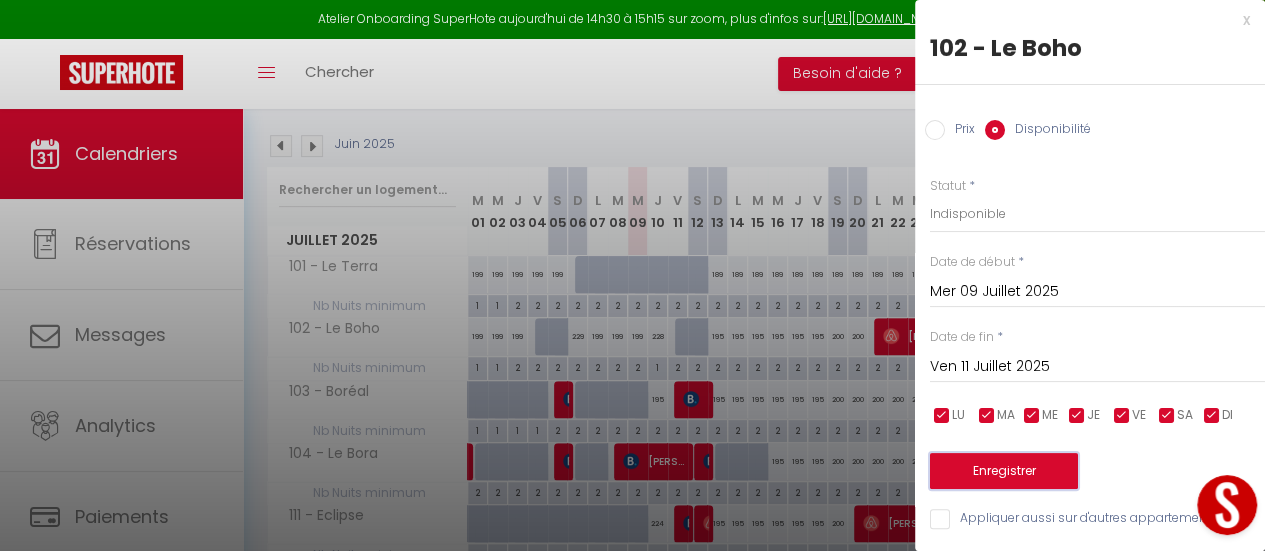 click on "Enregistrer" at bounding box center (1004, 471) 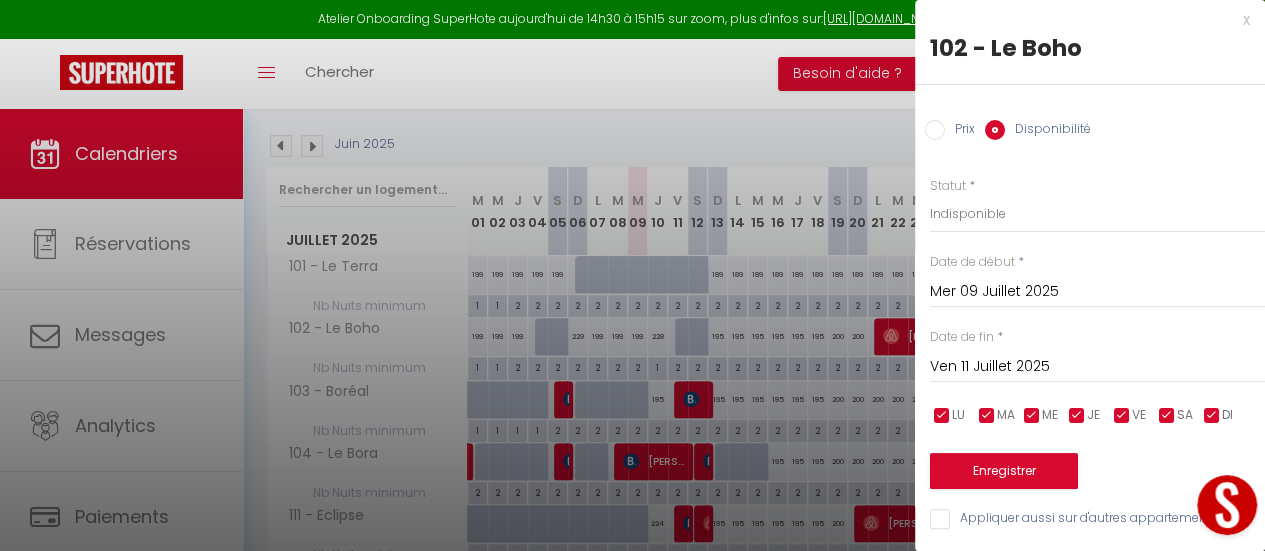 type on "[DATE] Juillet 2025" 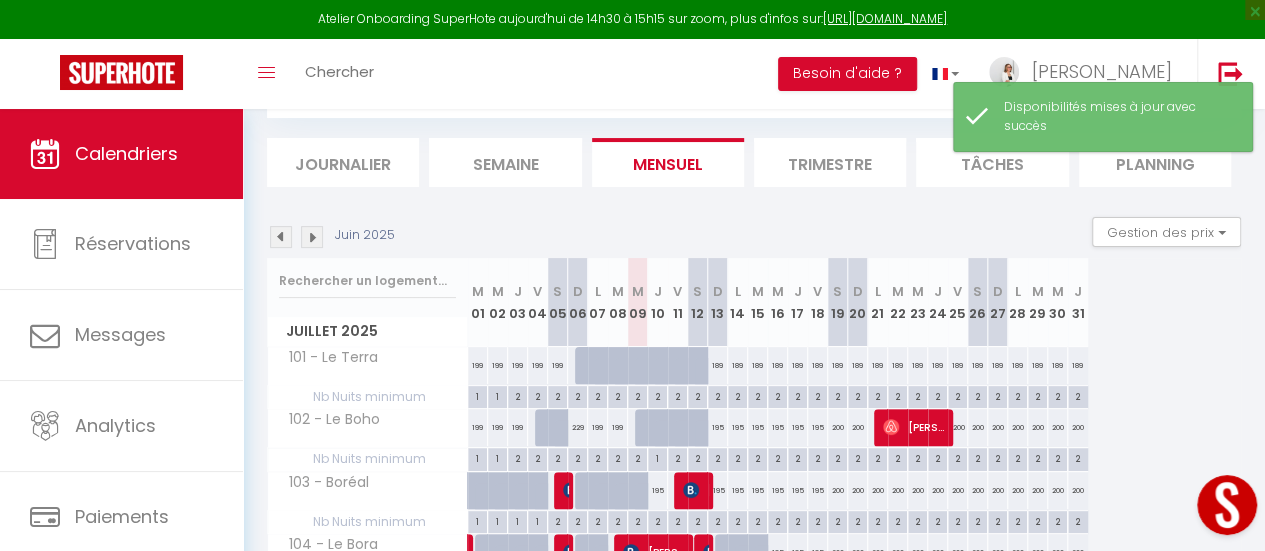 scroll, scrollTop: 200, scrollLeft: 0, axis: vertical 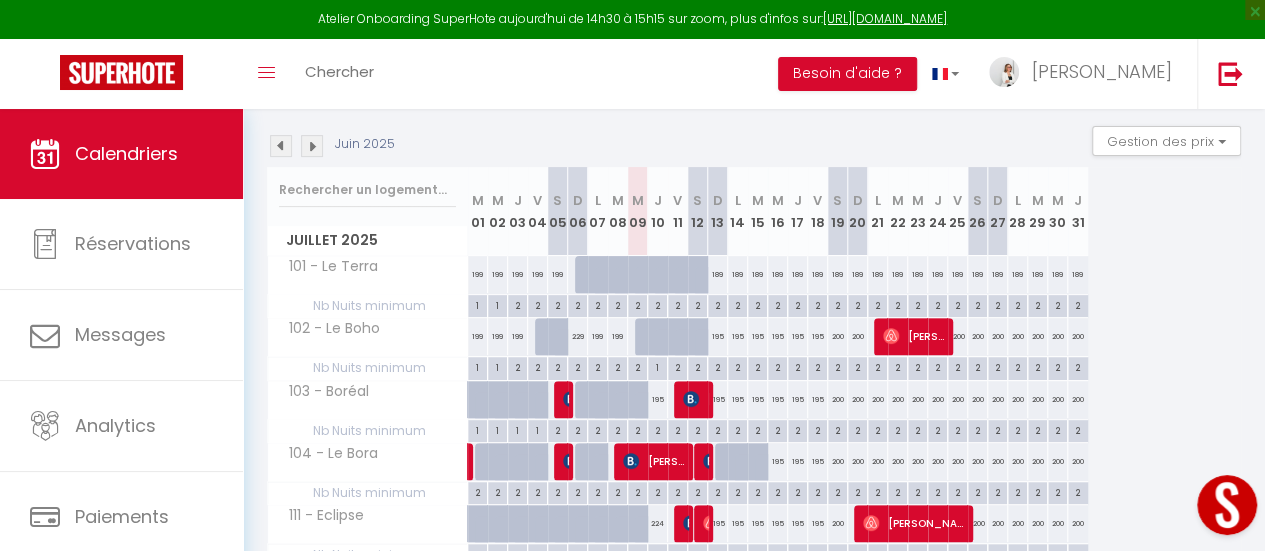 click on "200" at bounding box center (838, 336) 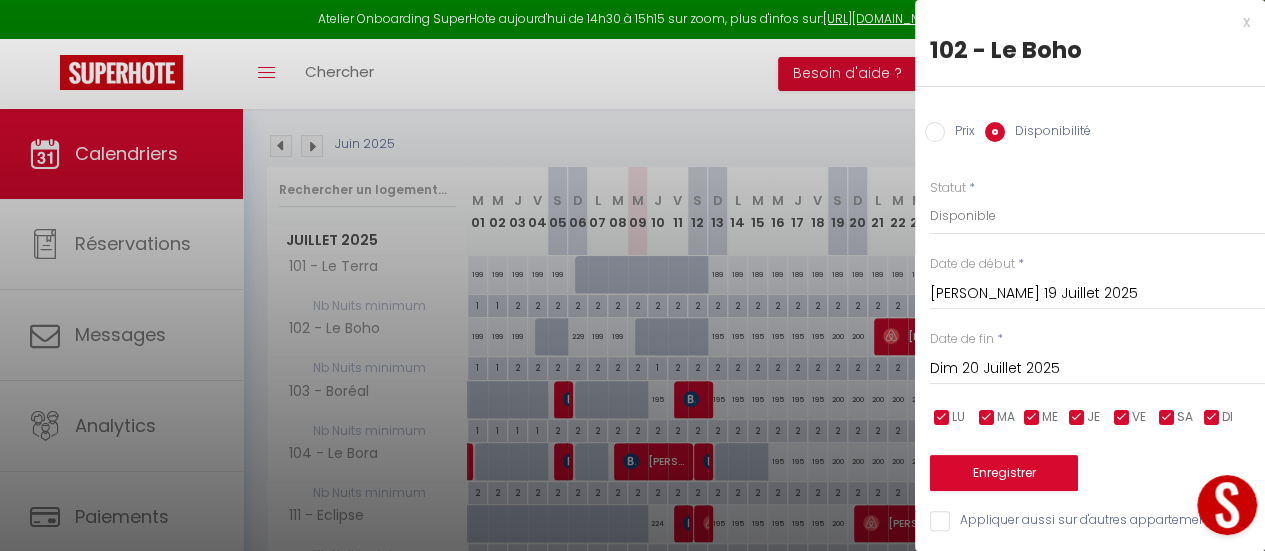 click on "Prix" at bounding box center (935, 132) 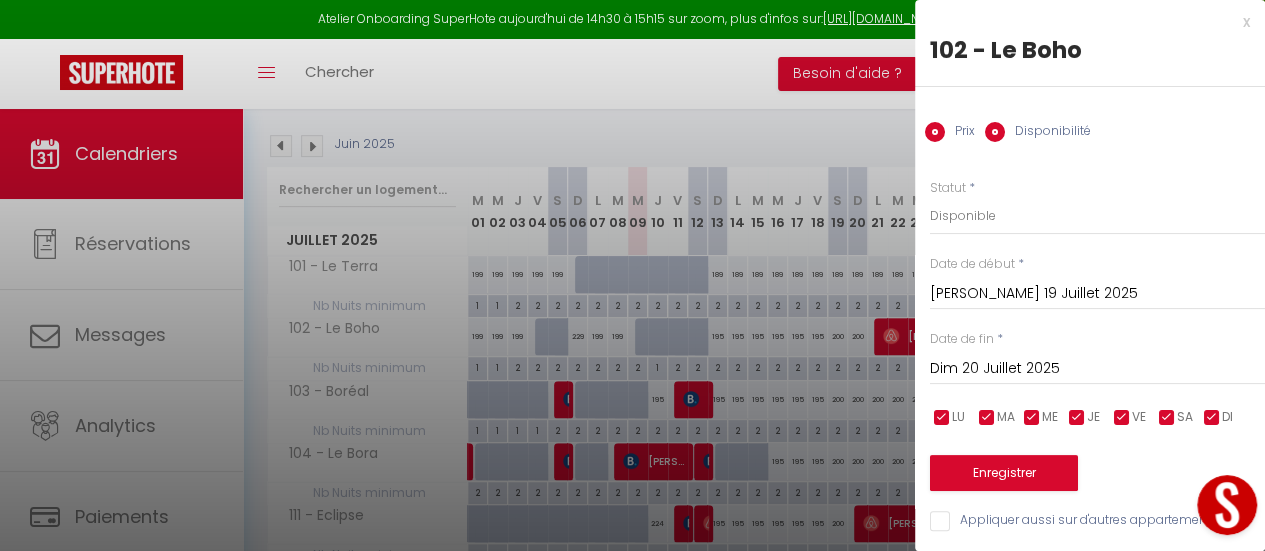 radio on "false" 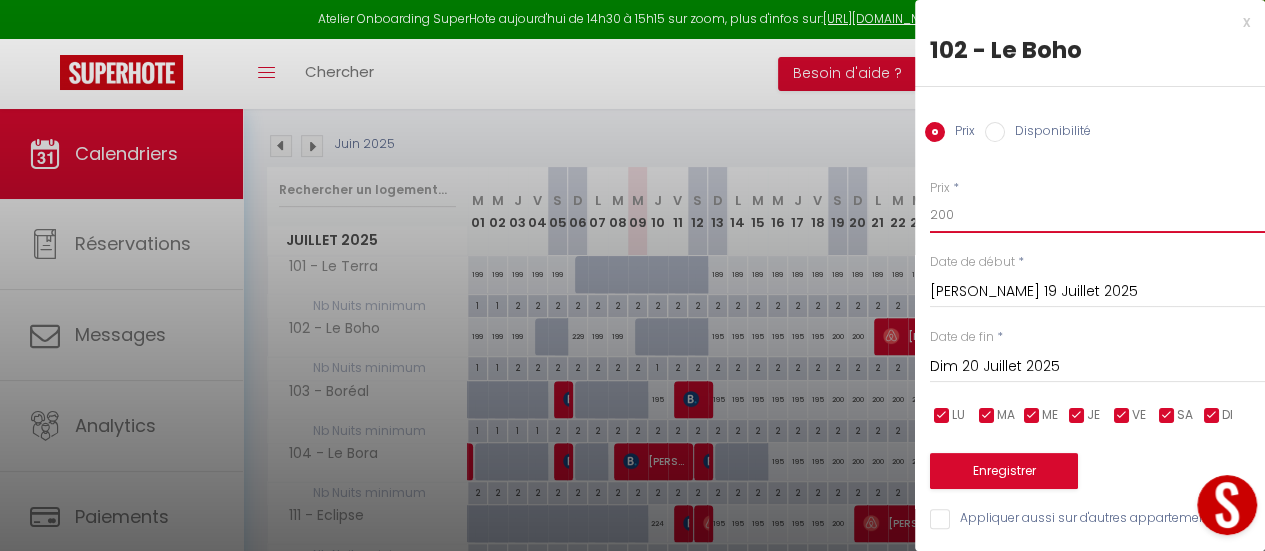 drag, startPoint x: 950, startPoint y: 217, endPoint x: 920, endPoint y: 218, distance: 30.016663 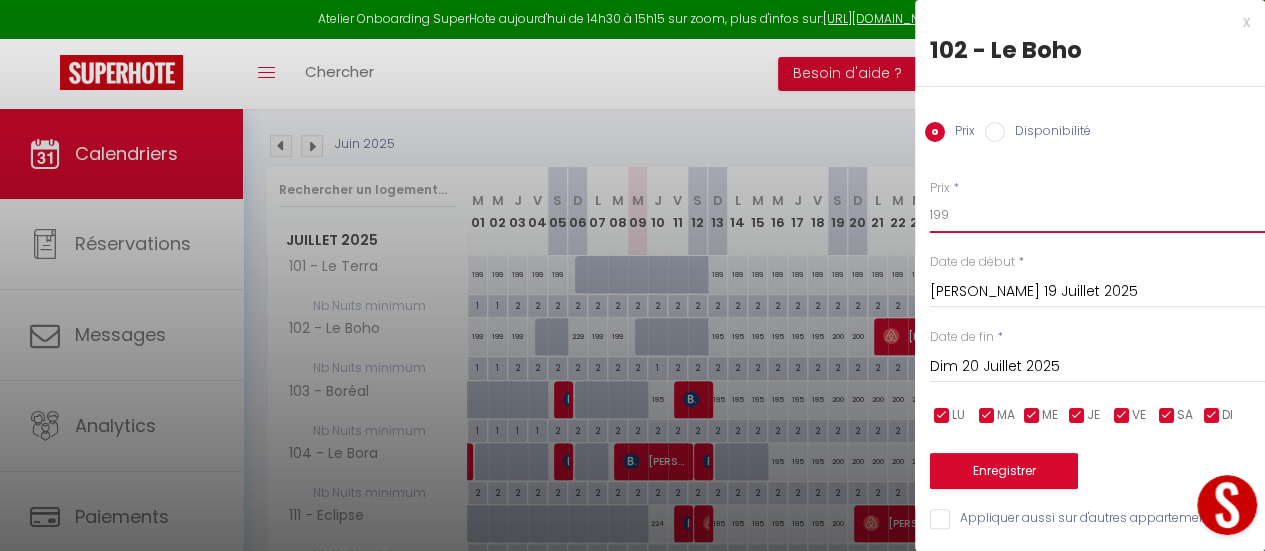 type on "199" 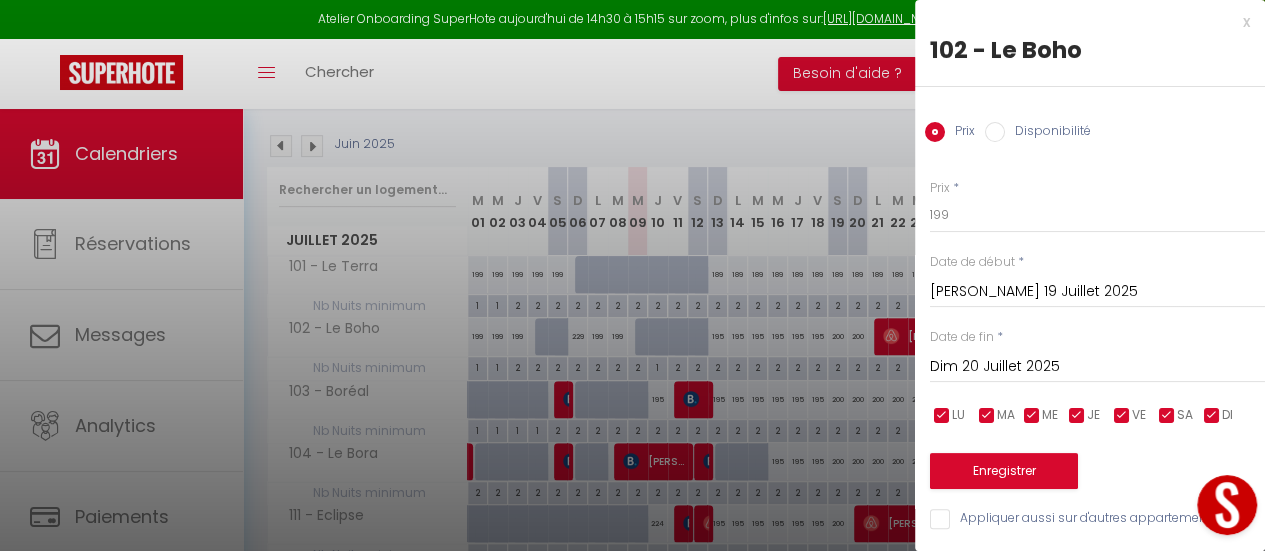 click on "[PERSON_NAME] 19 Juillet 2025" at bounding box center (1097, 292) 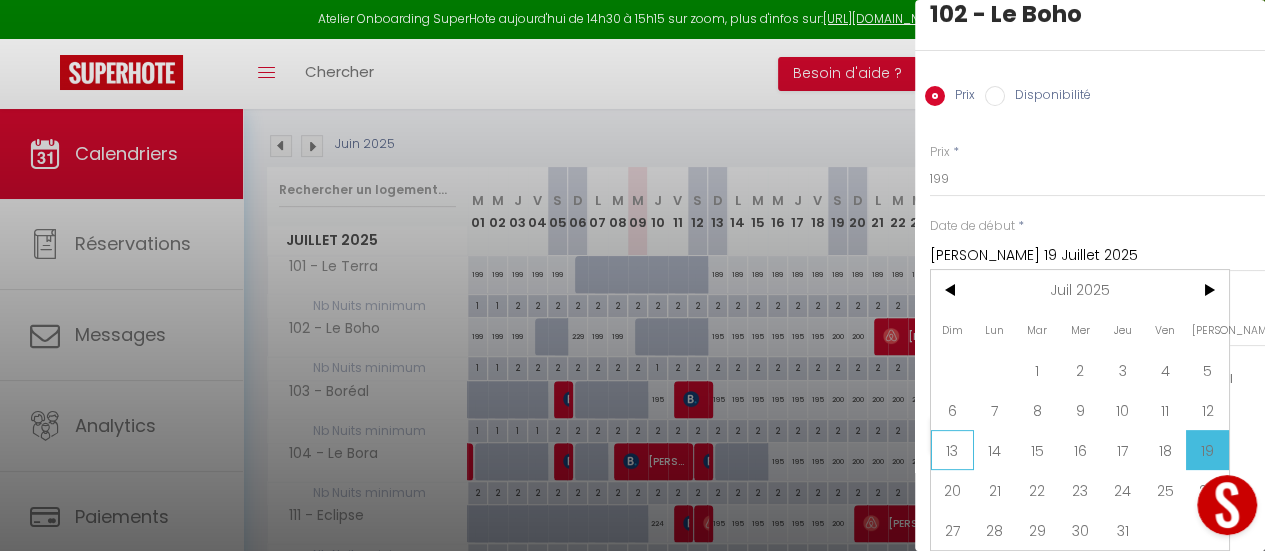 click on "13" at bounding box center (952, 450) 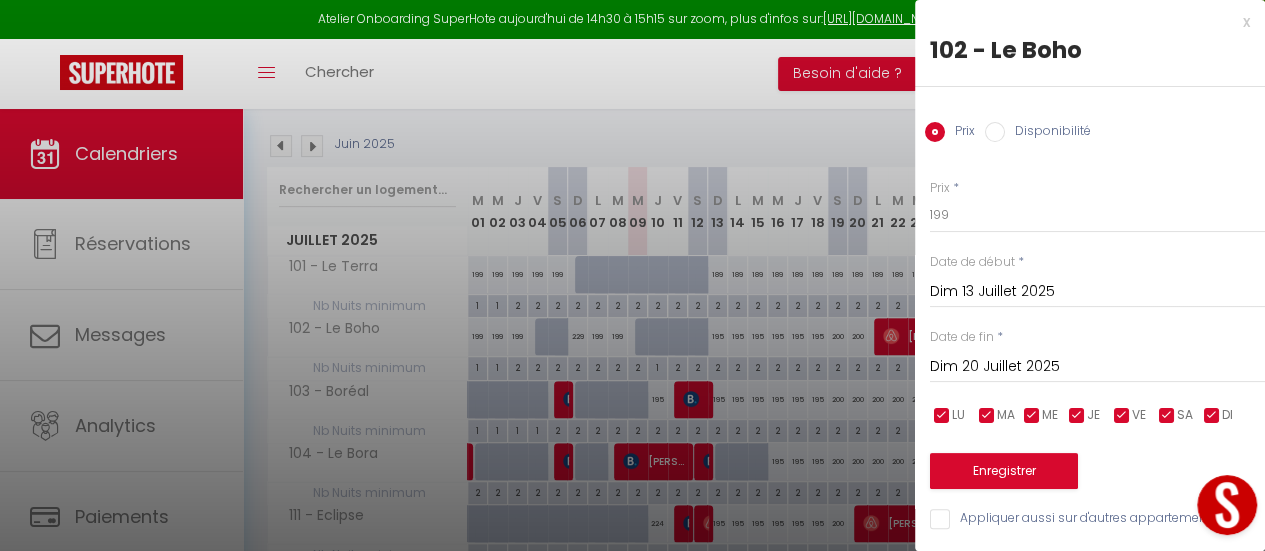 scroll, scrollTop: 14, scrollLeft: 0, axis: vertical 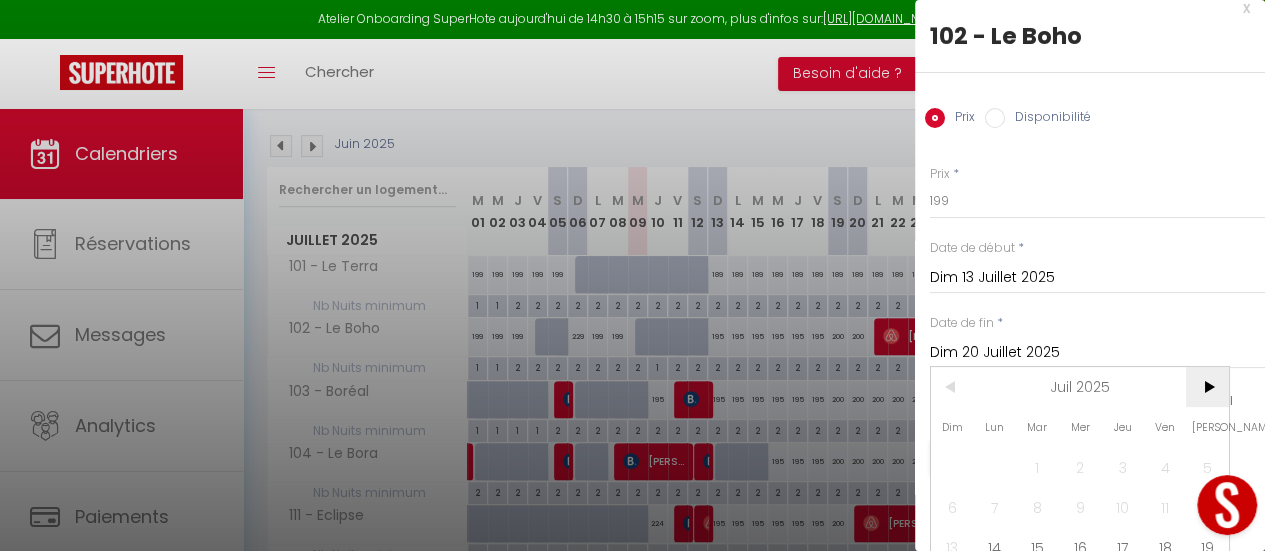 click on ">" at bounding box center (1207, 387) 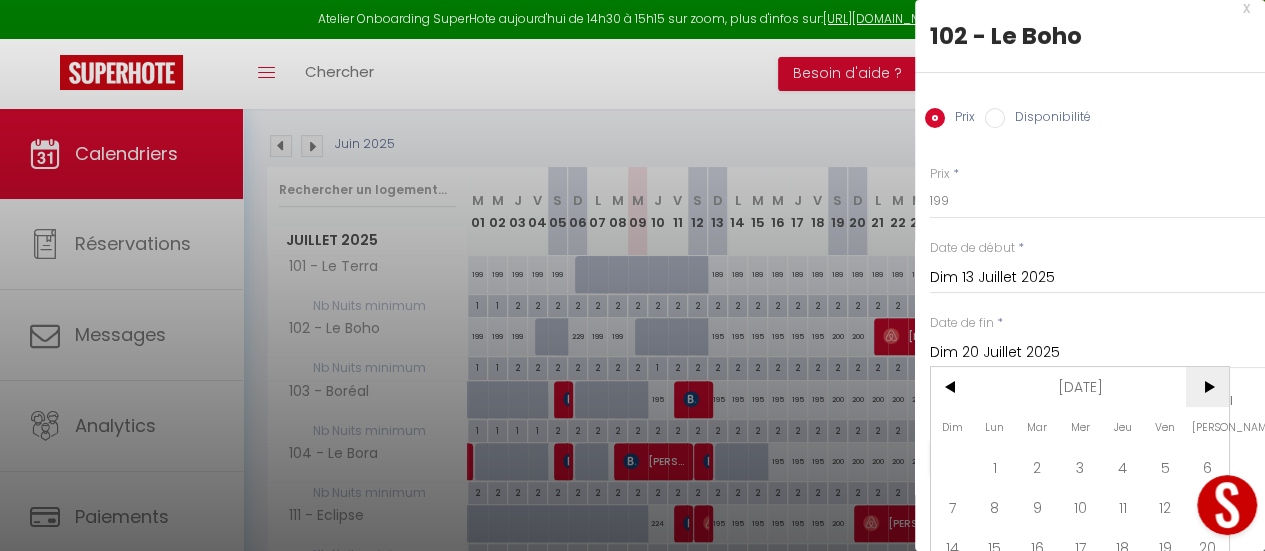 click on ">" at bounding box center (1207, 387) 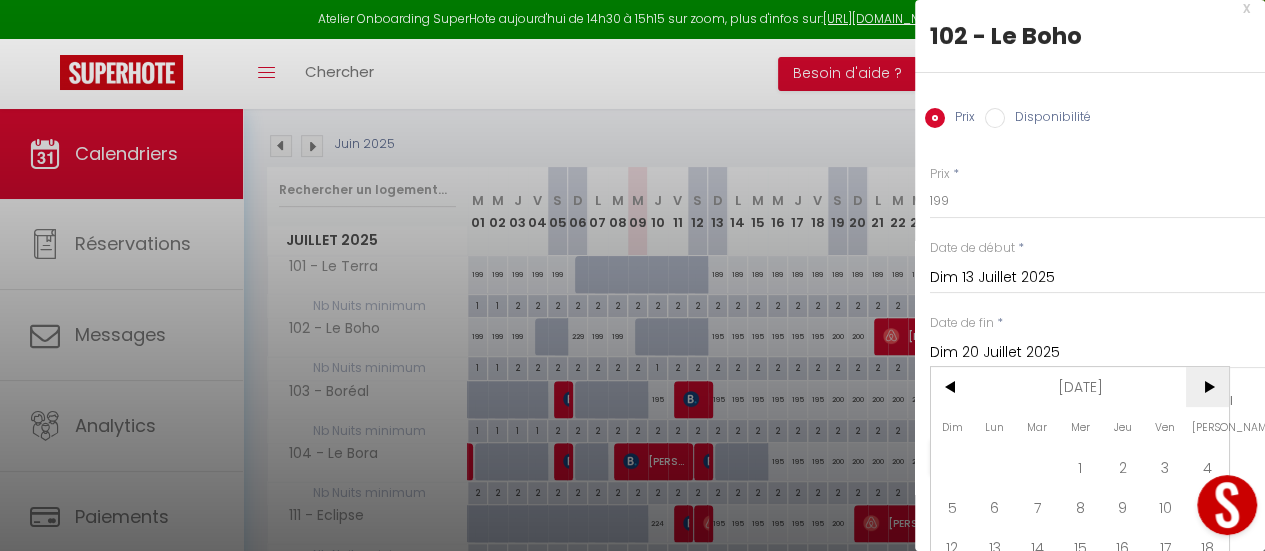 click on ">" at bounding box center (1207, 387) 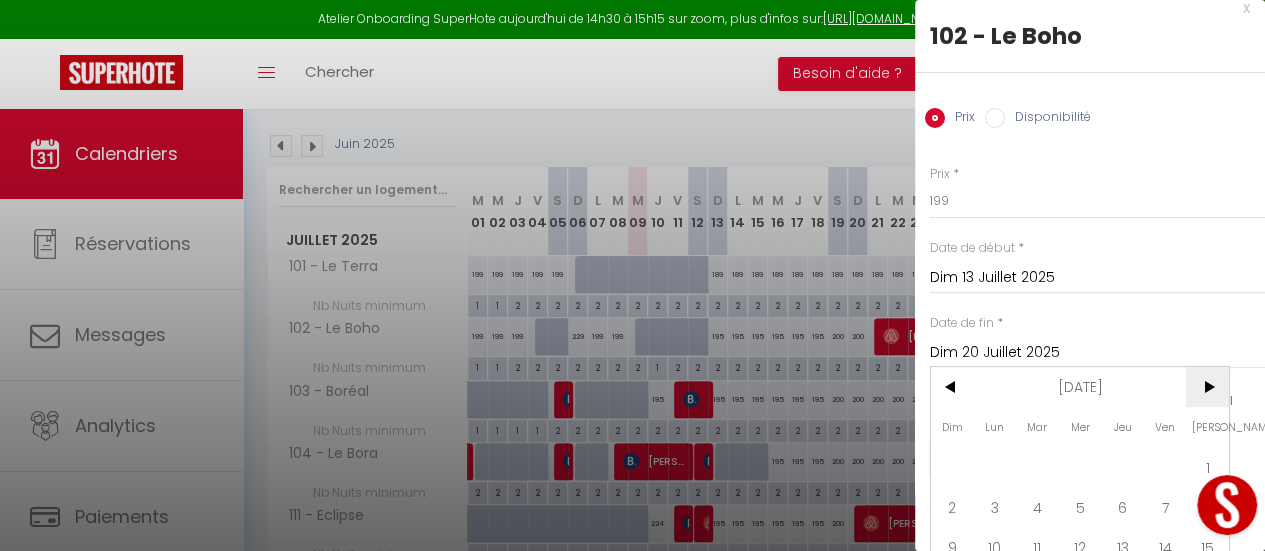 click on ">" at bounding box center [1207, 387] 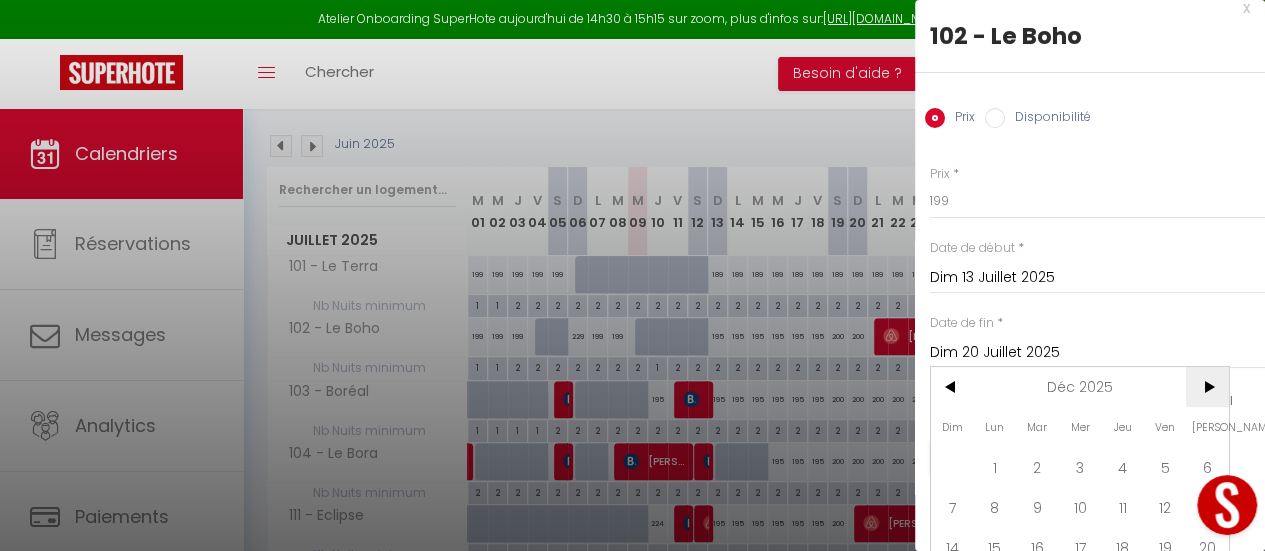 click on ">" at bounding box center (1207, 387) 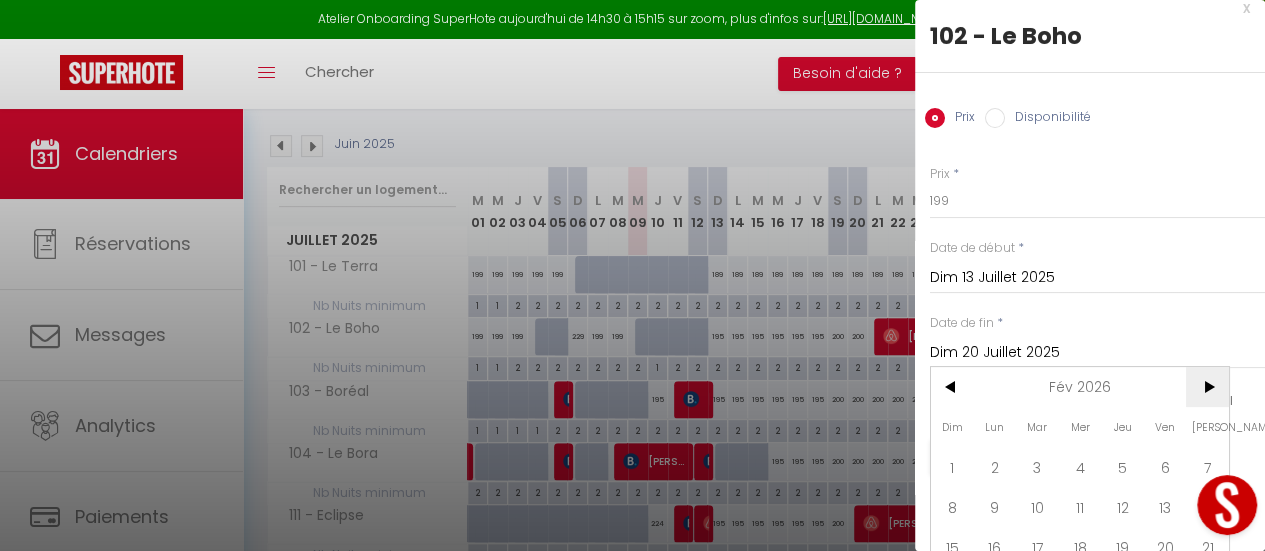click on ">" at bounding box center (1207, 387) 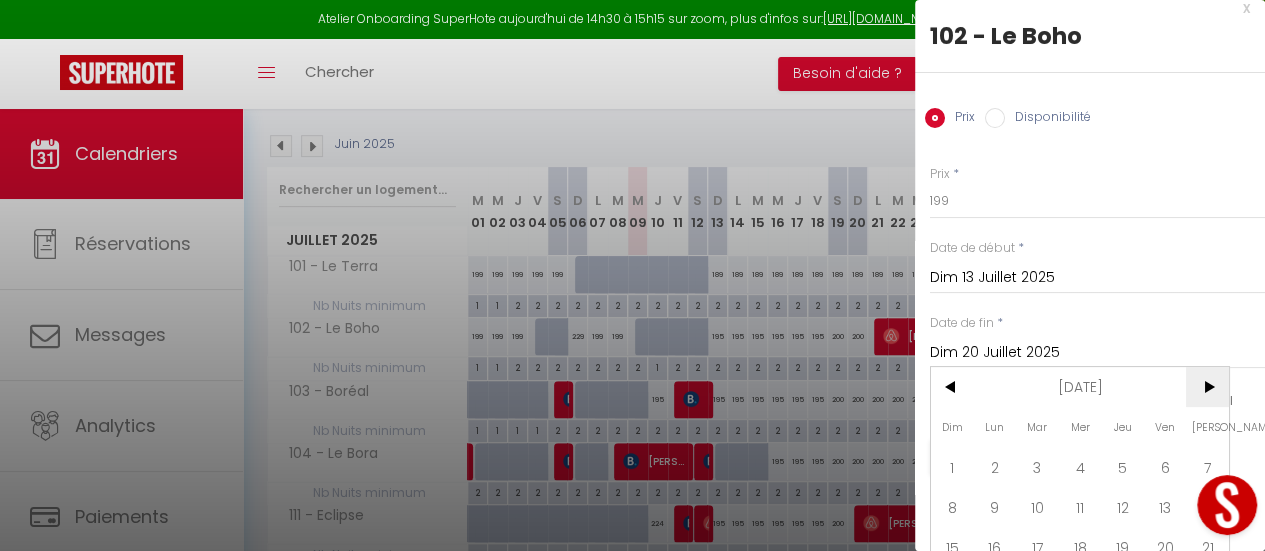 click on ">" at bounding box center [1207, 387] 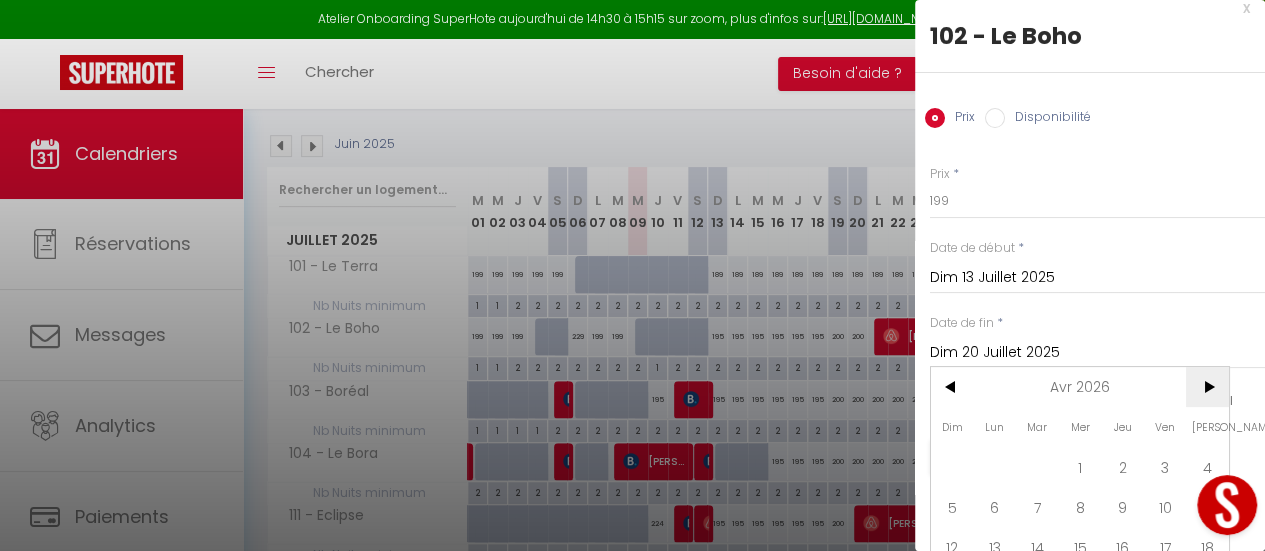 click on ">" at bounding box center (1207, 387) 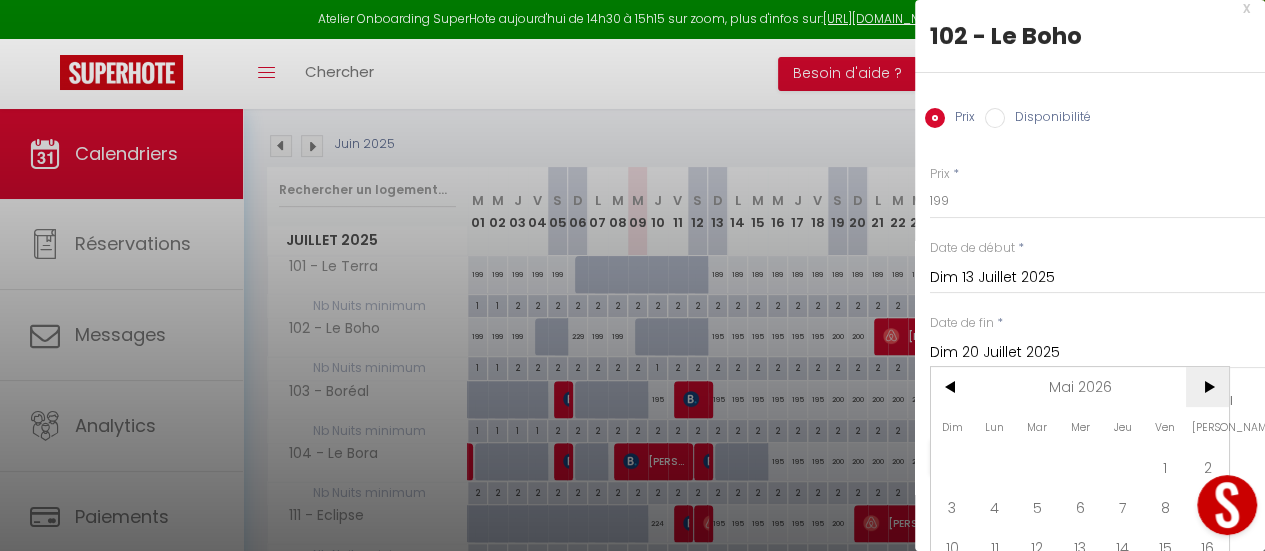 click on ">" at bounding box center [1207, 387] 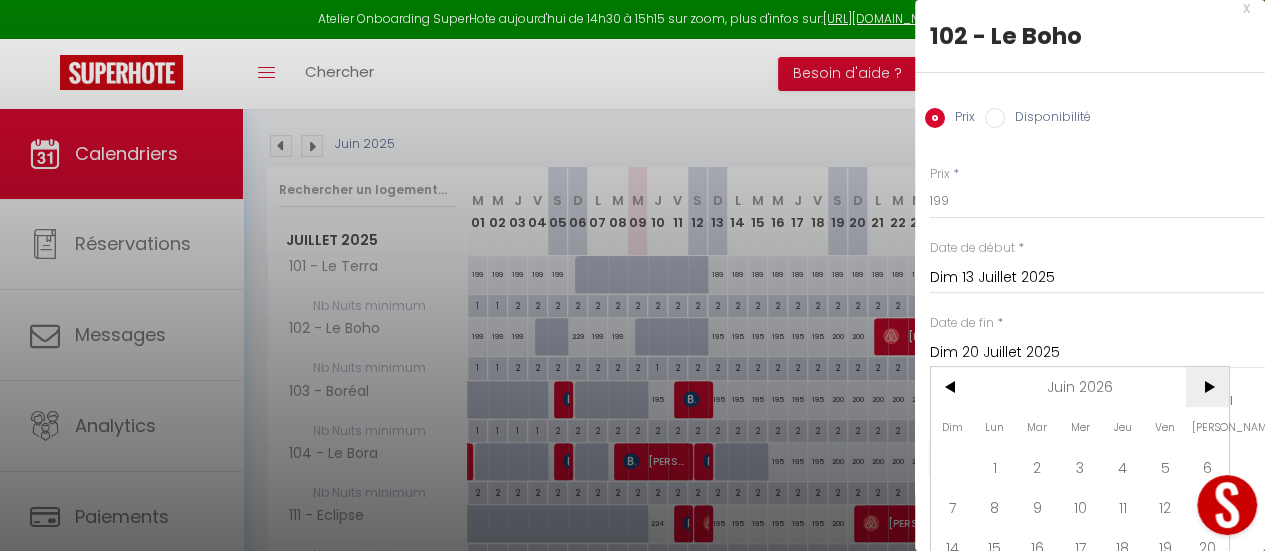 click on ">" at bounding box center (1207, 387) 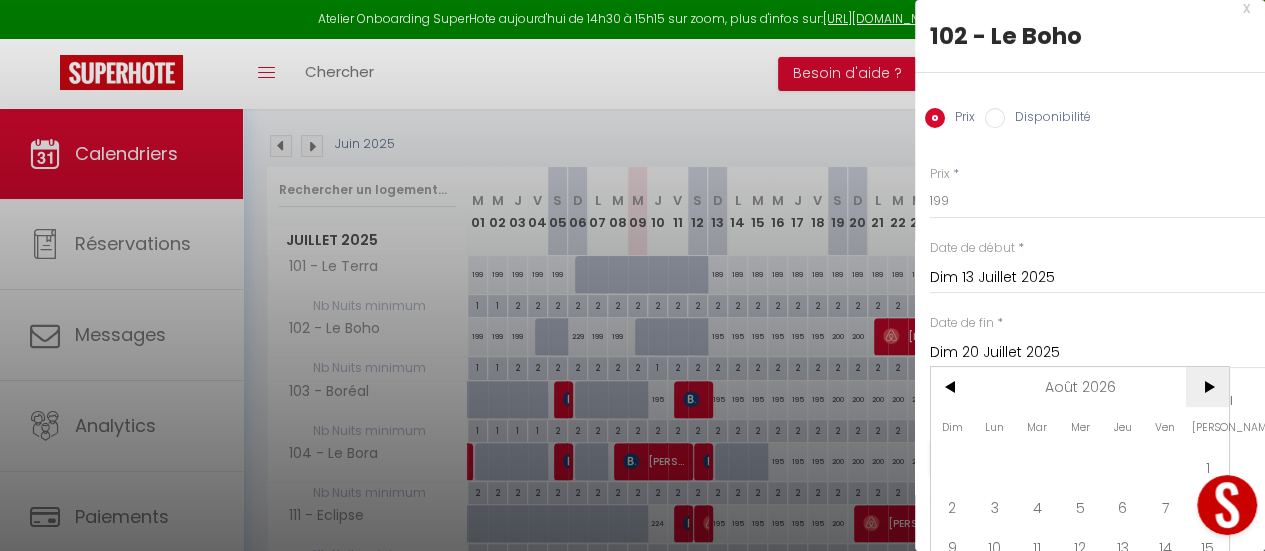 click on ">" at bounding box center (1207, 387) 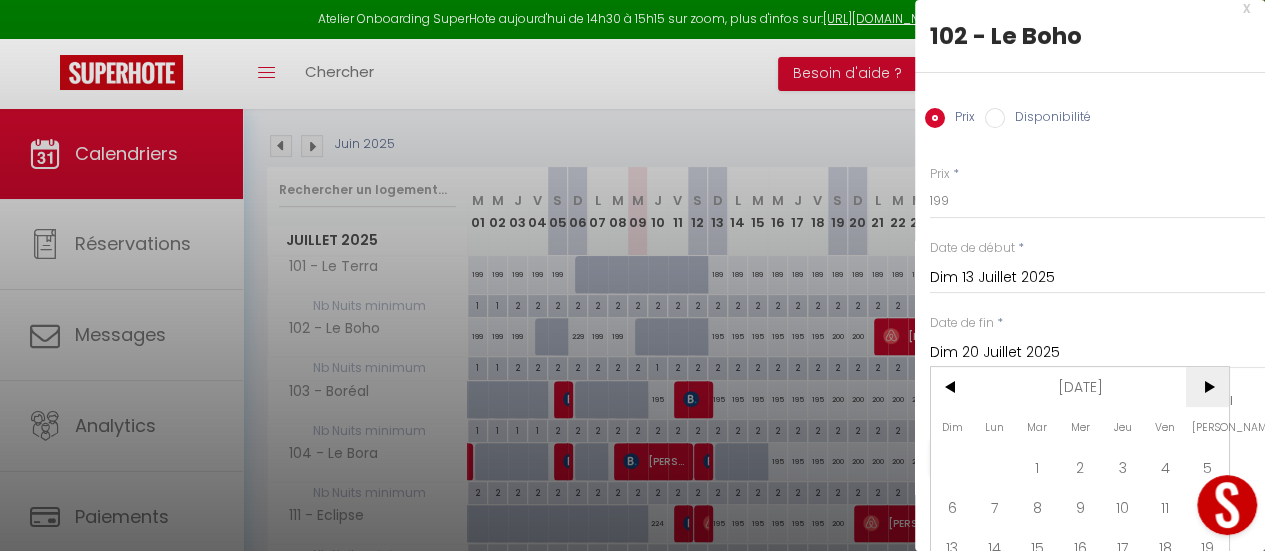click on ">" at bounding box center [1207, 387] 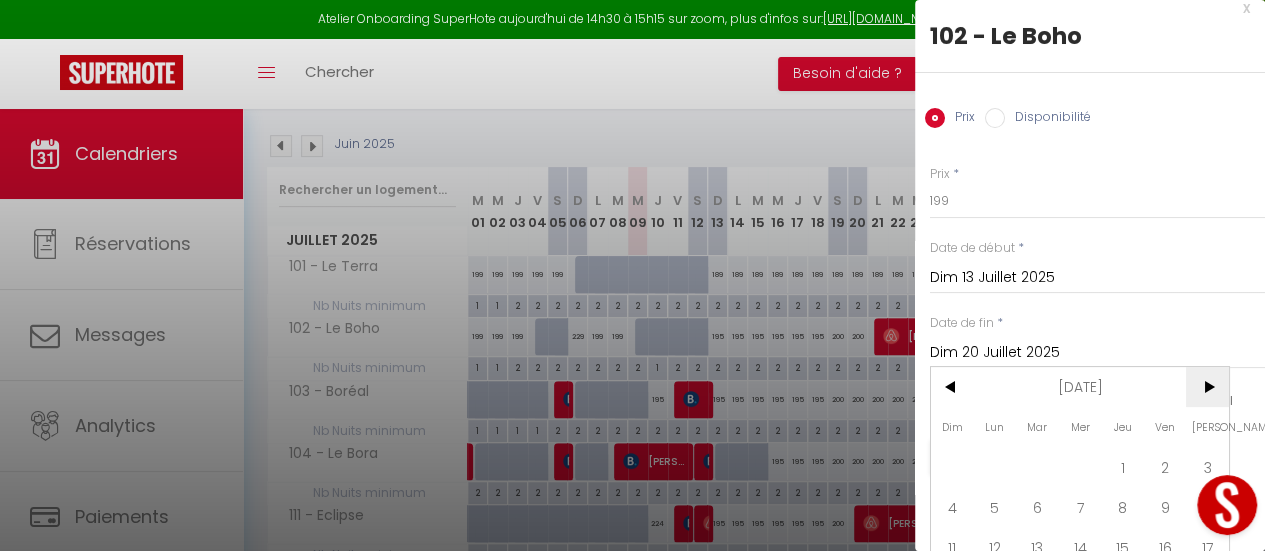 click on ">" at bounding box center [1207, 387] 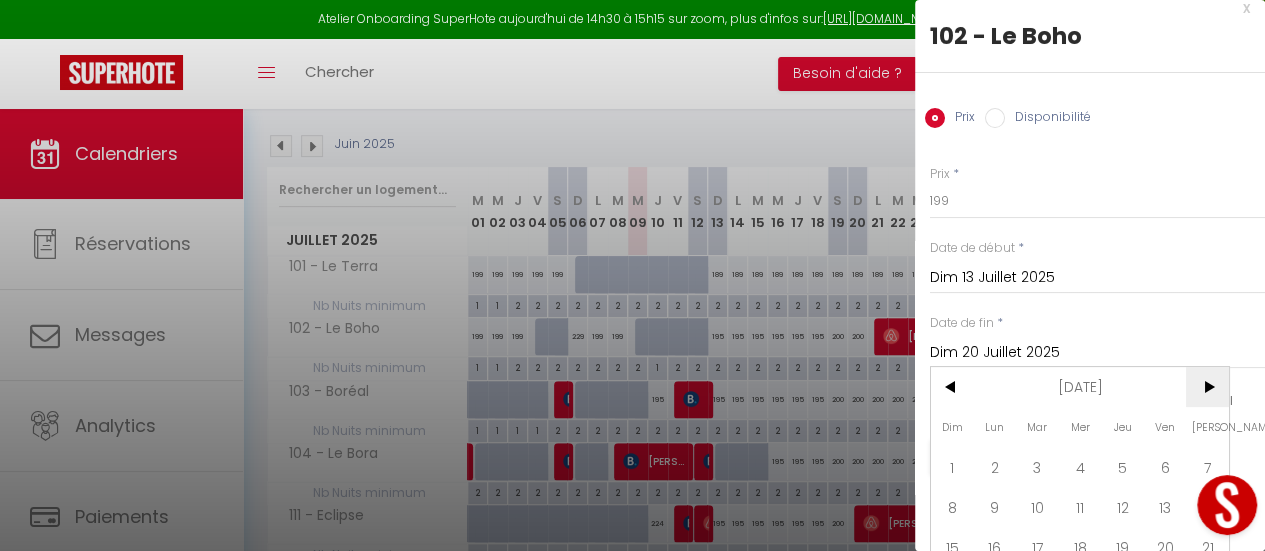click on ">" at bounding box center (1207, 387) 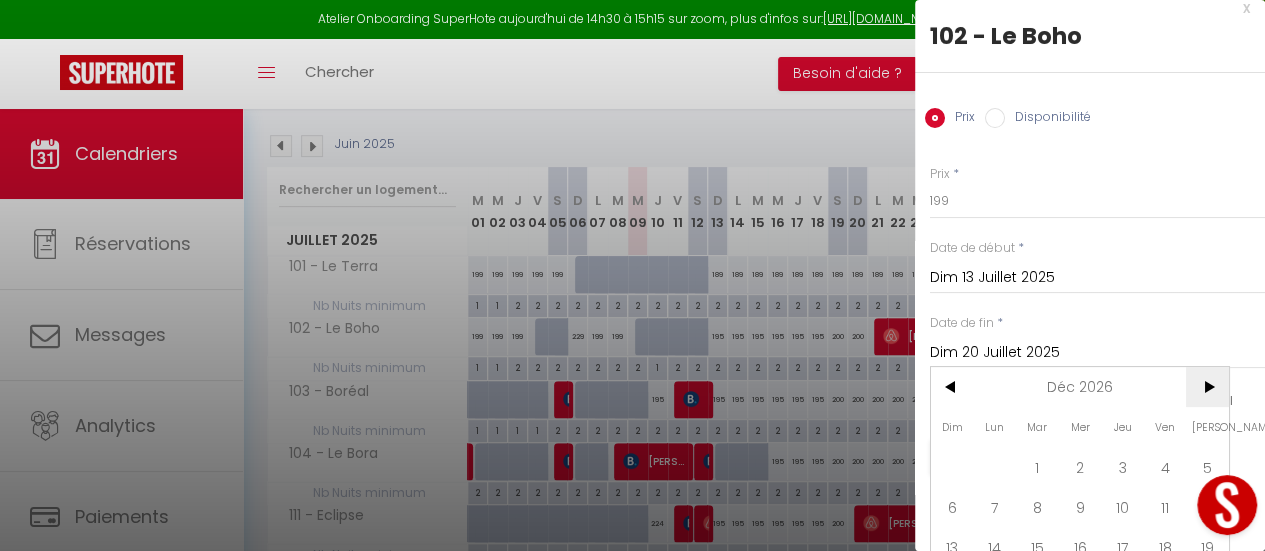 click on ">" at bounding box center (1207, 387) 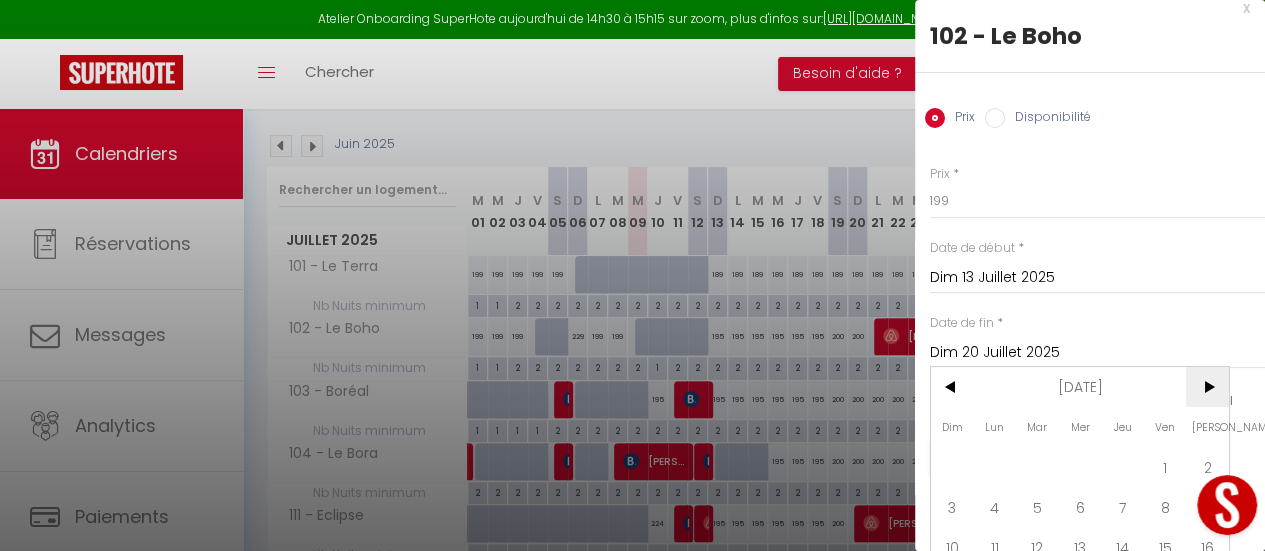 click on ">" at bounding box center [1207, 387] 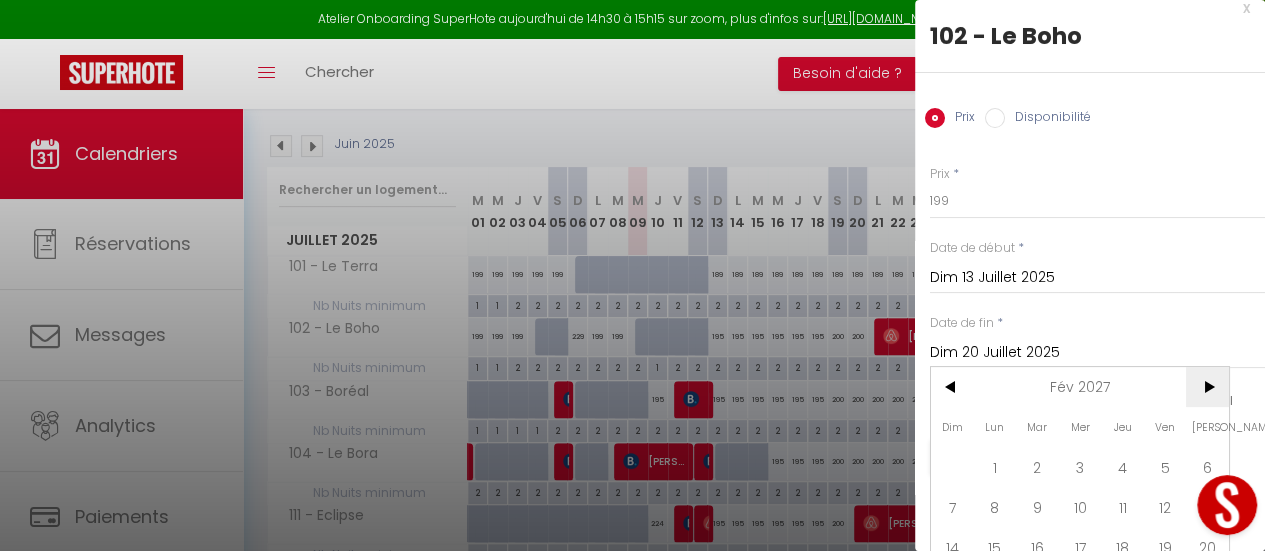 click on ">" at bounding box center [1207, 387] 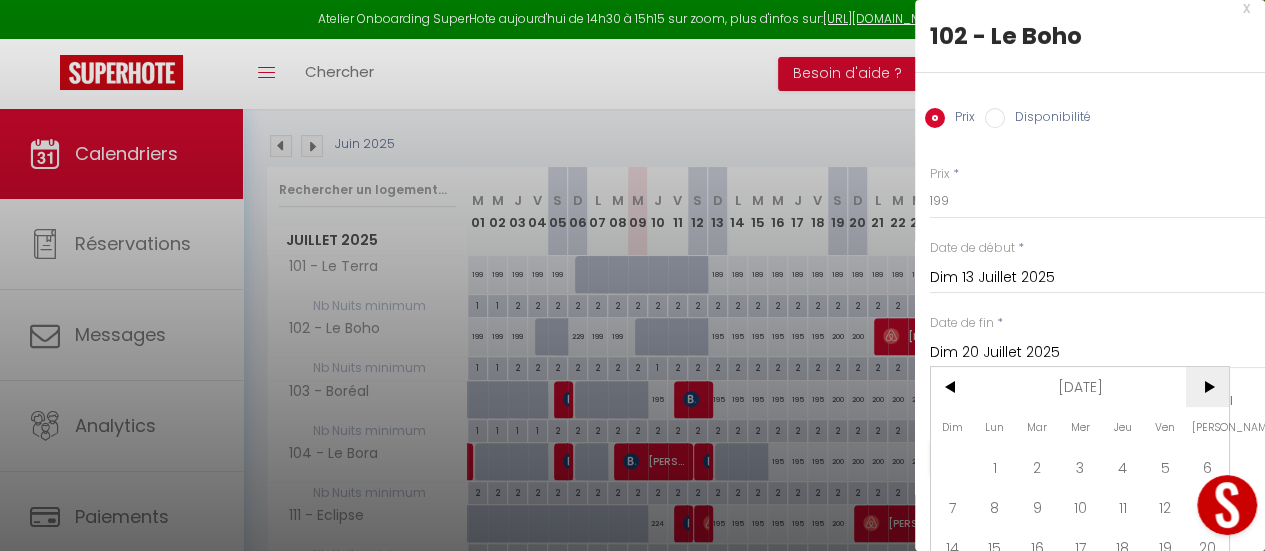 click on ">" at bounding box center [1207, 387] 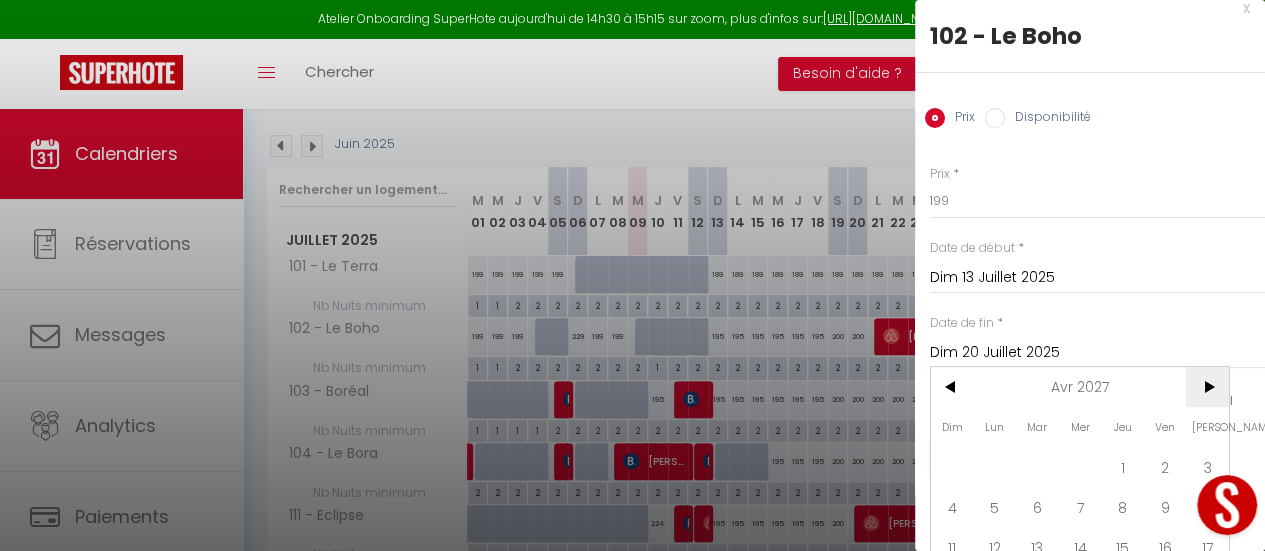 click on ">" at bounding box center [1207, 387] 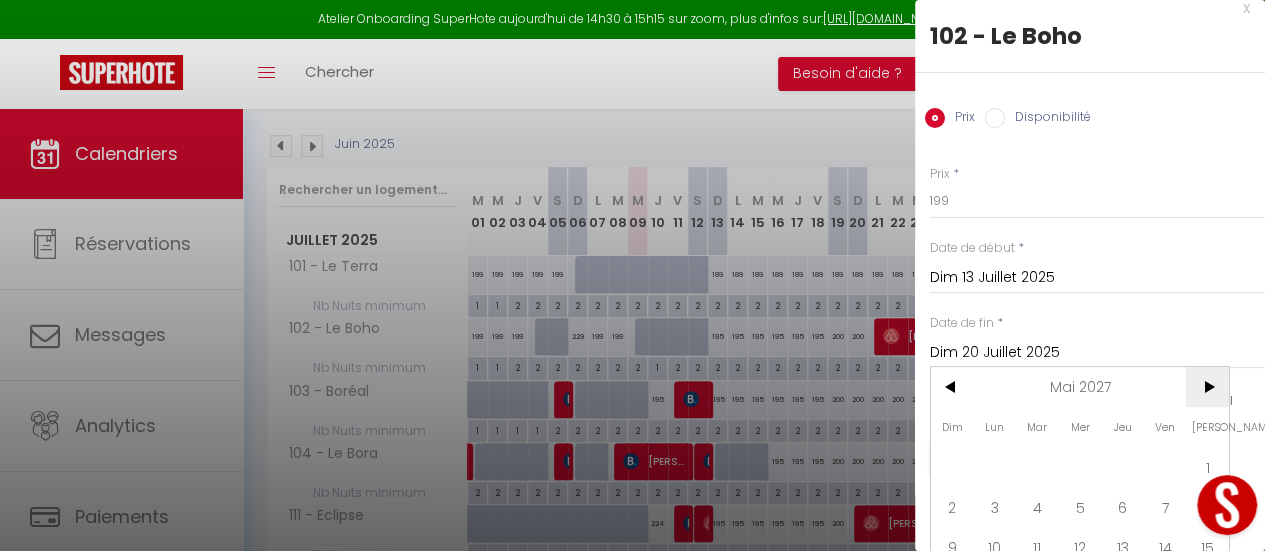 click on ">" at bounding box center (1207, 387) 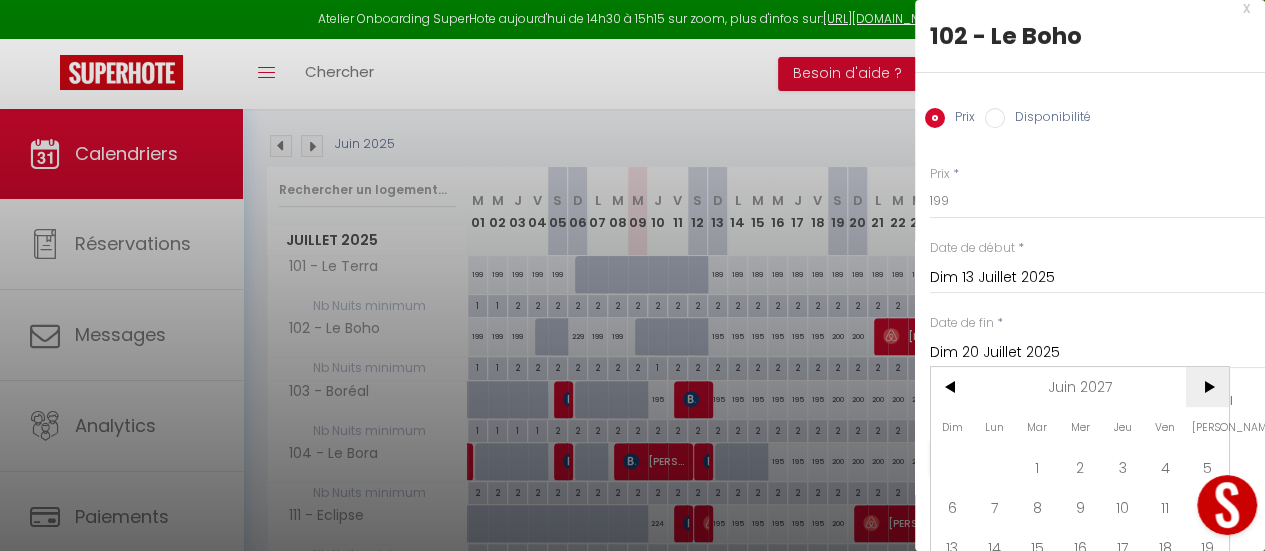 click on ">" at bounding box center [1207, 387] 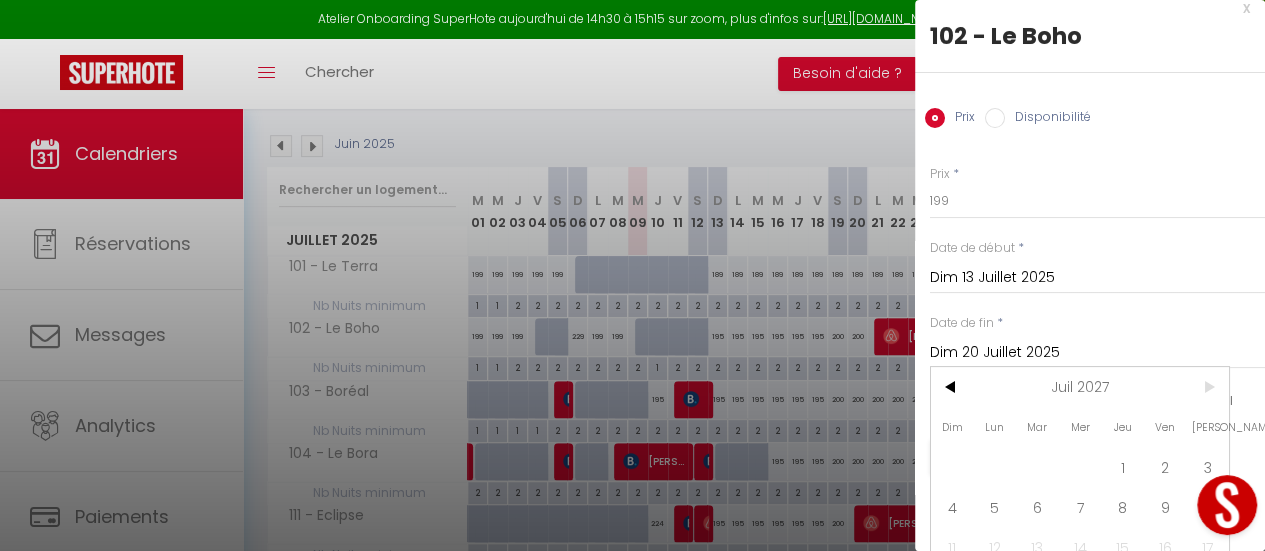 click on ">" at bounding box center [1207, 387] 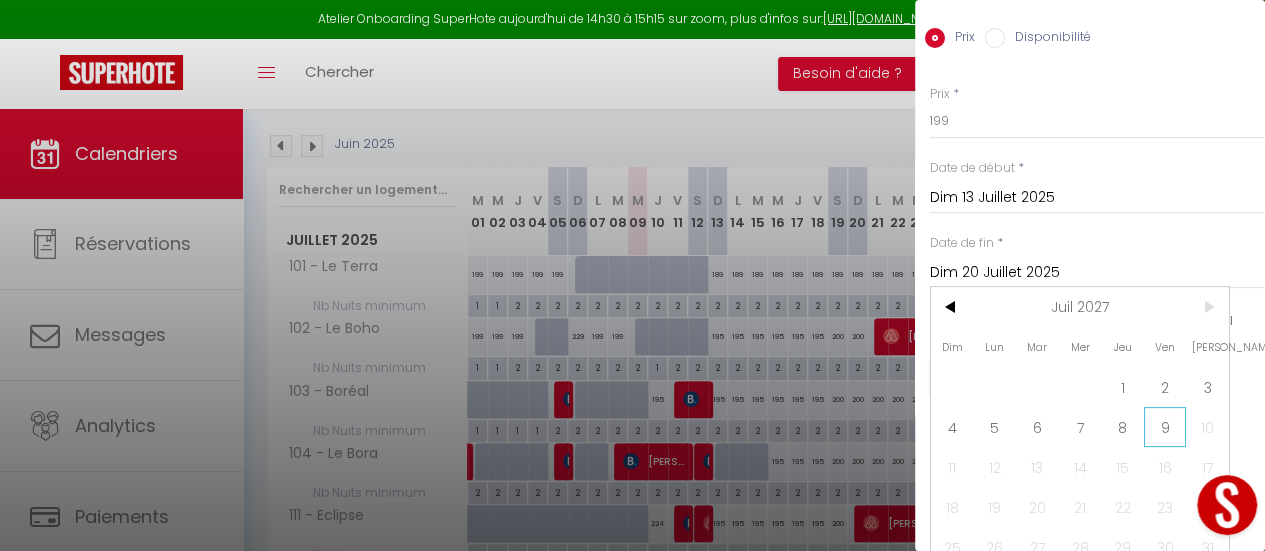 scroll, scrollTop: 124, scrollLeft: 0, axis: vertical 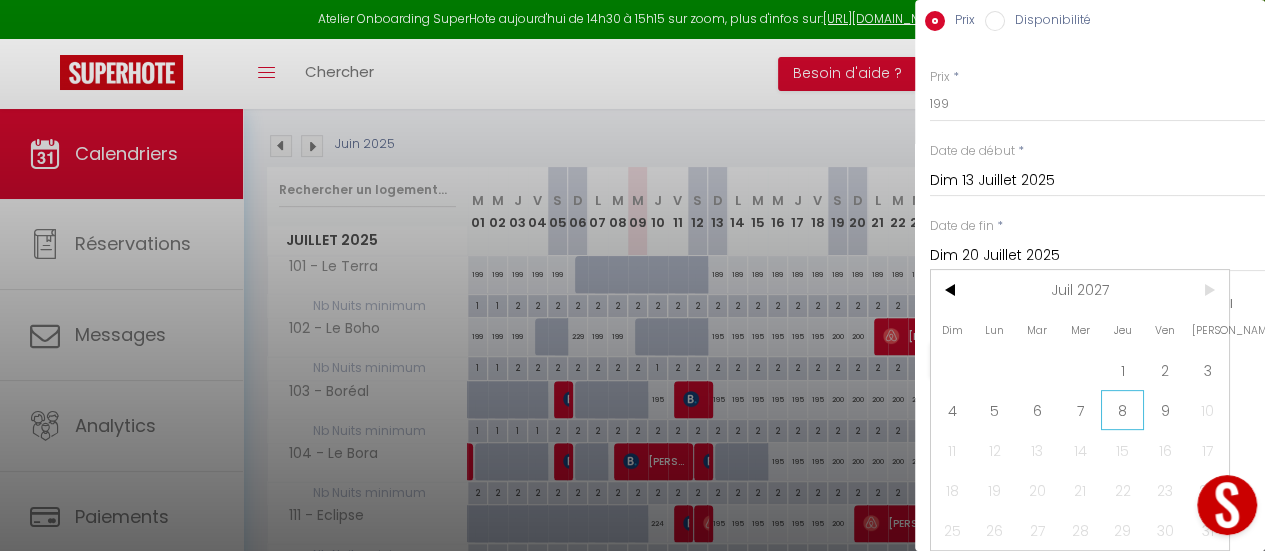 click on "8" at bounding box center (1122, 410) 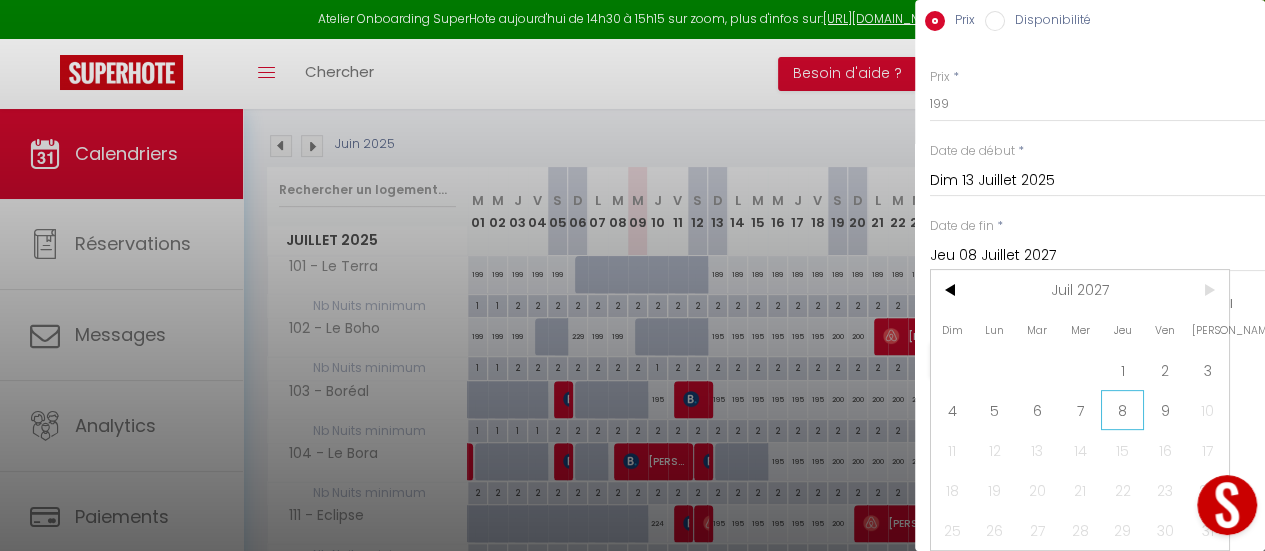 scroll, scrollTop: 14, scrollLeft: 0, axis: vertical 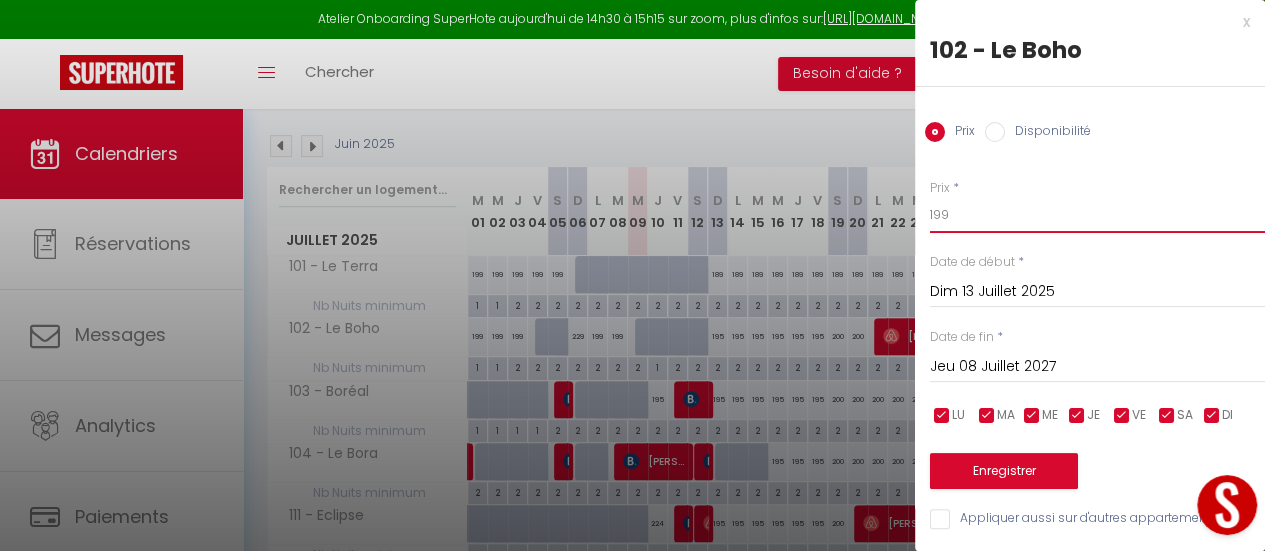 click on "199" at bounding box center (1097, 215) 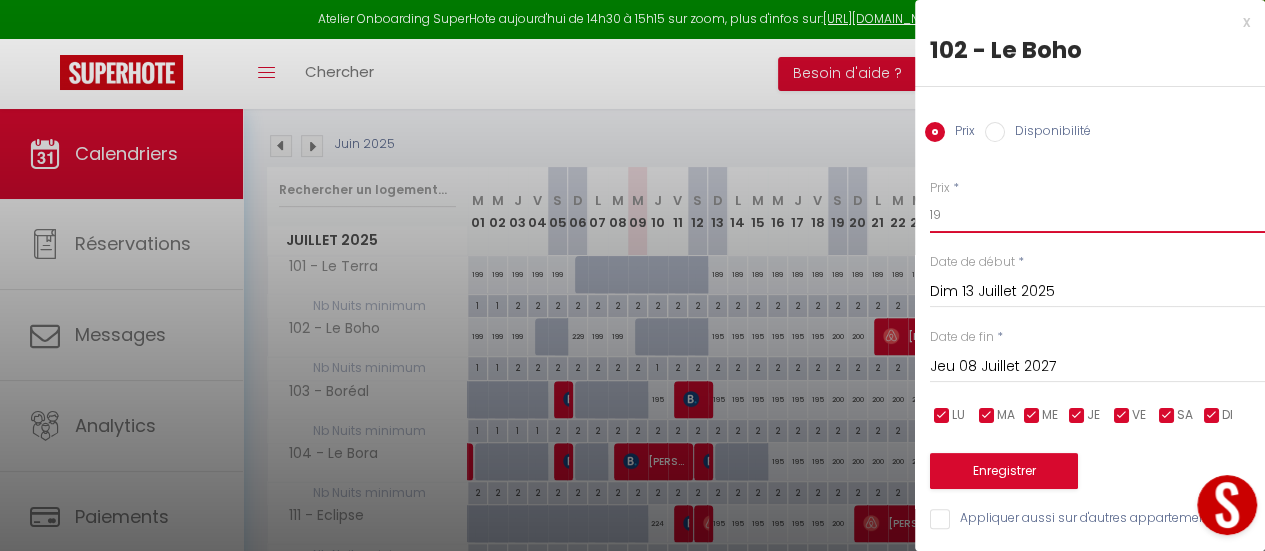 type on "195" 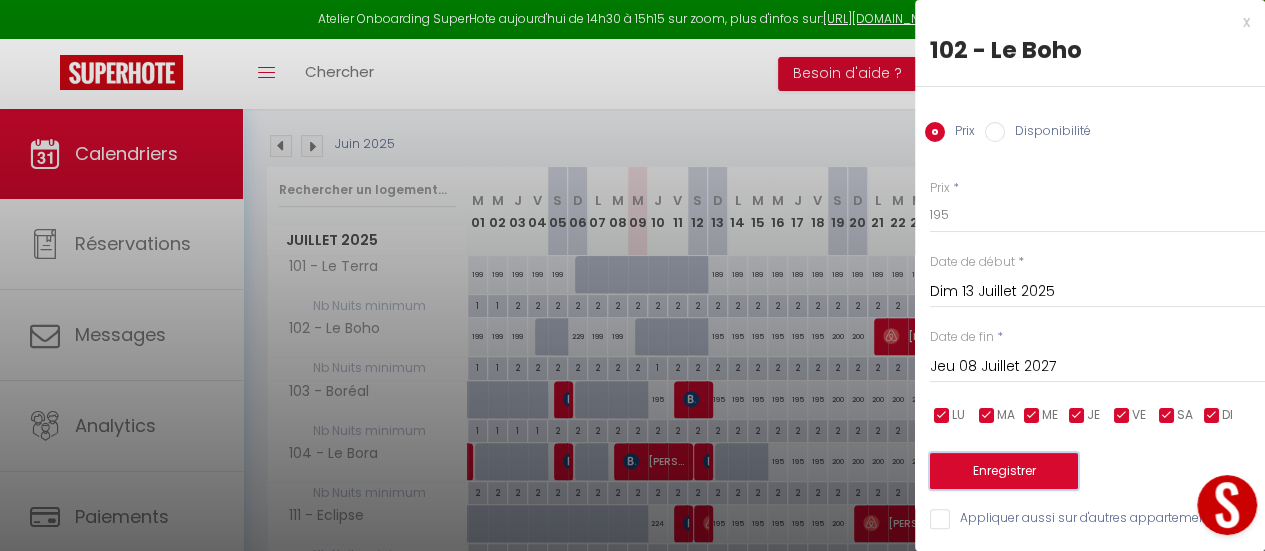 click on "Enregistrer" at bounding box center [1004, 471] 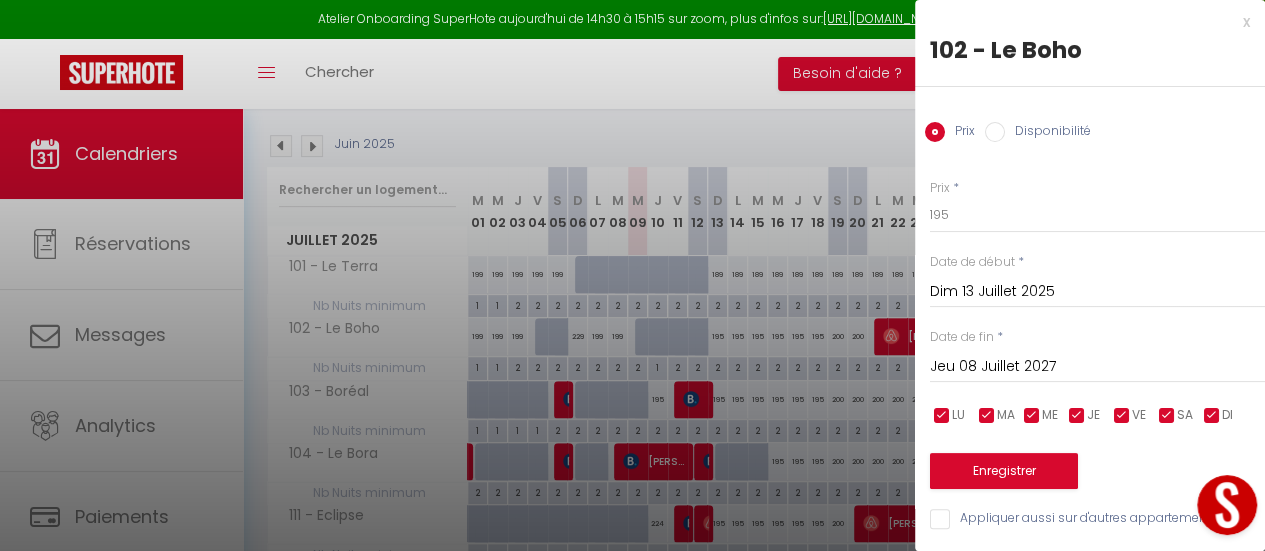 type on "Sam 12 Juillet 2025" 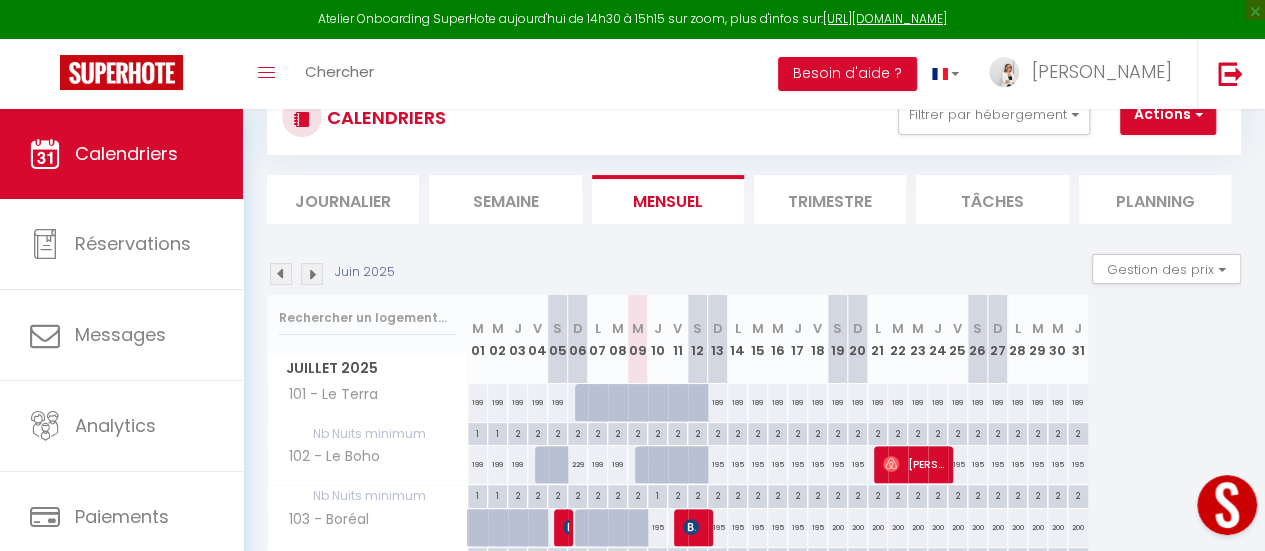 scroll, scrollTop: 0, scrollLeft: 0, axis: both 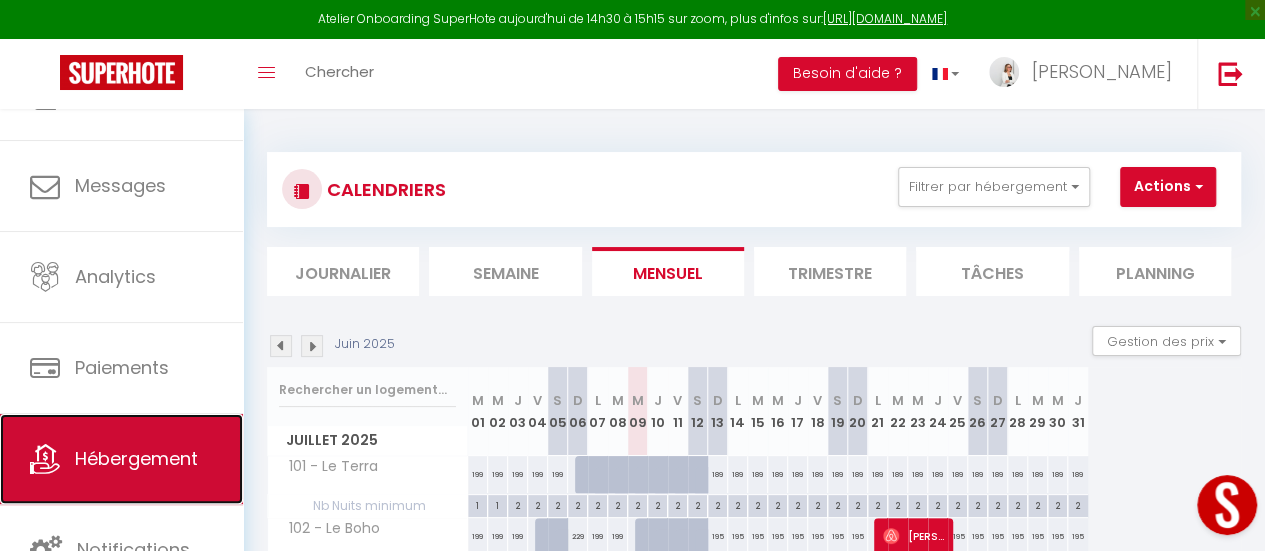 click on "Hébergement" at bounding box center (121, 459) 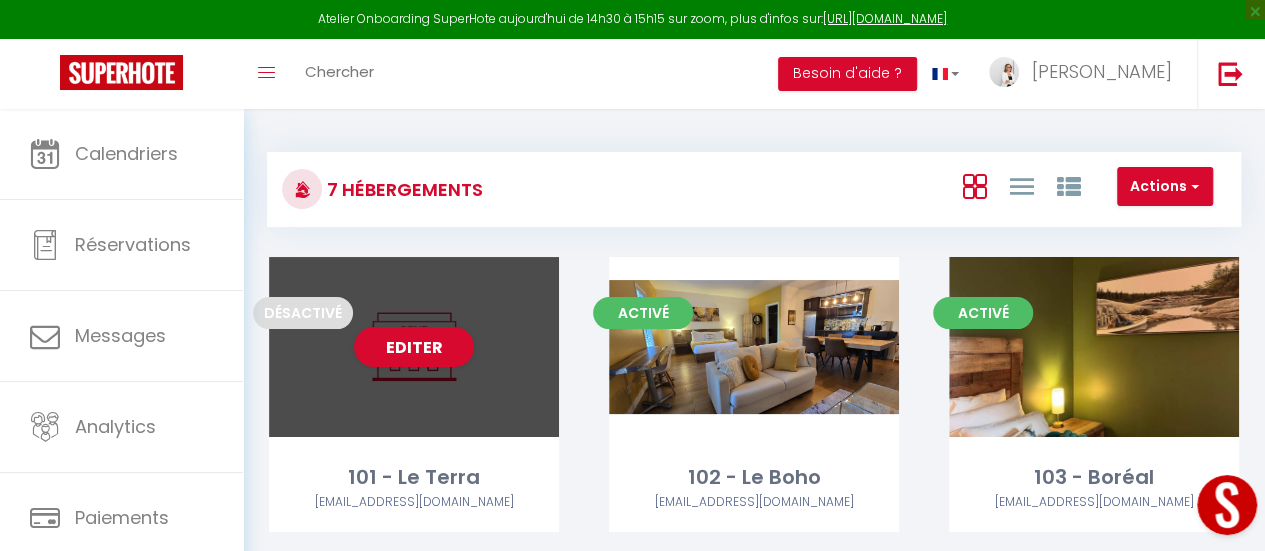 scroll, scrollTop: 100, scrollLeft: 0, axis: vertical 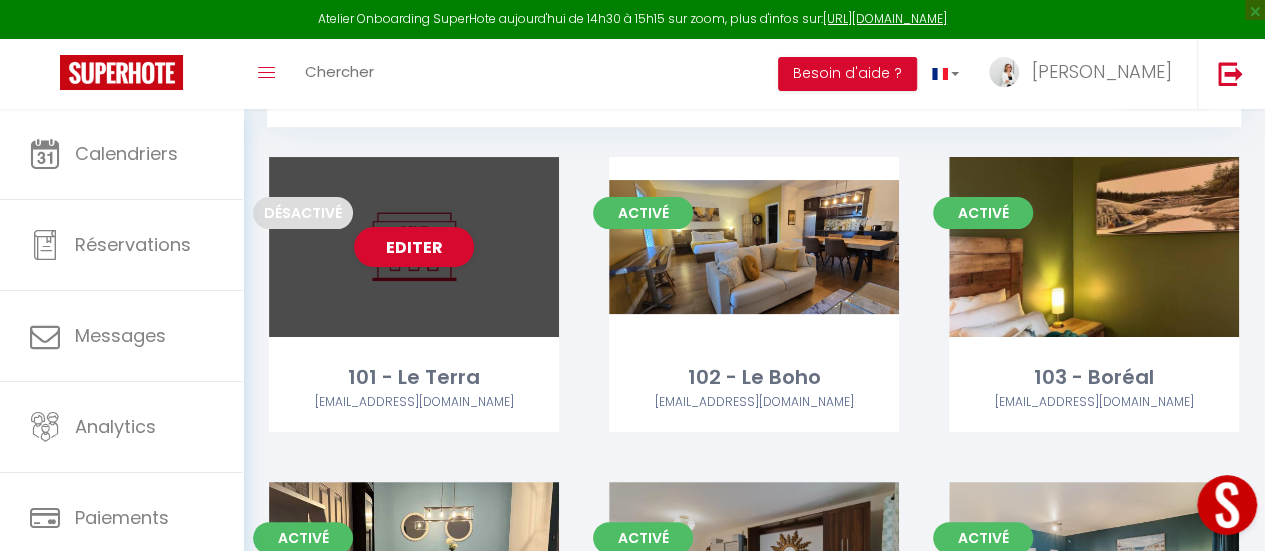 click on "Editer" at bounding box center (414, 247) 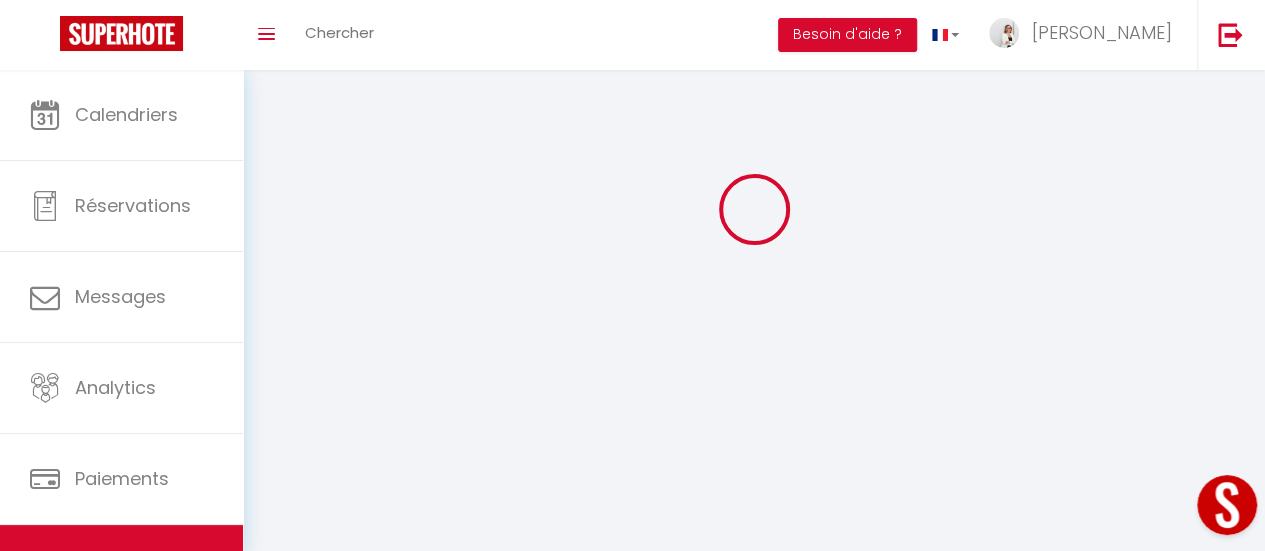 scroll, scrollTop: 0, scrollLeft: 0, axis: both 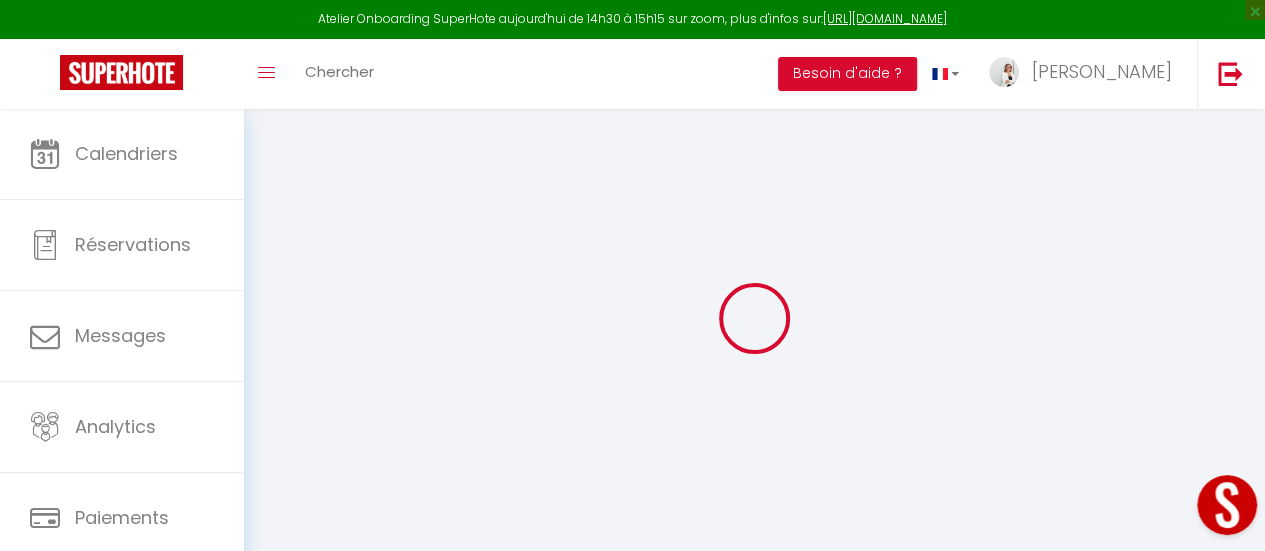 type on "101 - Le Terra" 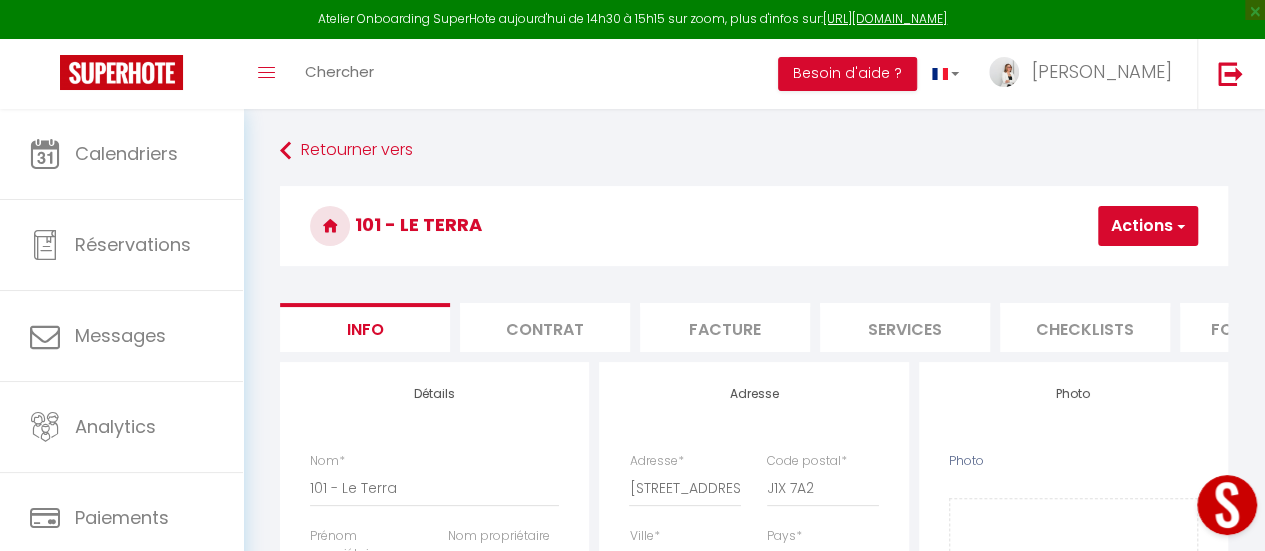 checkbox on "true" 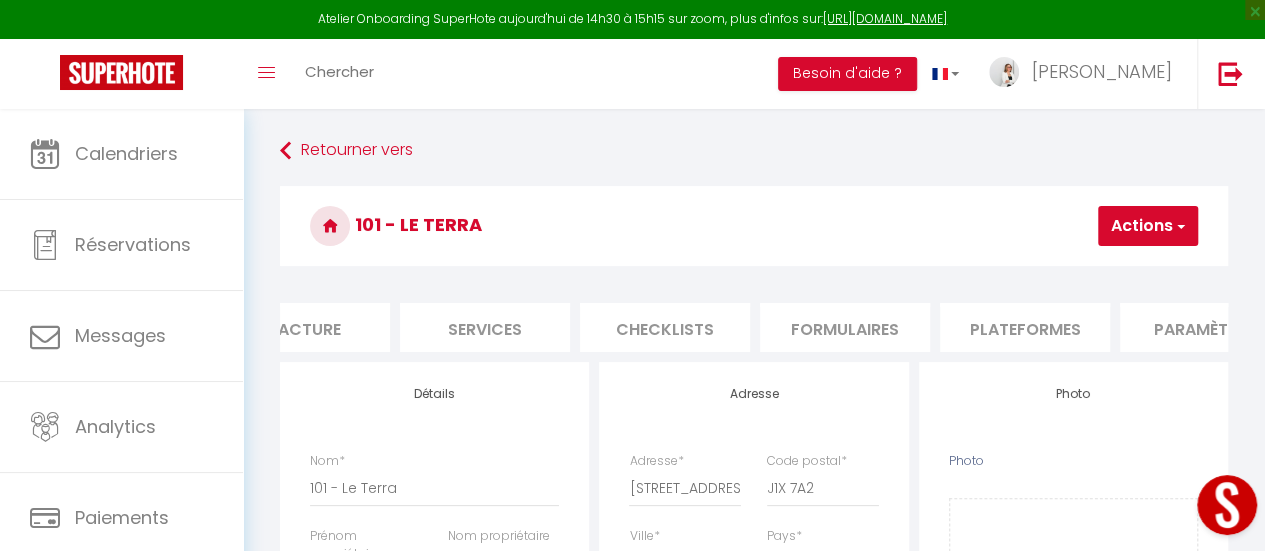 scroll, scrollTop: 0, scrollLeft: 452, axis: horizontal 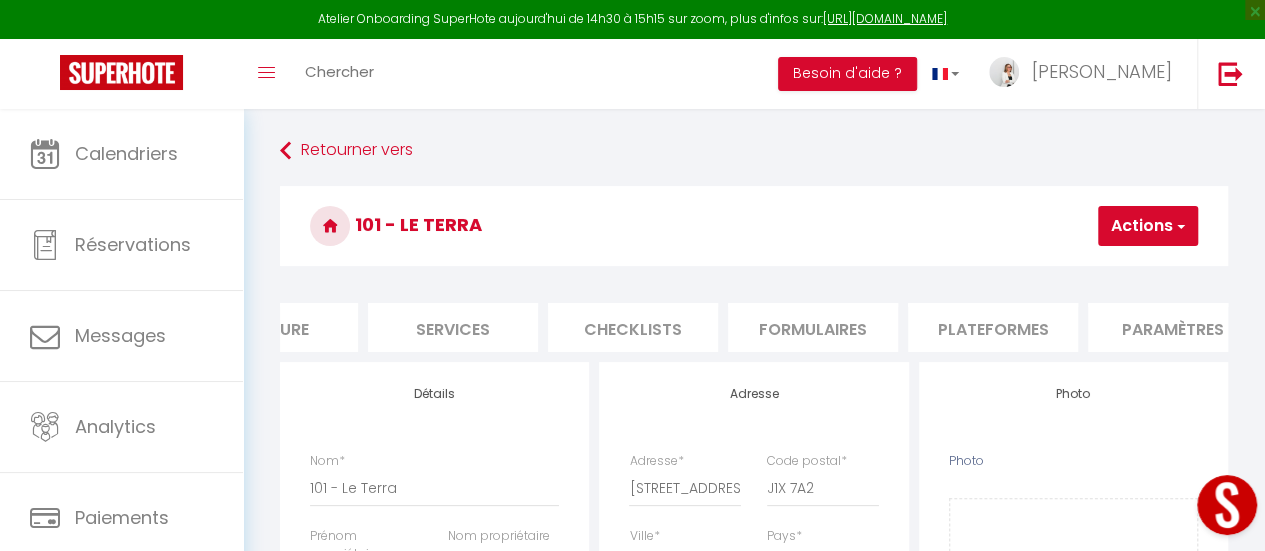 click on "Plateformes" at bounding box center (993, 327) 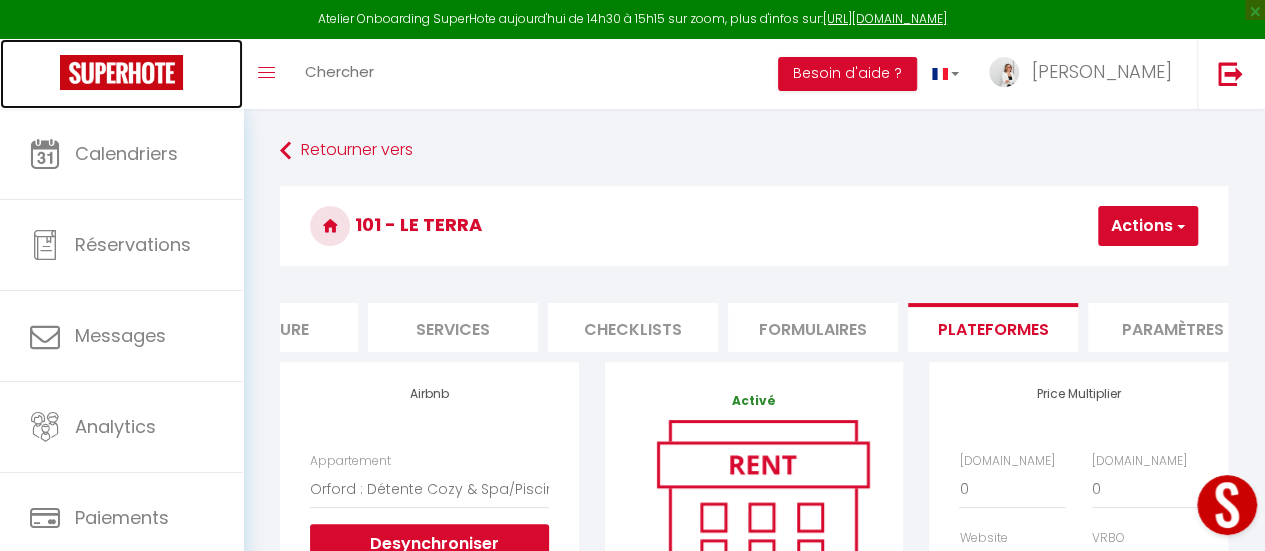 click at bounding box center [121, 72] 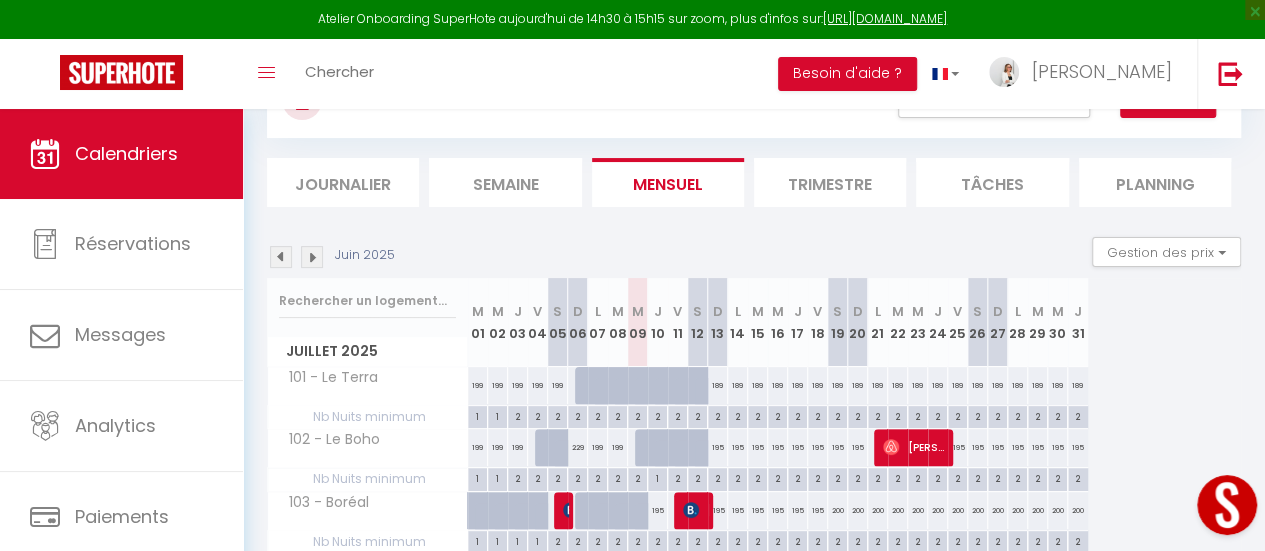 scroll, scrollTop: 200, scrollLeft: 0, axis: vertical 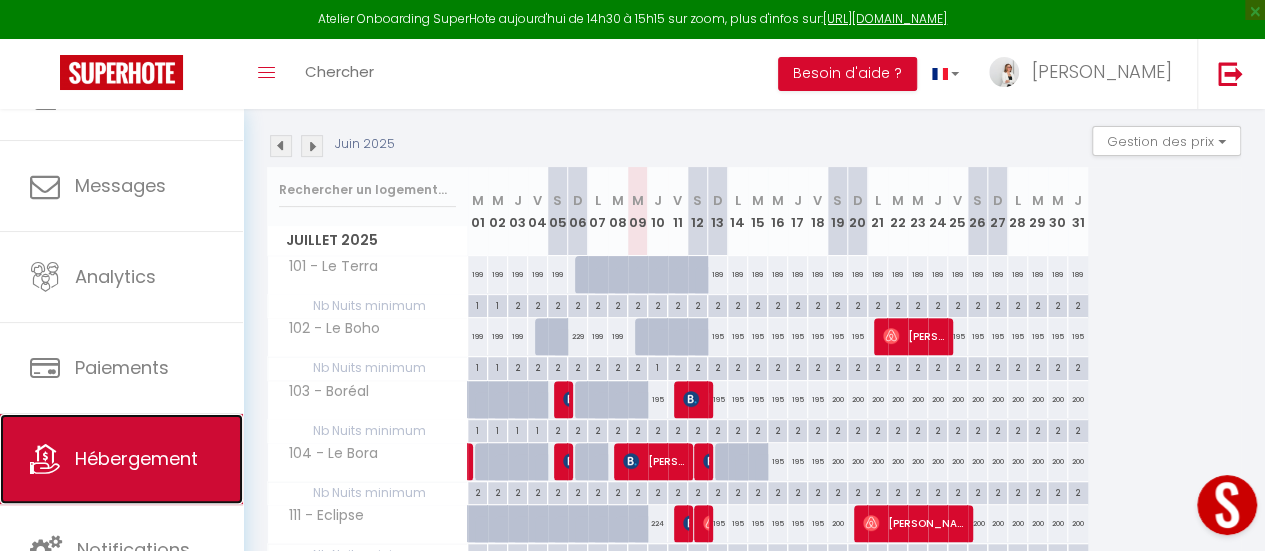 click on "Hébergement" at bounding box center [121, 459] 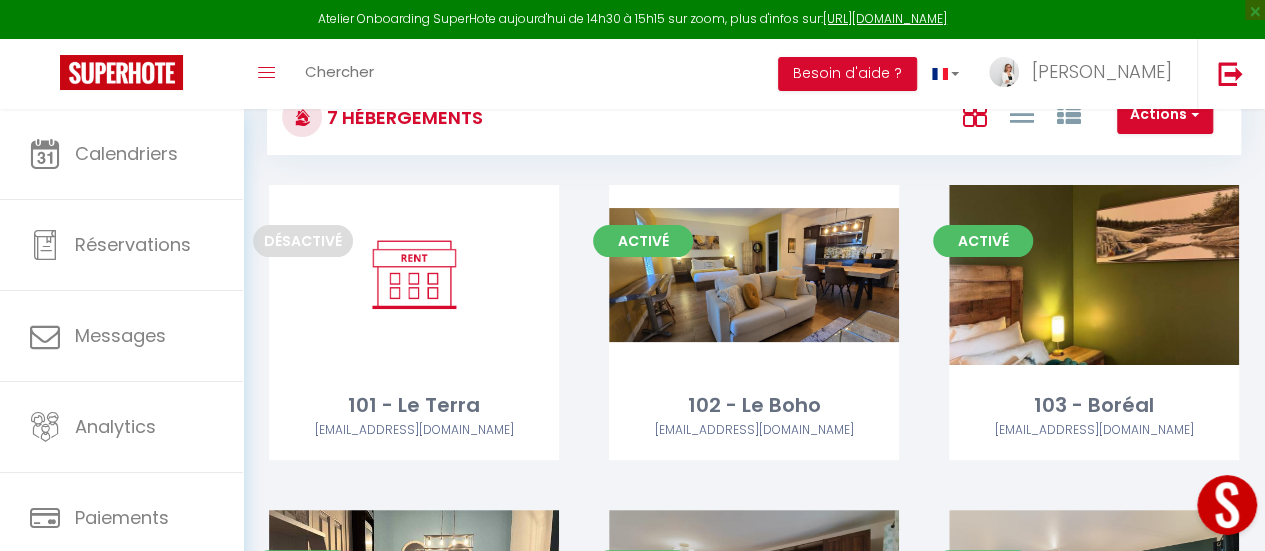 scroll, scrollTop: 100, scrollLeft: 0, axis: vertical 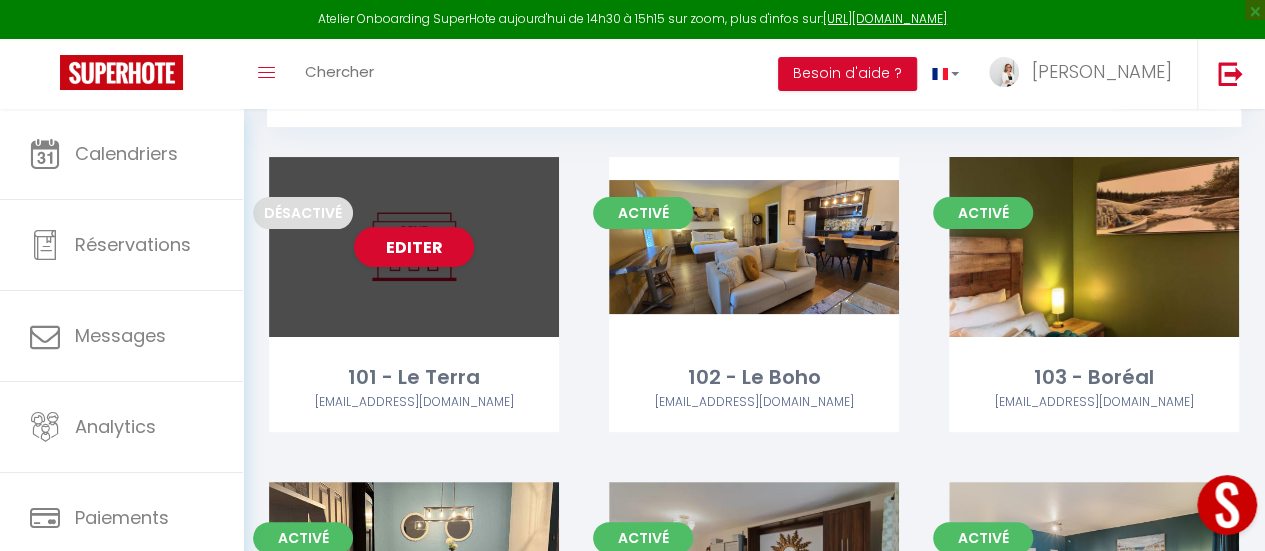 click on "Désactivé" at bounding box center [303, 213] 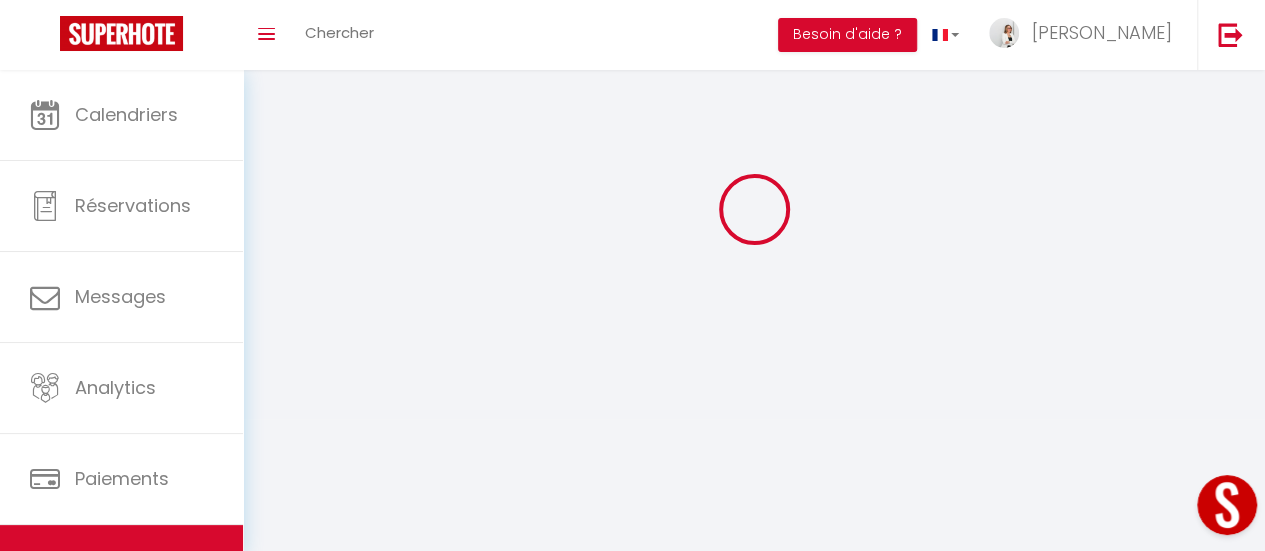 scroll, scrollTop: 0, scrollLeft: 0, axis: both 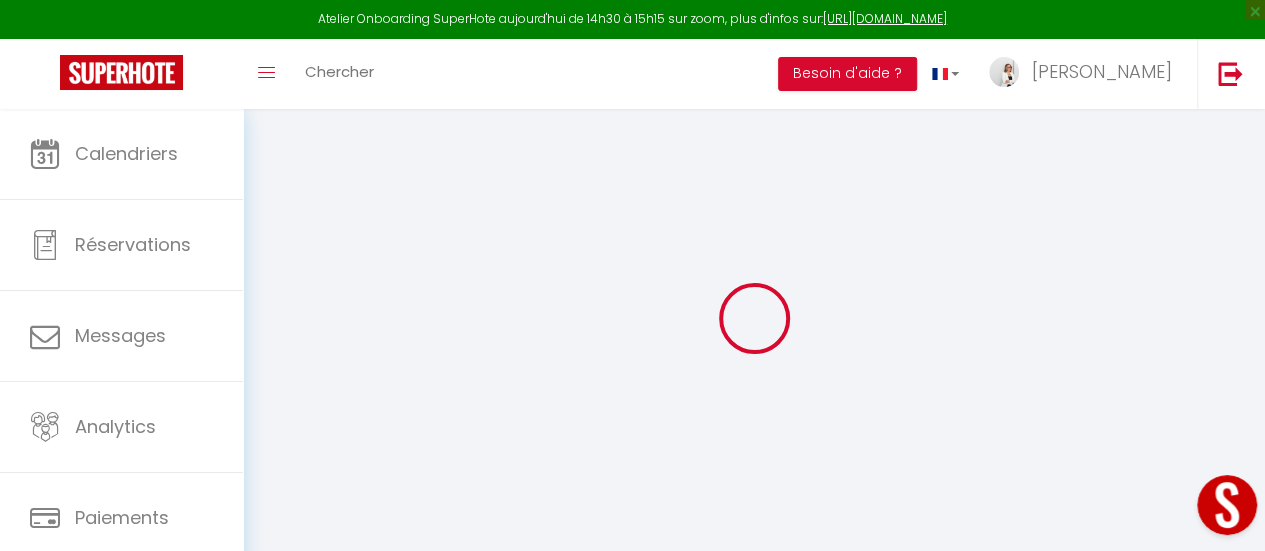 select 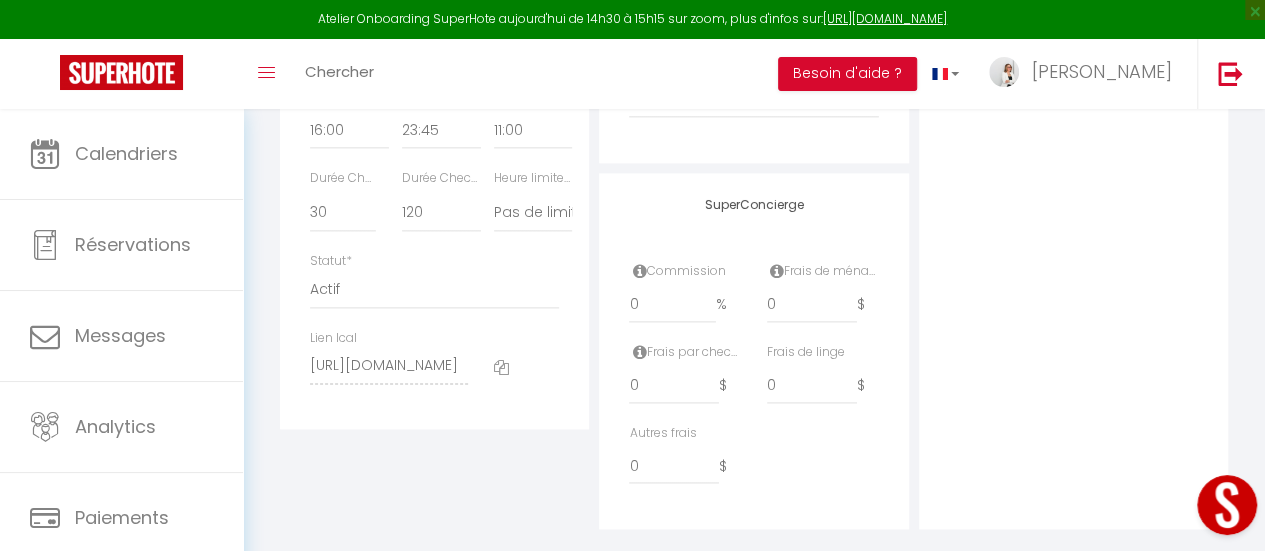 scroll, scrollTop: 1200, scrollLeft: 0, axis: vertical 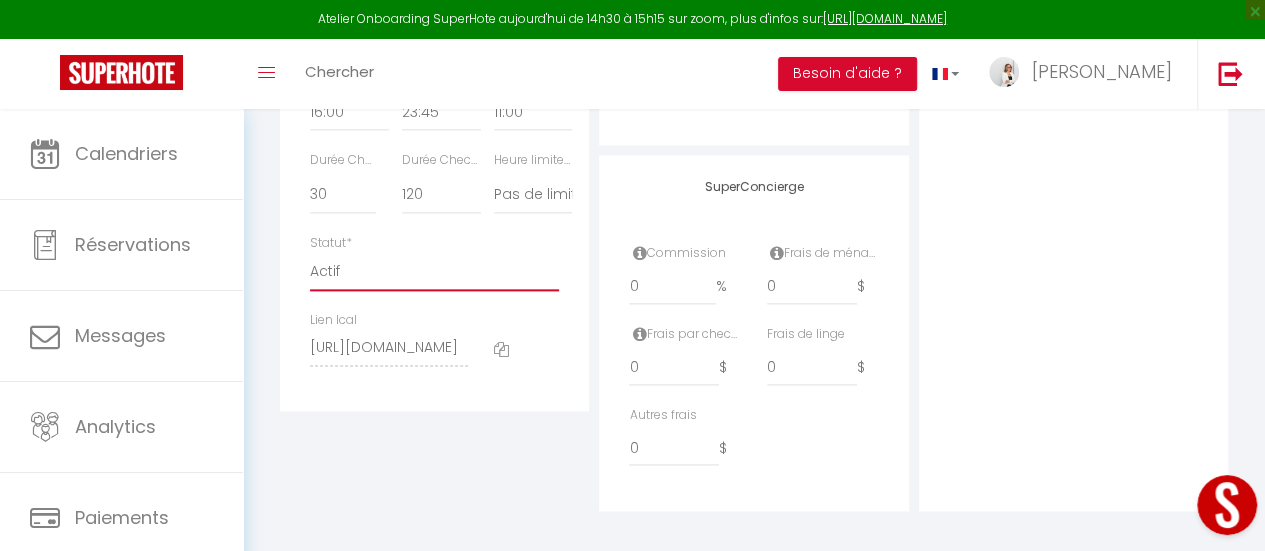 click on "Actif
Pas actif" at bounding box center [434, 272] 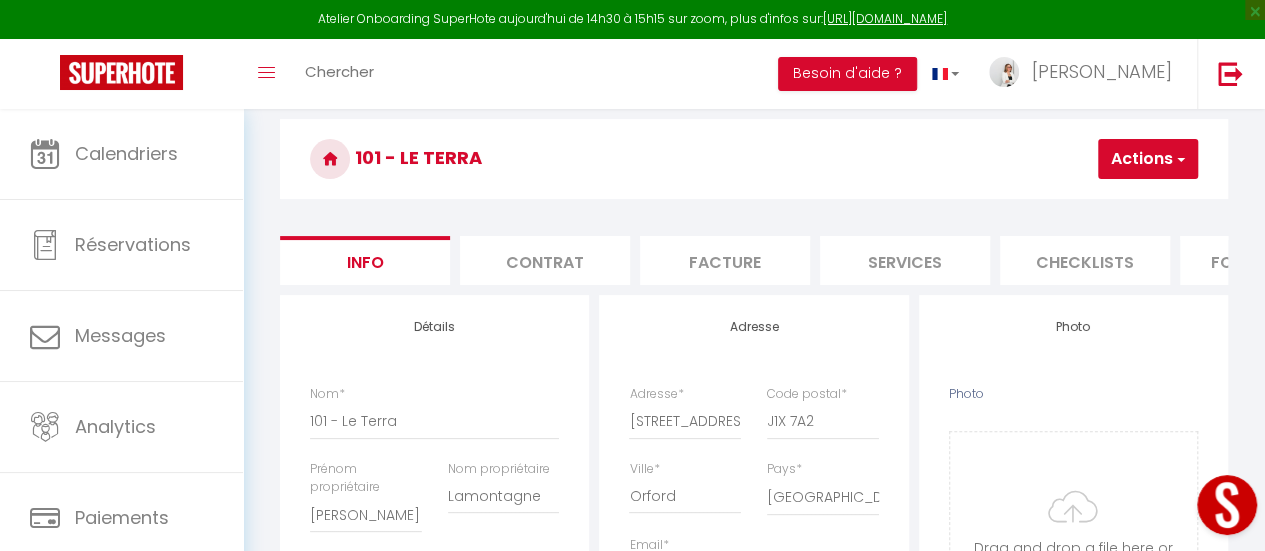 scroll, scrollTop: 0, scrollLeft: 0, axis: both 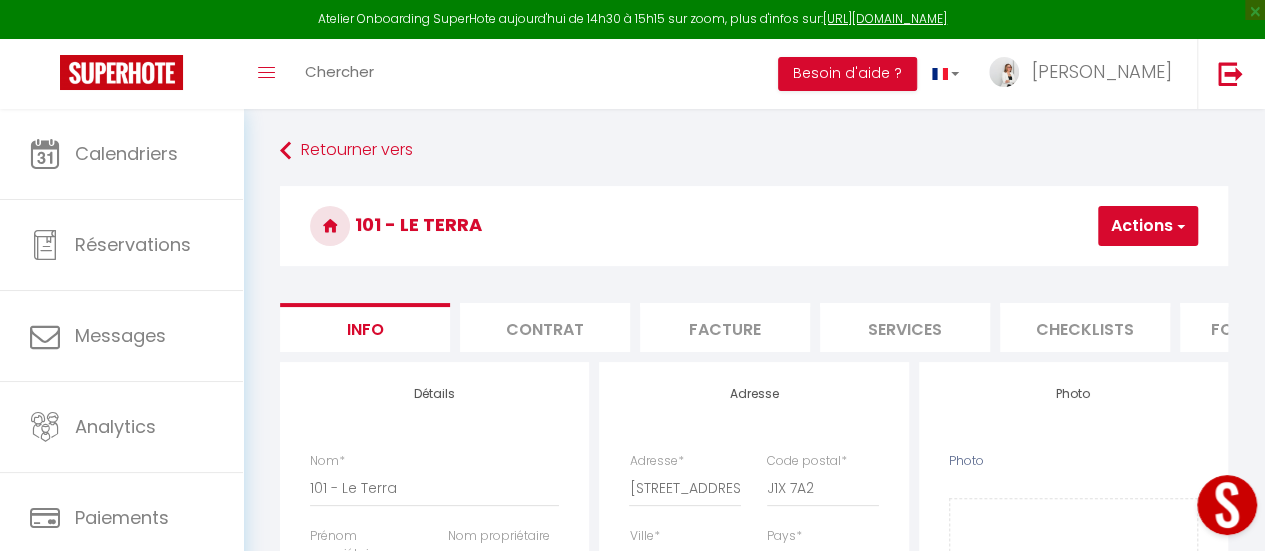 click on "Actions" at bounding box center (1148, 226) 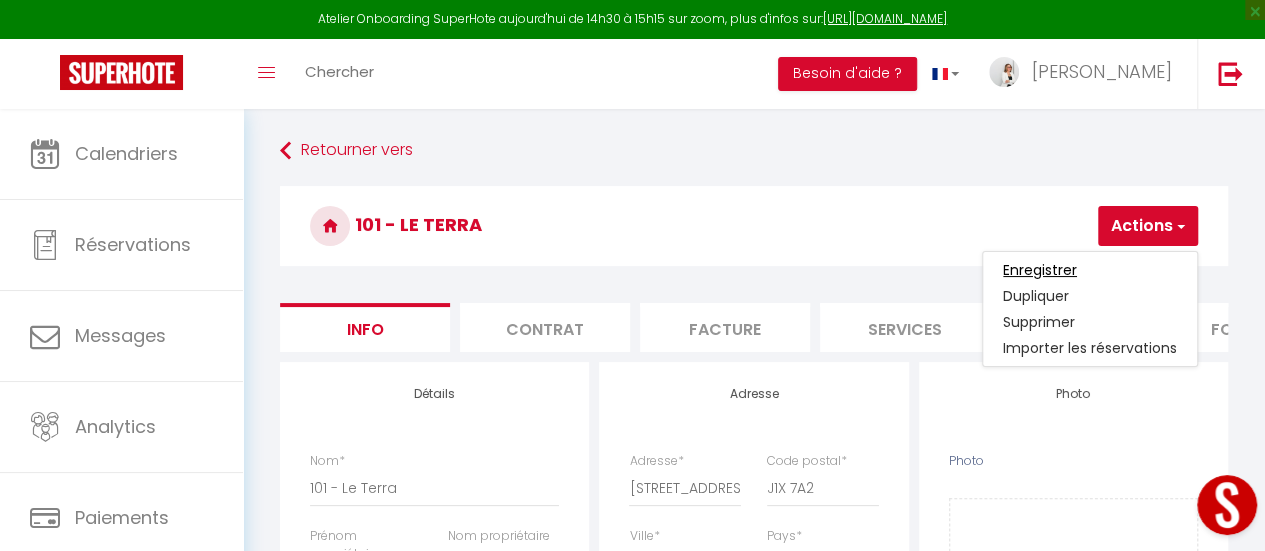click on "Enregistrer" at bounding box center (1040, 270) 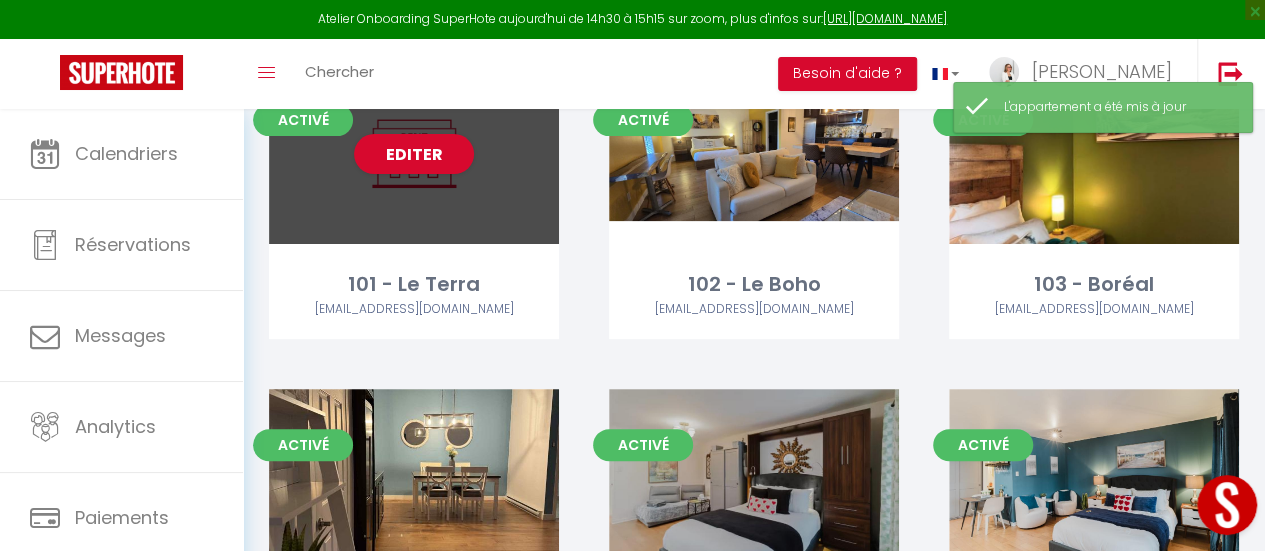 scroll, scrollTop: 200, scrollLeft: 0, axis: vertical 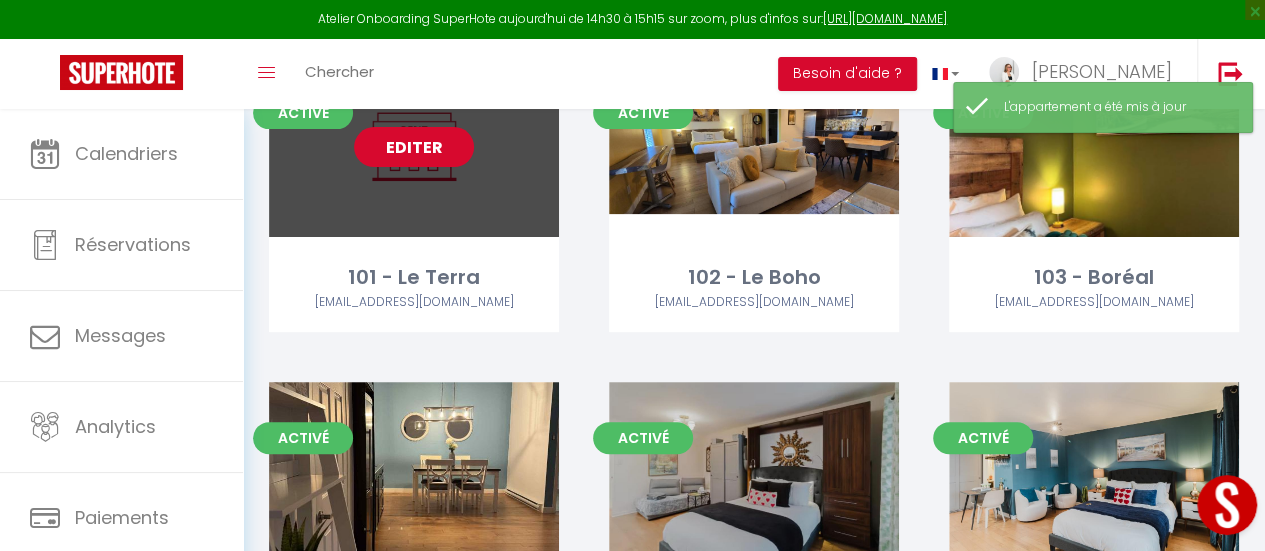 click on "Editer" at bounding box center [414, 147] 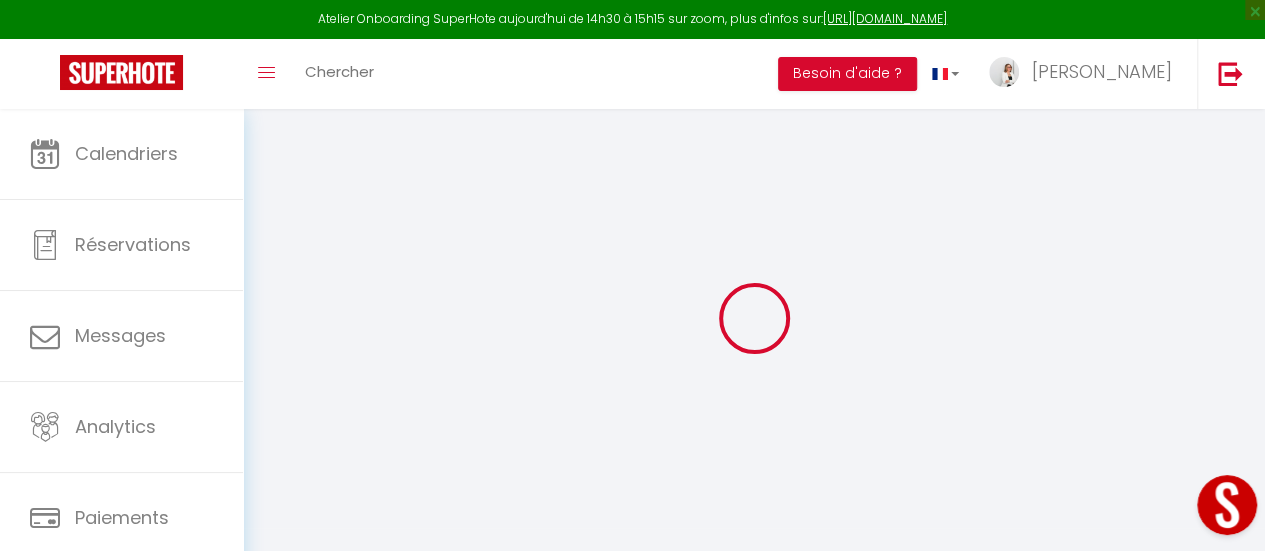 type on "101 - Le Terra" 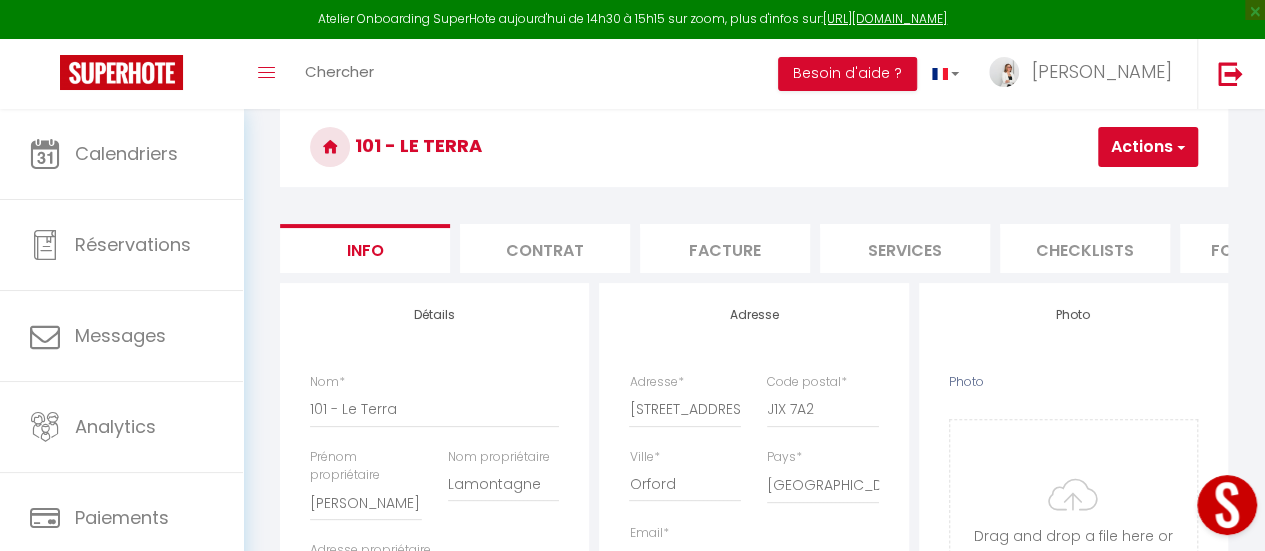 scroll, scrollTop: 200, scrollLeft: 0, axis: vertical 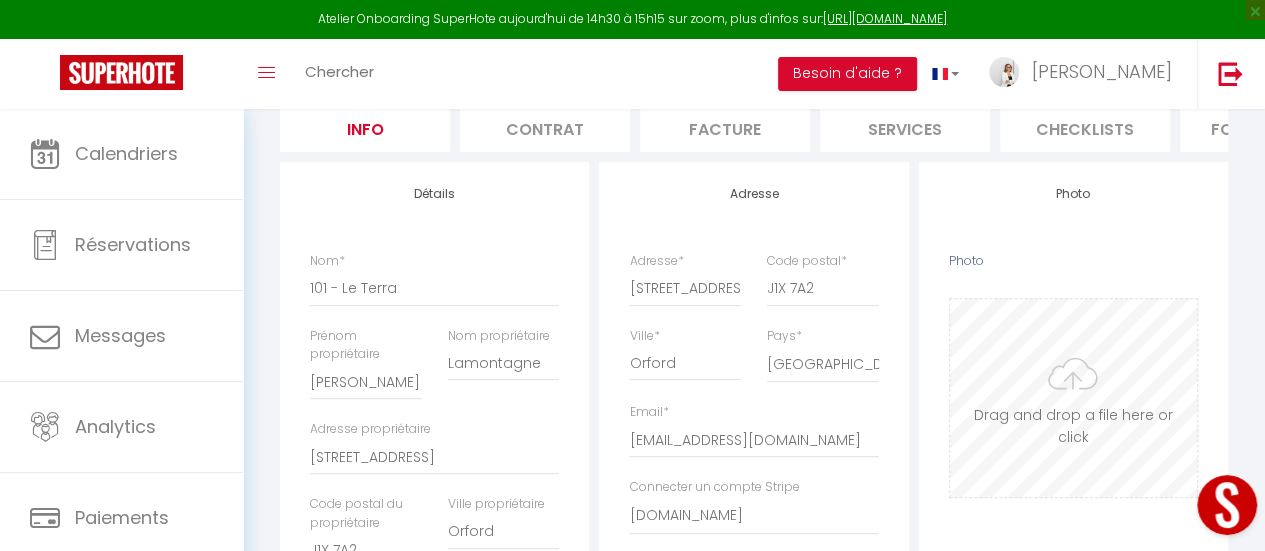 click on "Photo" at bounding box center [1073, 398] 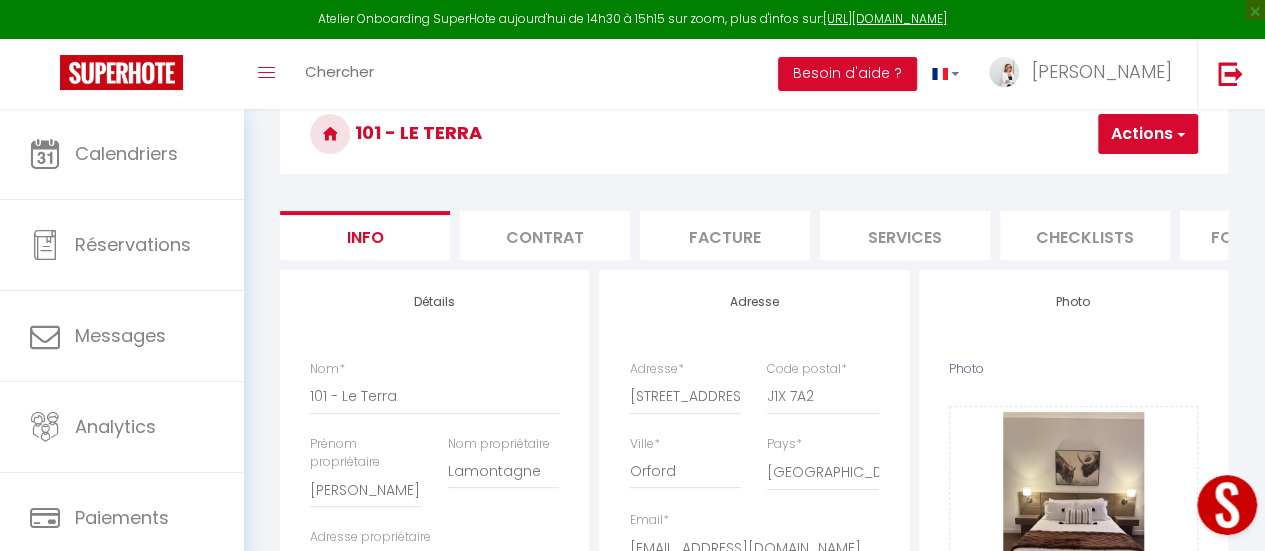 scroll, scrollTop: 0, scrollLeft: 0, axis: both 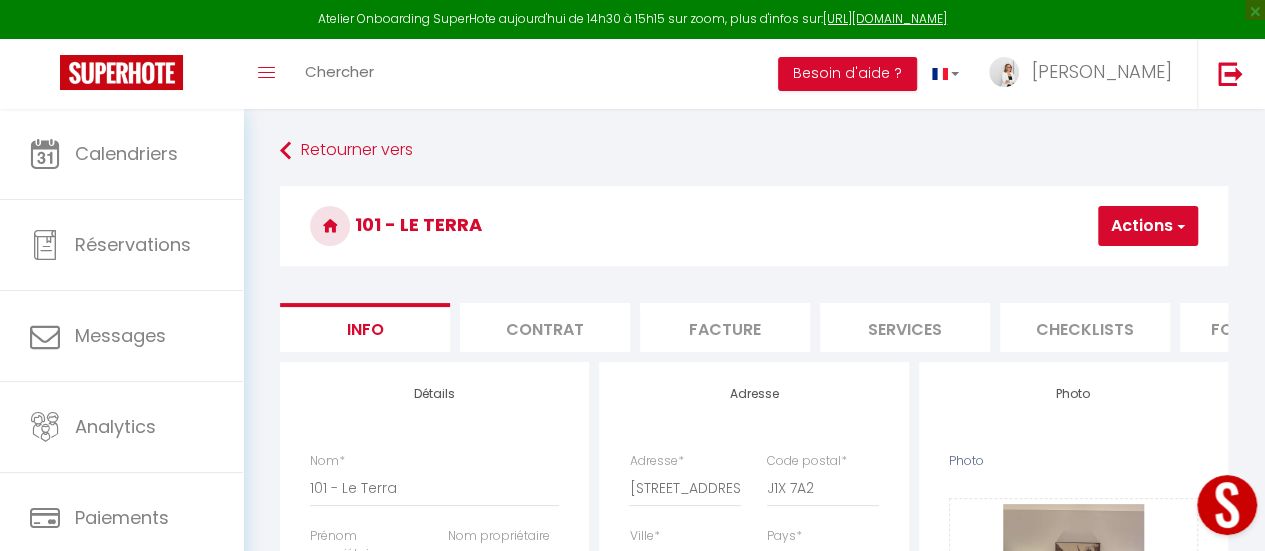 click on "Actions" at bounding box center (1148, 226) 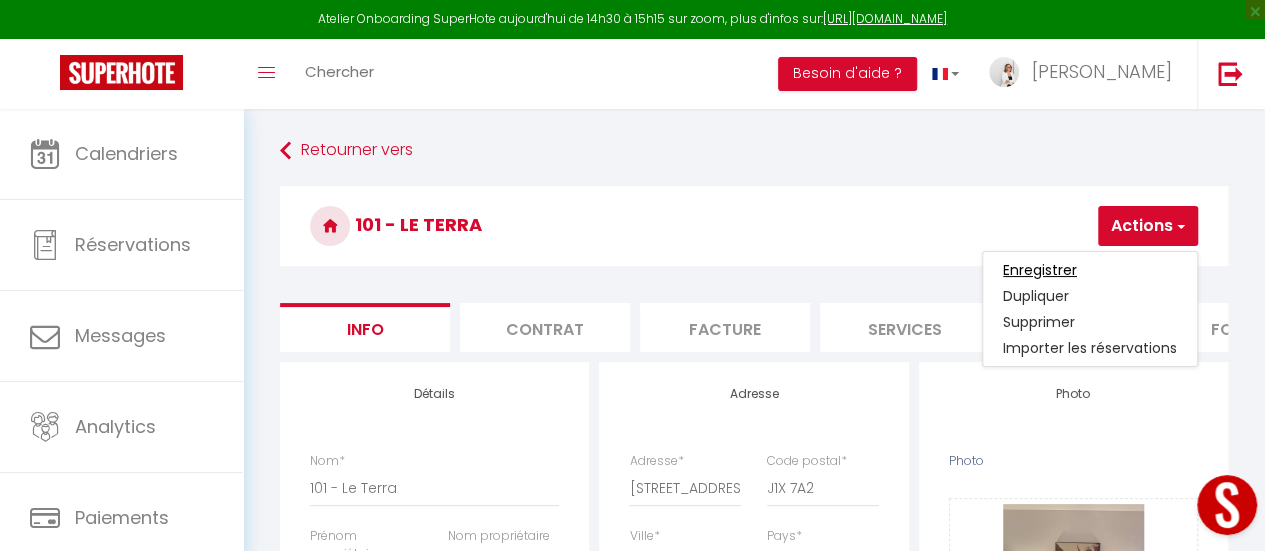 click on "Enregistrer" at bounding box center [1040, 270] 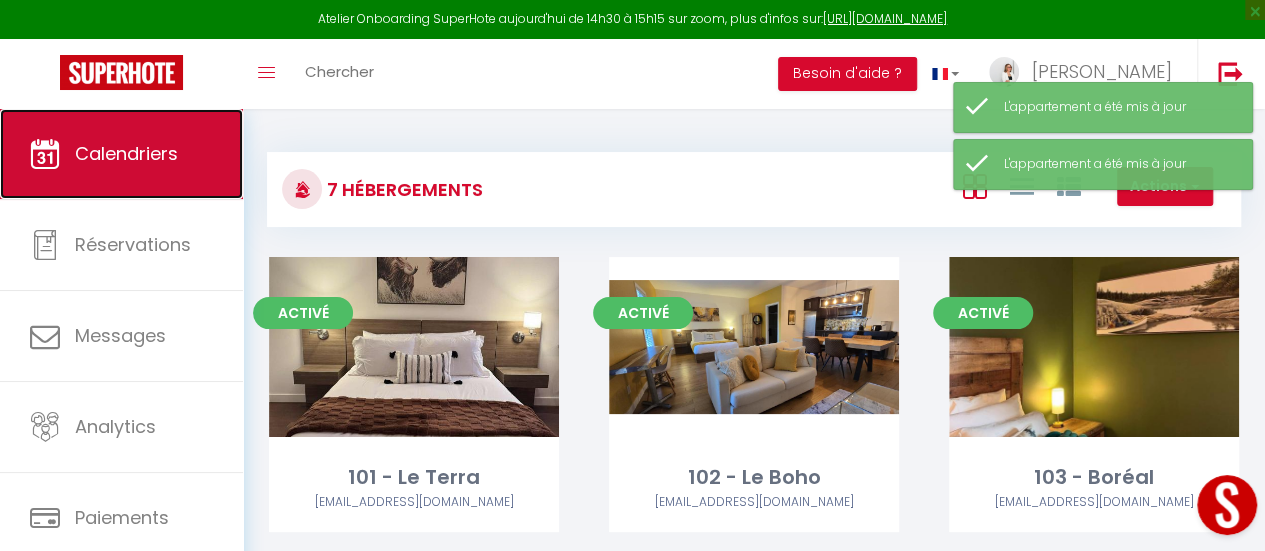 click on "Calendriers" at bounding box center [121, 154] 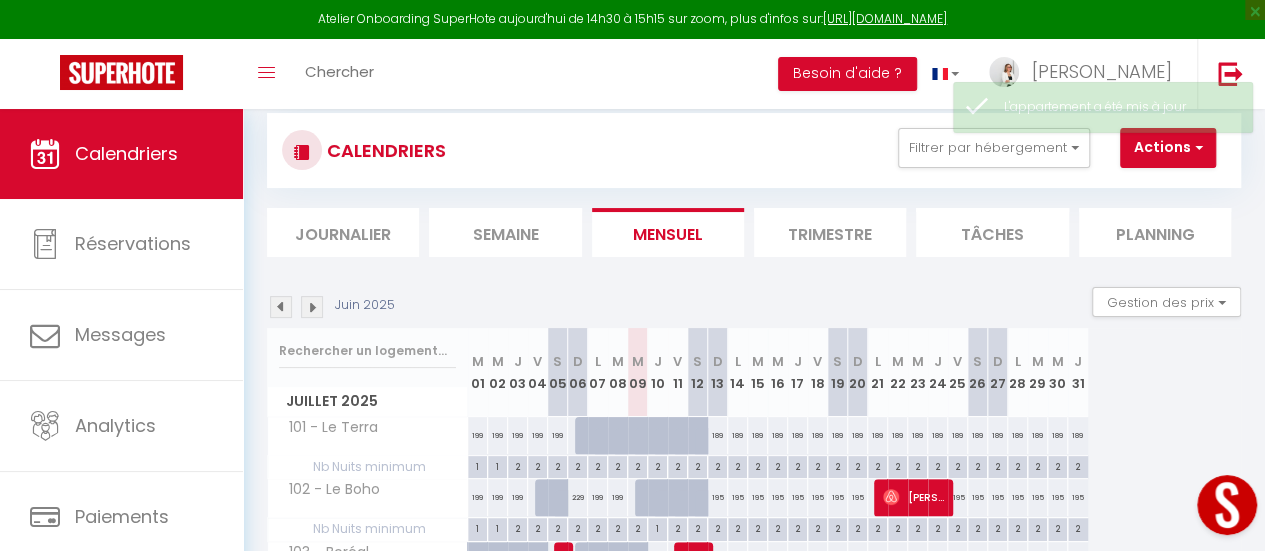 scroll, scrollTop: 100, scrollLeft: 0, axis: vertical 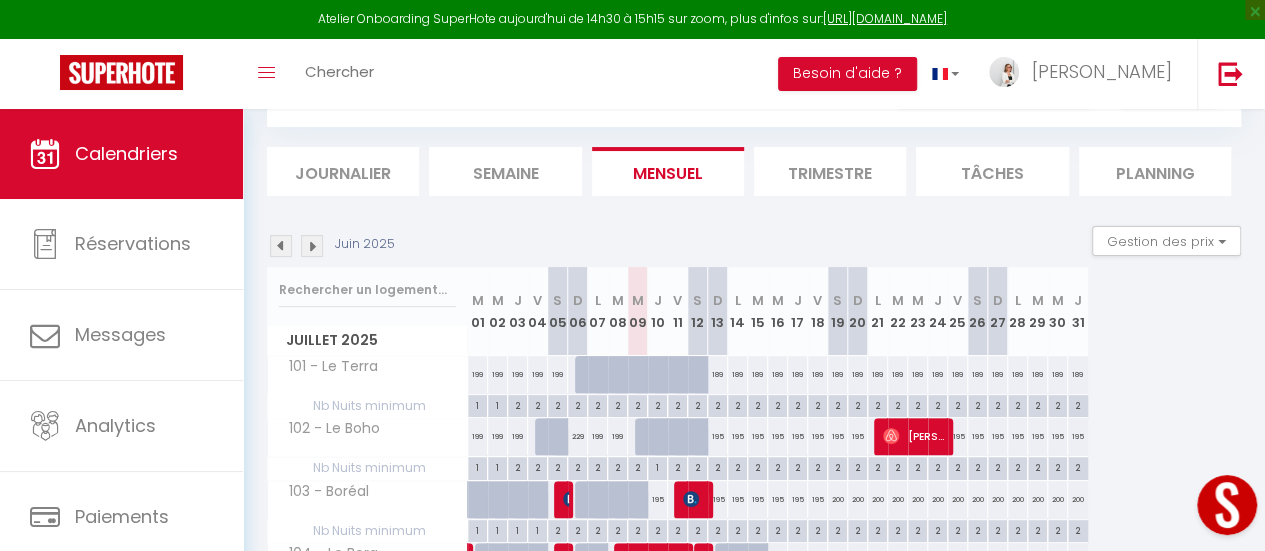 click on "189" at bounding box center (718, 374) 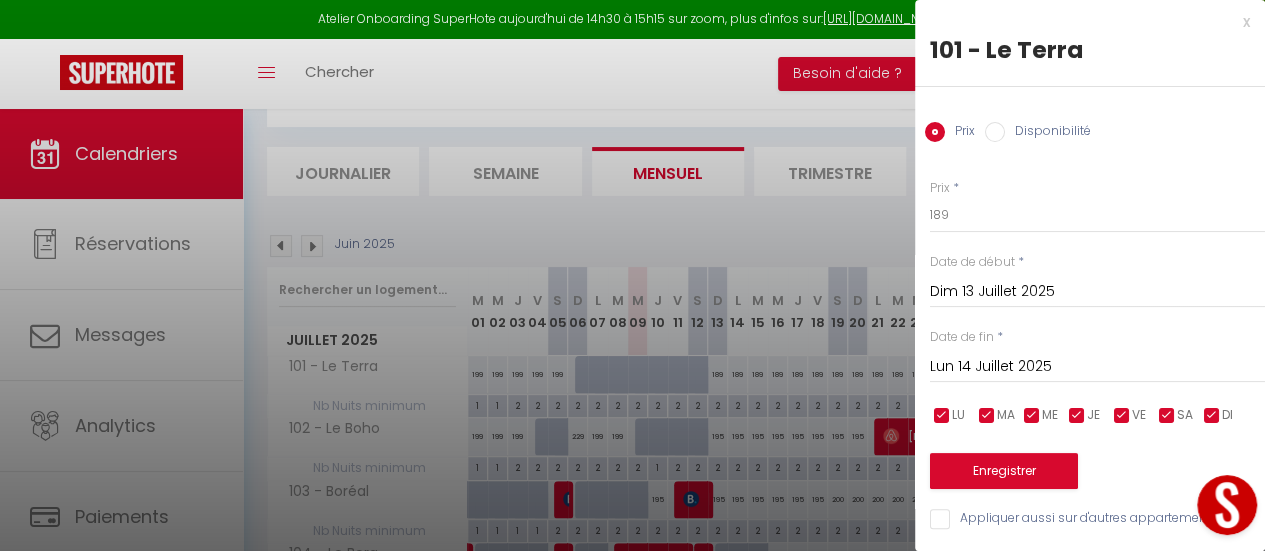 click on "Lun 14 Juillet 2025" at bounding box center (1097, 367) 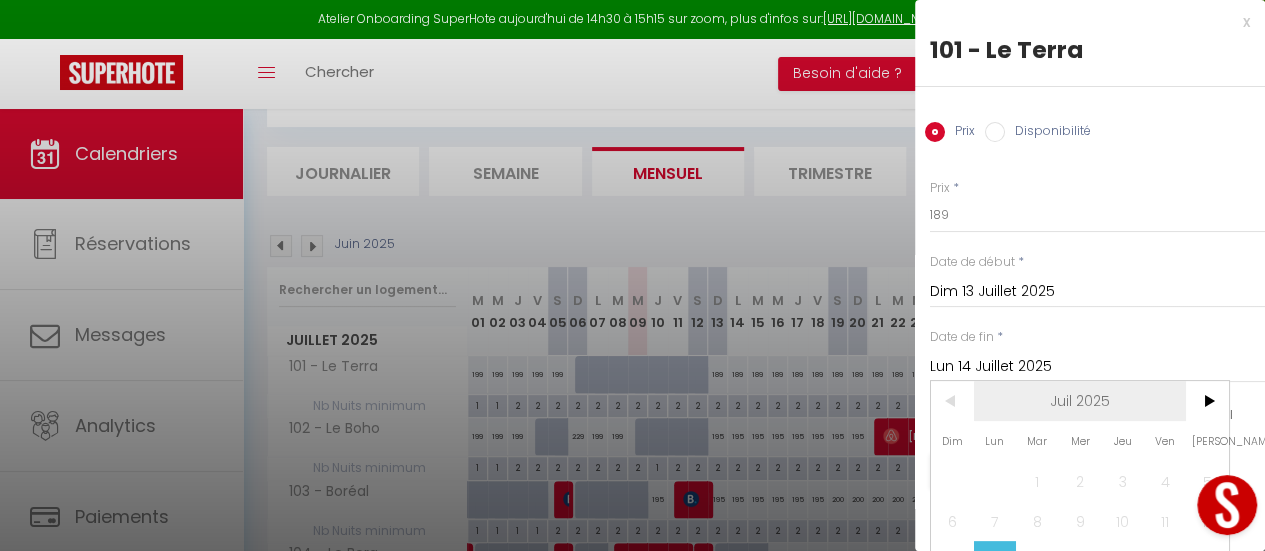 scroll, scrollTop: 0, scrollLeft: 0, axis: both 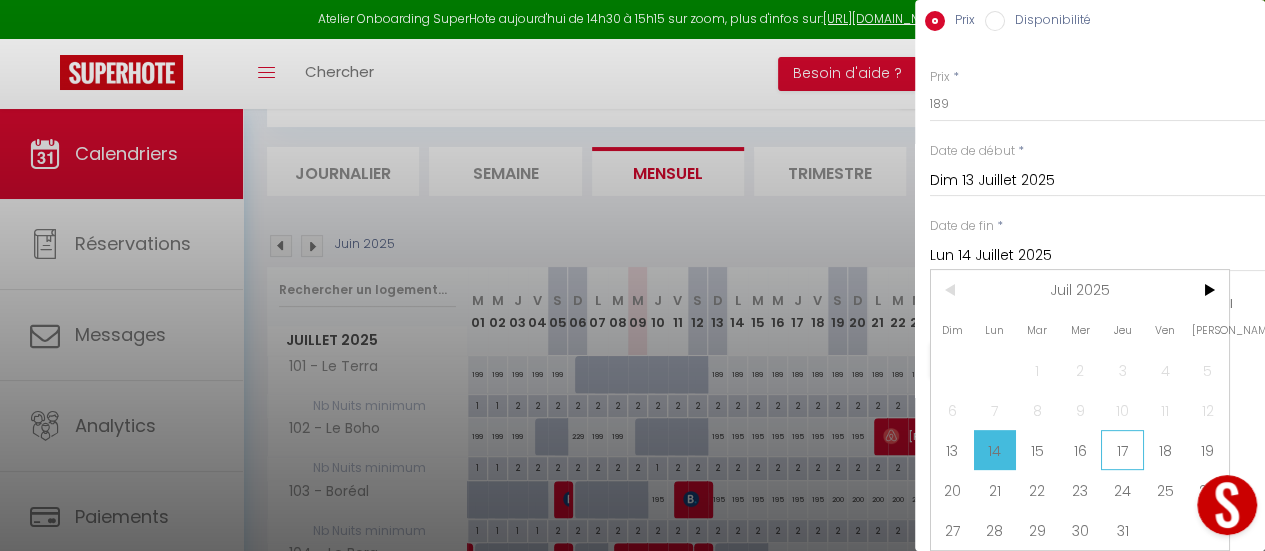click on "17" at bounding box center (1122, 450) 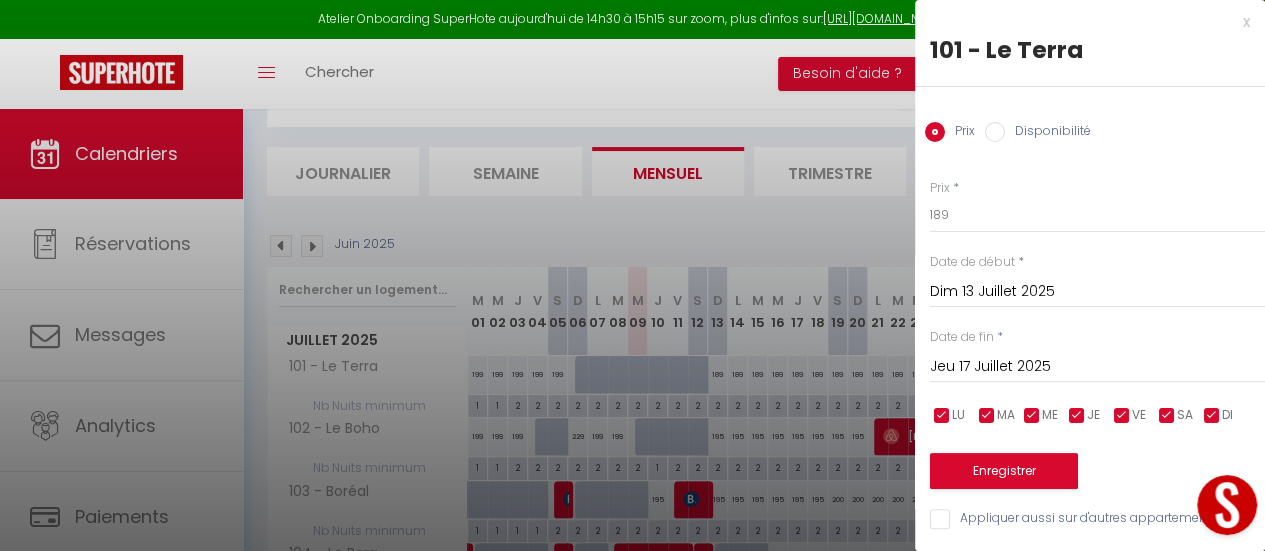 scroll, scrollTop: 14, scrollLeft: 0, axis: vertical 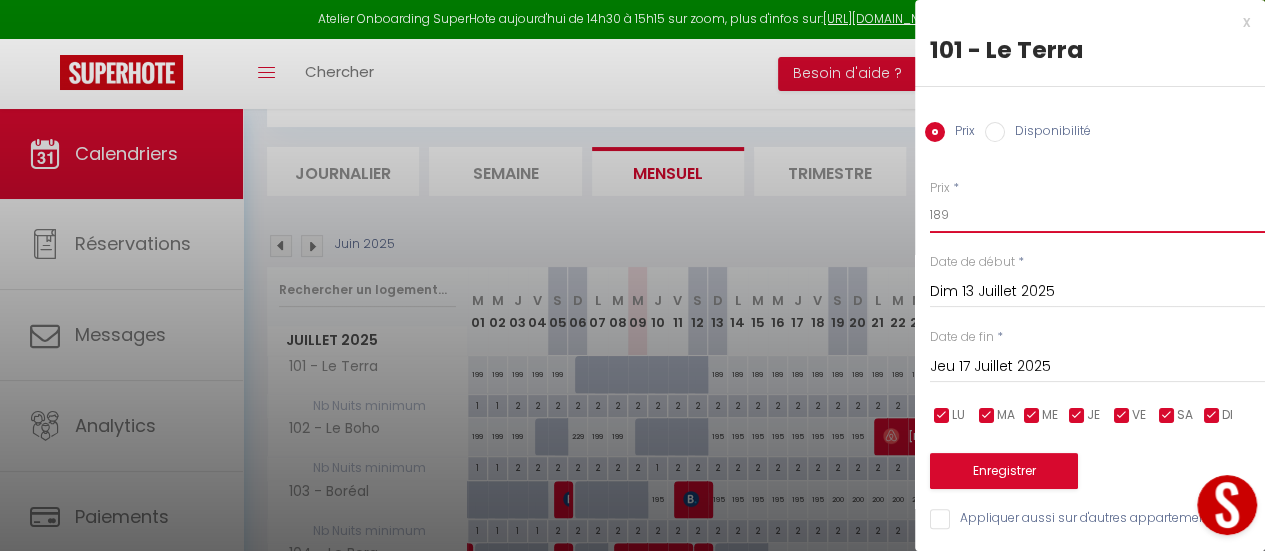 drag, startPoint x: 958, startPoint y: 202, endPoint x: 914, endPoint y: 199, distance: 44.102154 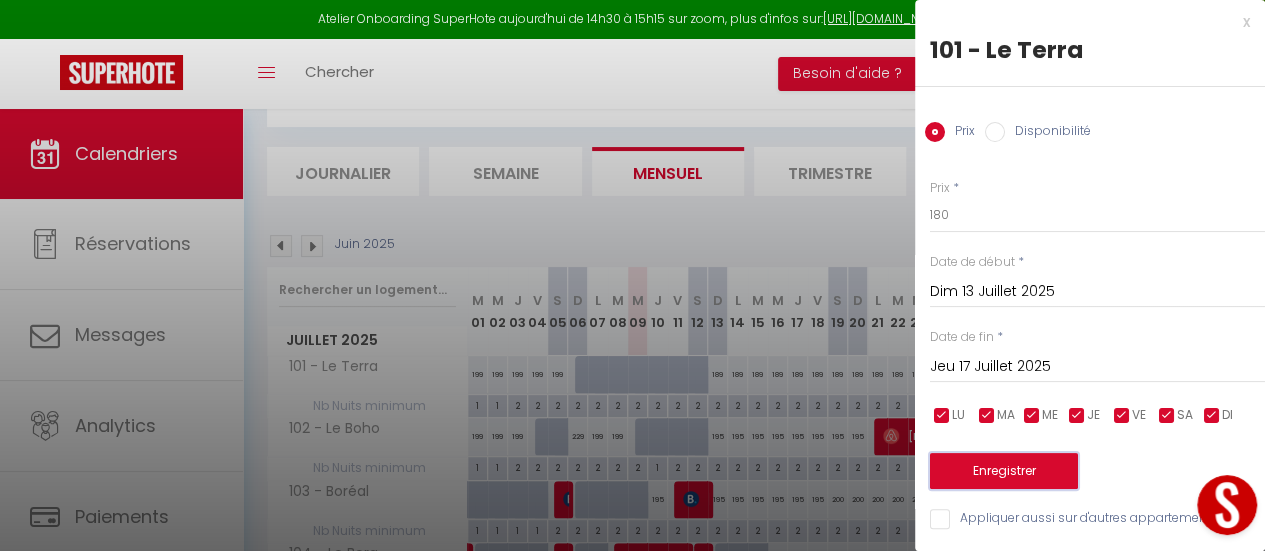 click on "Enregistrer" at bounding box center [1004, 471] 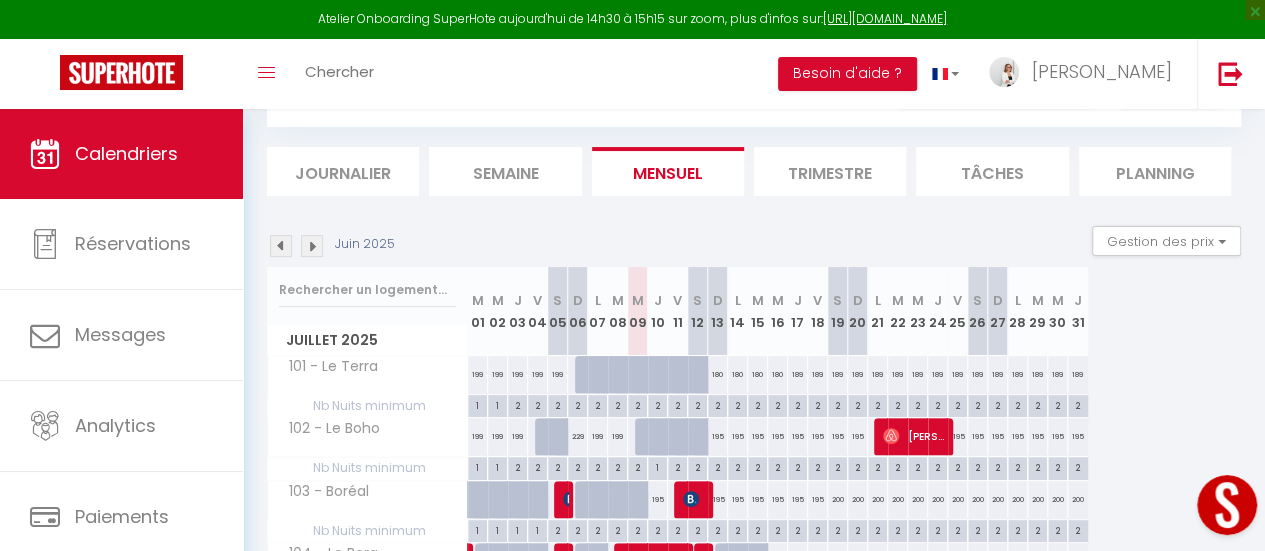 click on "189" at bounding box center (798, 374) 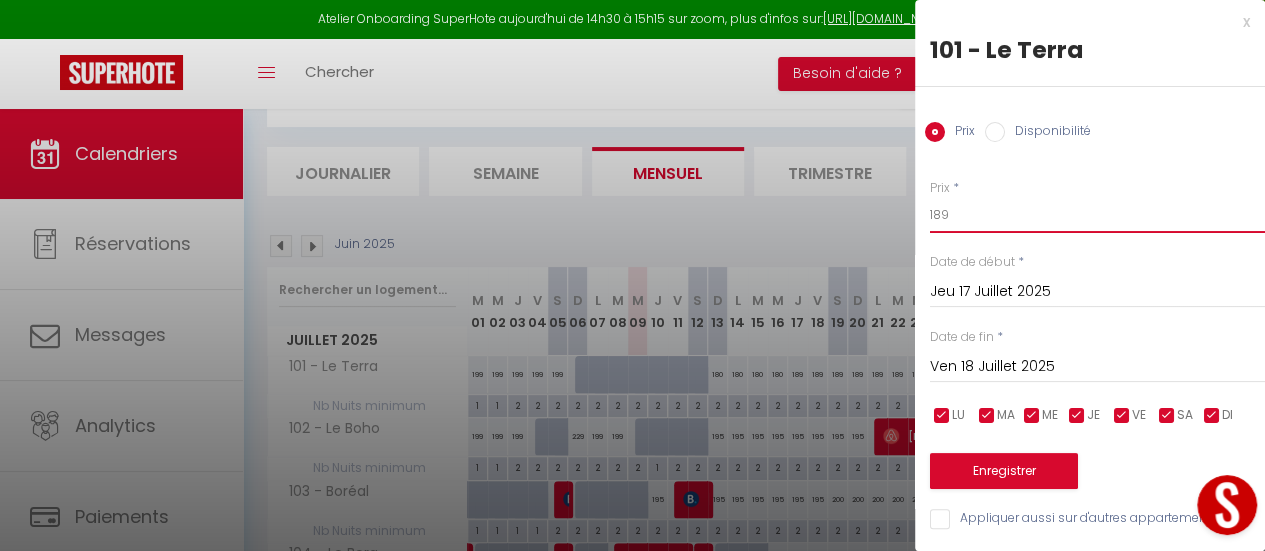 click on "Atelier Onboarding SuperHote aujourd'hui de 14h30 à 15h15 sur zoom, plus d'infos sur:  [URL][DOMAIN_NAME]   ×     Toggle navigation       Toggle Search     Toggle menubar     Chercher   BUTTON
Besoin d'aide ?
[PERSON_NAME]        Équipe     Résultat de la recherche   Aucun résultat     Calendriers     Réservations     Messages     Analytics      Paiements     Hébergement     Notifications                 Résultat de la recherche   Id   Appart   Voyageur    Checkin   Checkout   Nuits   Pers.   Plateforme   Statut     Résultat de la recherche   Aucun résultat           CALENDRIERS
Filtrer par hébergement
En rénovation       101 - Le Terra     102 - Le Boho     104 - Le Bora     Chambres       103 - Boréal     111 - Eclipse     112 - Mistral     Chalet       Chalet [GEOGRAPHIC_DATA] - [GEOGRAPHIC_DATA]    Effacer   Sauvegarder
Actions" at bounding box center (632, 442) 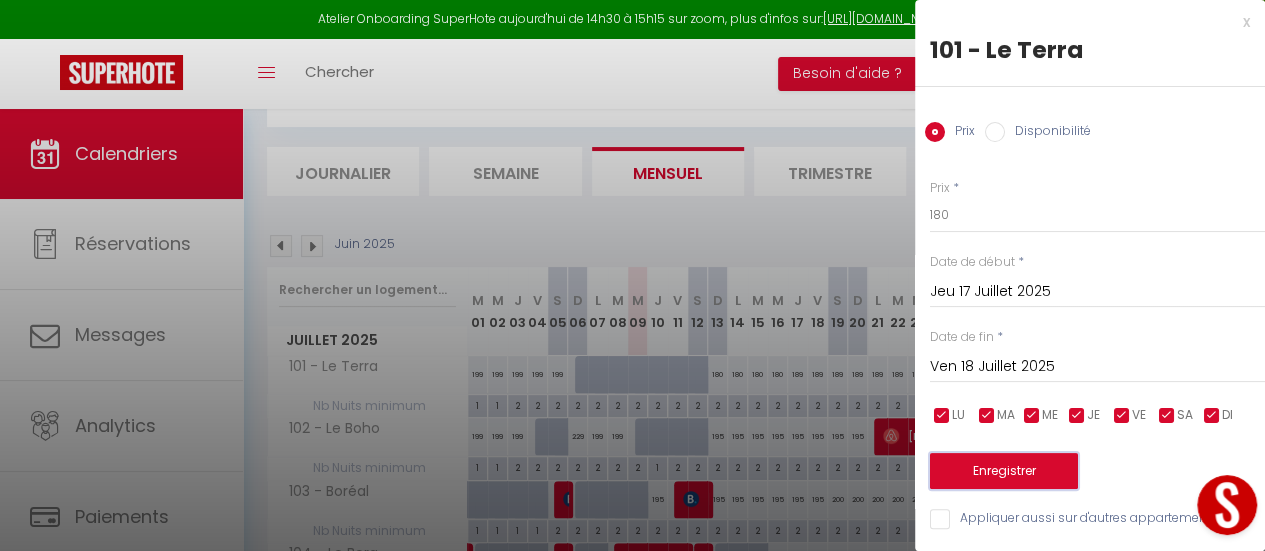 click on "Enregistrer" at bounding box center [1004, 471] 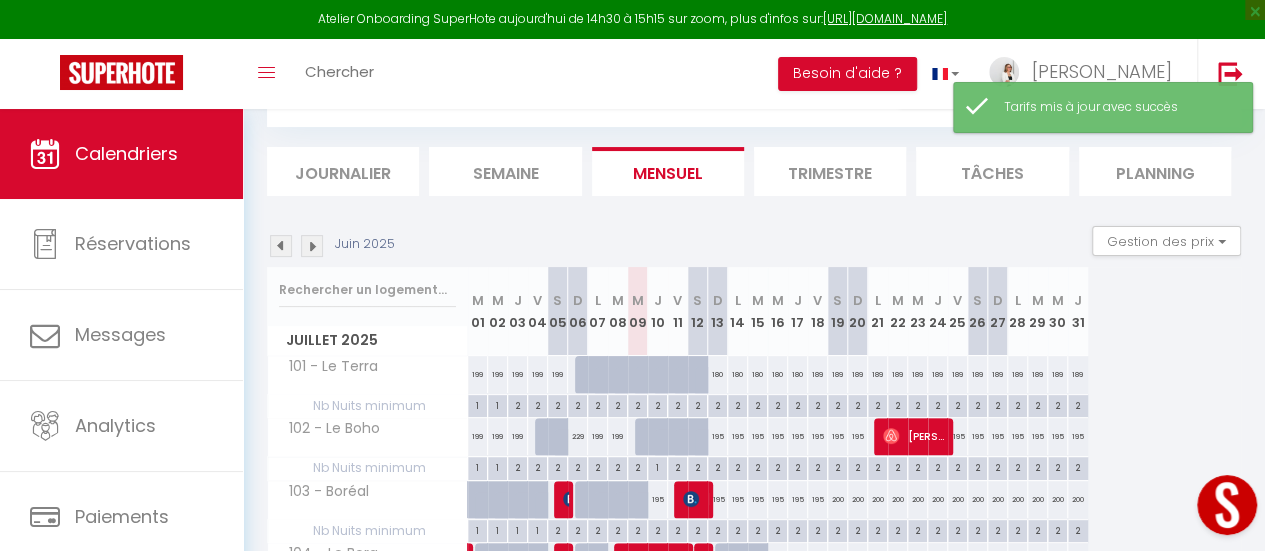 click on "189" at bounding box center [878, 374] 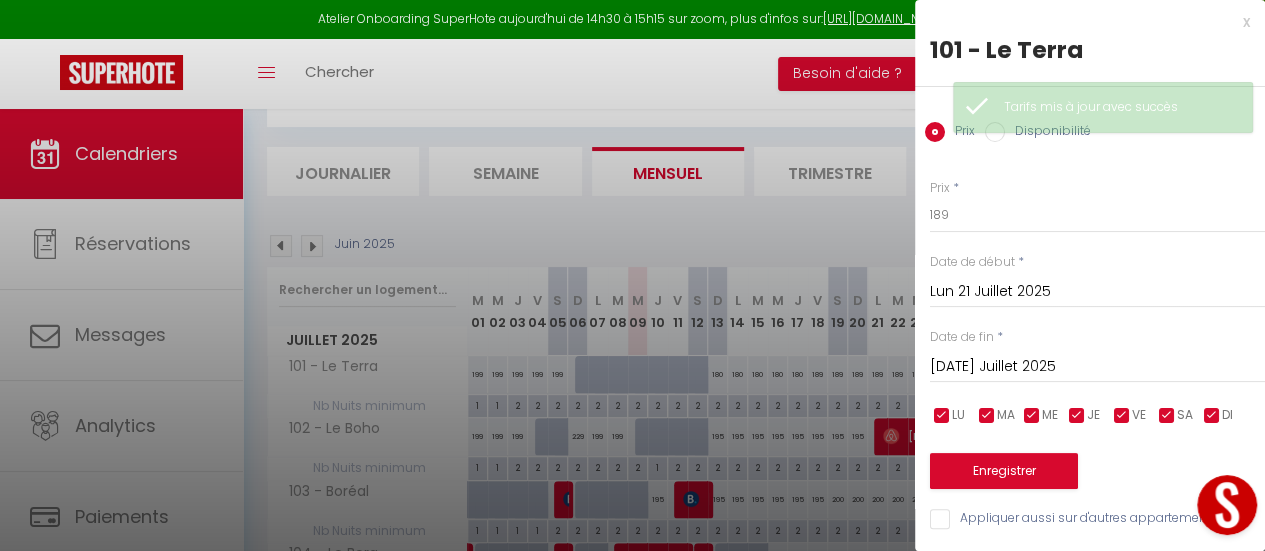 click on "Mar 22 Juillet 2025" at bounding box center [1097, 367] 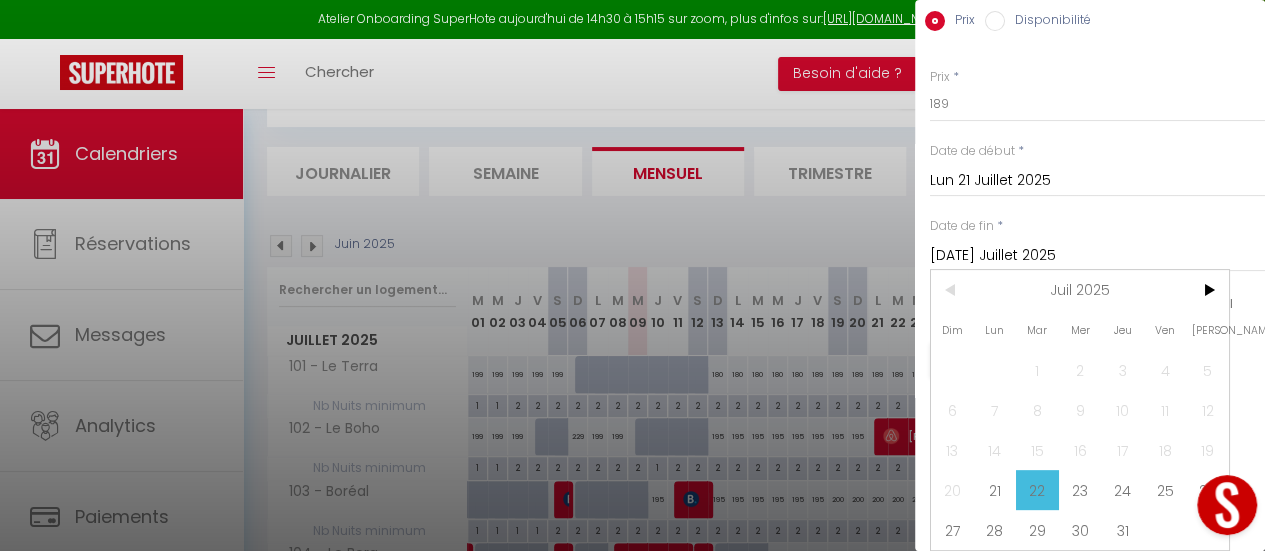 scroll, scrollTop: 124, scrollLeft: 0, axis: vertical 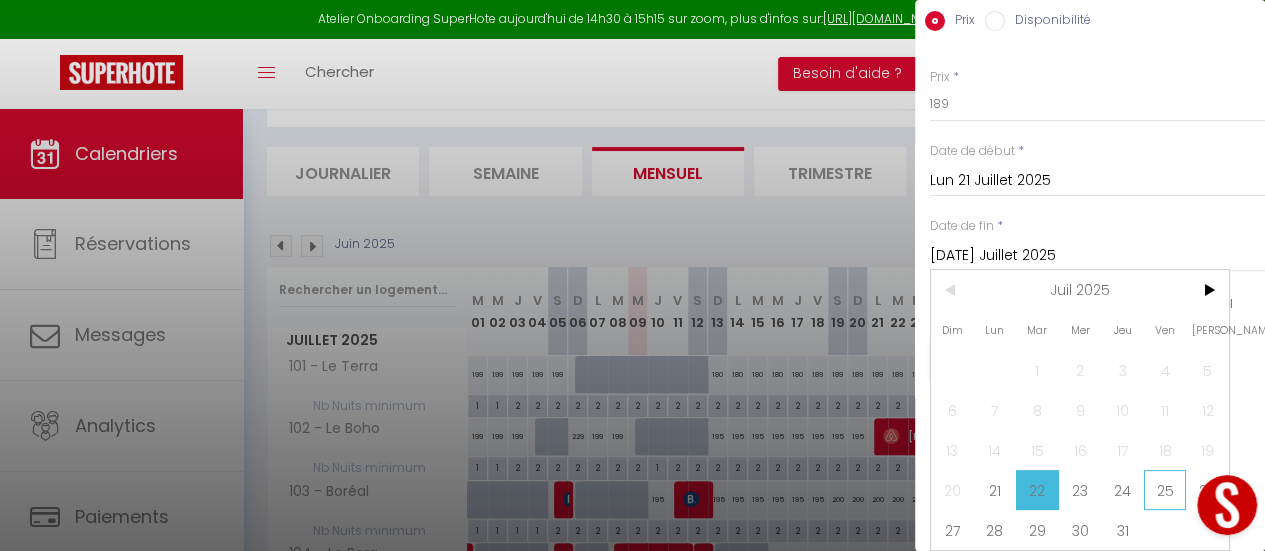 click on "25" at bounding box center [1165, 490] 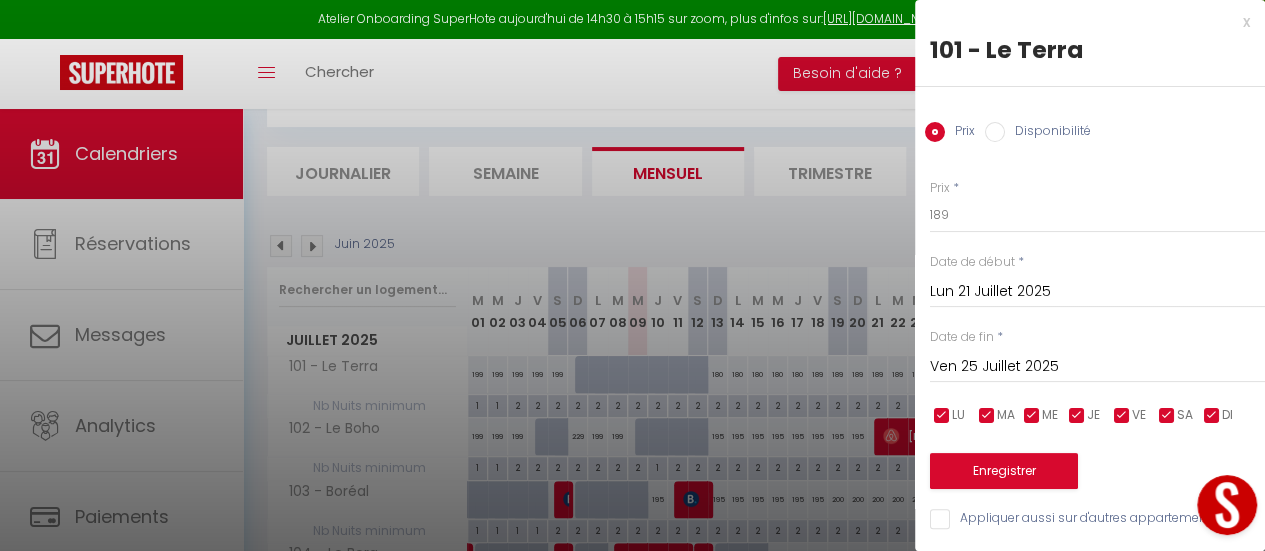 scroll, scrollTop: 14, scrollLeft: 0, axis: vertical 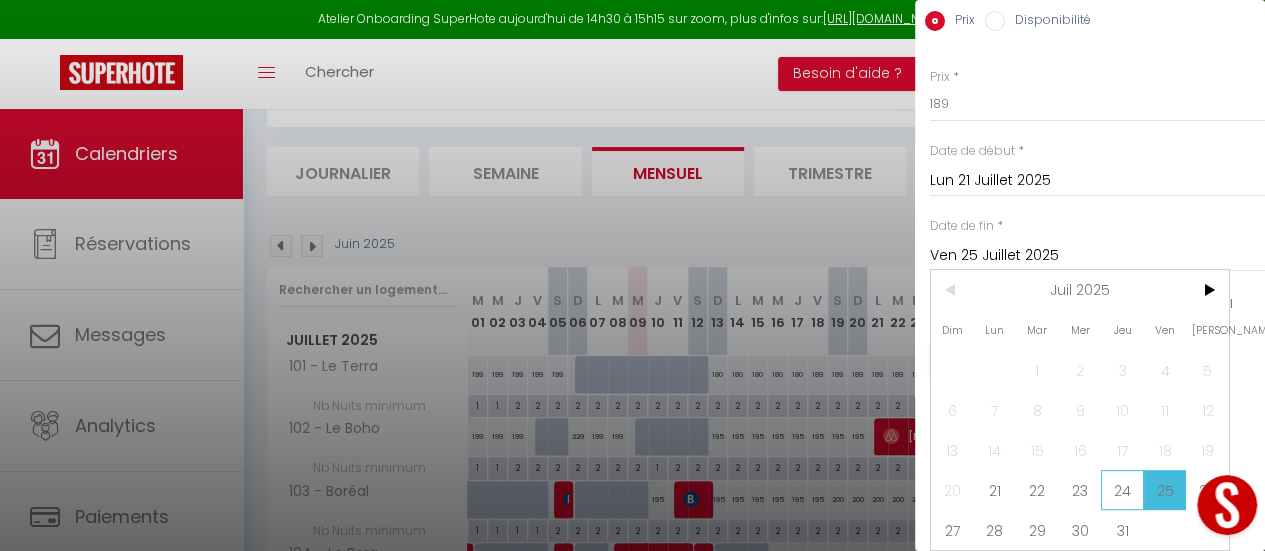 click on "24" at bounding box center [1122, 490] 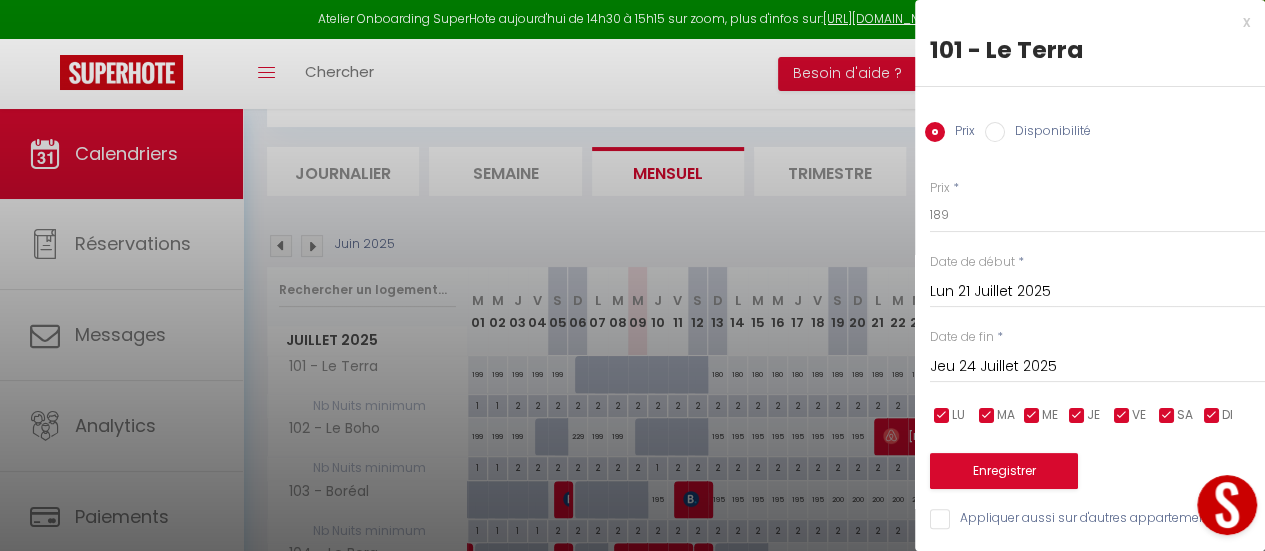 scroll, scrollTop: 14, scrollLeft: 0, axis: vertical 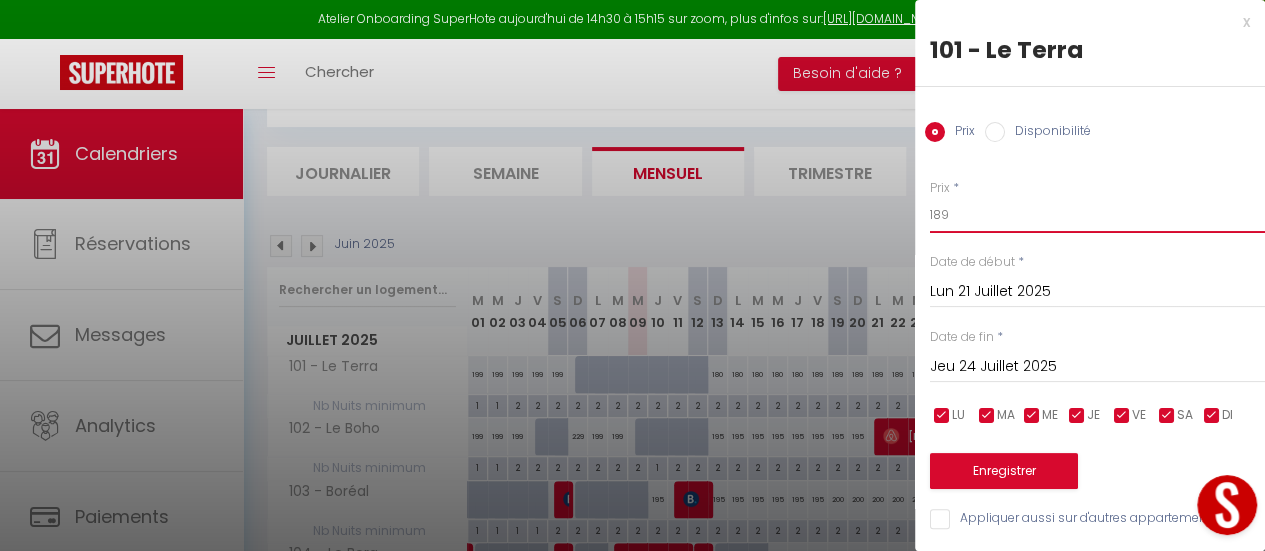 drag, startPoint x: 962, startPoint y: 205, endPoint x: 903, endPoint y: 198, distance: 59.413803 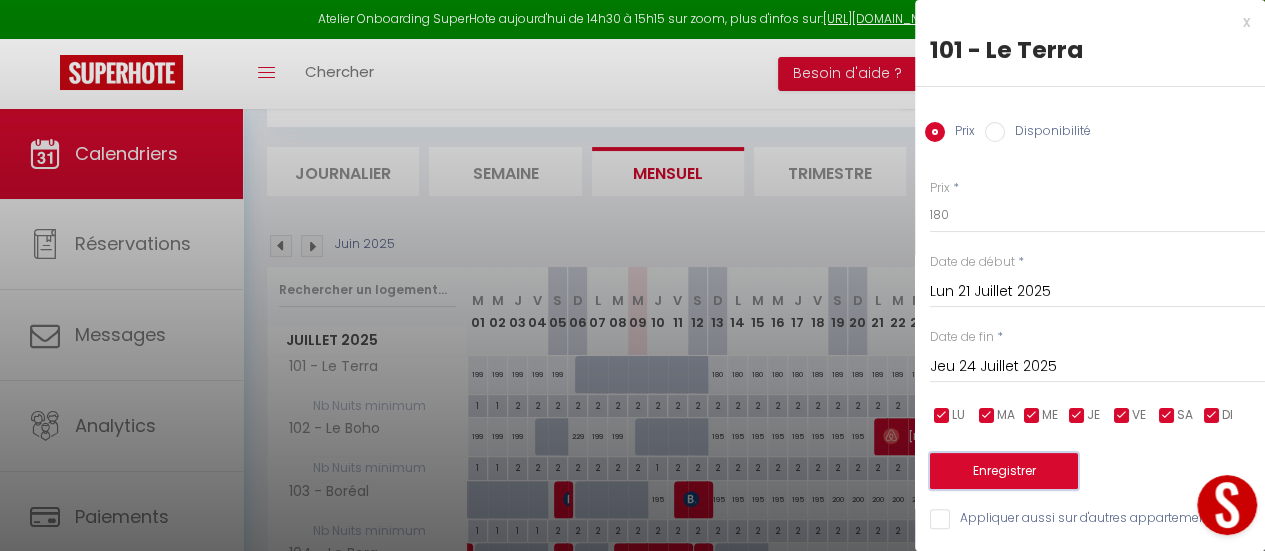 click on "Enregistrer" at bounding box center (1004, 471) 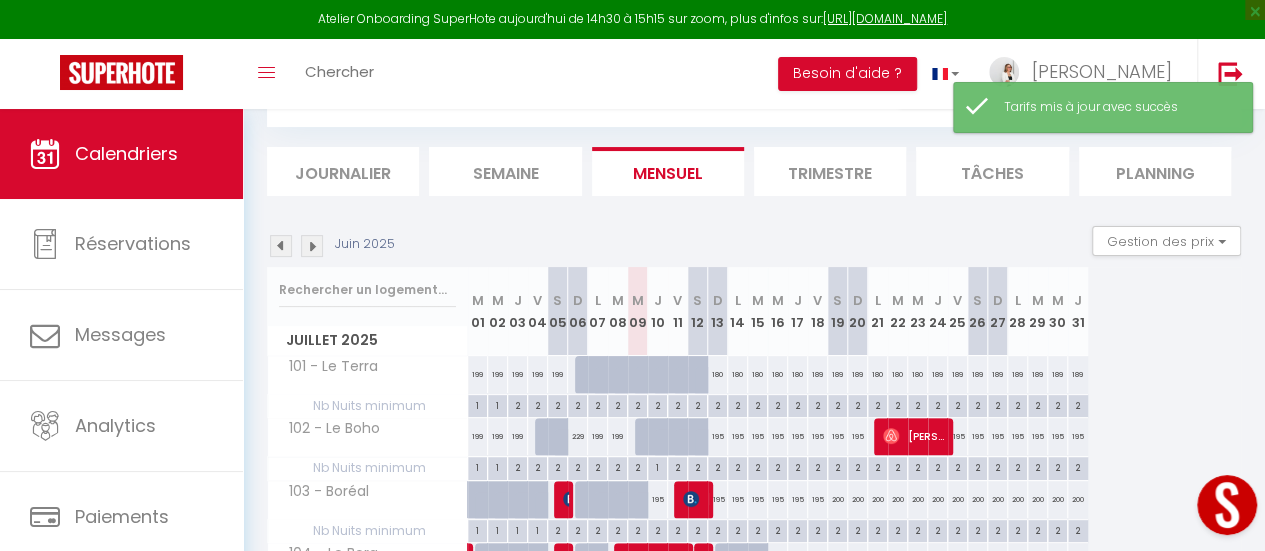 click on "189" at bounding box center (1018, 374) 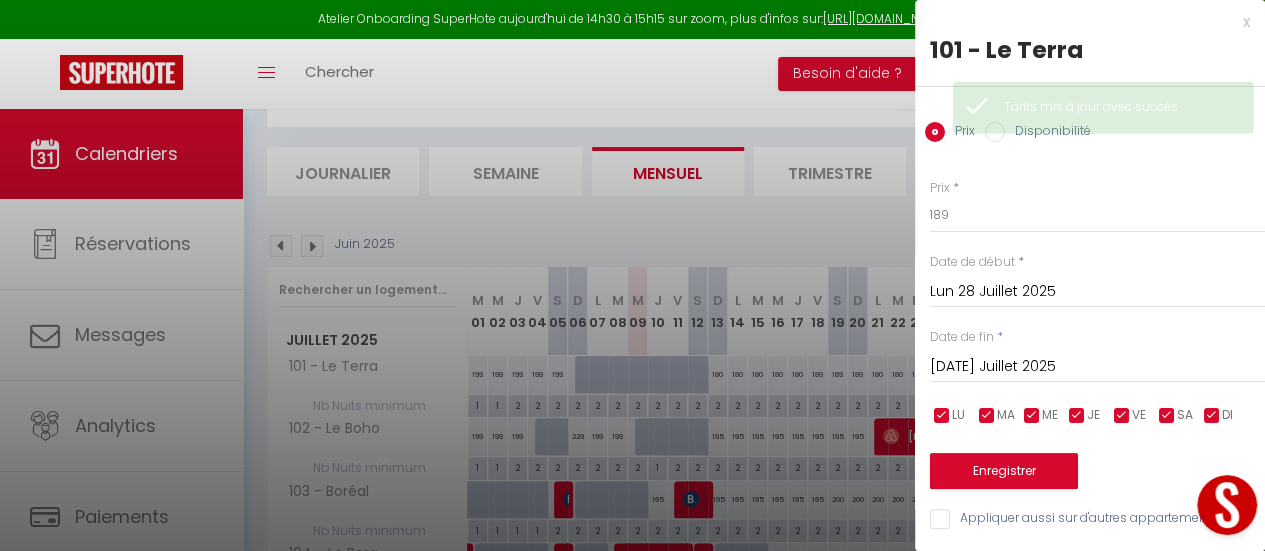 click on "[DATE] Juillet 2025" at bounding box center (1097, 367) 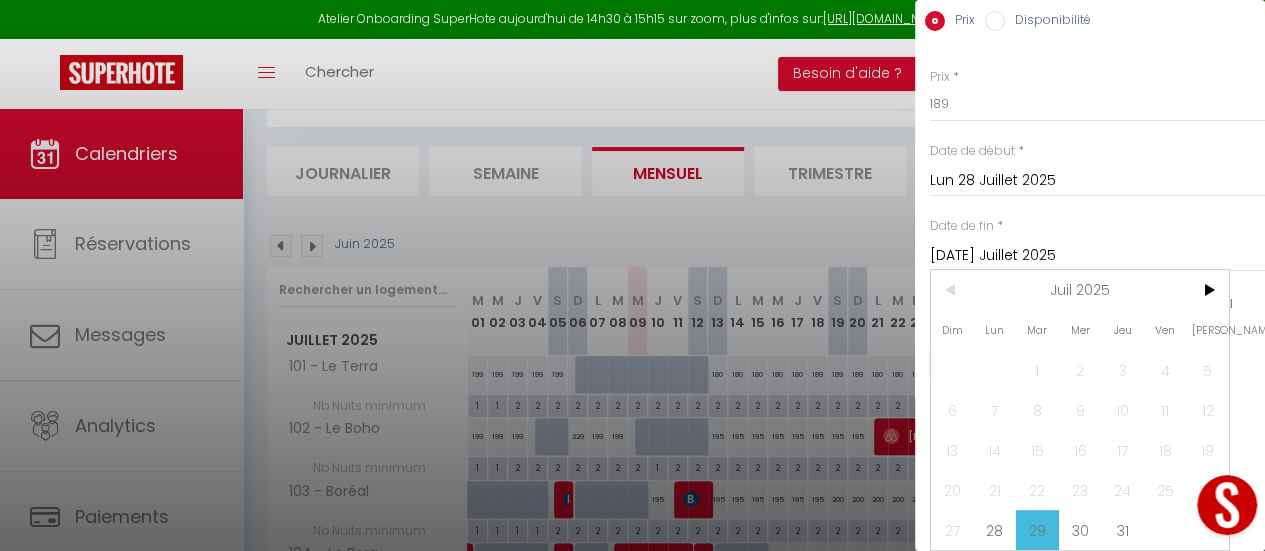 scroll, scrollTop: 124, scrollLeft: 0, axis: vertical 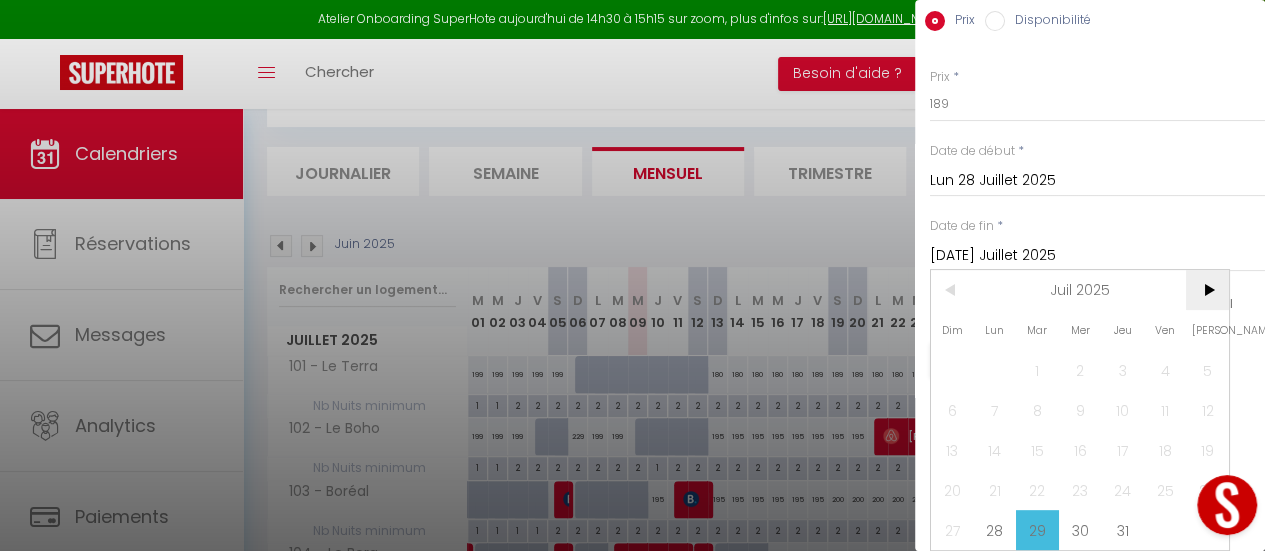 click on ">" at bounding box center (1207, 290) 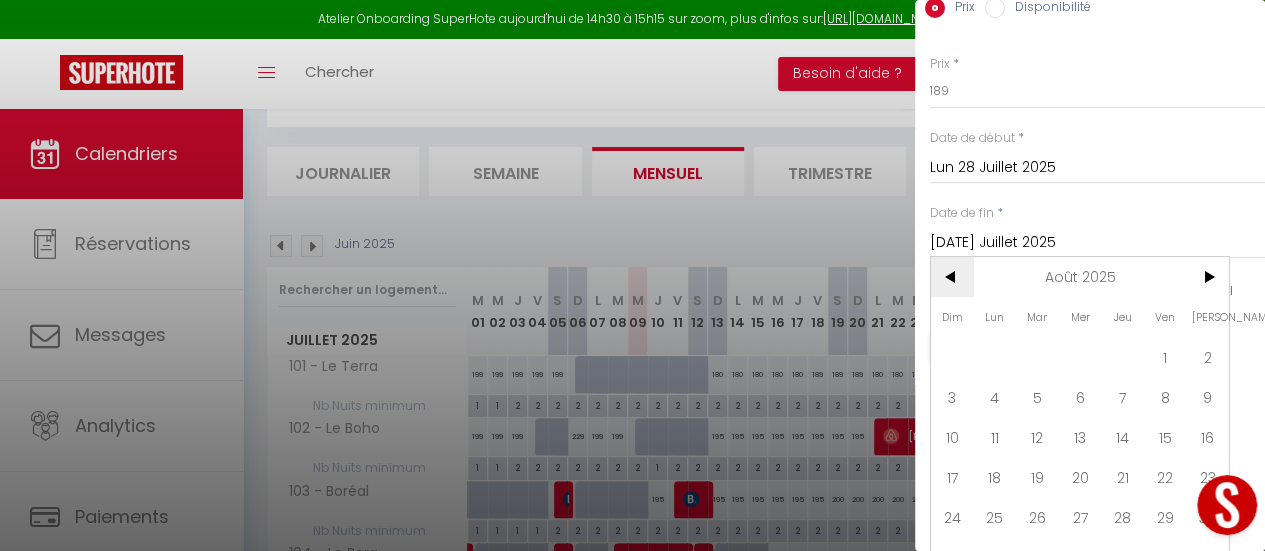 click on "<" at bounding box center (952, 277) 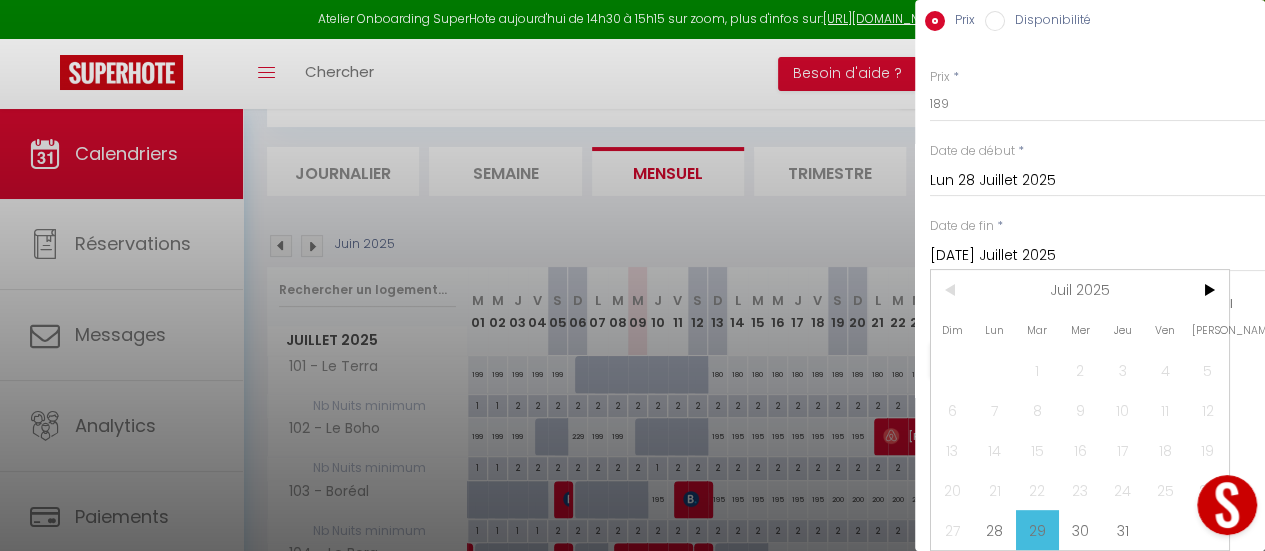 scroll, scrollTop: 200, scrollLeft: 0, axis: vertical 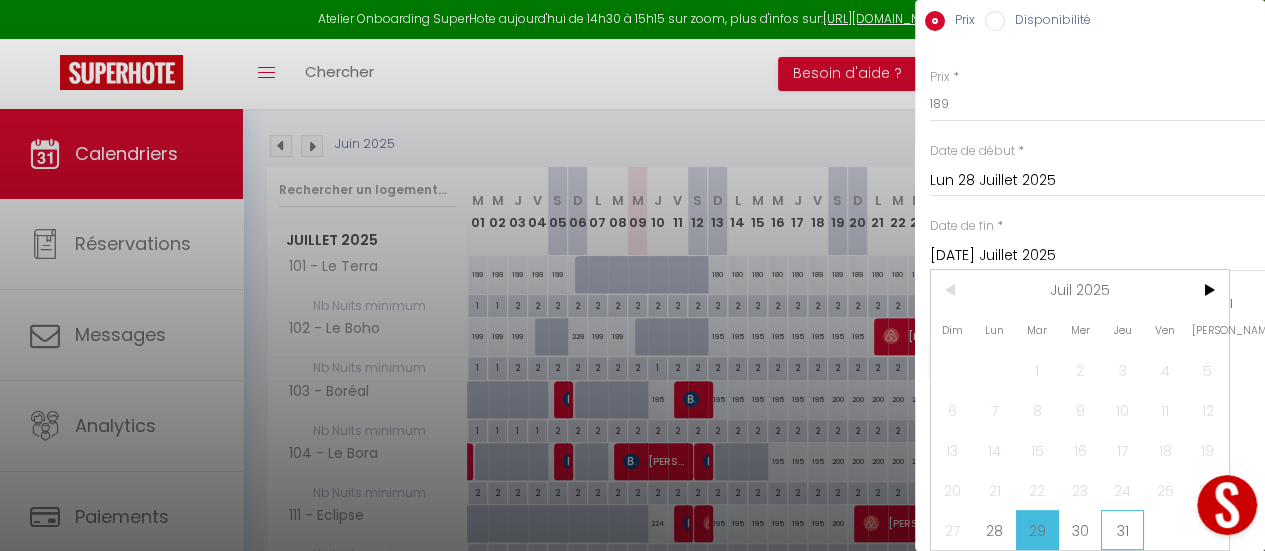 click on "31" at bounding box center (1122, 530) 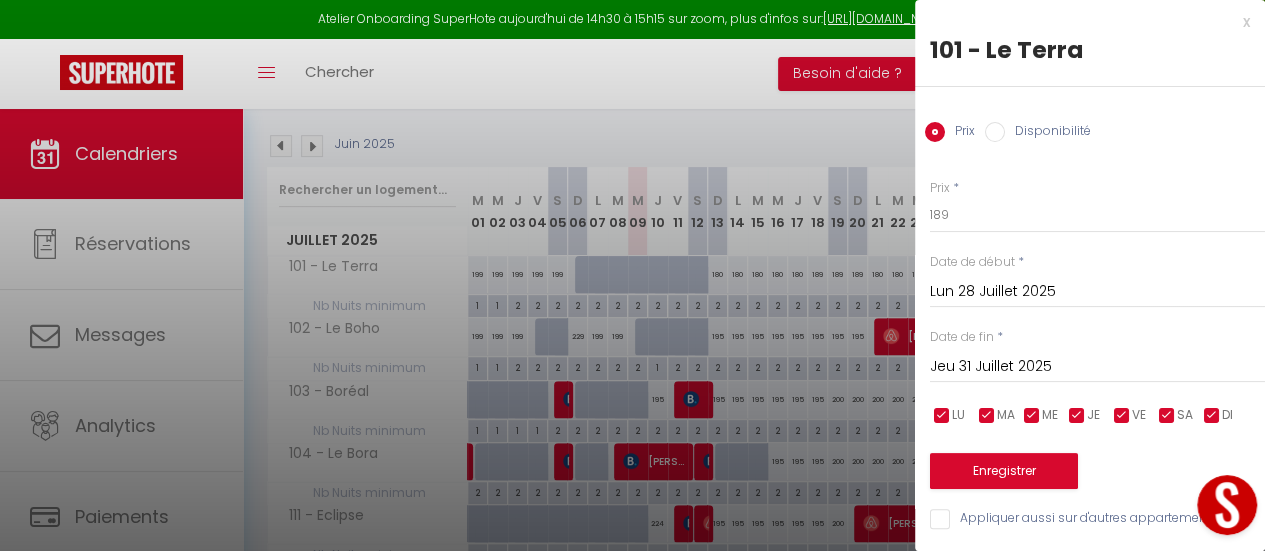 scroll, scrollTop: 14, scrollLeft: 0, axis: vertical 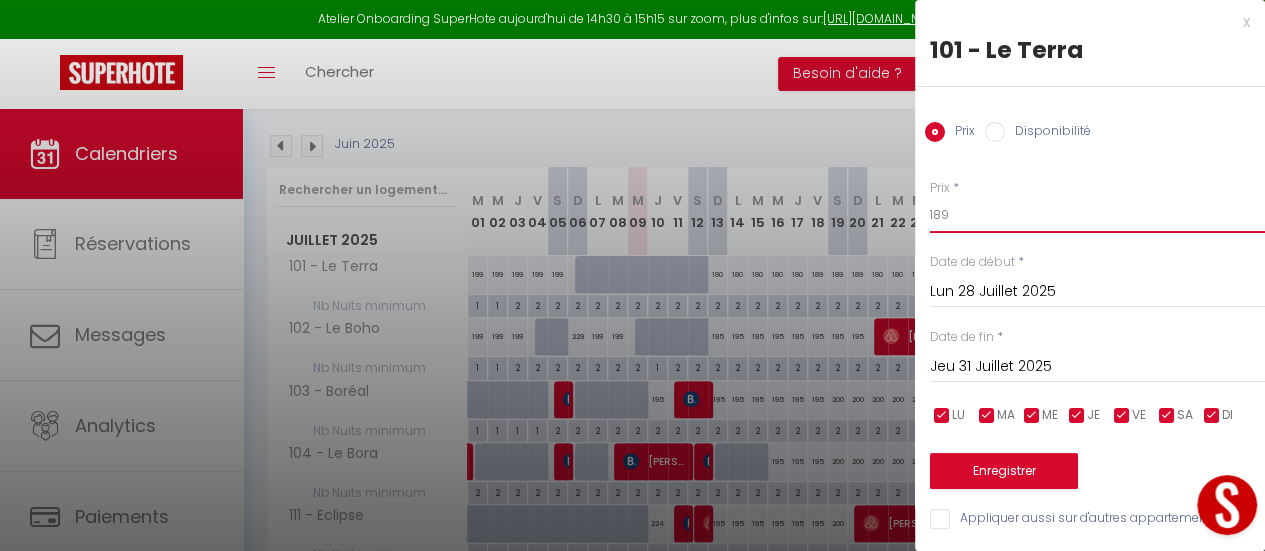 drag, startPoint x: 936, startPoint y: 201, endPoint x: 925, endPoint y: 200, distance: 11.045361 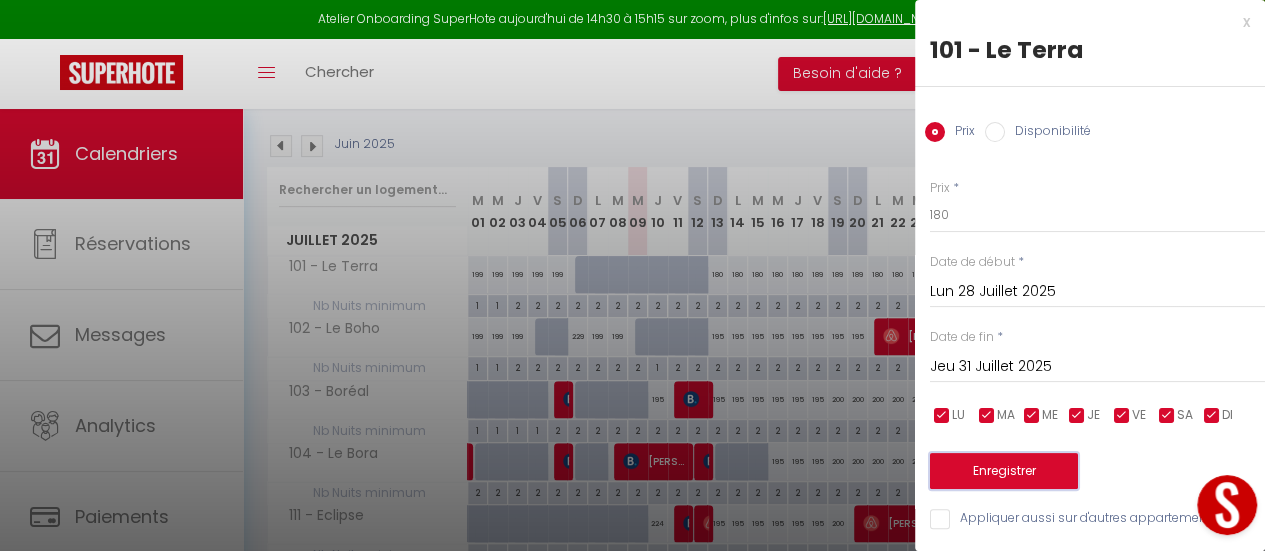 click on "Enregistrer" at bounding box center (1004, 471) 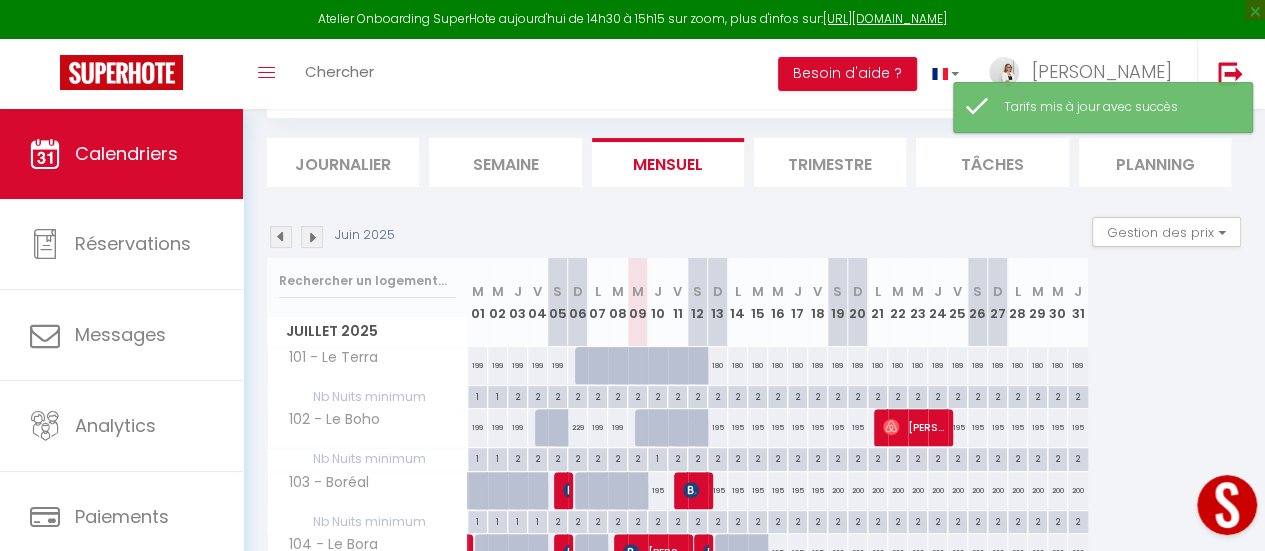 scroll, scrollTop: 200, scrollLeft: 0, axis: vertical 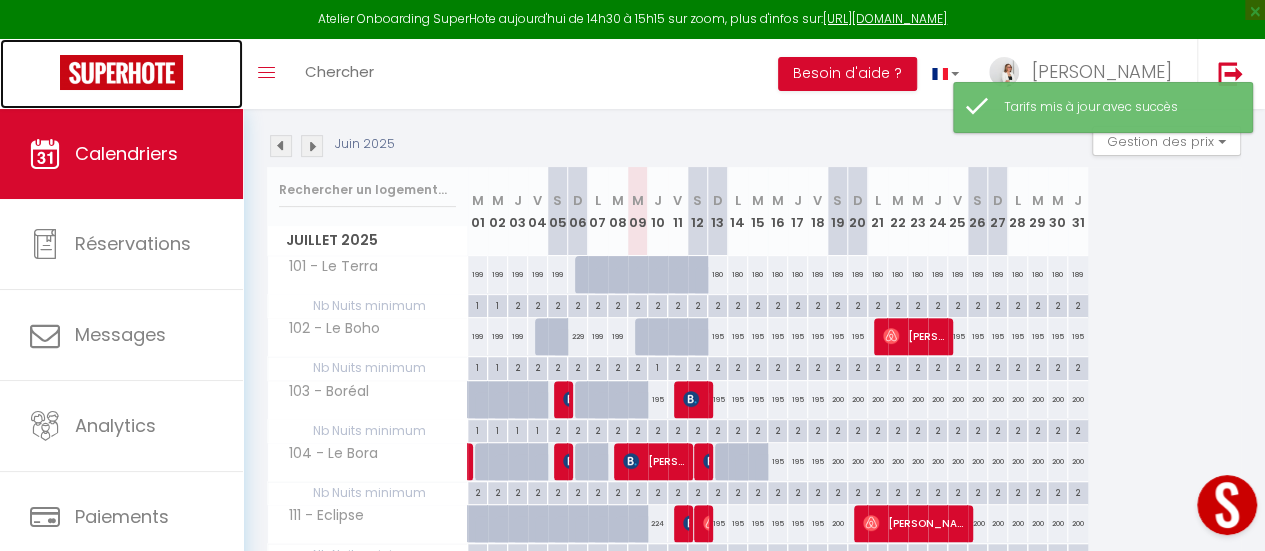 drag, startPoint x: 134, startPoint y: 75, endPoint x: 158, endPoint y: 72, distance: 24.186773 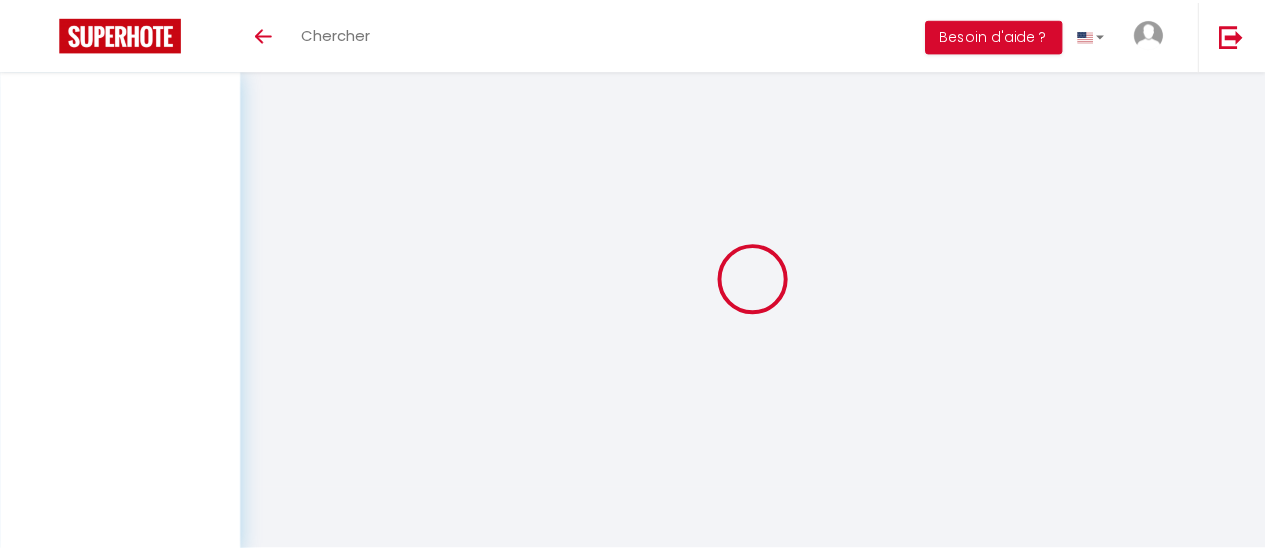 scroll, scrollTop: 0, scrollLeft: 0, axis: both 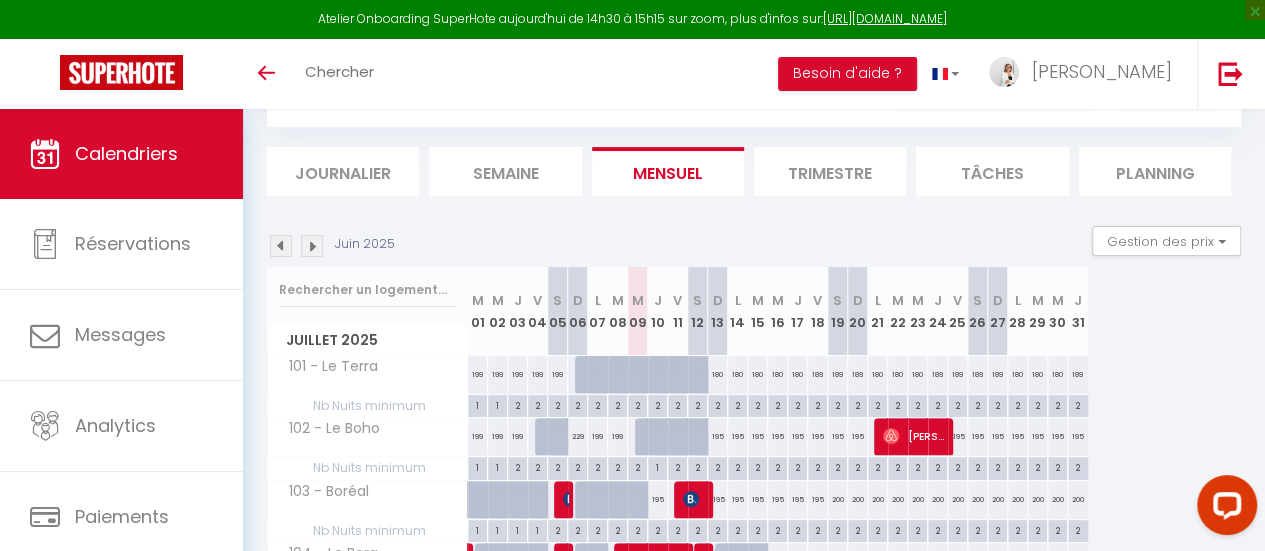 click on "180" at bounding box center [718, 374] 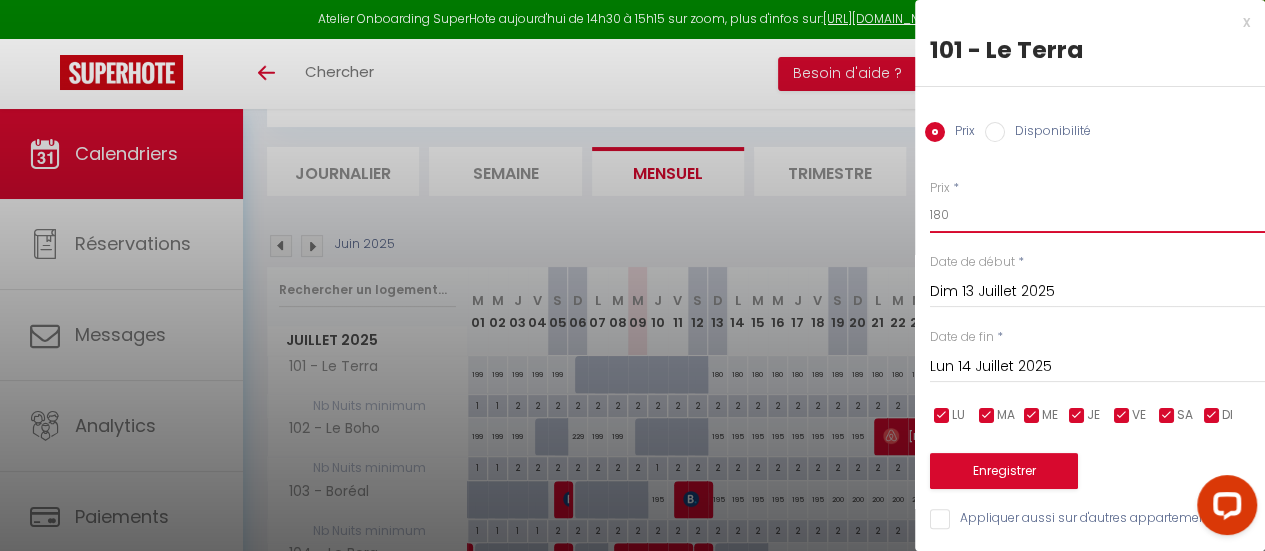 drag, startPoint x: 952, startPoint y: 217, endPoint x: 922, endPoint y: 217, distance: 30 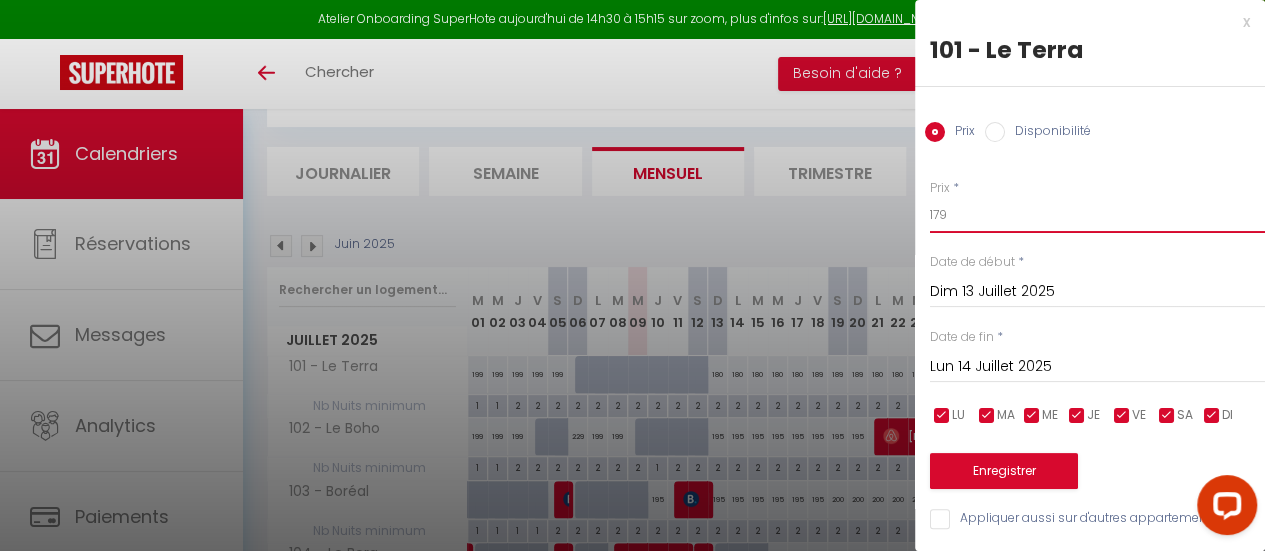 type on "179" 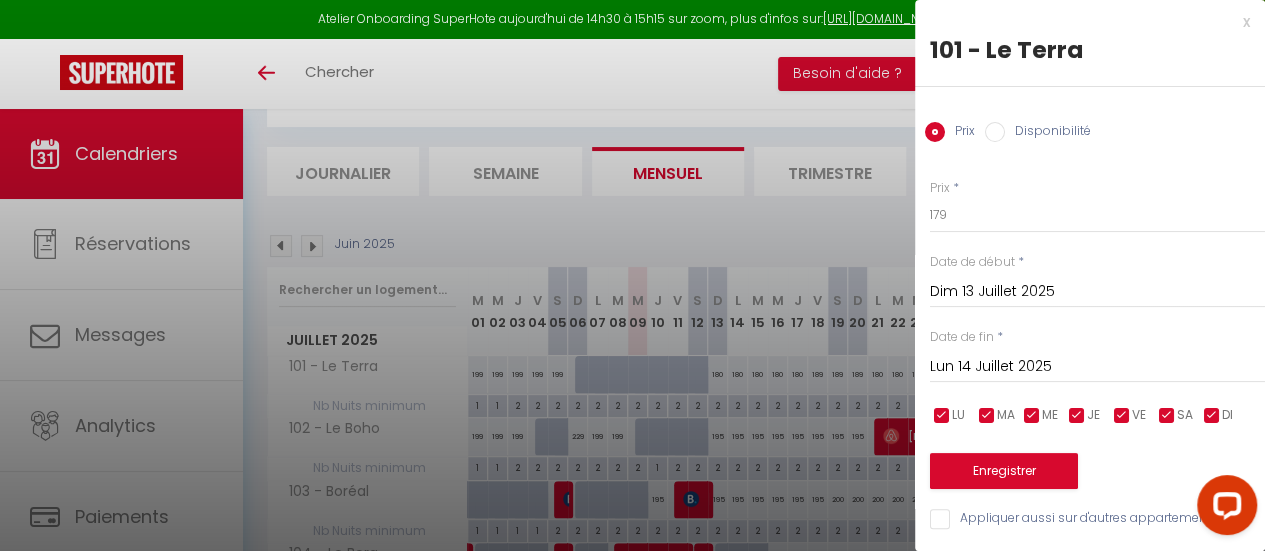 click on "Lun 14 Juillet 2025" at bounding box center (1097, 367) 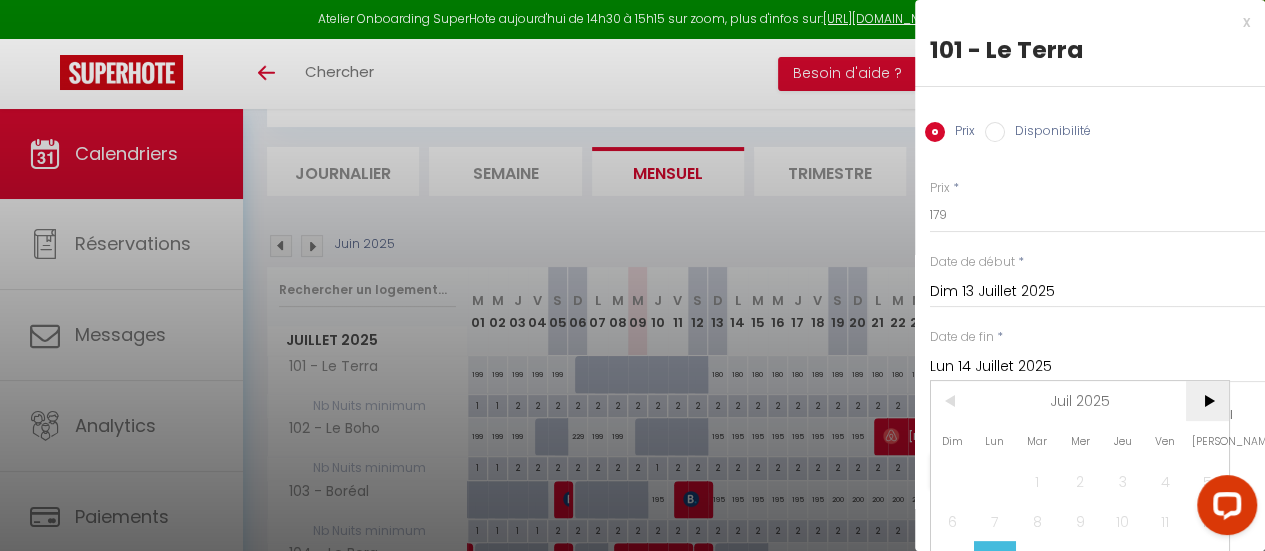 click on ">" at bounding box center (1207, 401) 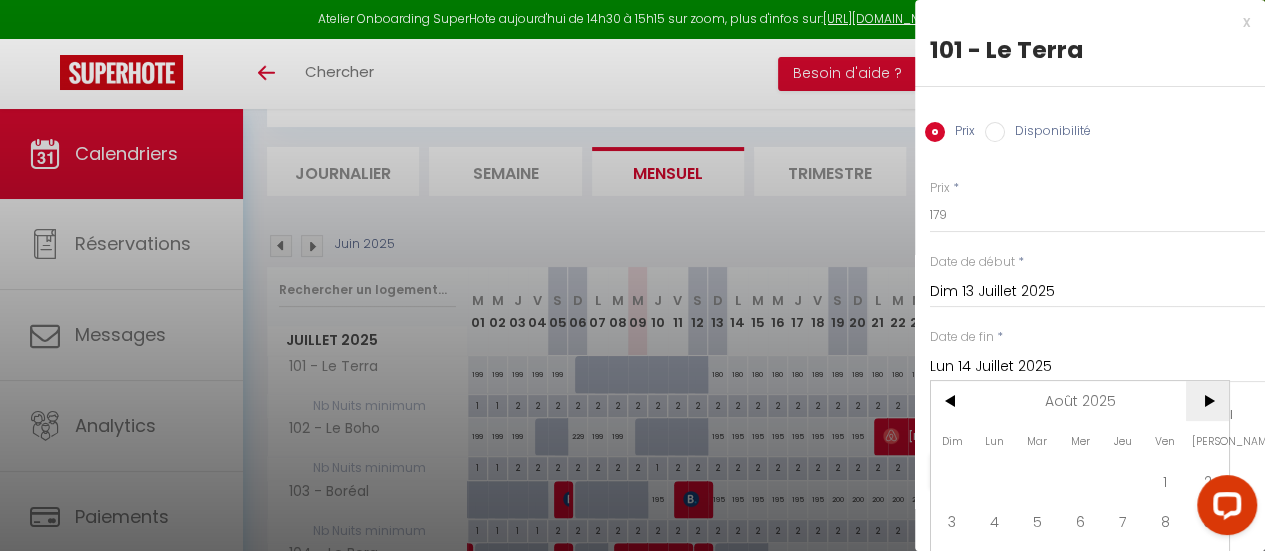 click on ">" at bounding box center [1207, 401] 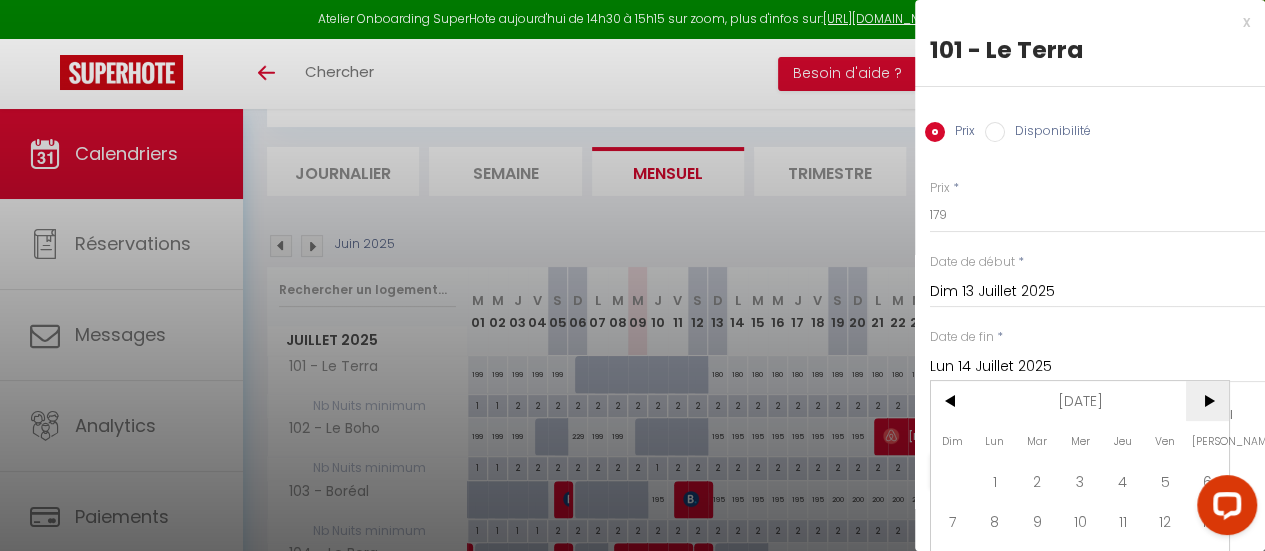 click on ">" at bounding box center (1207, 401) 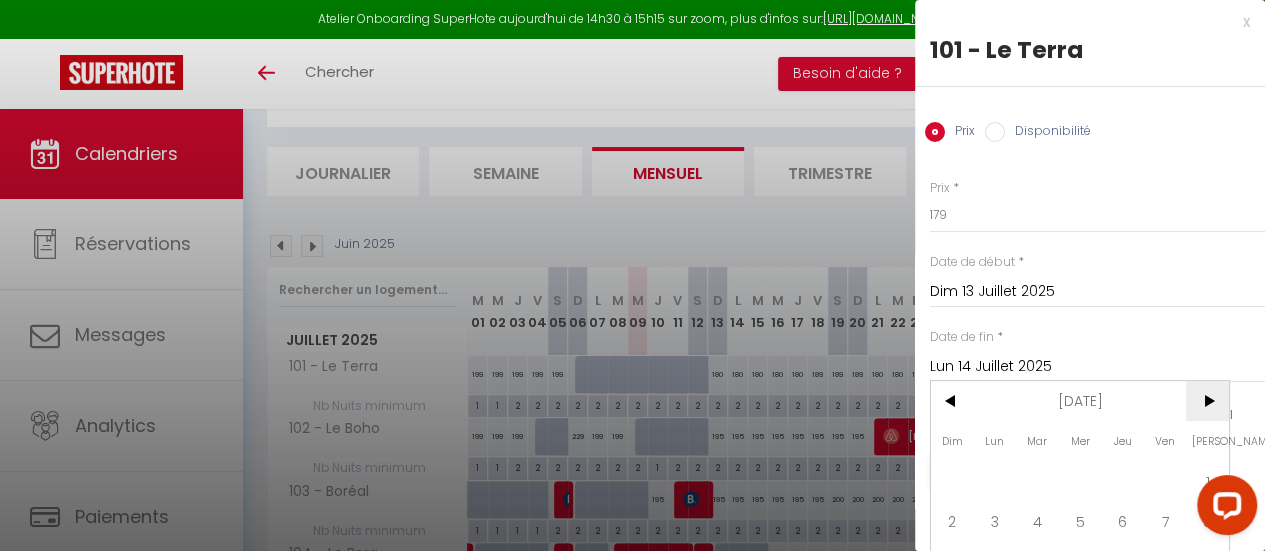click on ">" at bounding box center [1207, 401] 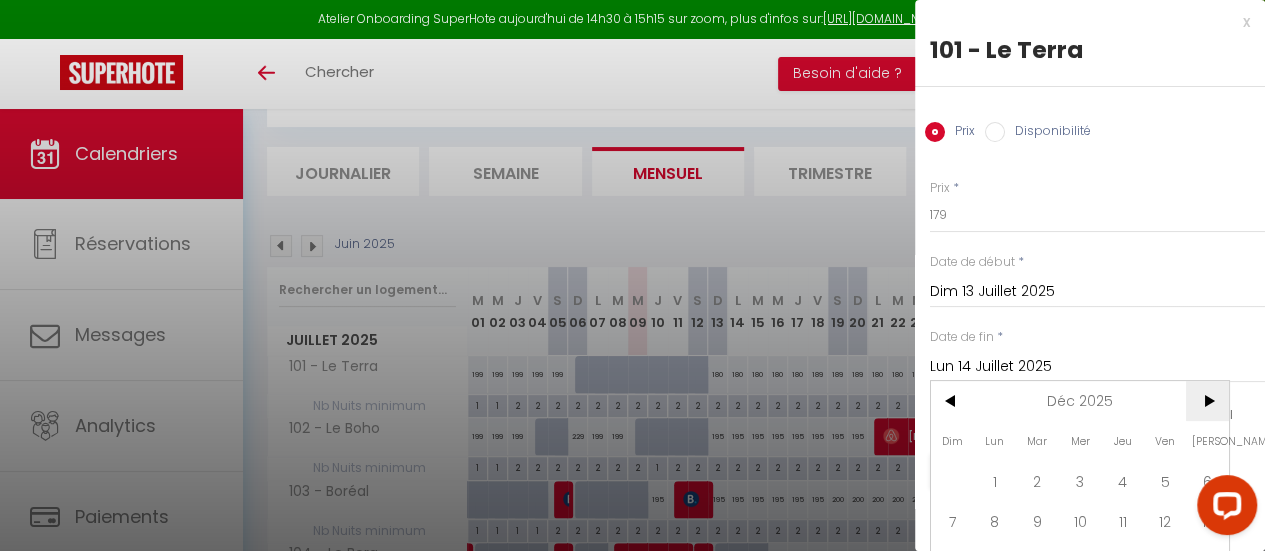 click on ">" at bounding box center (1207, 401) 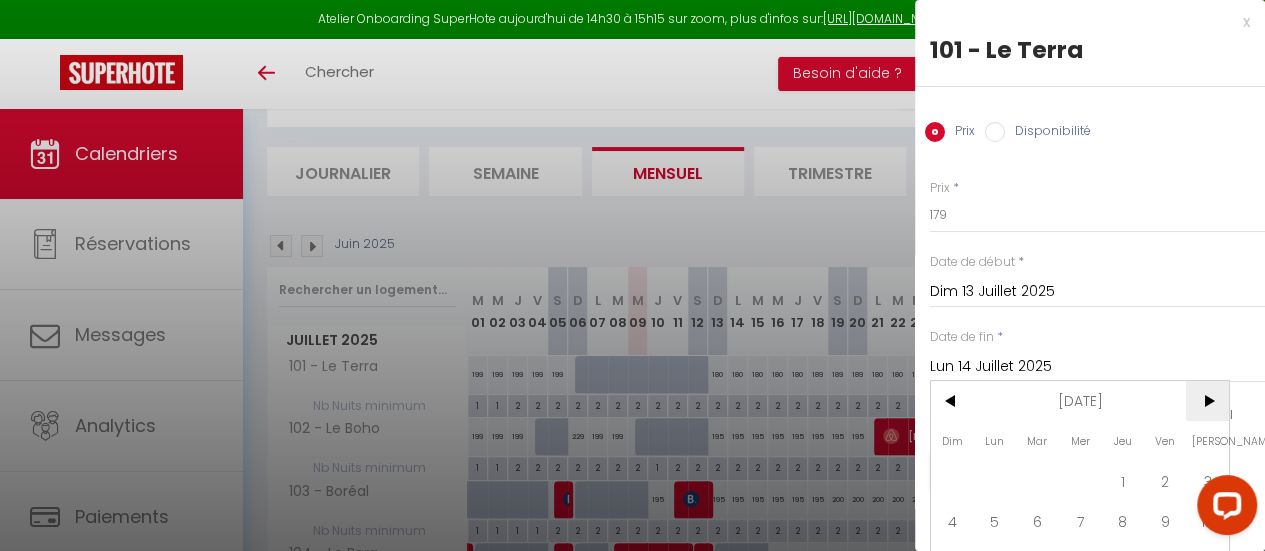 click on ">" at bounding box center [1207, 401] 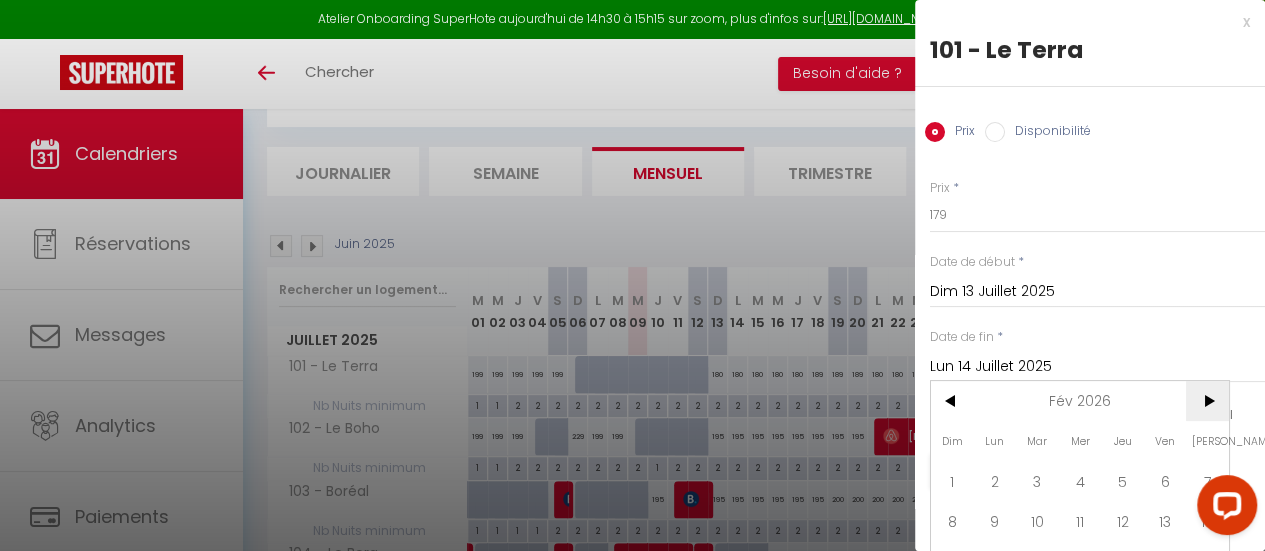 click on ">" at bounding box center [1207, 401] 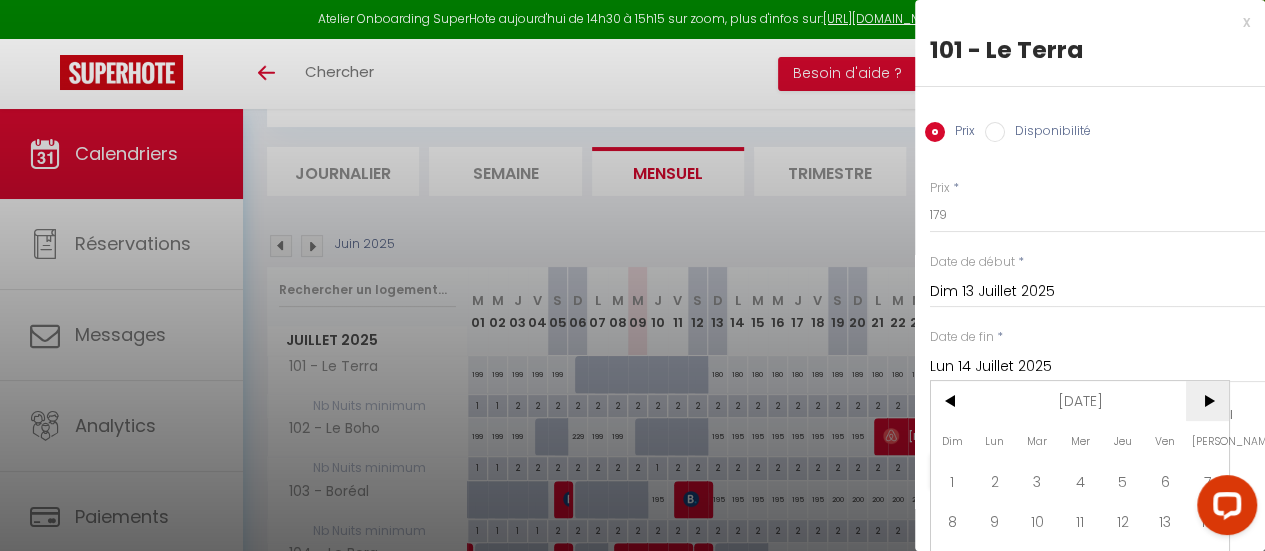 click on ">" at bounding box center (1207, 401) 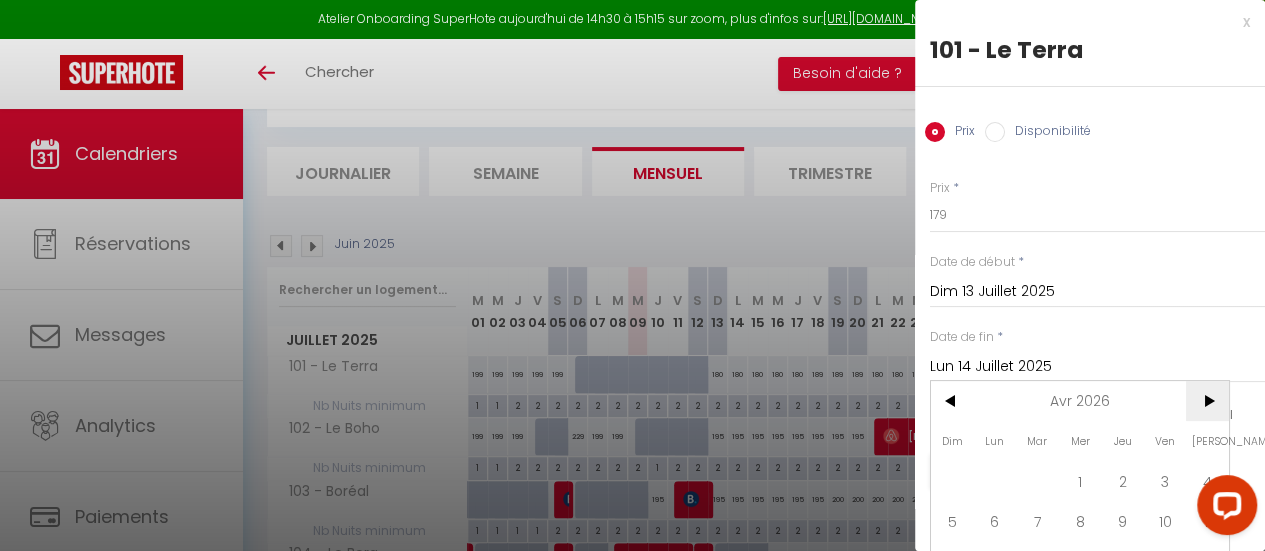click on ">" at bounding box center (1207, 401) 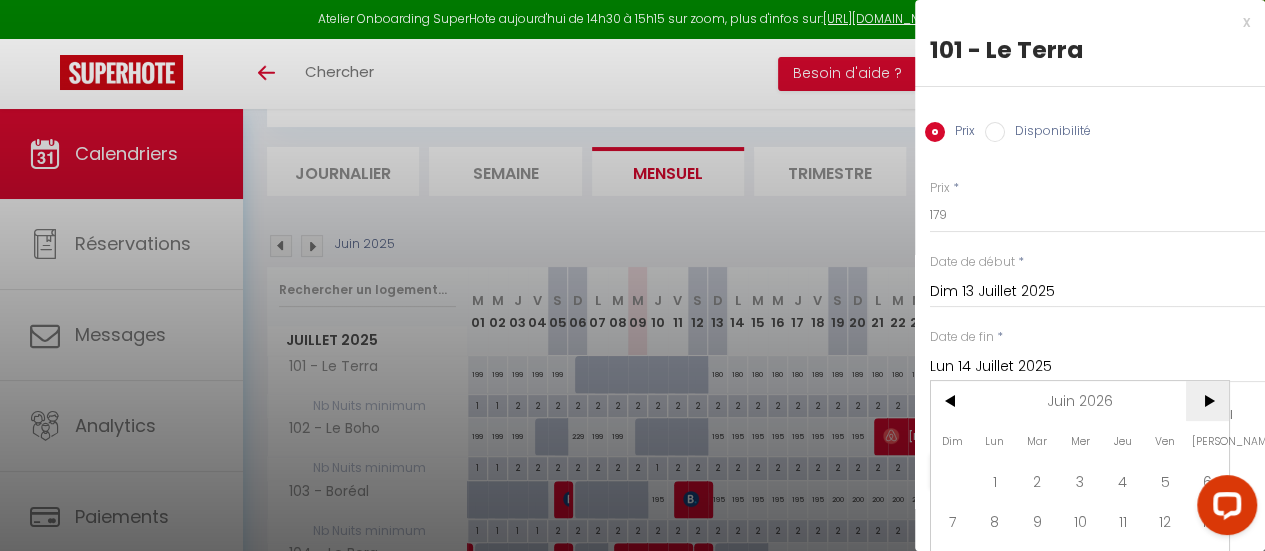 click on ">" at bounding box center [1207, 401] 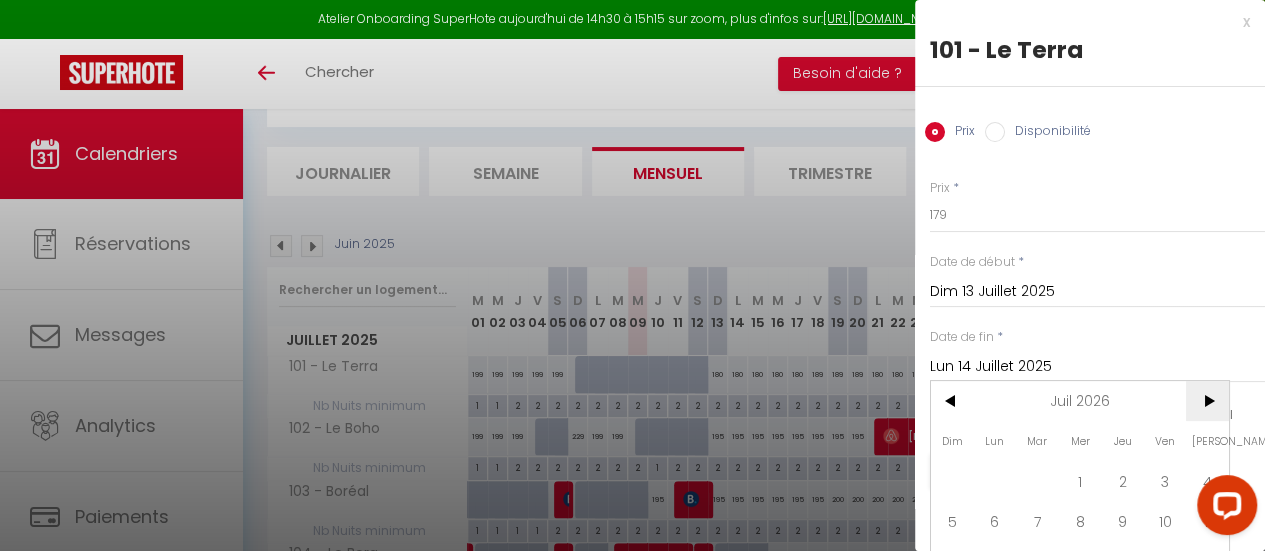 click on ">" at bounding box center (1207, 401) 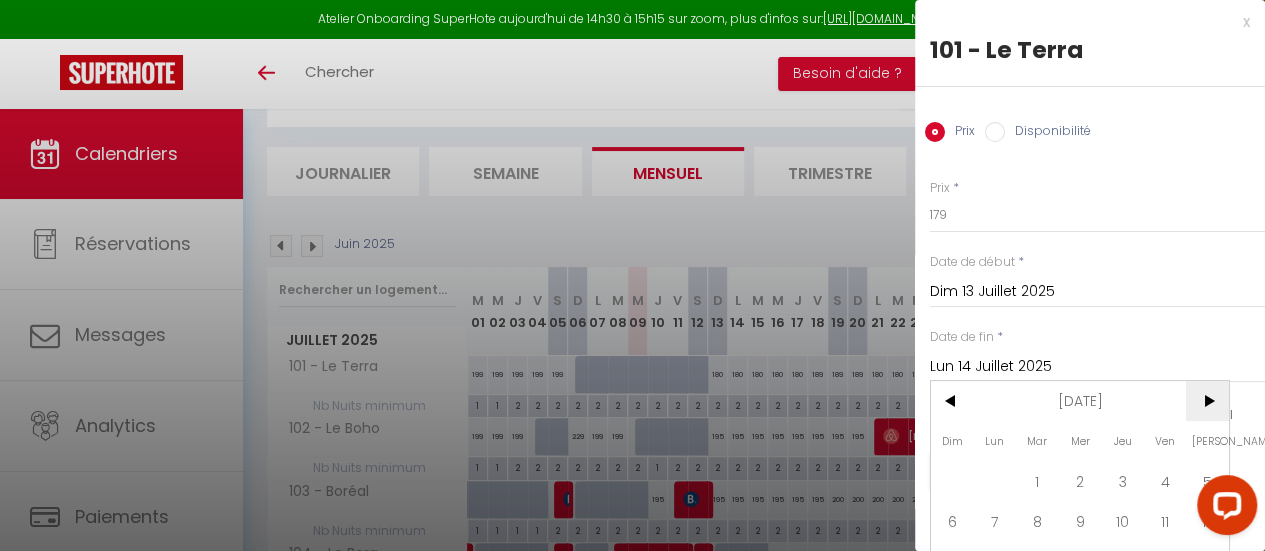 click on ">" at bounding box center (1207, 401) 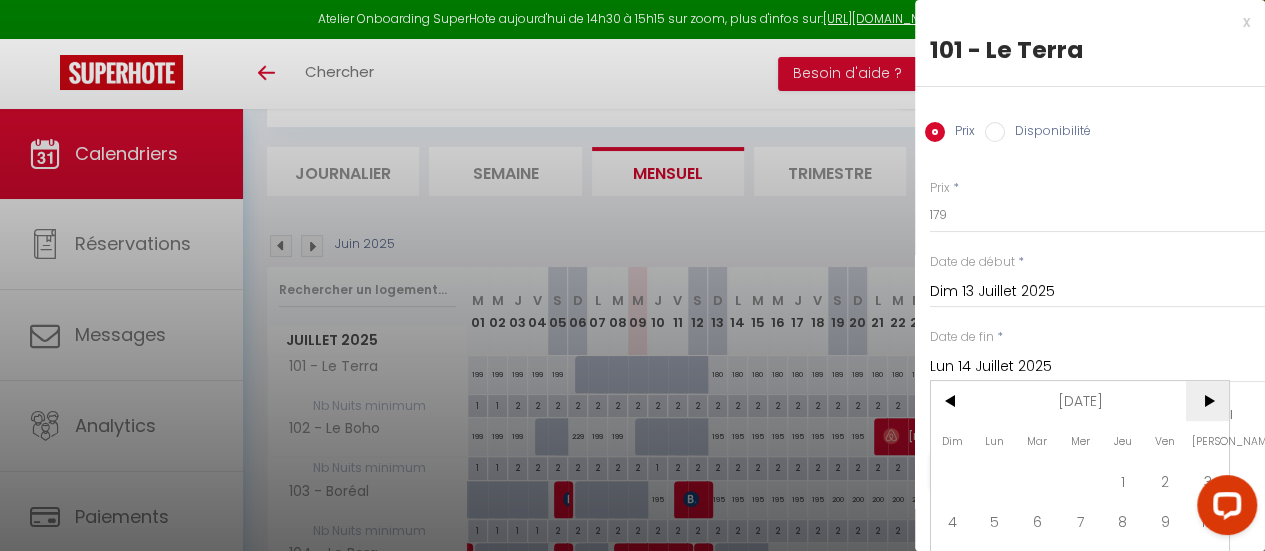 click on ">" at bounding box center [1207, 401] 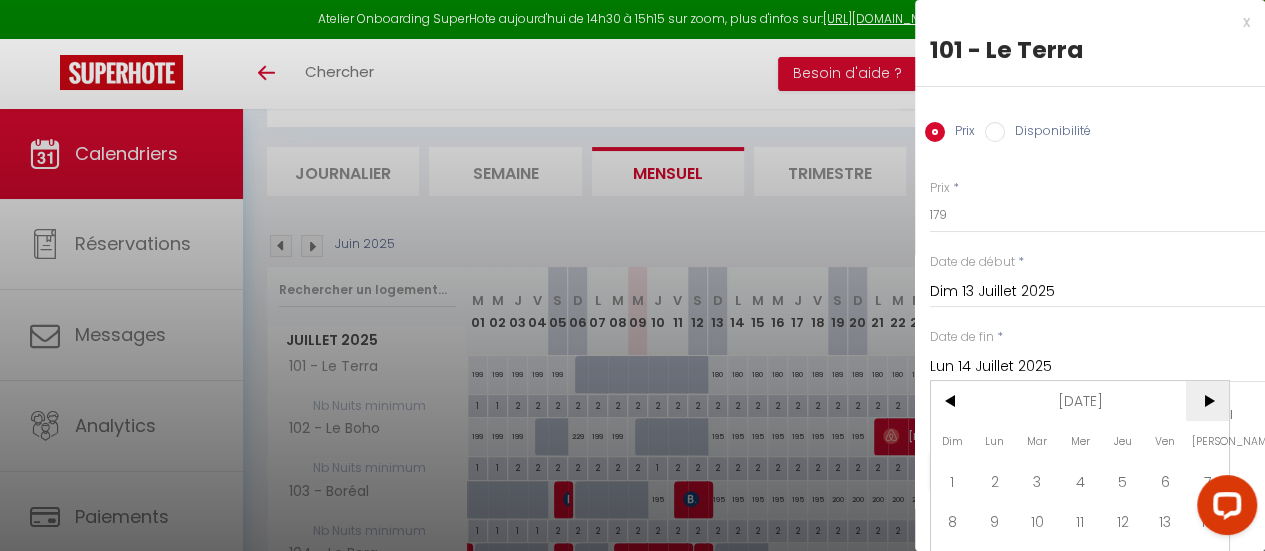 click on ">" at bounding box center (1207, 401) 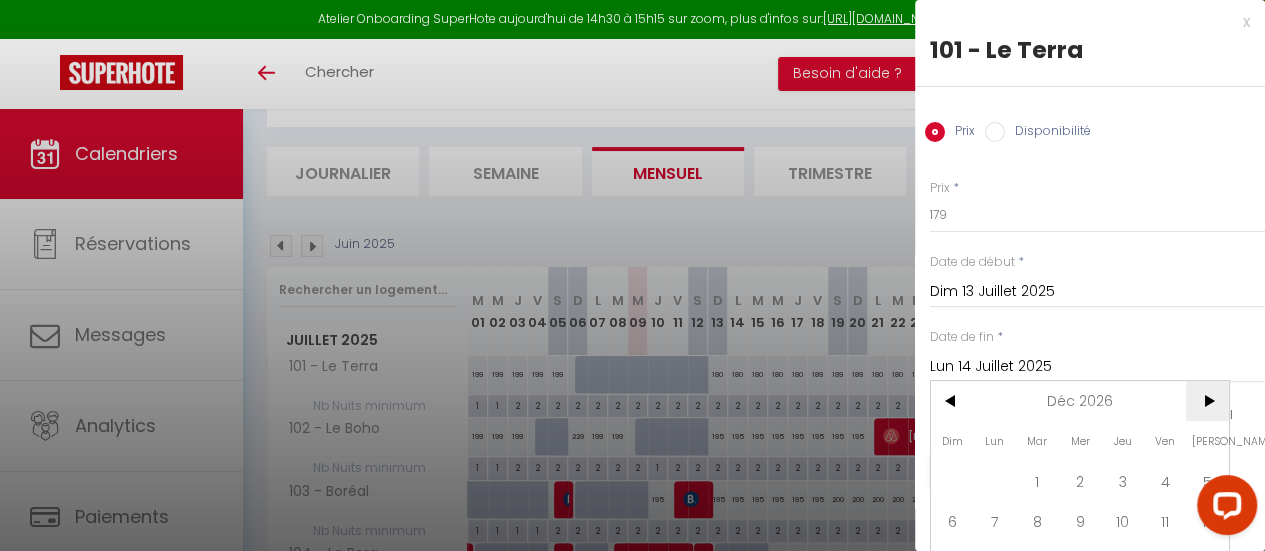 click on ">" at bounding box center (1207, 401) 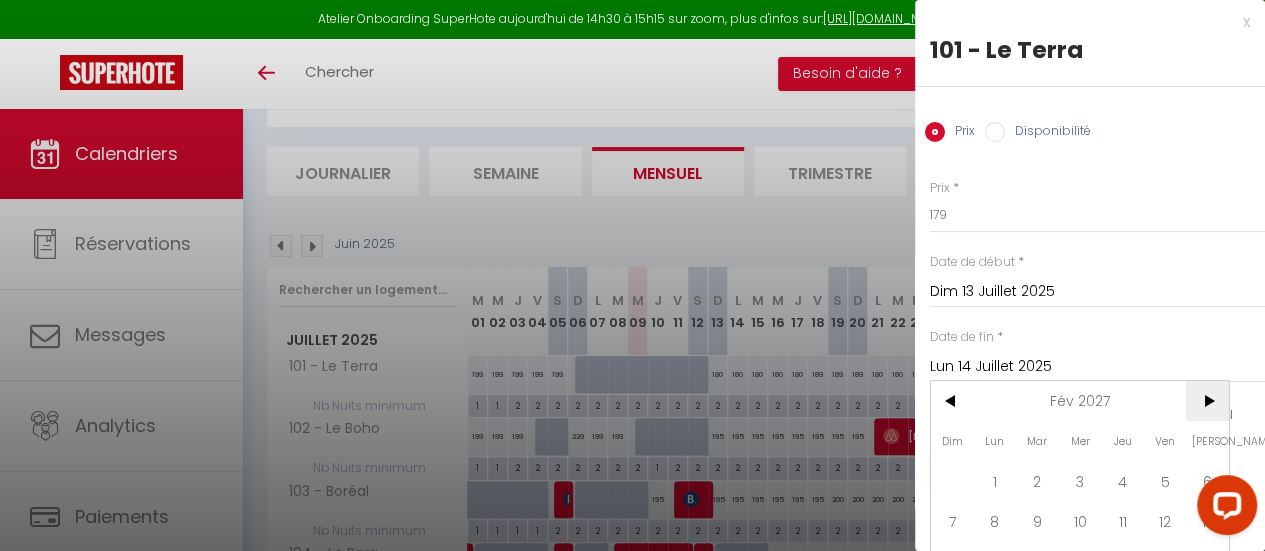 click on ">" at bounding box center [1207, 401] 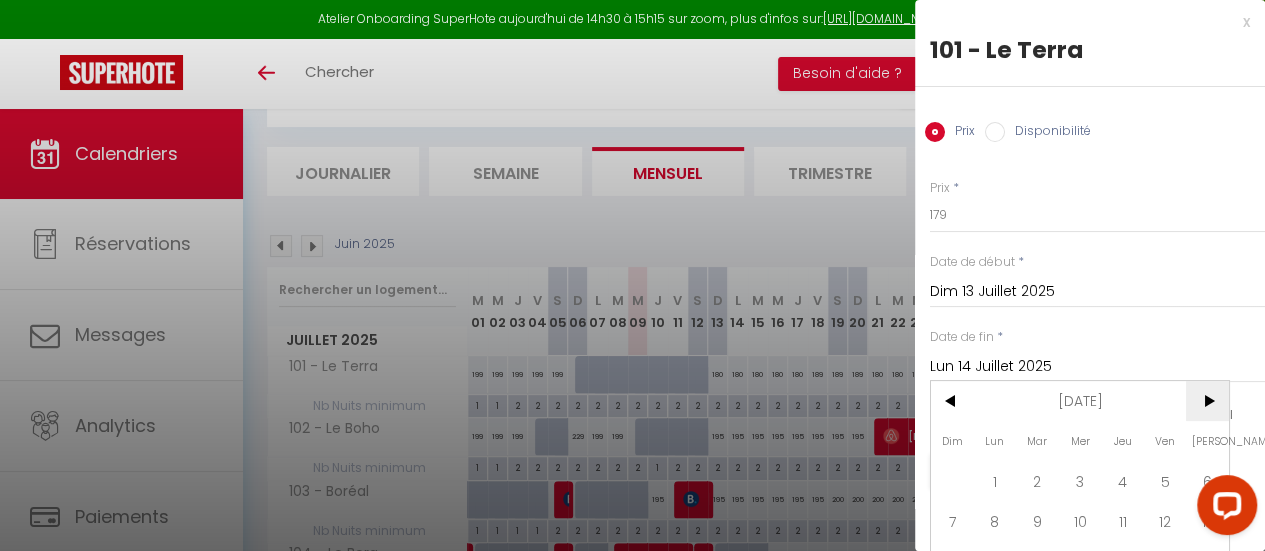 click on ">" at bounding box center [1207, 401] 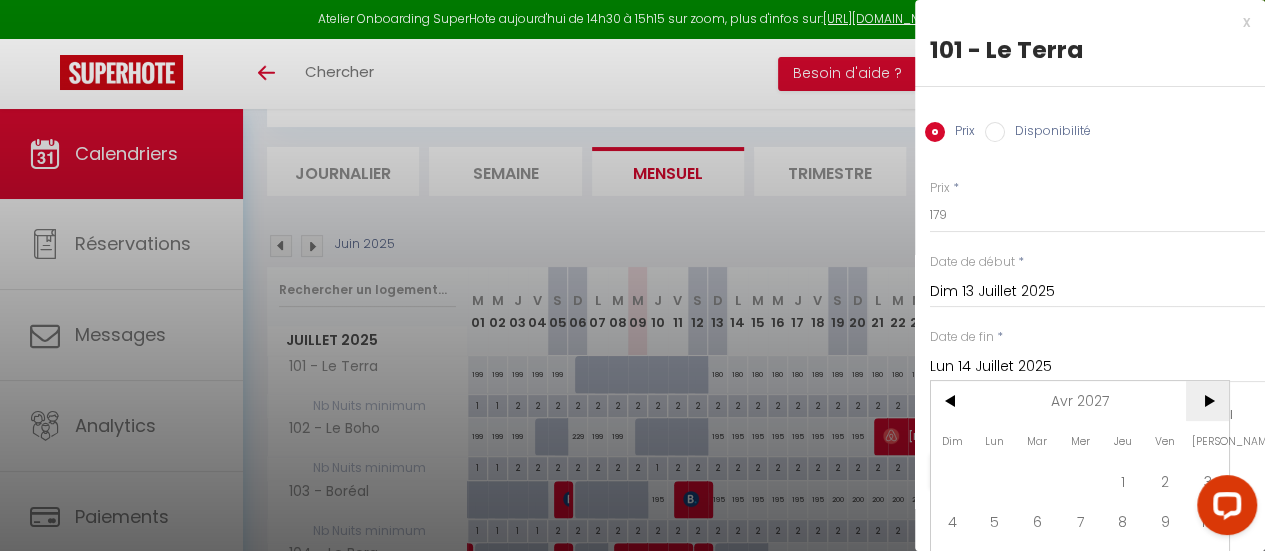 click on ">" at bounding box center (1207, 401) 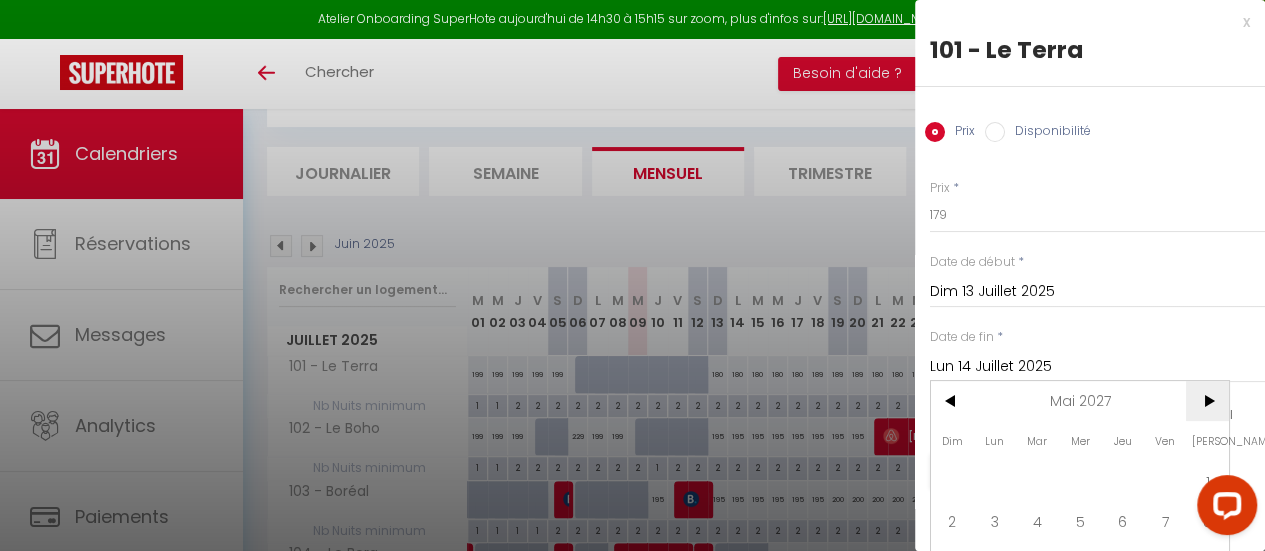 click on ">" at bounding box center (1207, 401) 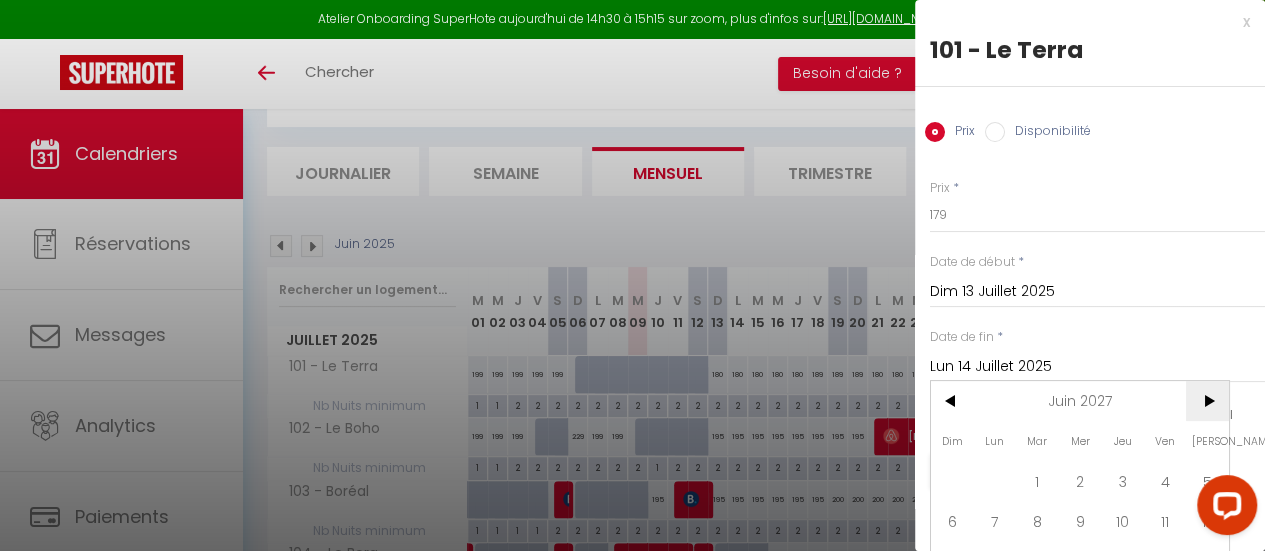 click on ">" at bounding box center [1207, 401] 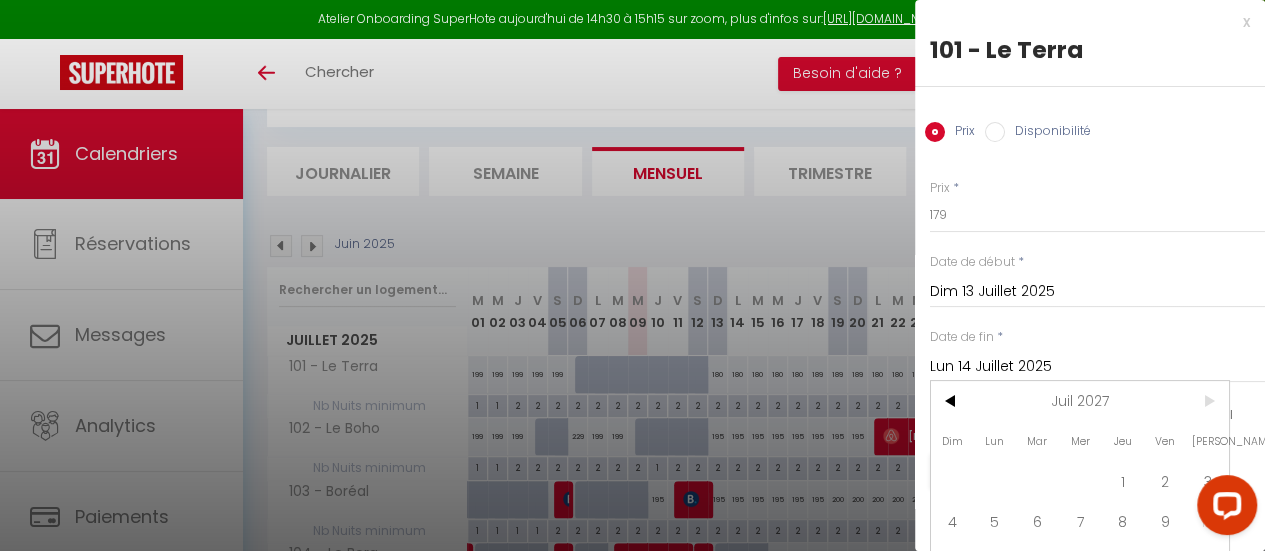 click on ">" at bounding box center (1207, 401) 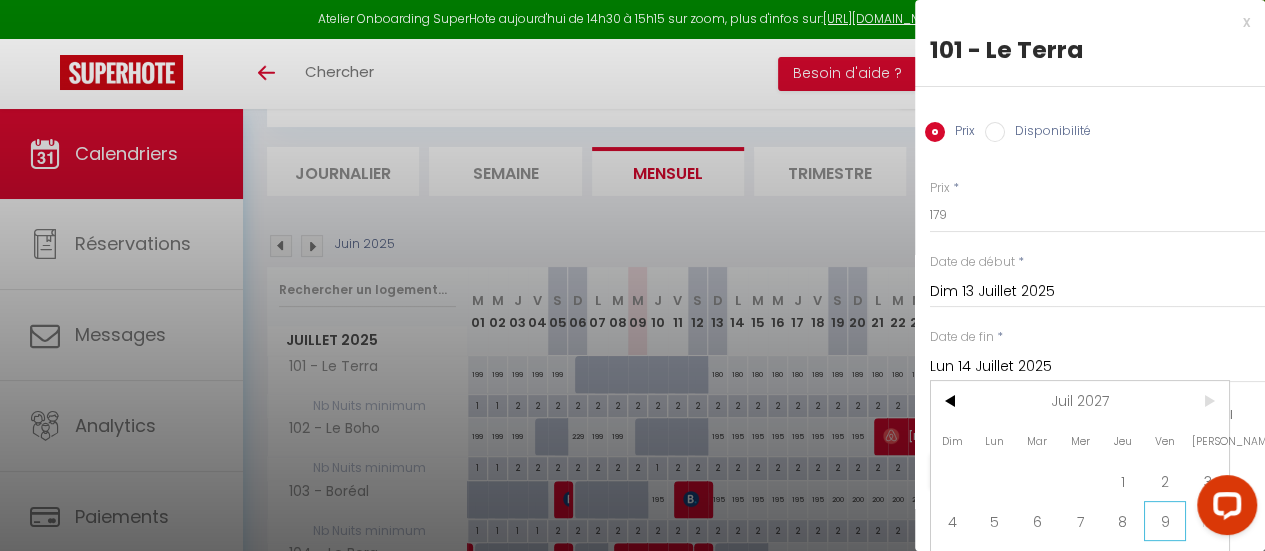 scroll, scrollTop: 124, scrollLeft: 0, axis: vertical 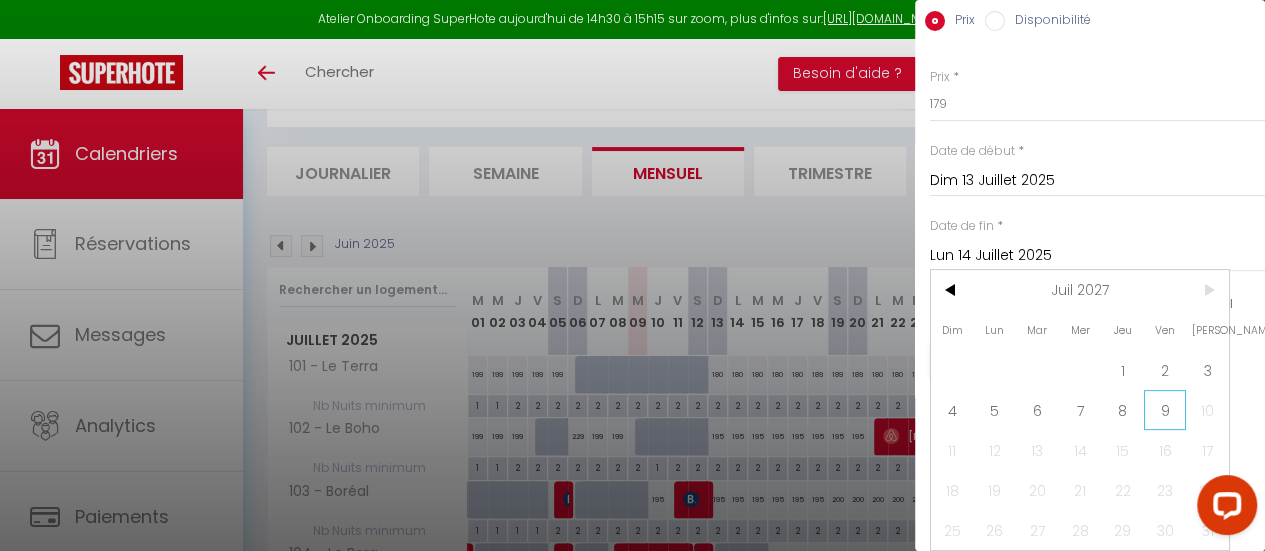 click on "9" at bounding box center (1165, 410) 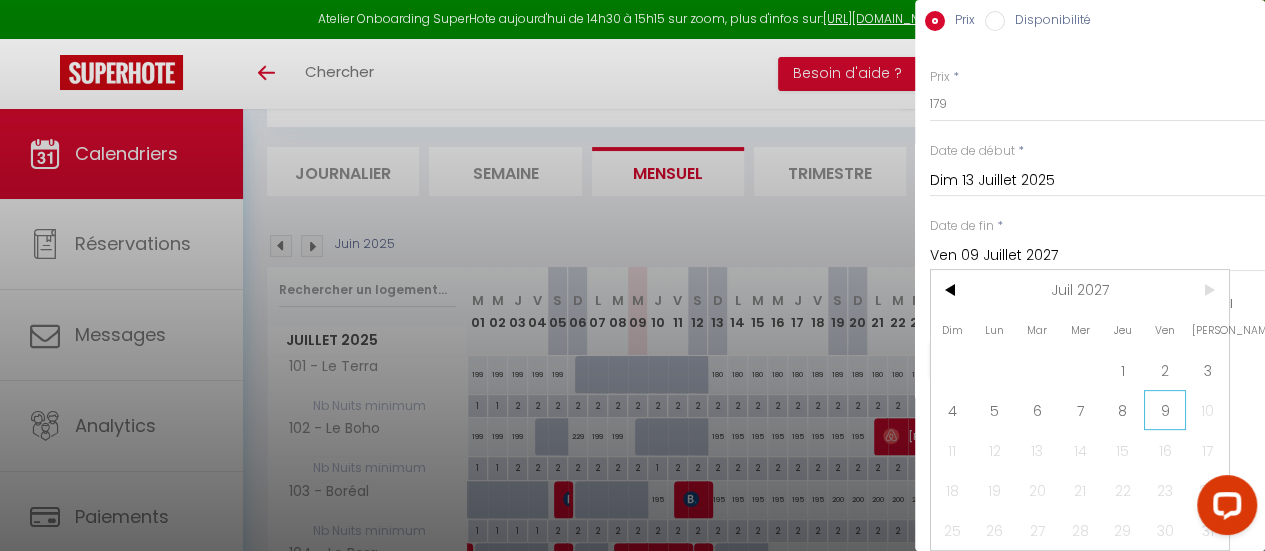 scroll, scrollTop: 14, scrollLeft: 0, axis: vertical 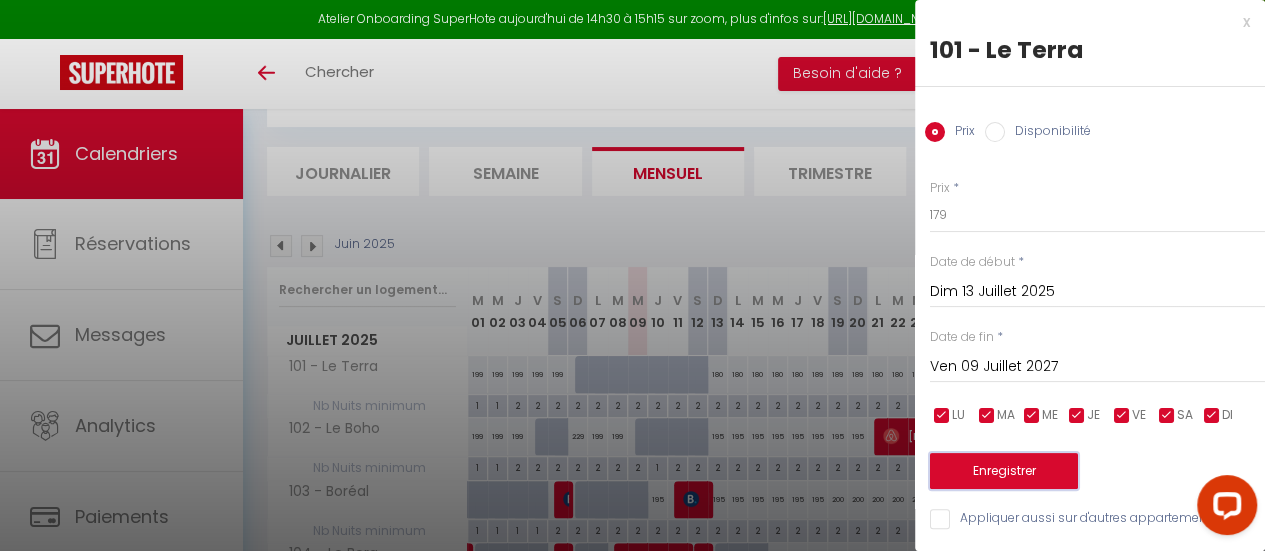 click on "Enregistrer" at bounding box center (1004, 471) 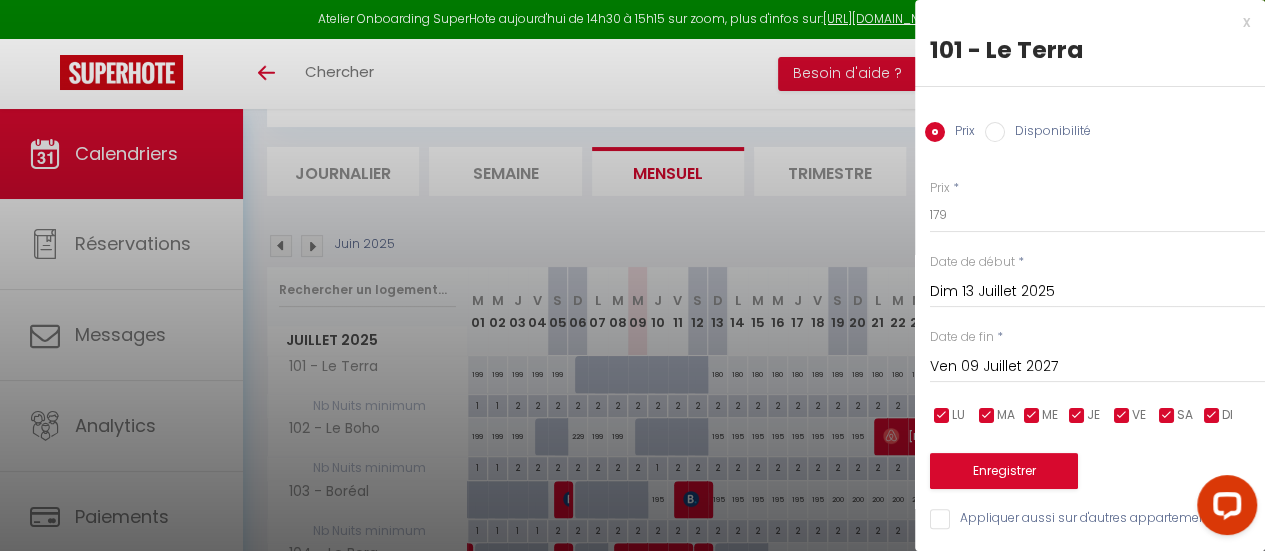 type on "Sam 12 Juillet 2025" 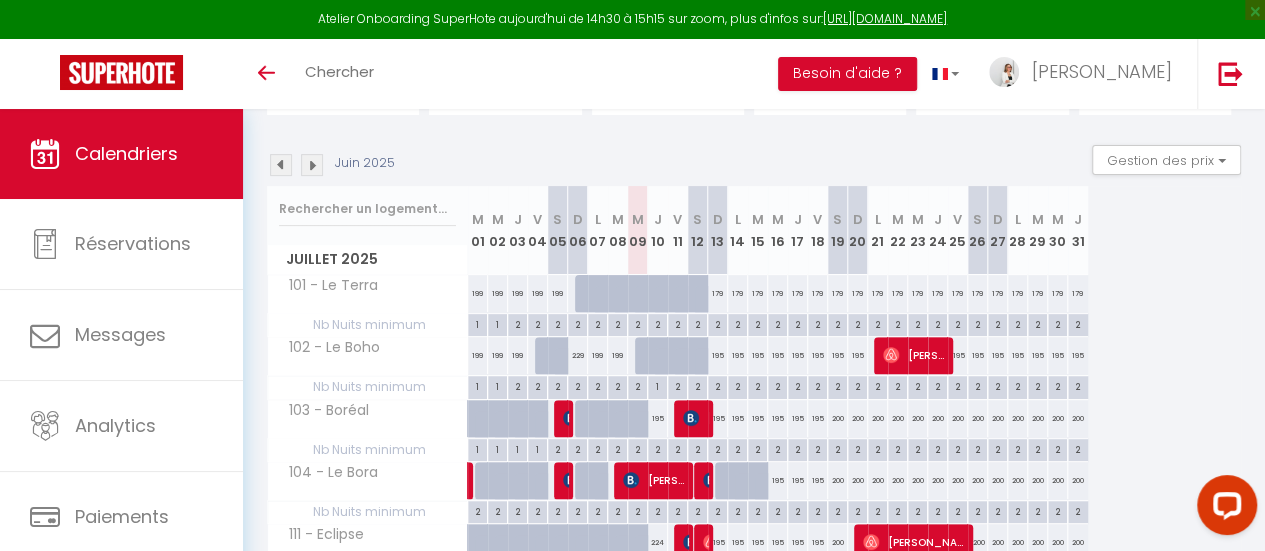 scroll, scrollTop: 200, scrollLeft: 0, axis: vertical 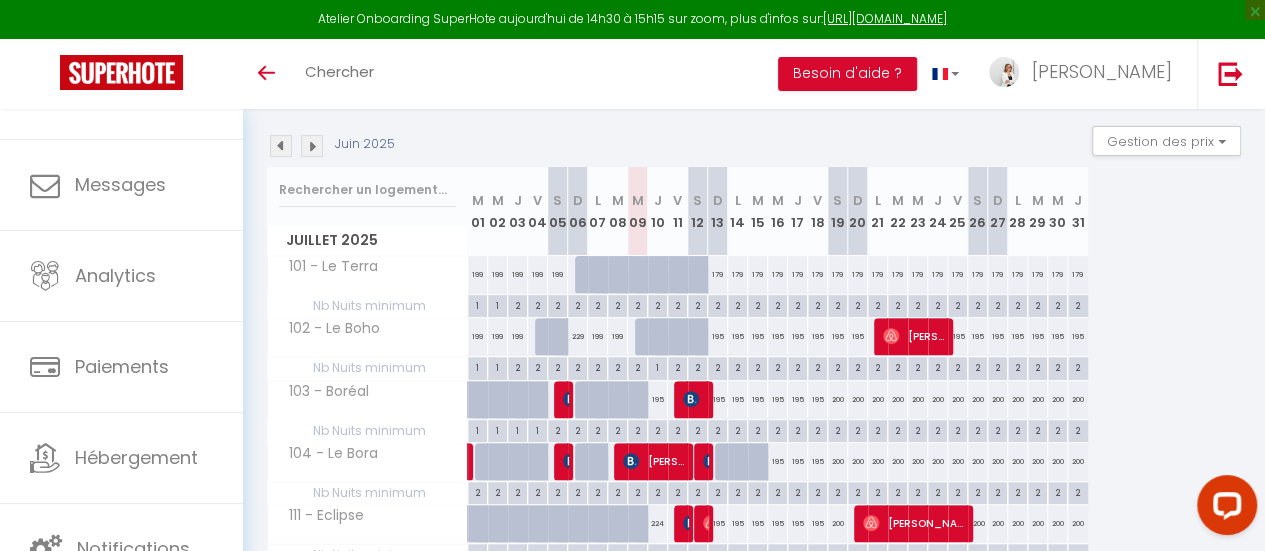 click on "103 - Boréal" at bounding box center (322, 392) 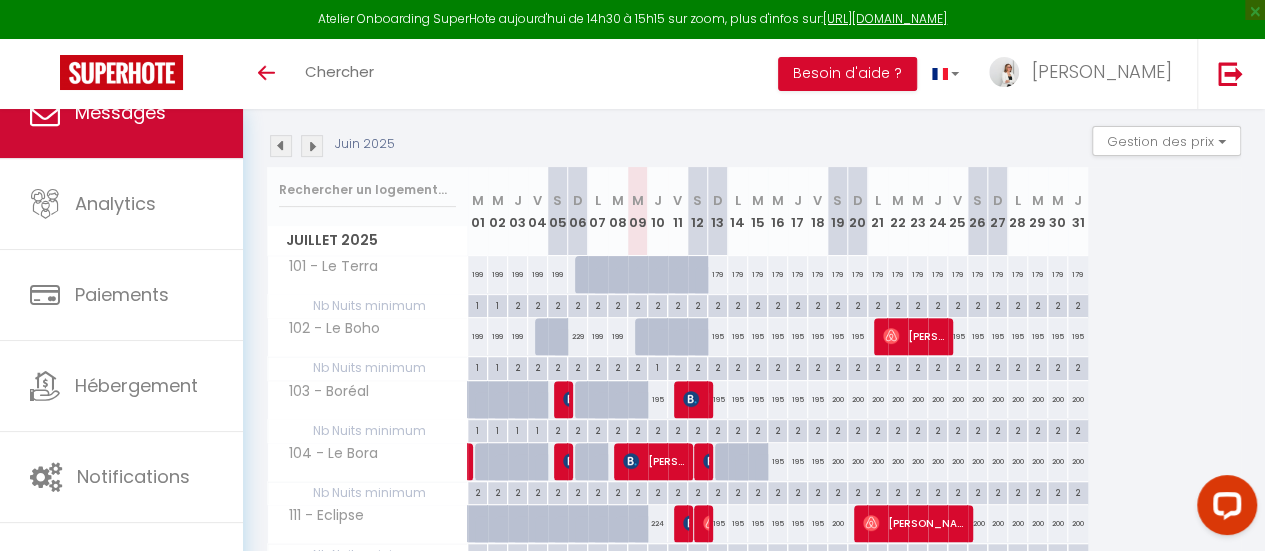 scroll, scrollTop: 0, scrollLeft: 0, axis: both 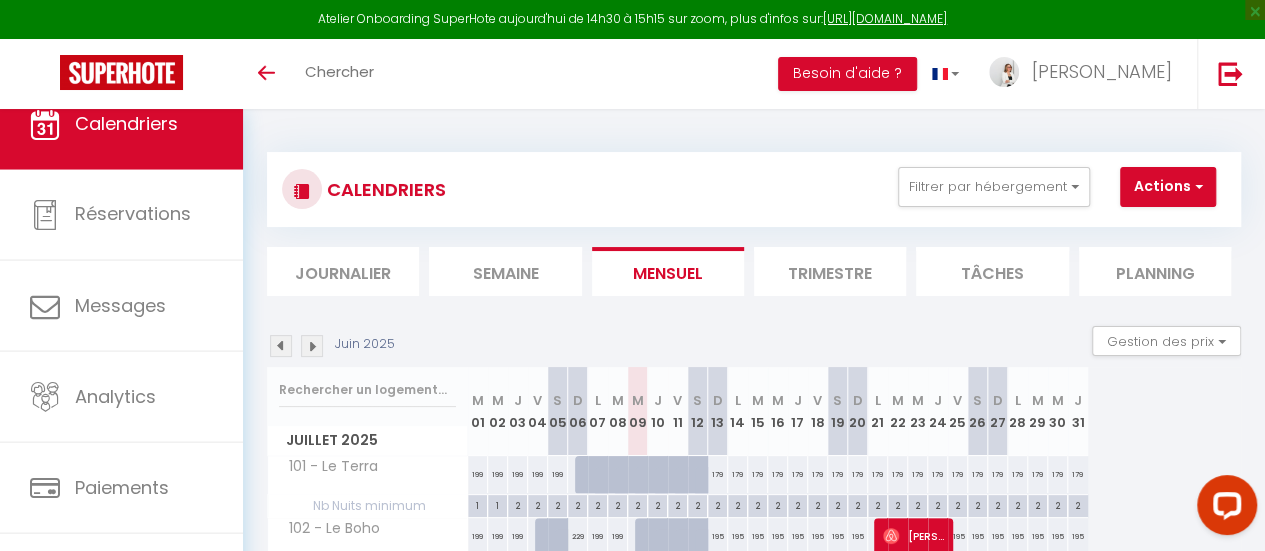 click on "Calendriers" at bounding box center (121, 125) 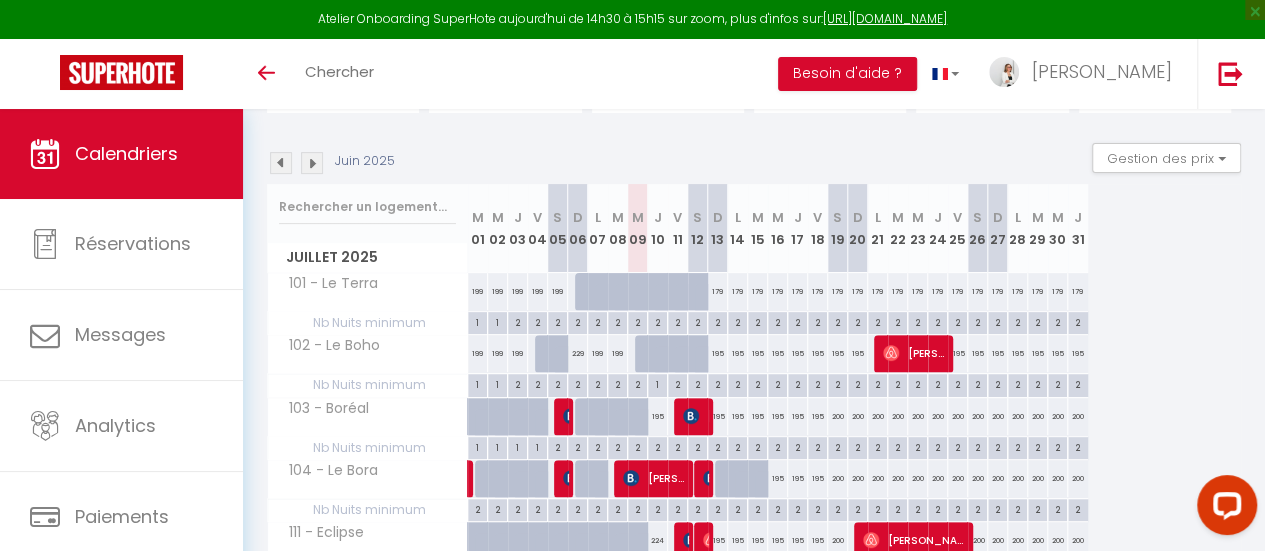 scroll, scrollTop: 200, scrollLeft: 0, axis: vertical 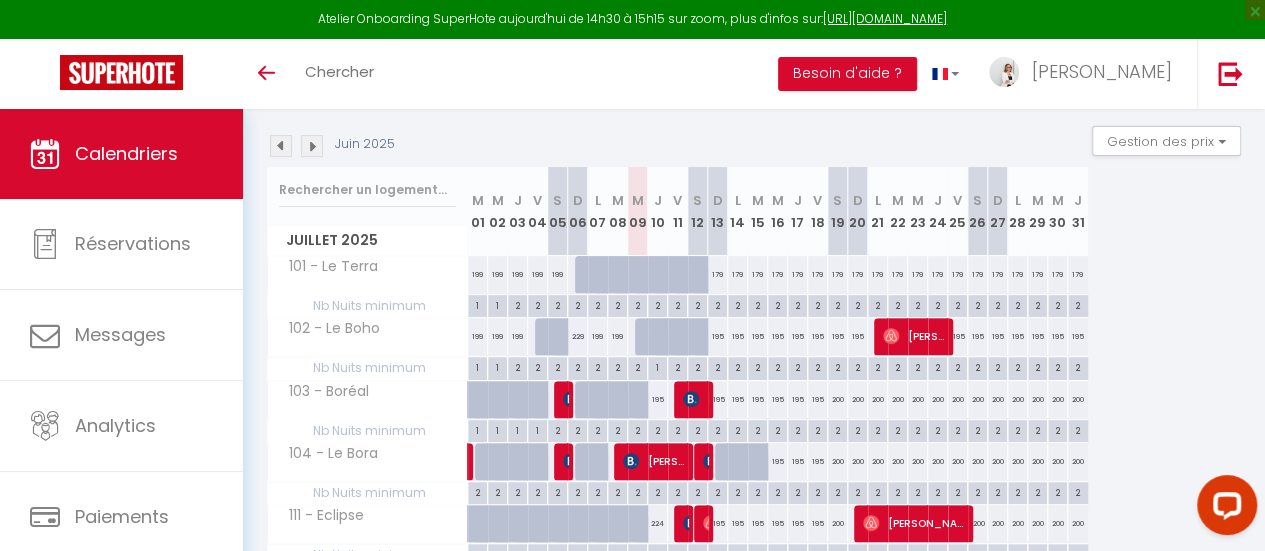 click on "195" at bounding box center (658, 399) 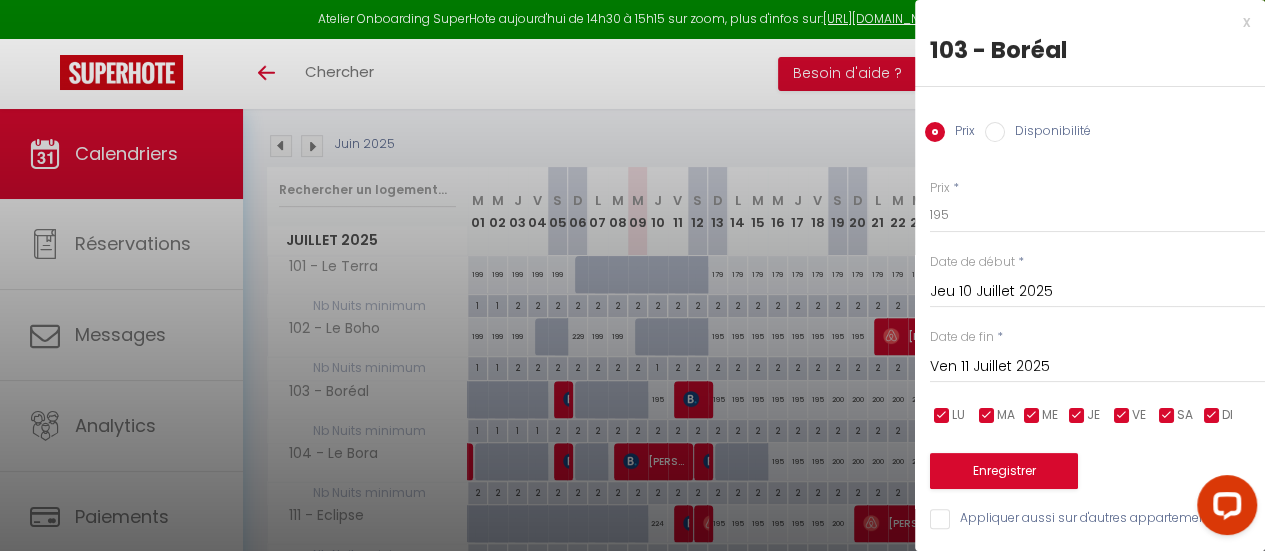 click at bounding box center [632, 275] 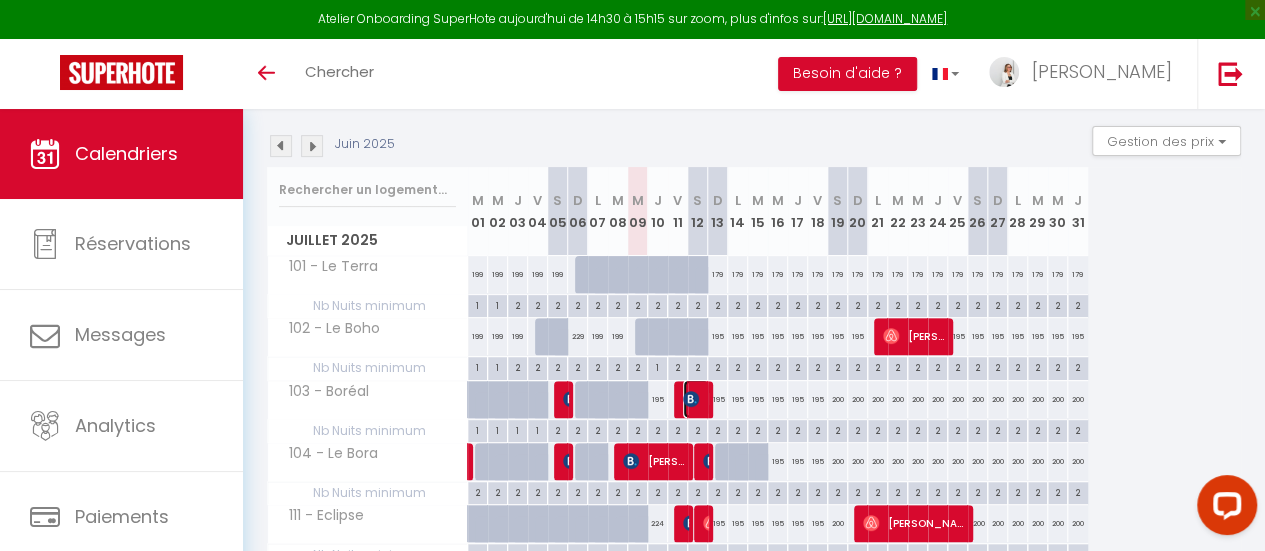 click at bounding box center (691, 399) 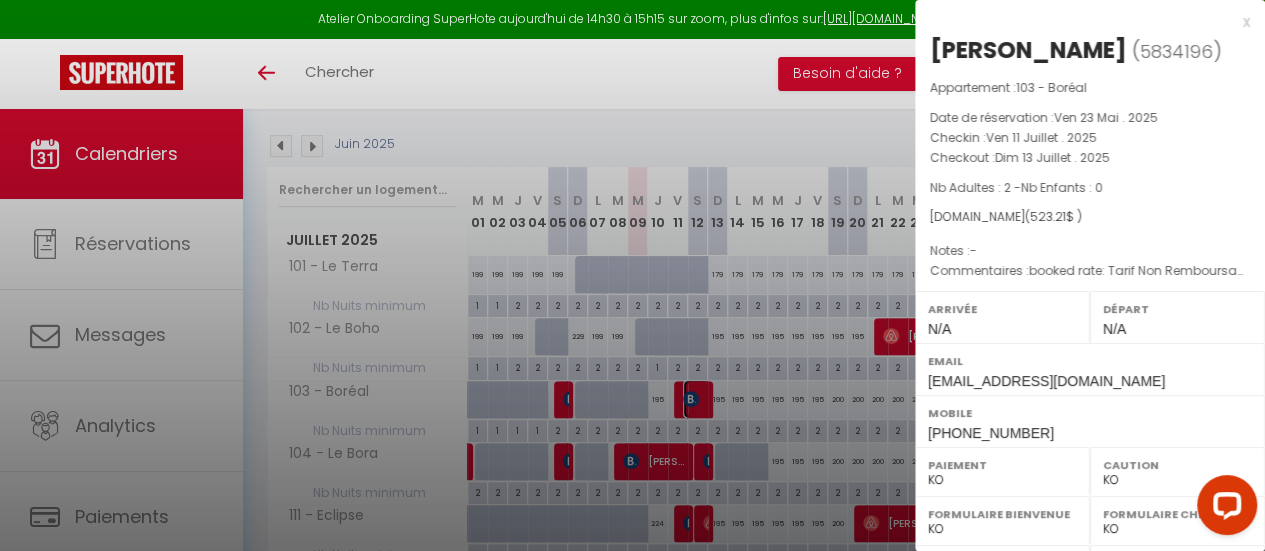 select on "46143" 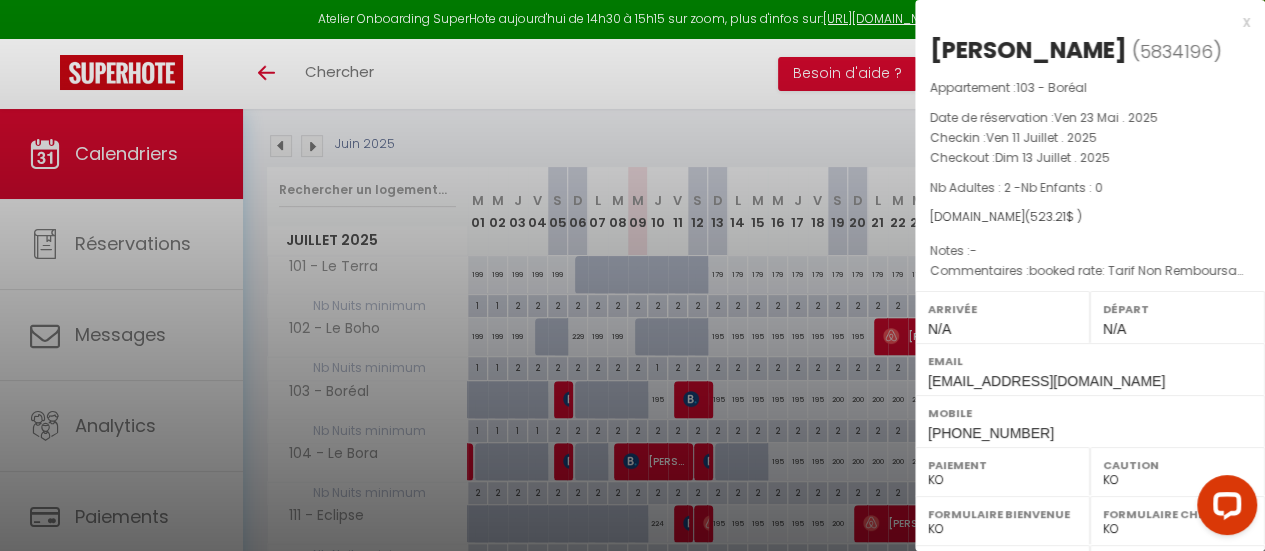 click at bounding box center (632, 275) 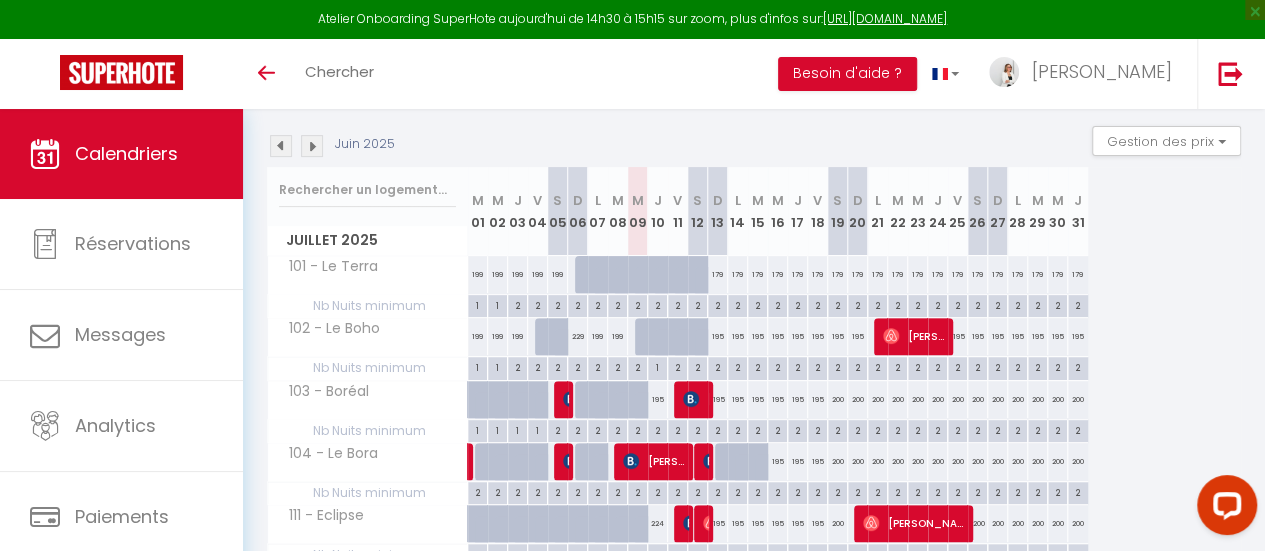 click on "195" at bounding box center (658, 399) 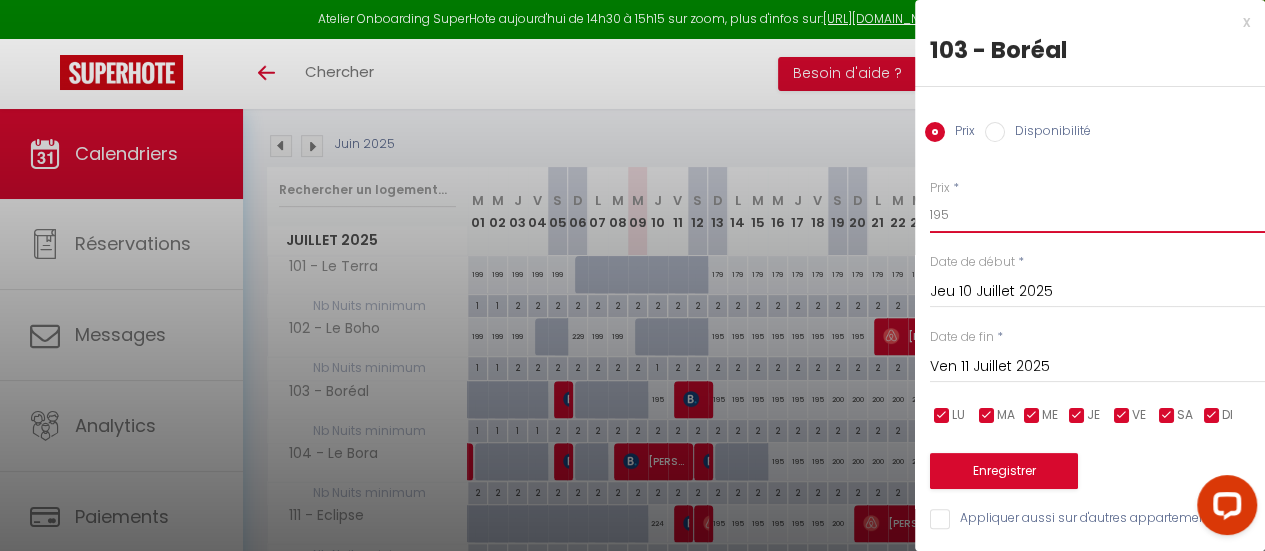 drag, startPoint x: 954, startPoint y: 216, endPoint x: 917, endPoint y: 219, distance: 37.12142 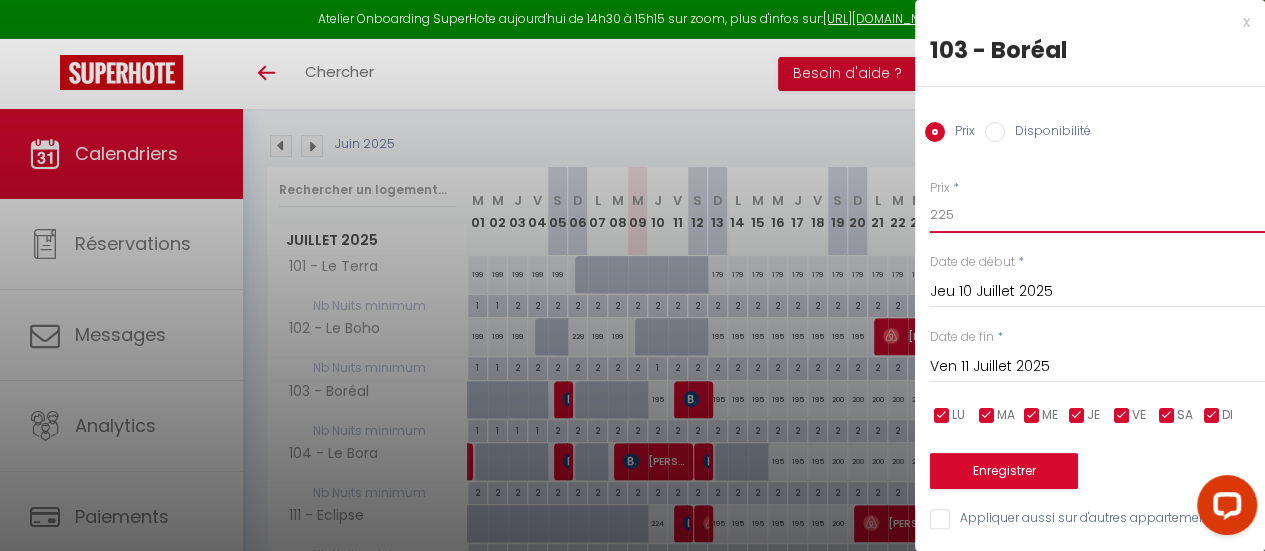 type on "225" 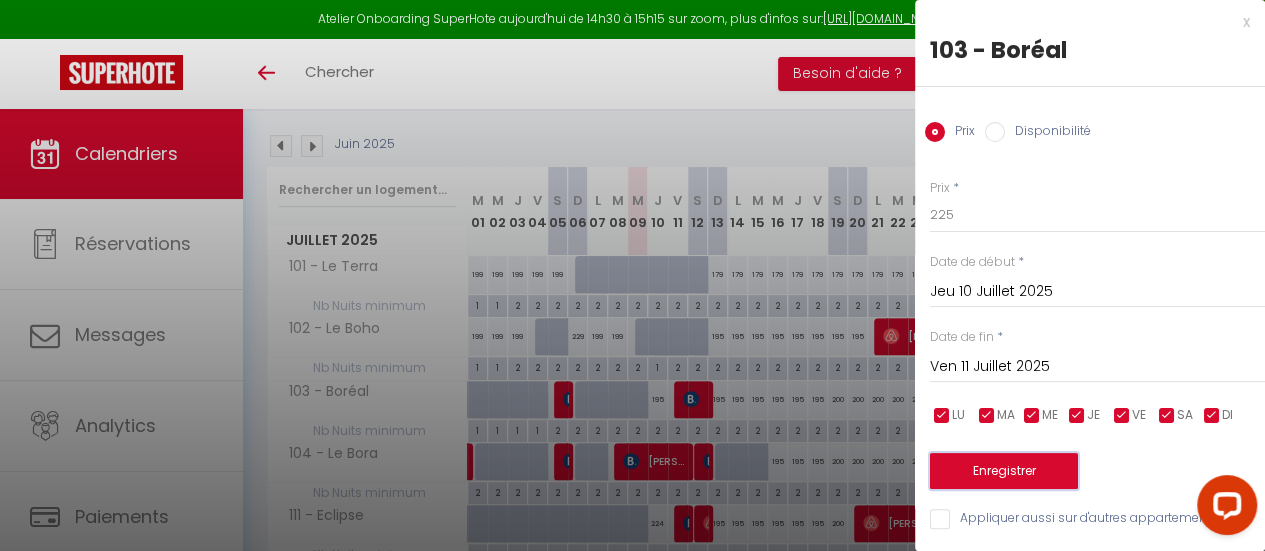 click on "Enregistrer" at bounding box center [1004, 471] 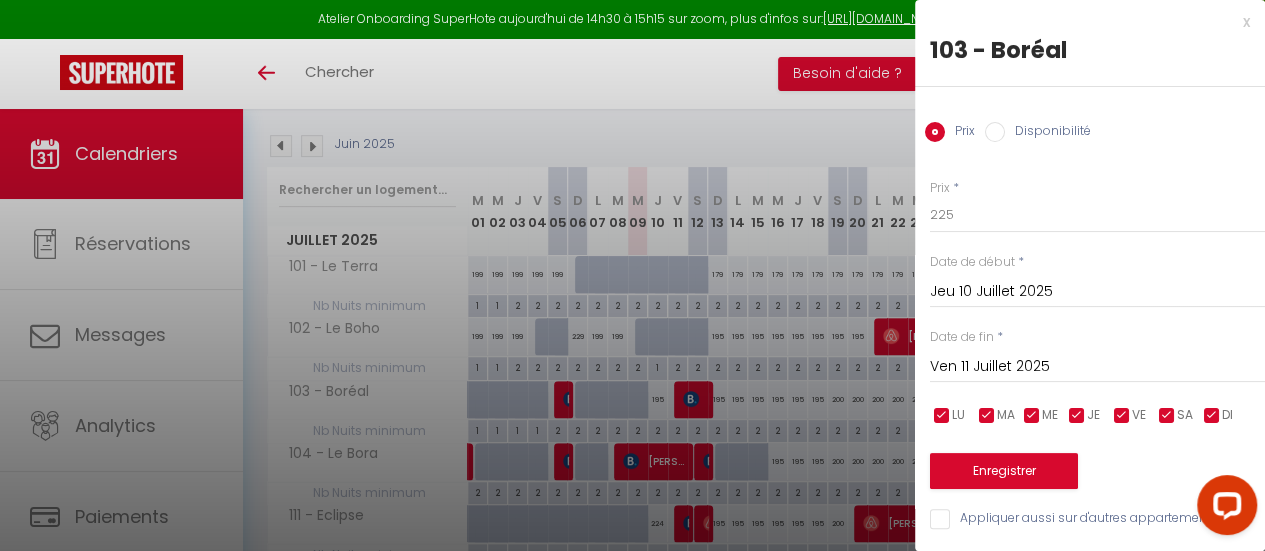 type on "Mer 09 Juillet 2025" 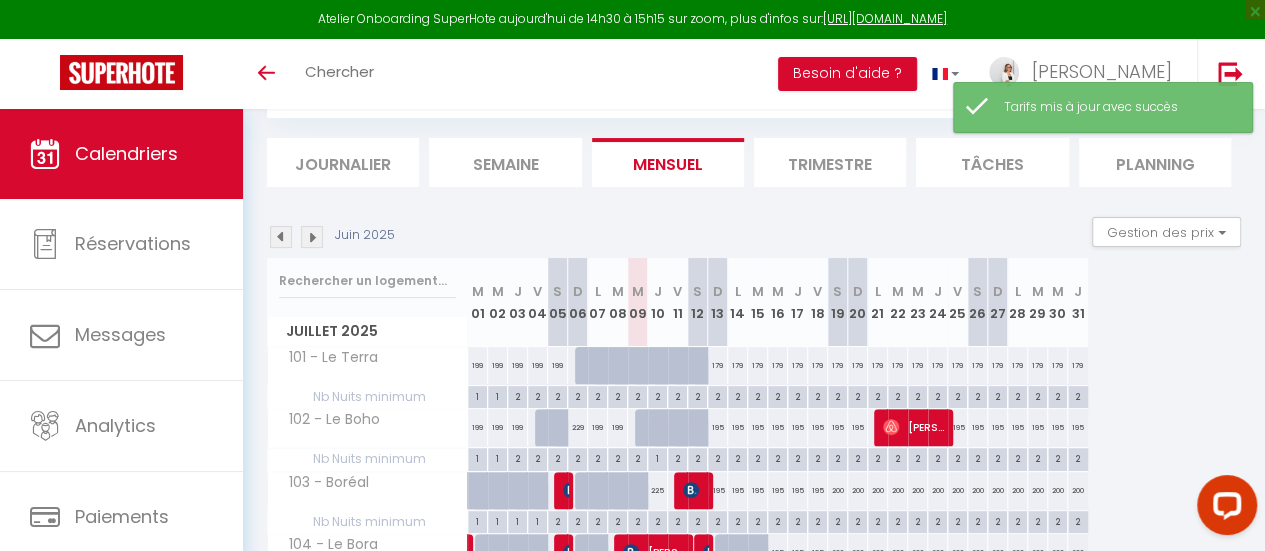 scroll, scrollTop: 200, scrollLeft: 0, axis: vertical 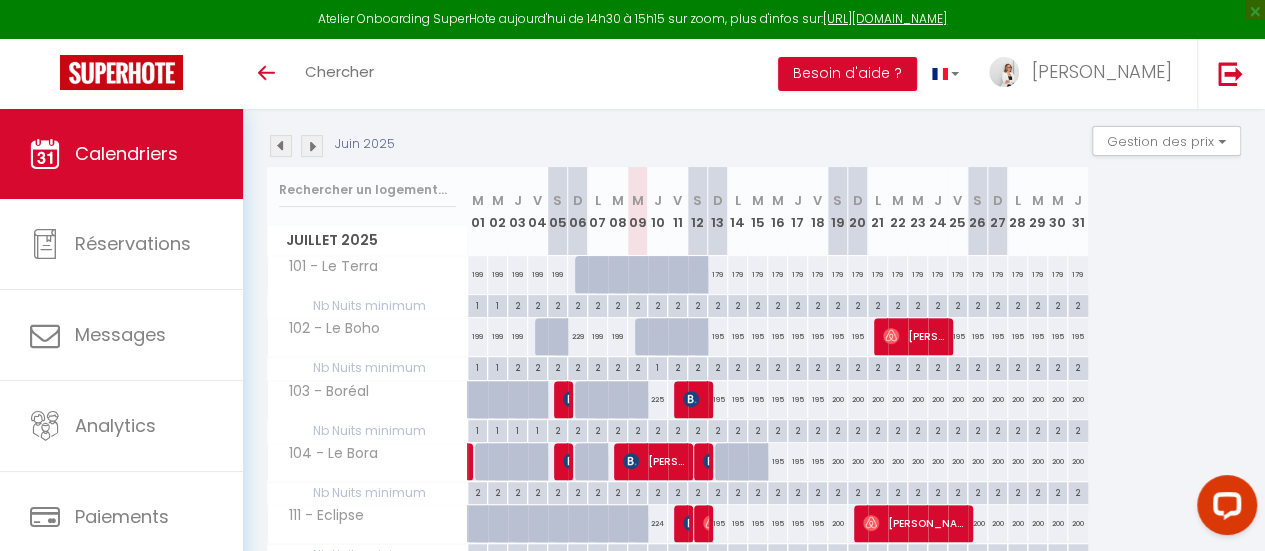 click on "195" at bounding box center [718, 399] 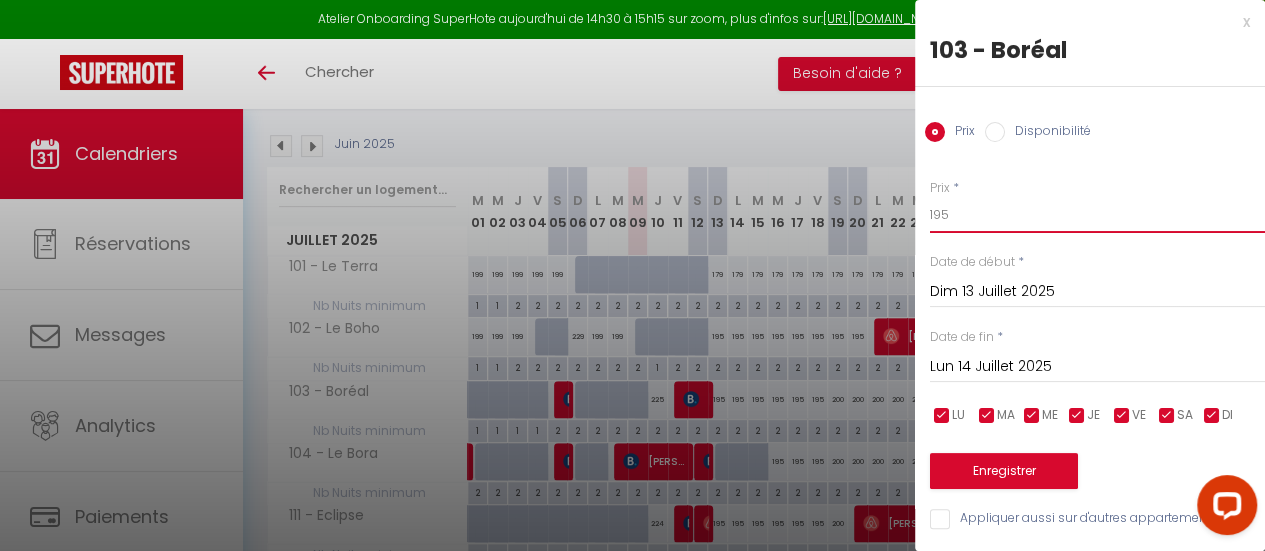 drag, startPoint x: 948, startPoint y: 218, endPoint x: 920, endPoint y: 219, distance: 28.01785 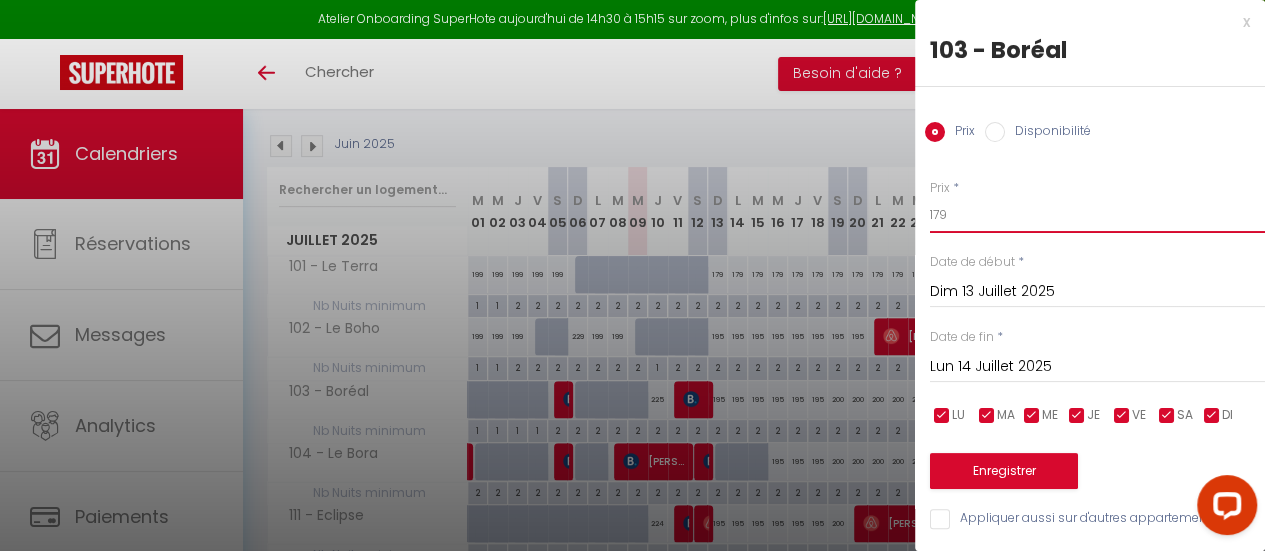 type on "179" 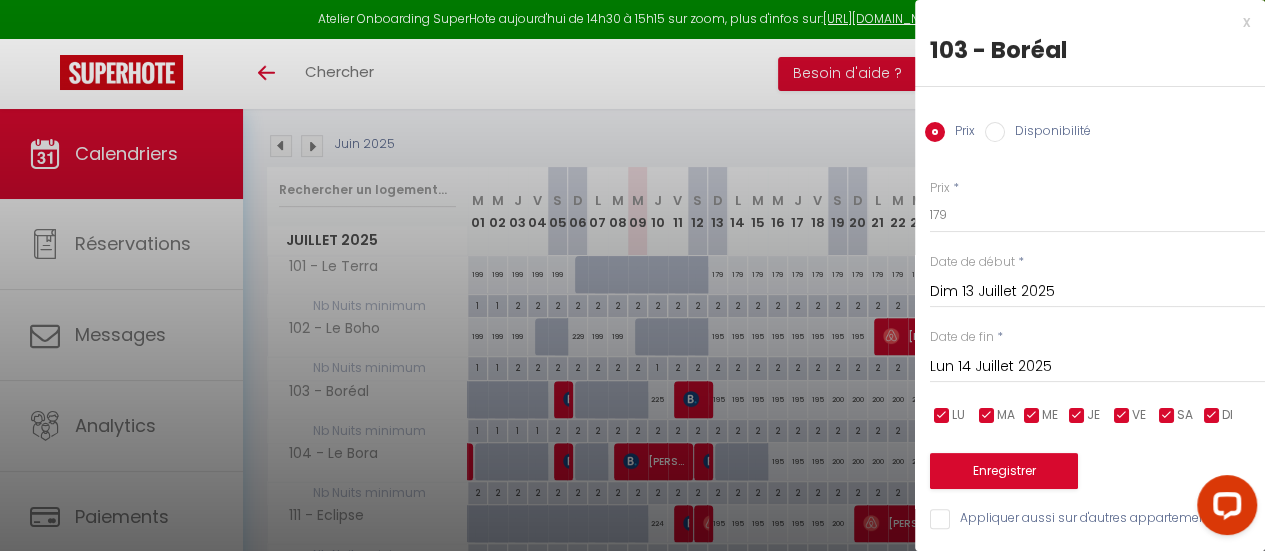 click on "Lun 14 Juillet 2025" at bounding box center [1097, 367] 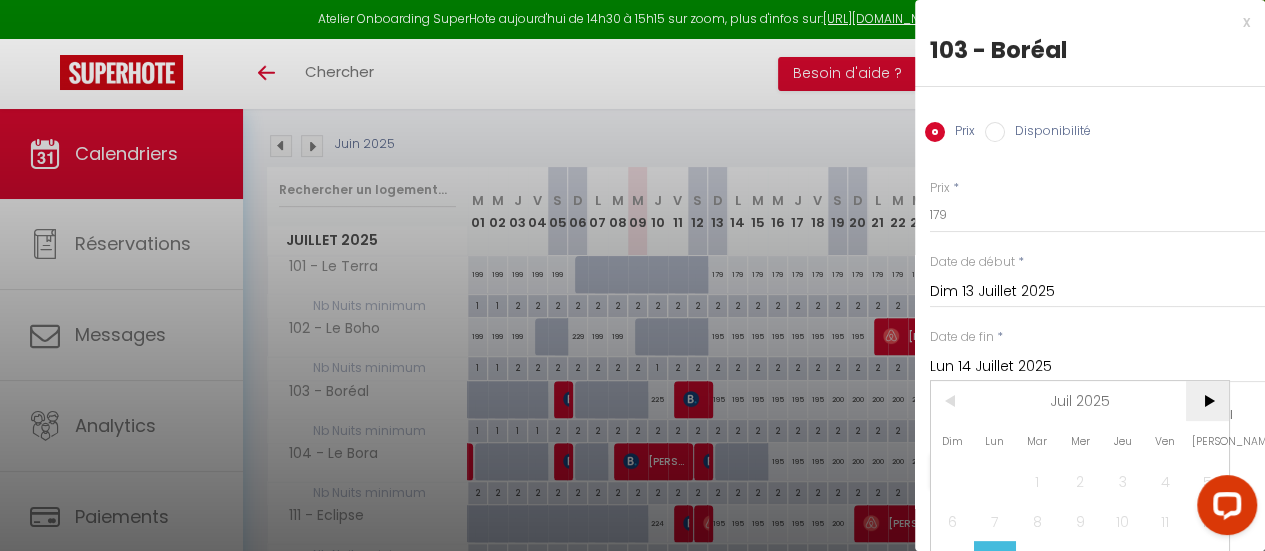 click on ">" at bounding box center (1207, 401) 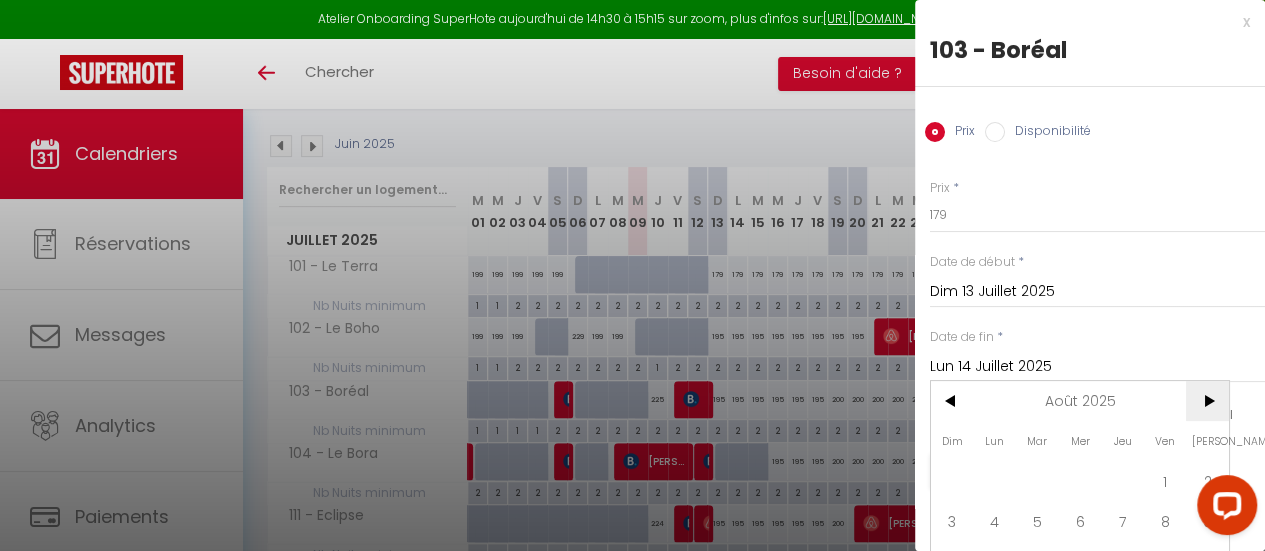 click on ">" at bounding box center (1207, 401) 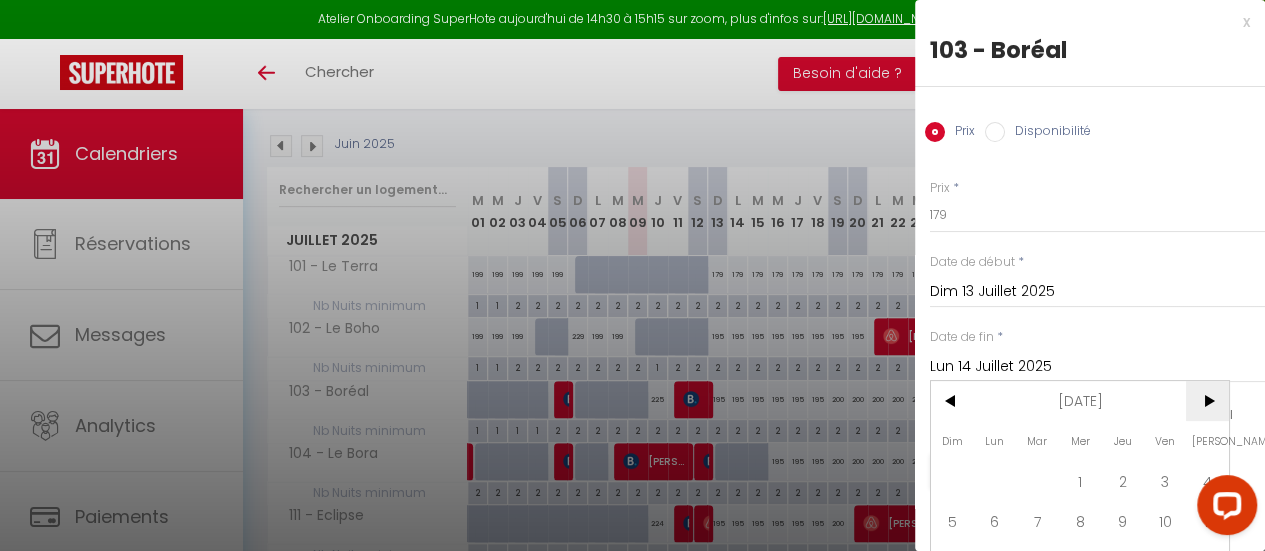click on ">" at bounding box center (1207, 401) 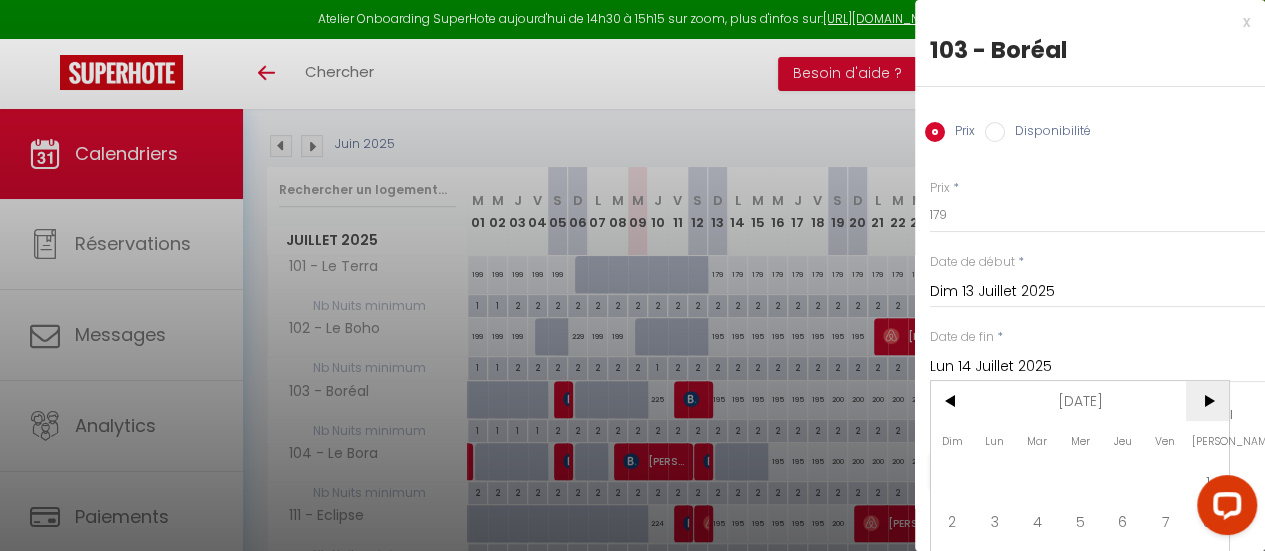 click on ">" at bounding box center (1207, 401) 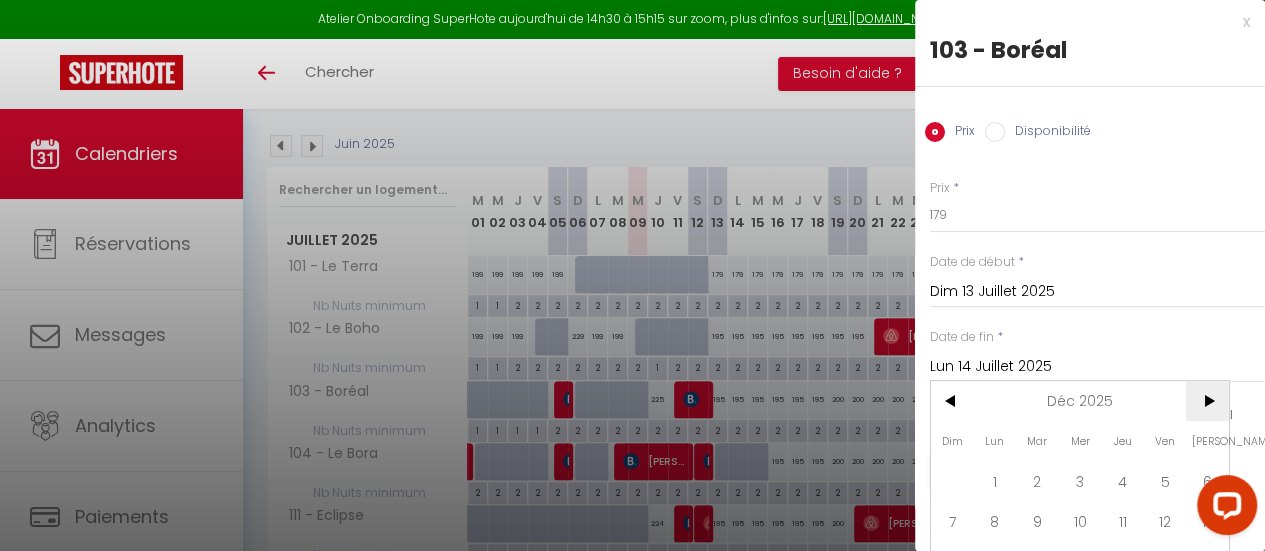 click on ">" at bounding box center [1207, 401] 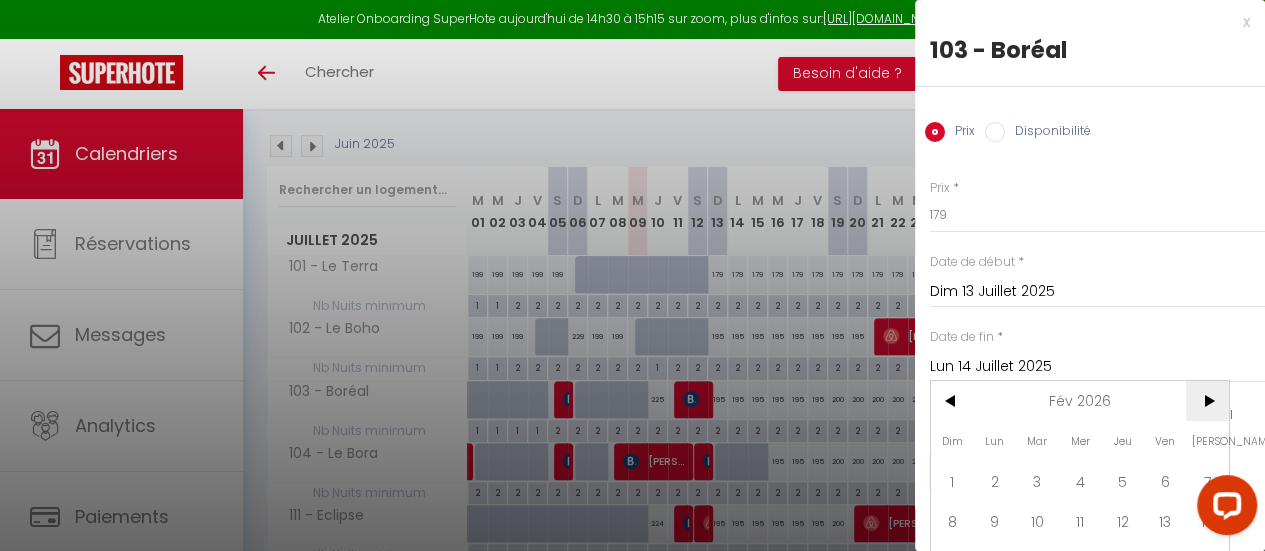 click on ">" at bounding box center (1207, 401) 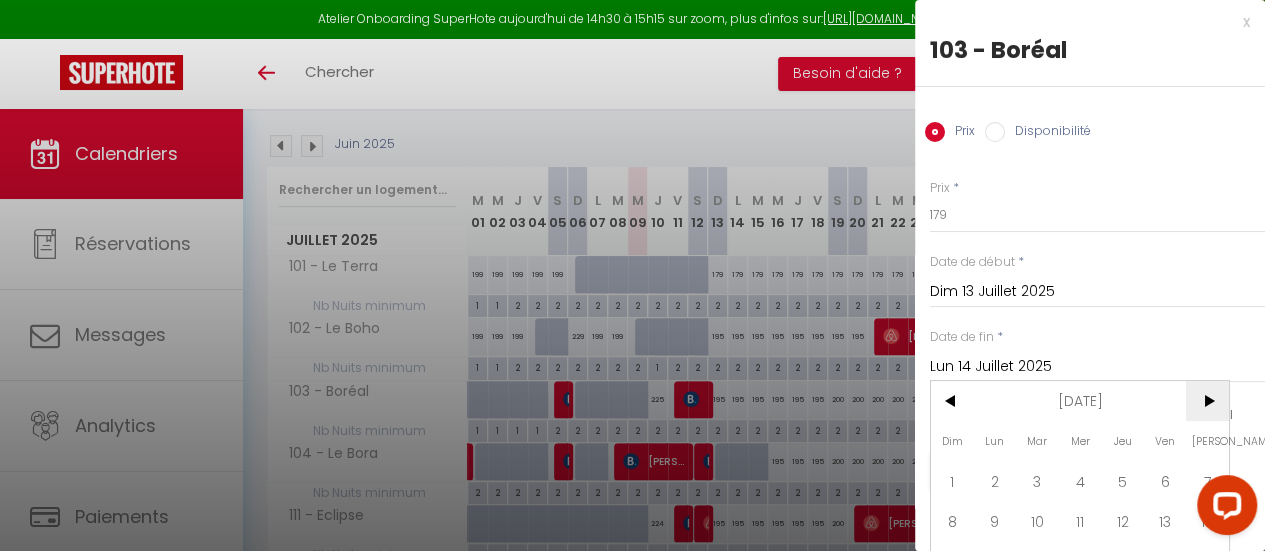 click on ">" at bounding box center [1207, 401] 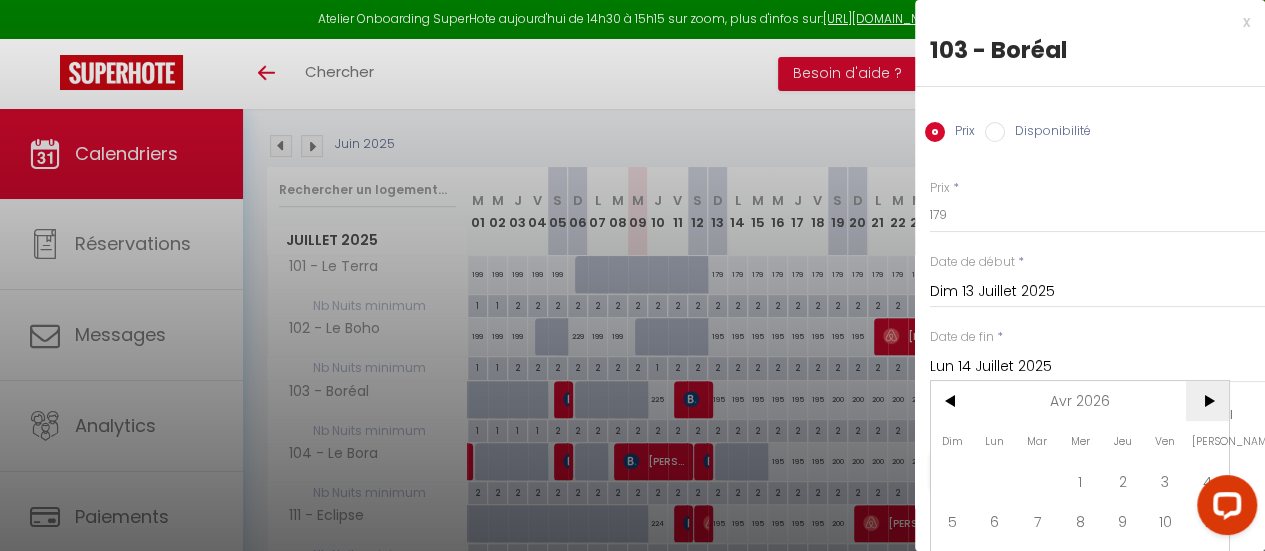 click on ">" at bounding box center (1207, 401) 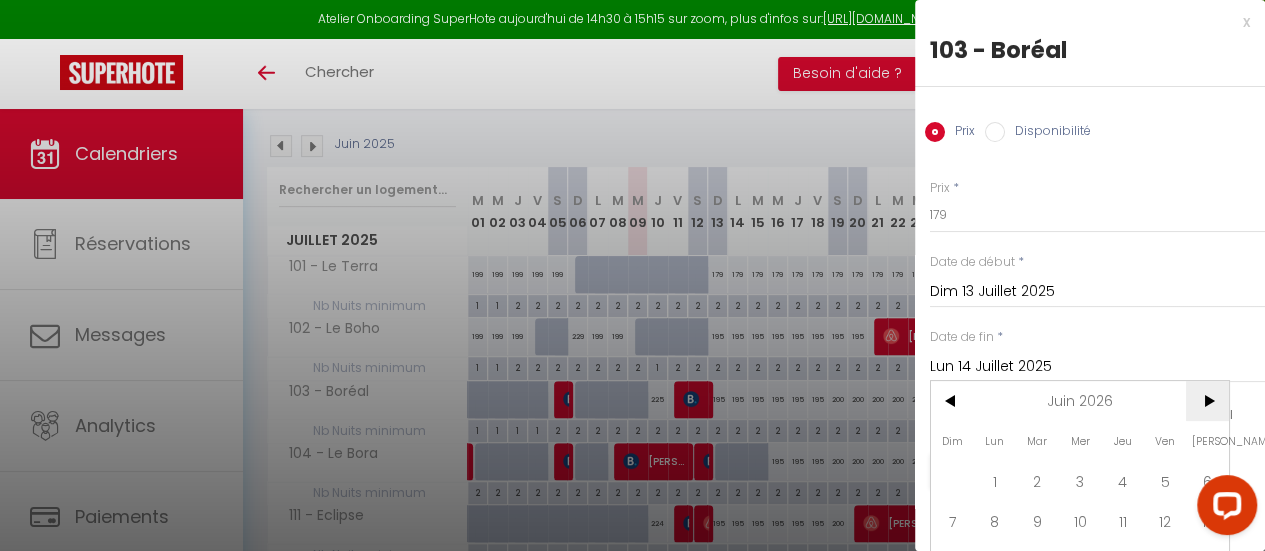 click on ">" at bounding box center [1207, 401] 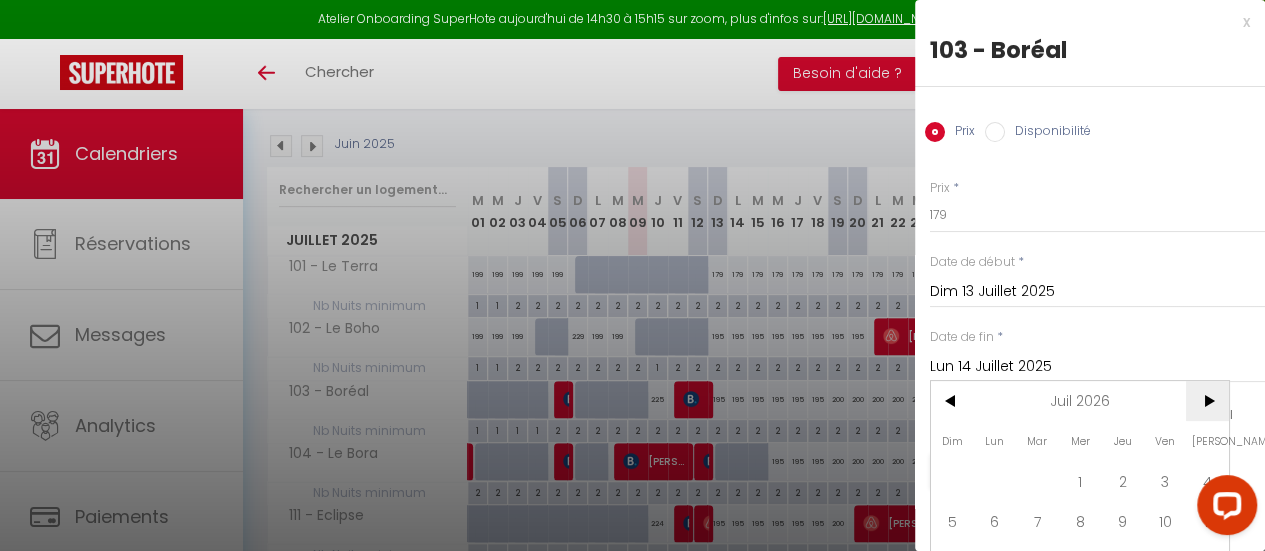 click on ">" at bounding box center (1207, 401) 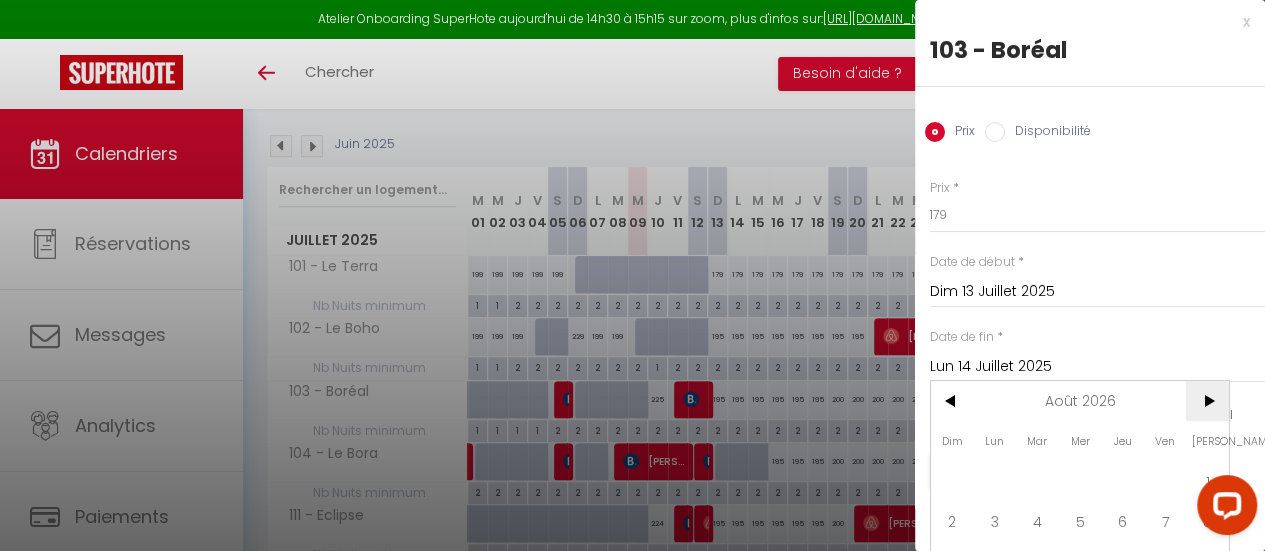 click on ">" at bounding box center [1207, 401] 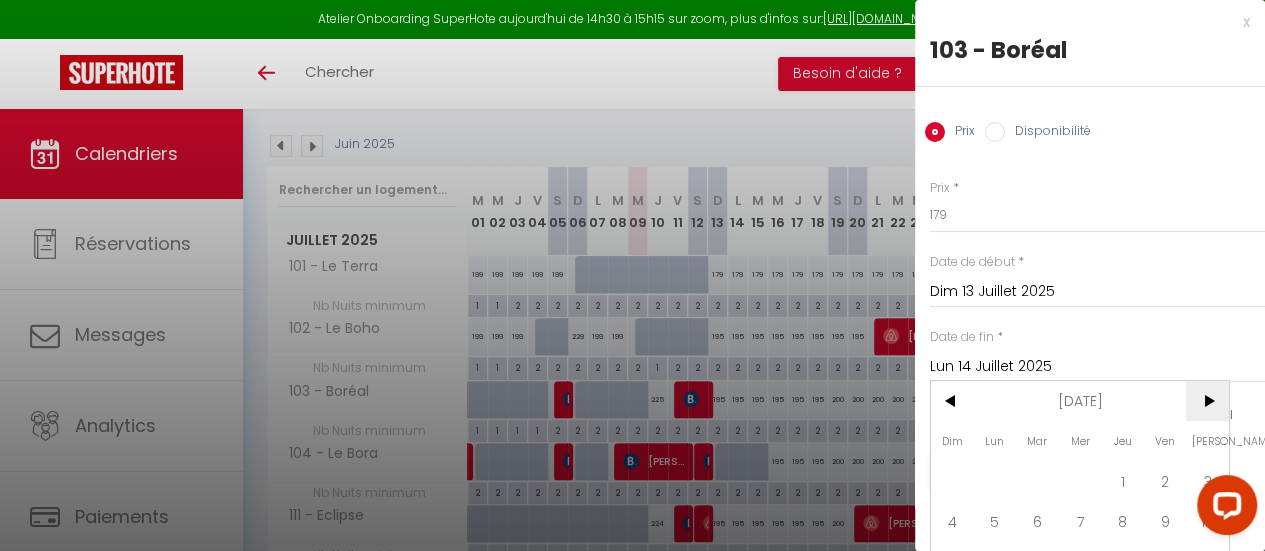click on ">" at bounding box center [1207, 401] 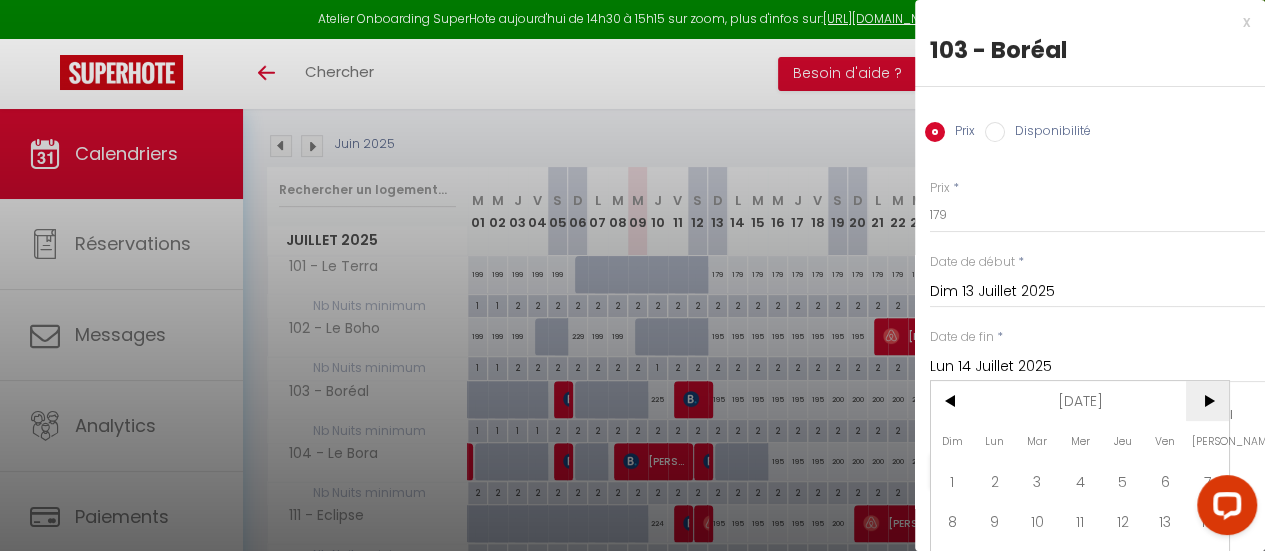 click on ">" at bounding box center (1207, 401) 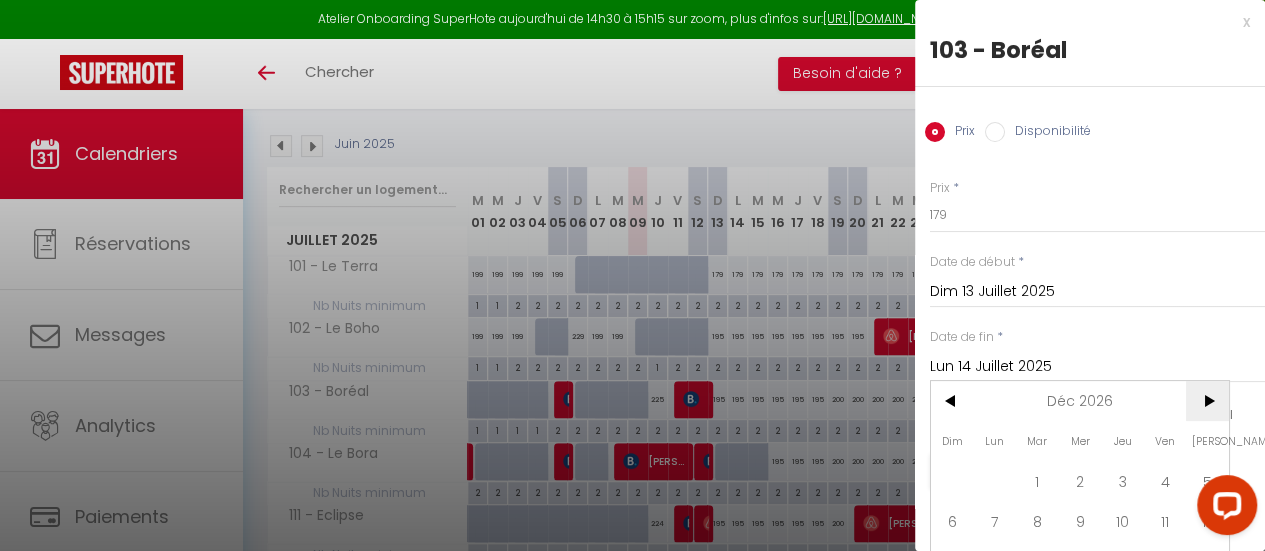 click on ">" at bounding box center [1207, 401] 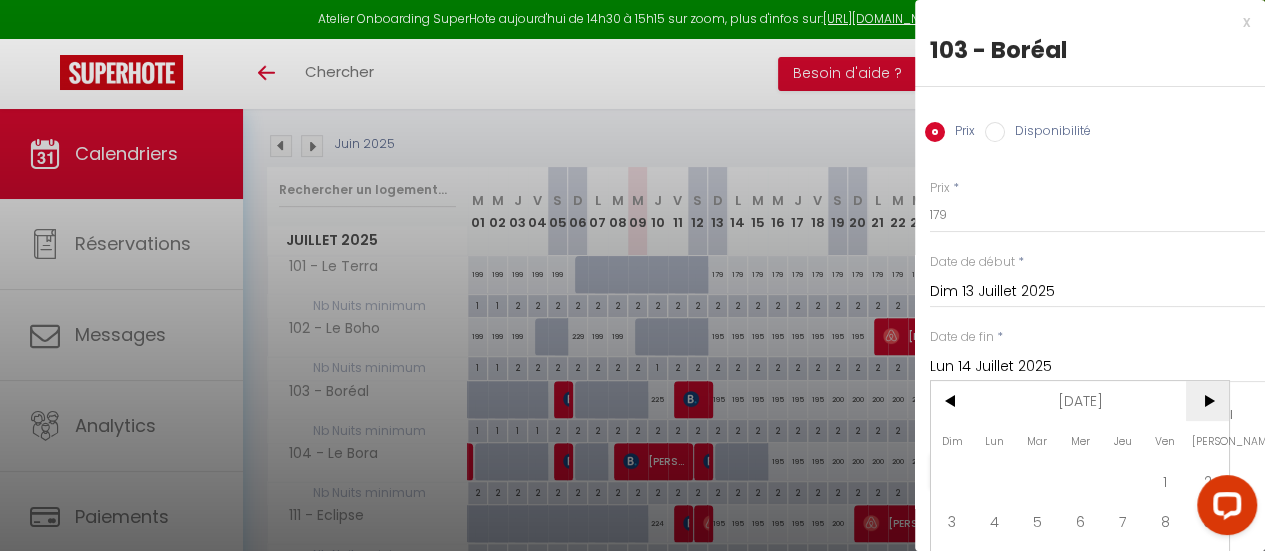 click on ">" at bounding box center (1207, 401) 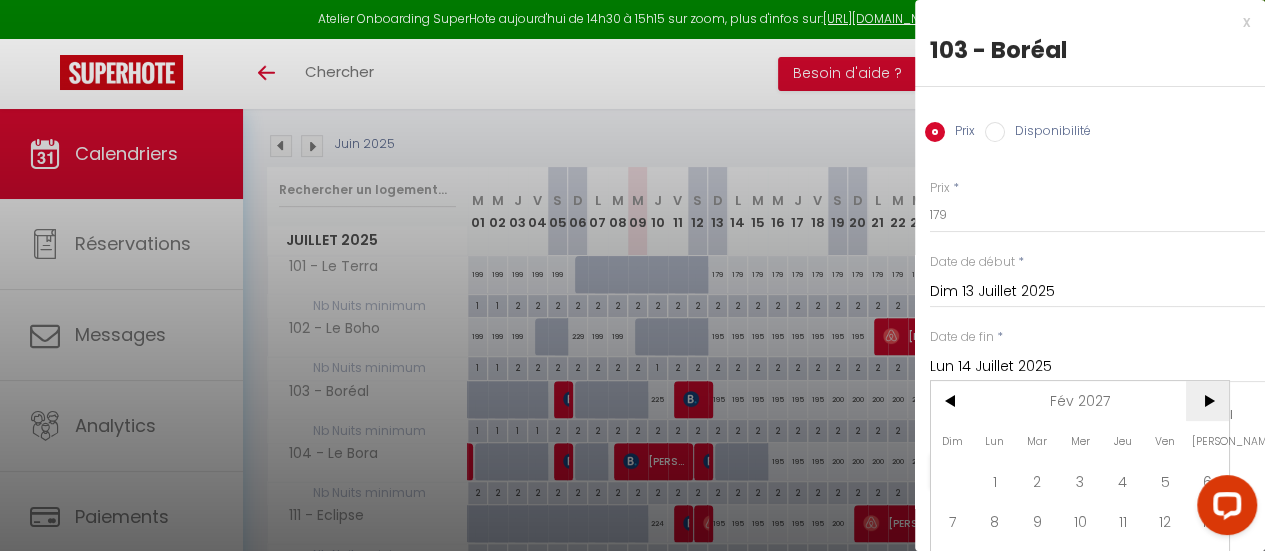 click on ">" at bounding box center [1207, 401] 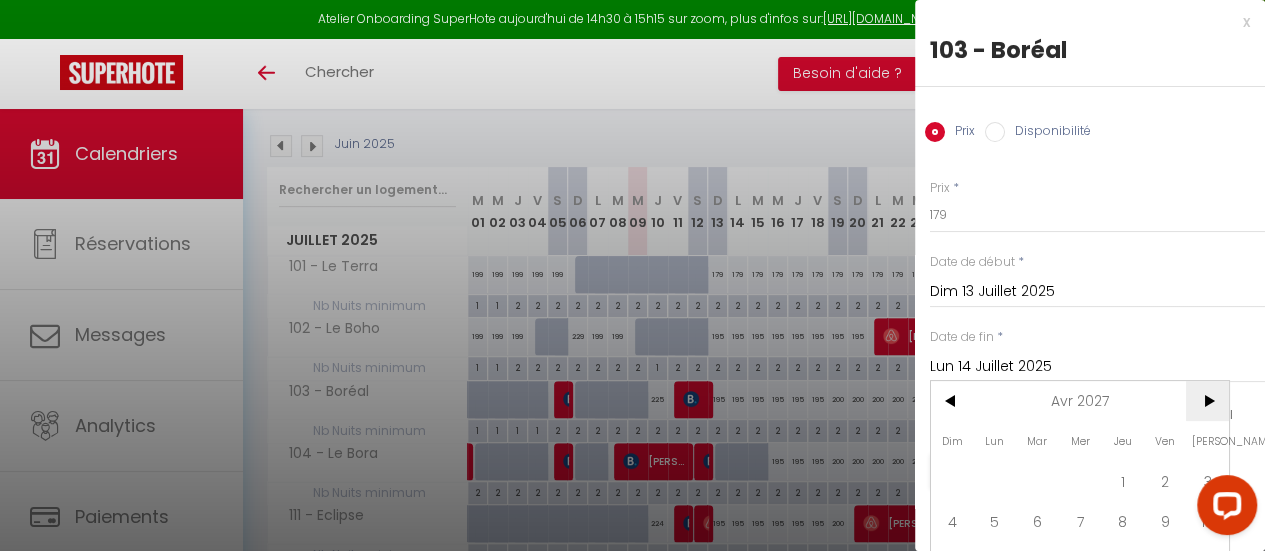 click on ">" at bounding box center (1207, 401) 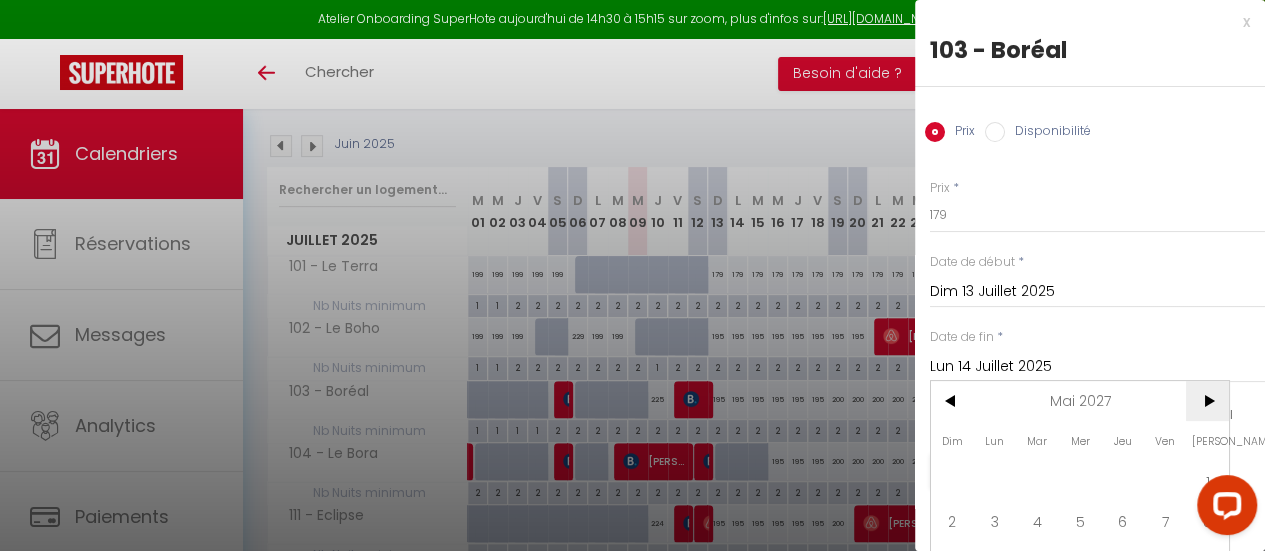 click on ">" at bounding box center [1207, 401] 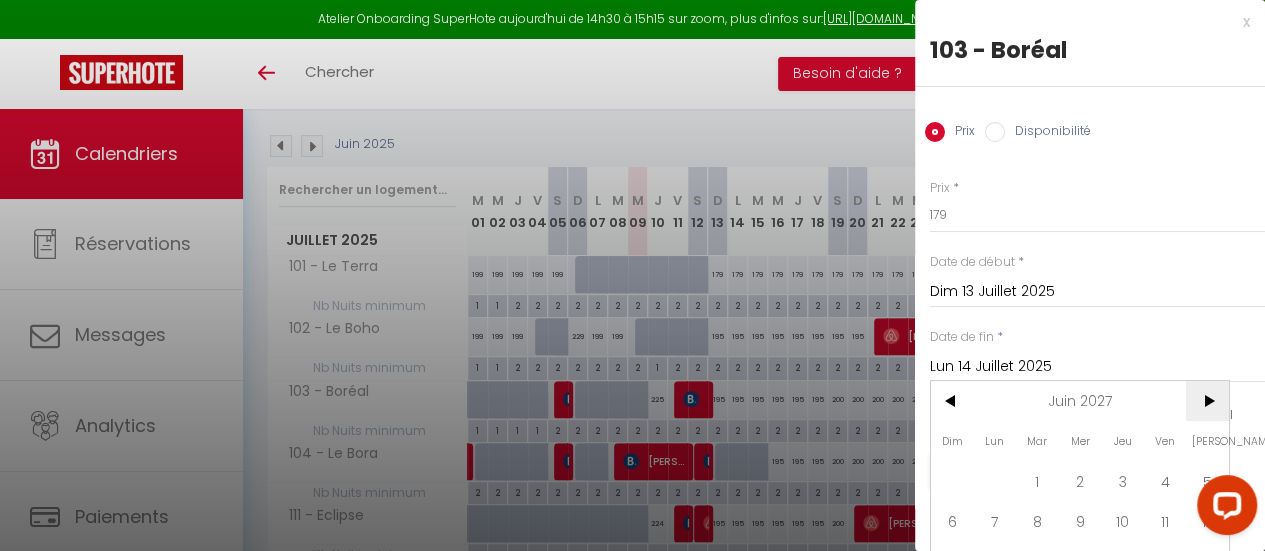 click on ">" at bounding box center [1207, 401] 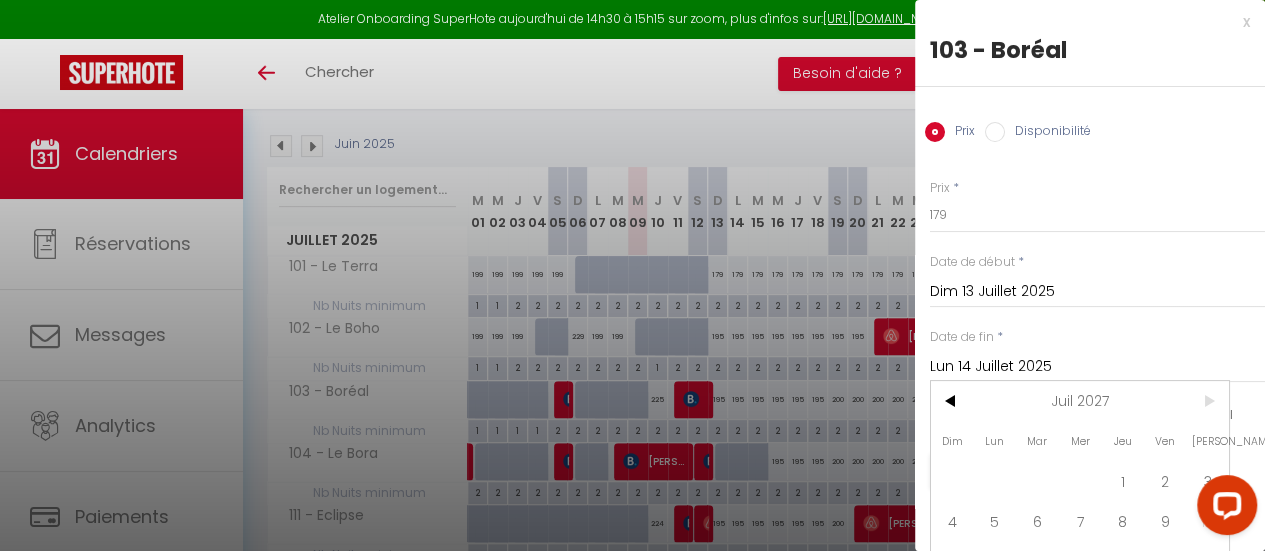 click on ">" at bounding box center [1207, 401] 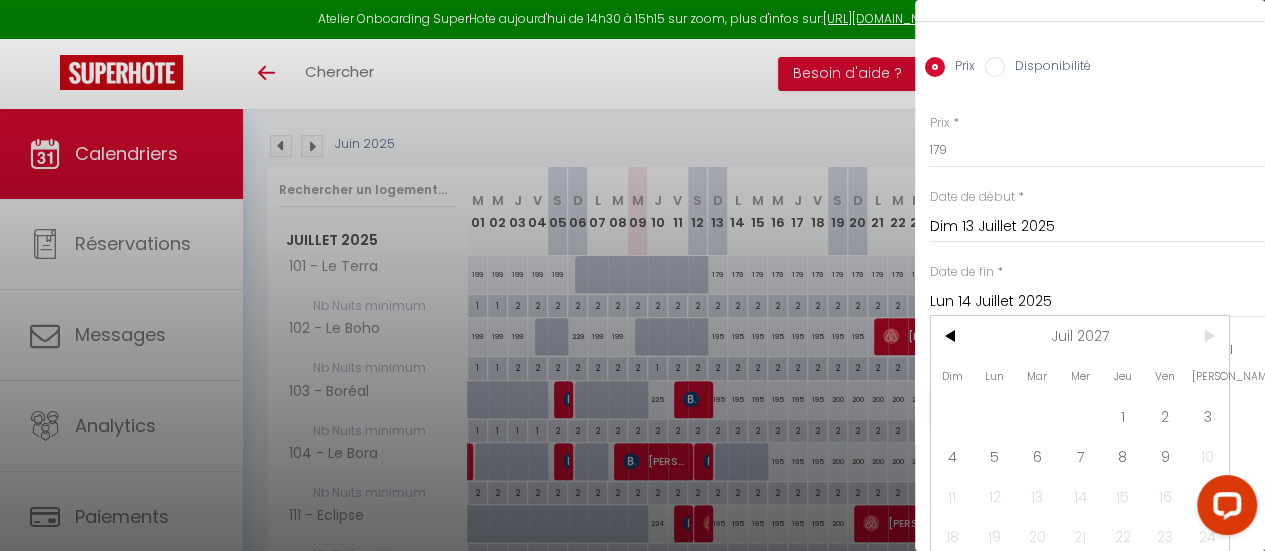 scroll, scrollTop: 124, scrollLeft: 0, axis: vertical 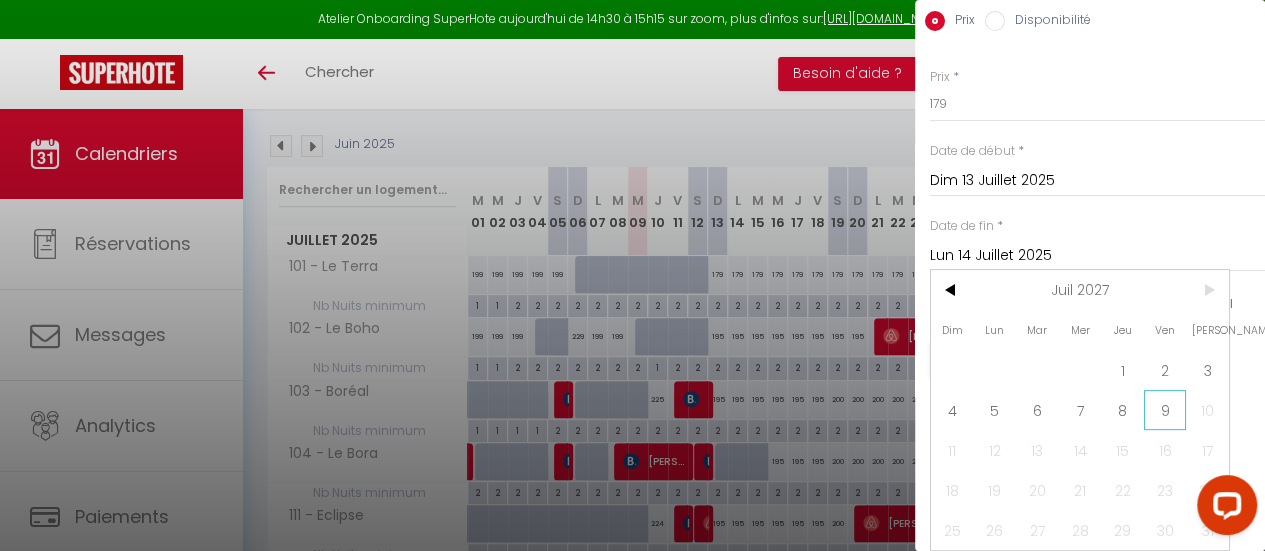 click on "9" at bounding box center (1165, 410) 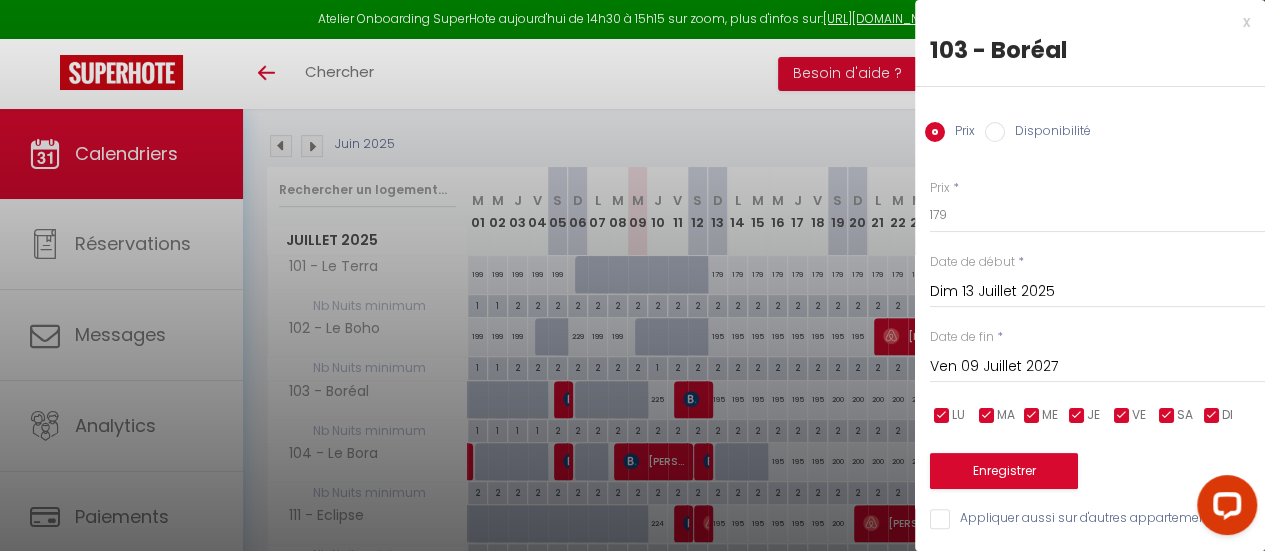 scroll, scrollTop: 14, scrollLeft: 0, axis: vertical 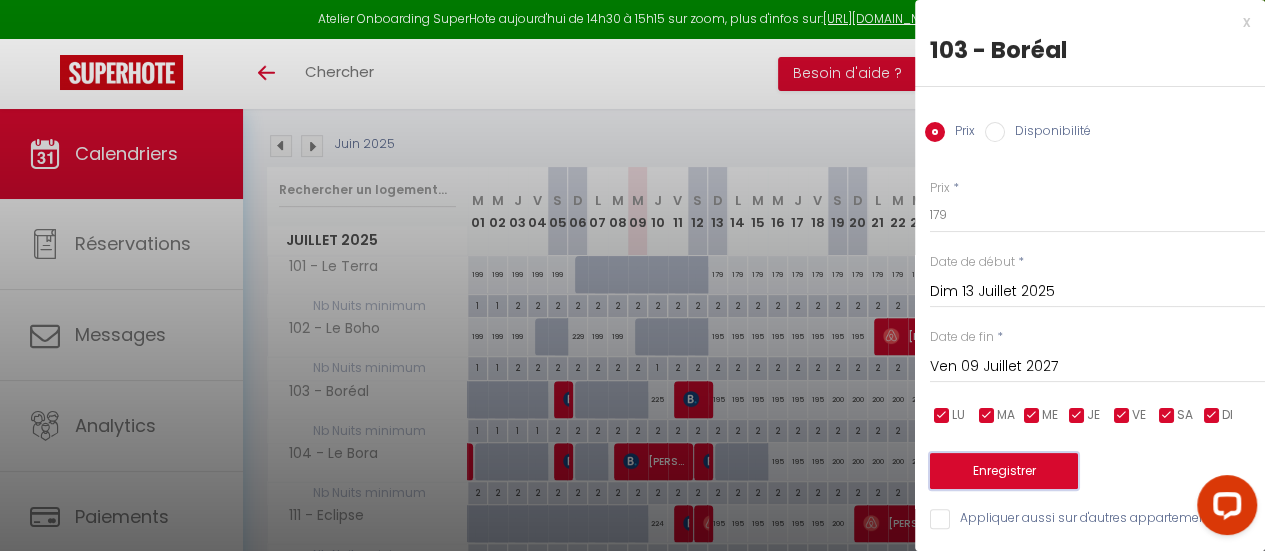 click on "Enregistrer" at bounding box center (1004, 471) 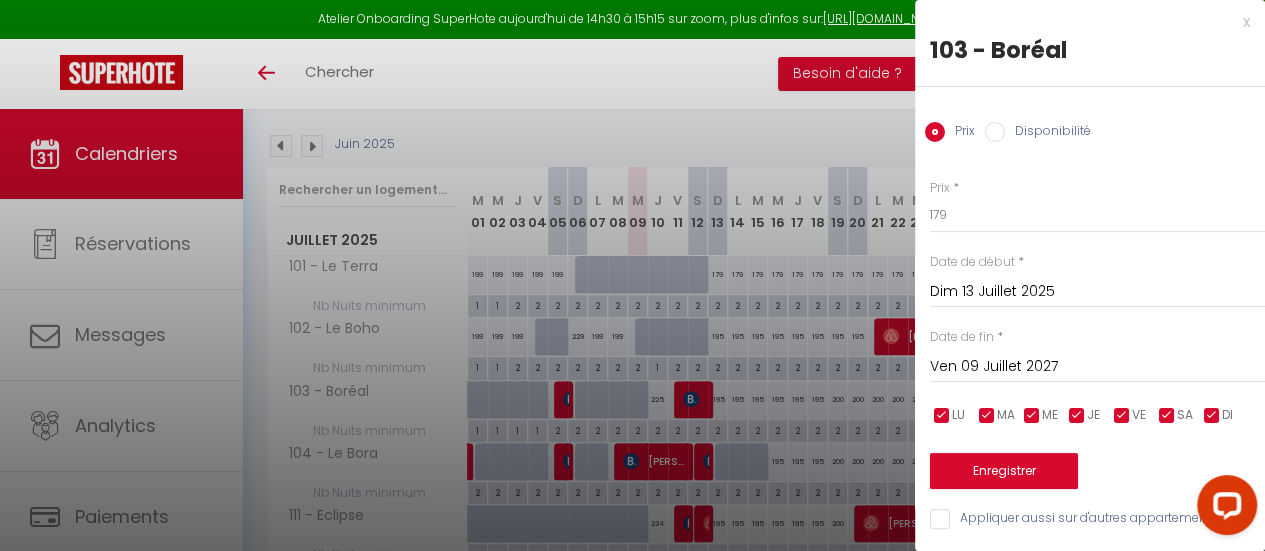 type on "Sam 12 Juillet 2025" 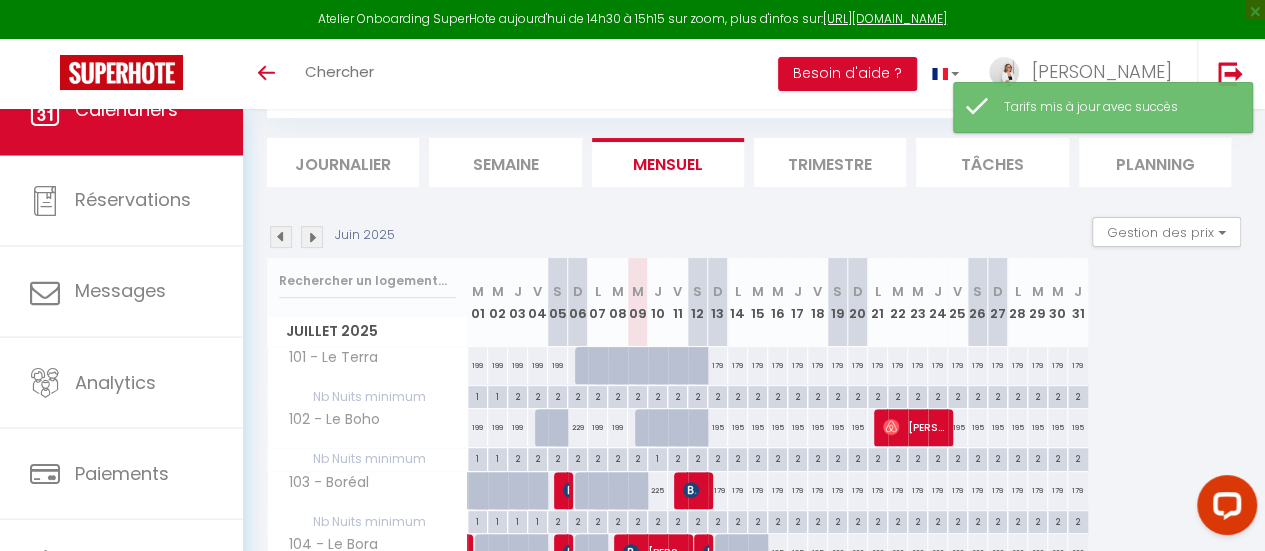 scroll, scrollTop: 200, scrollLeft: 0, axis: vertical 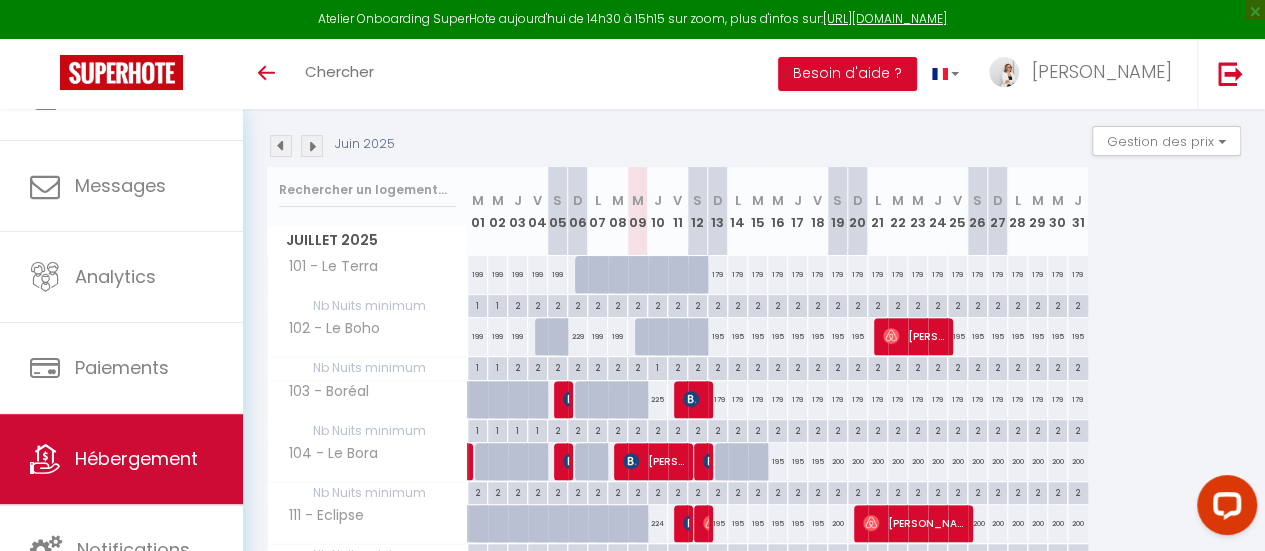 click on "Hébergement" at bounding box center (121, 459) 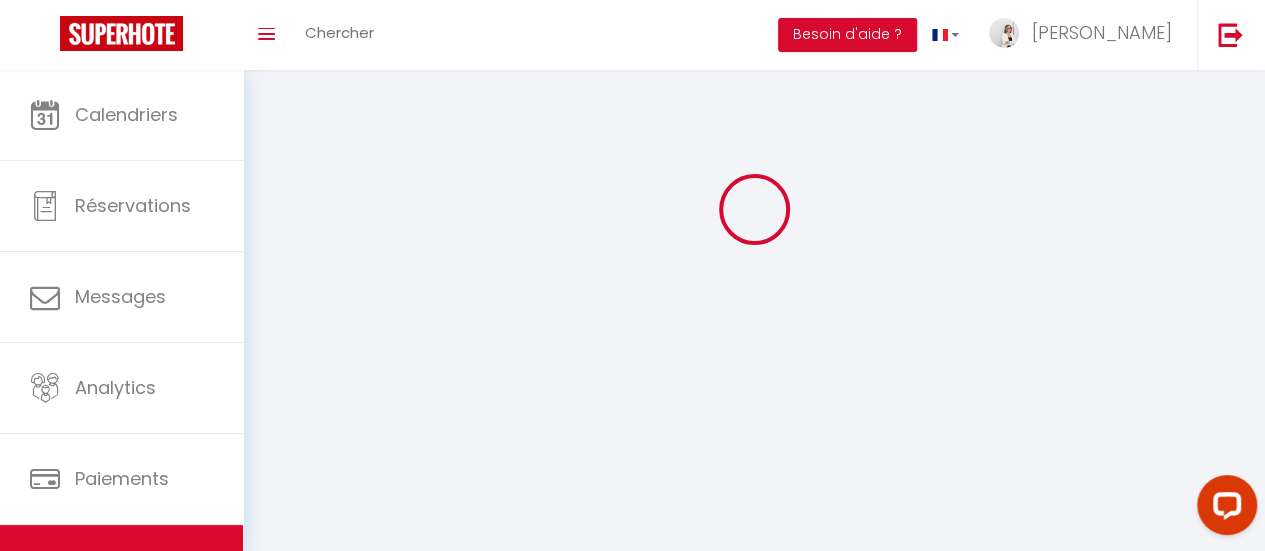 scroll, scrollTop: 0, scrollLeft: 0, axis: both 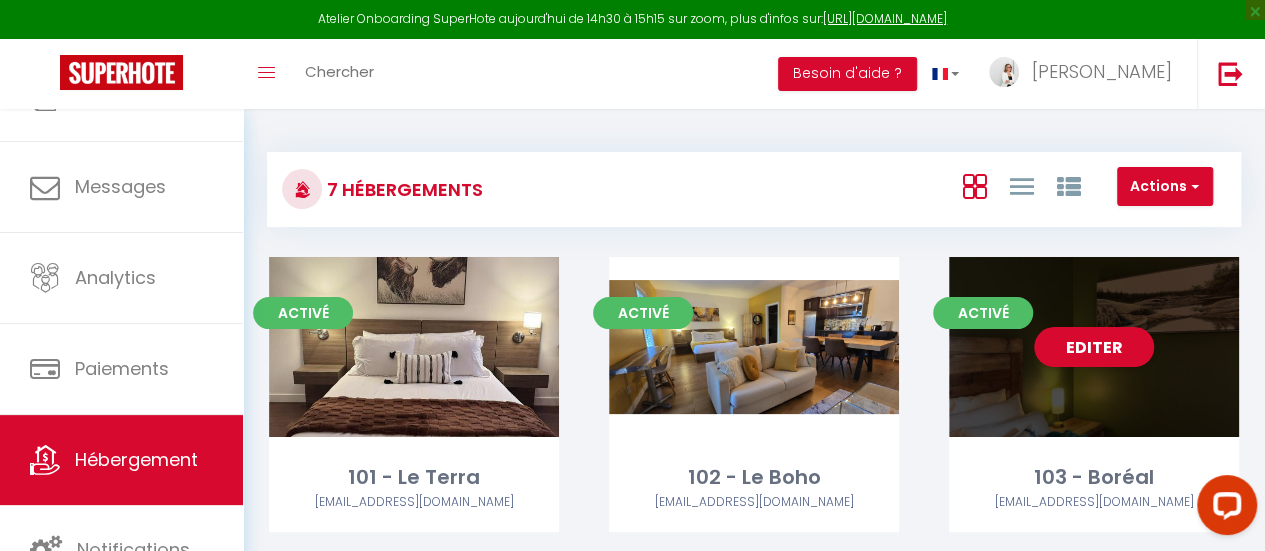 click on "Editer" at bounding box center (1094, 347) 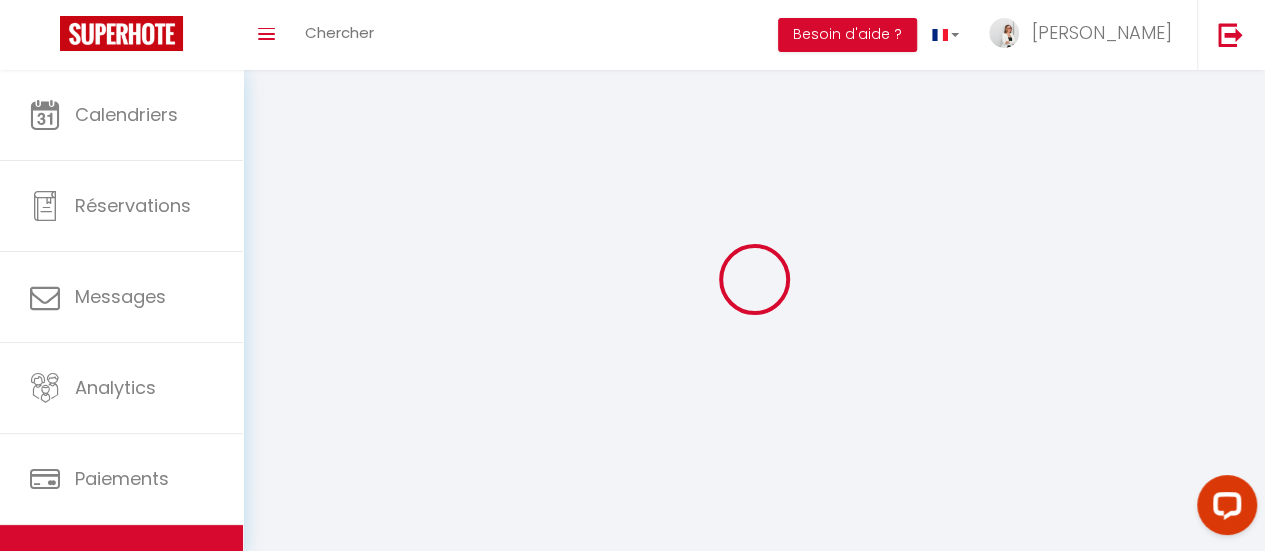 select on "1" 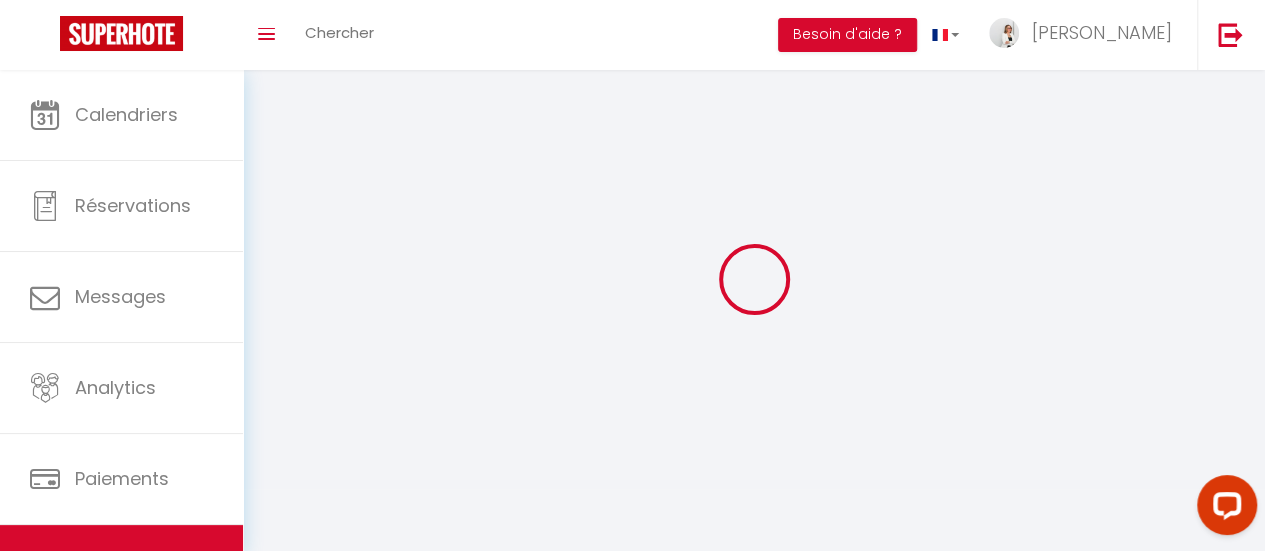 select 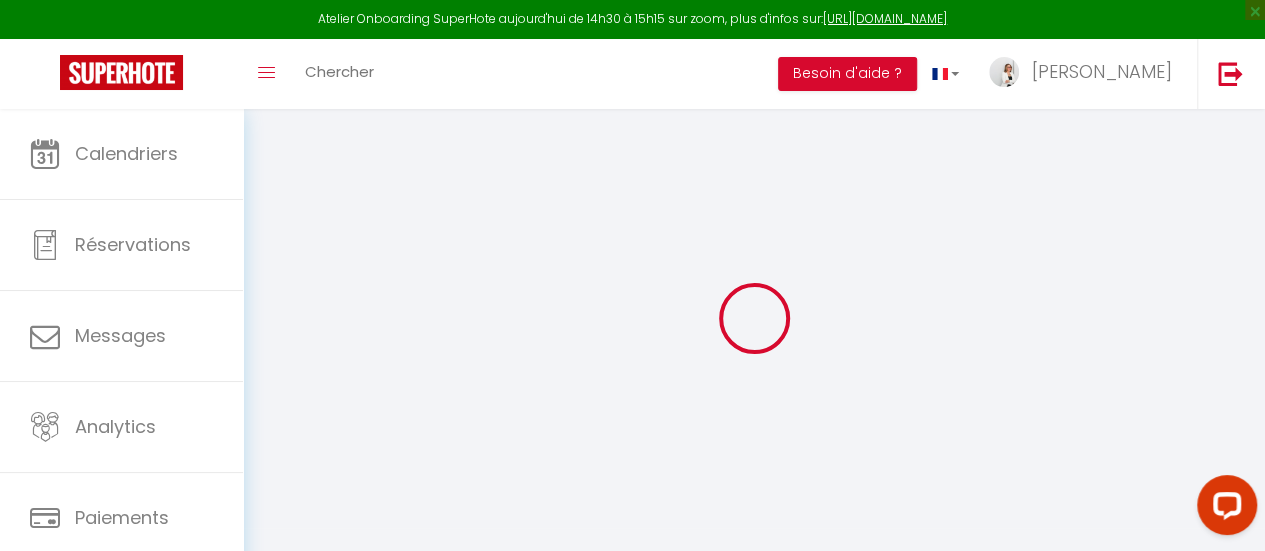 select 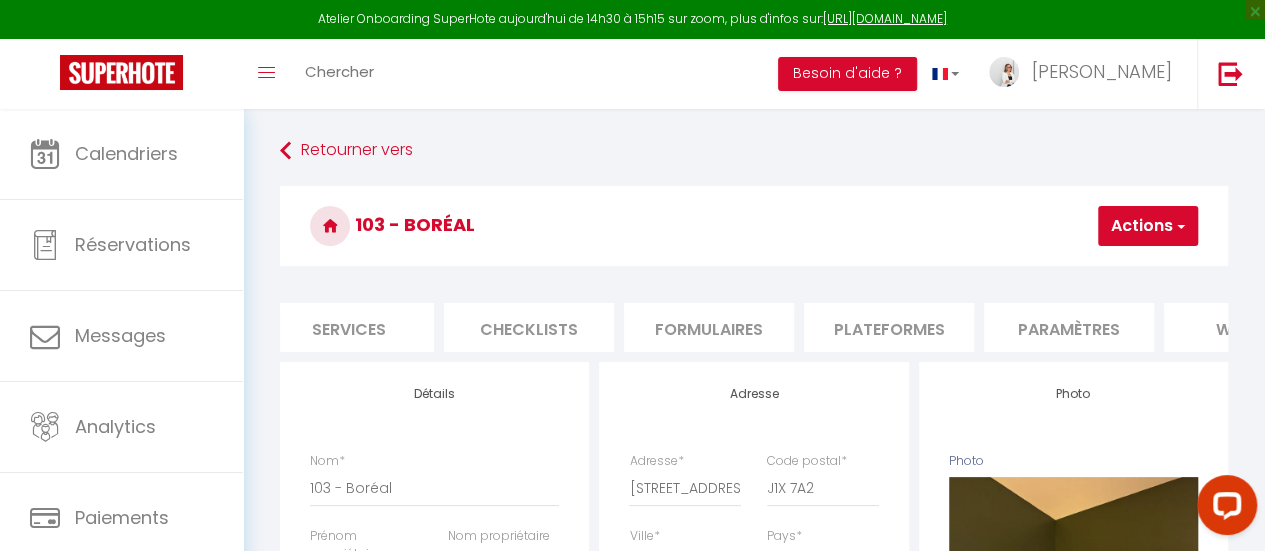 scroll, scrollTop: 0, scrollLeft: 582, axis: horizontal 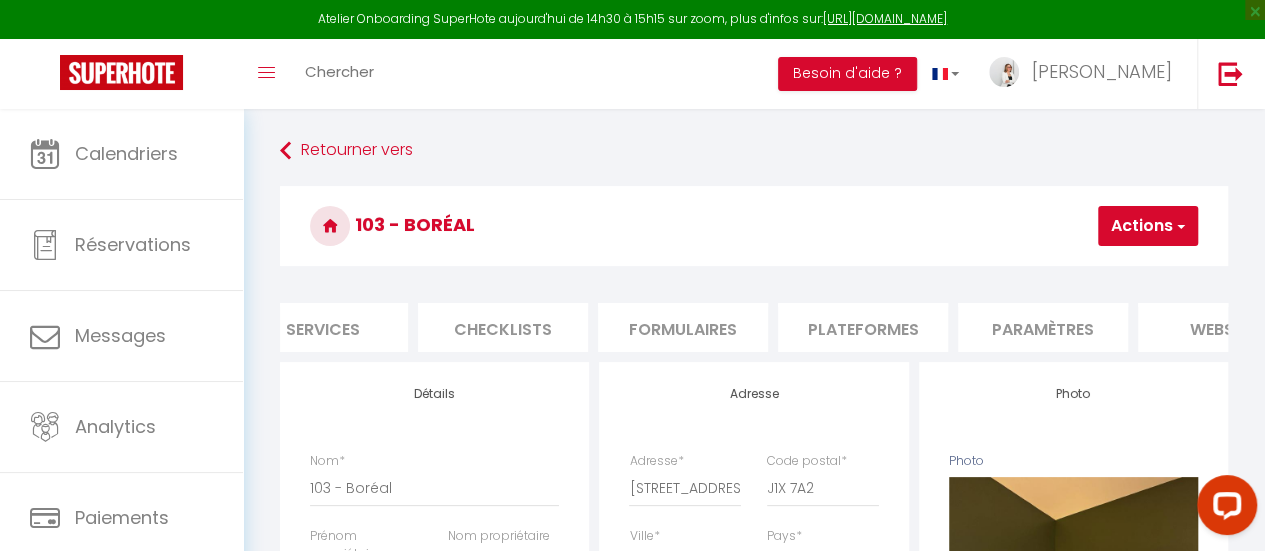 click on "Plateformes" at bounding box center (863, 327) 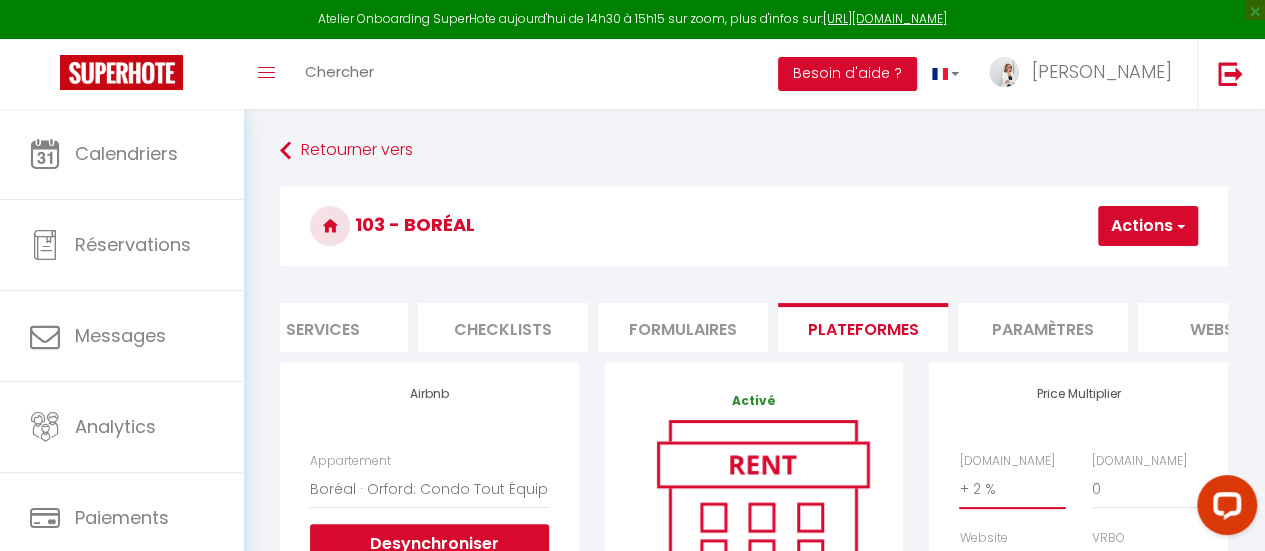 click on "0
+ 1 %
+ 2 %
+ 3 %
+ 4 %
+ 5 %
+ 6 %
+ 7 %
+ 8 %
+ 9 %" at bounding box center [1012, 489] 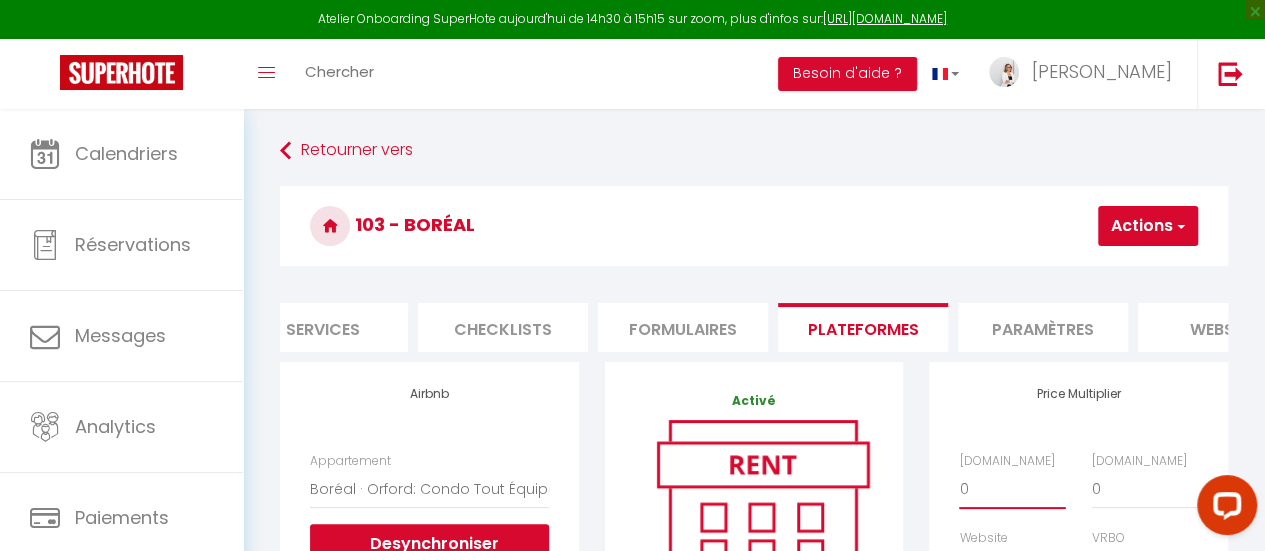 click on "0
+ 1 %
+ 2 %
+ 3 %
+ 4 %
+ 5 %
+ 6 %
+ 7 %
+ 8 %
+ 9 %" at bounding box center [1012, 489] 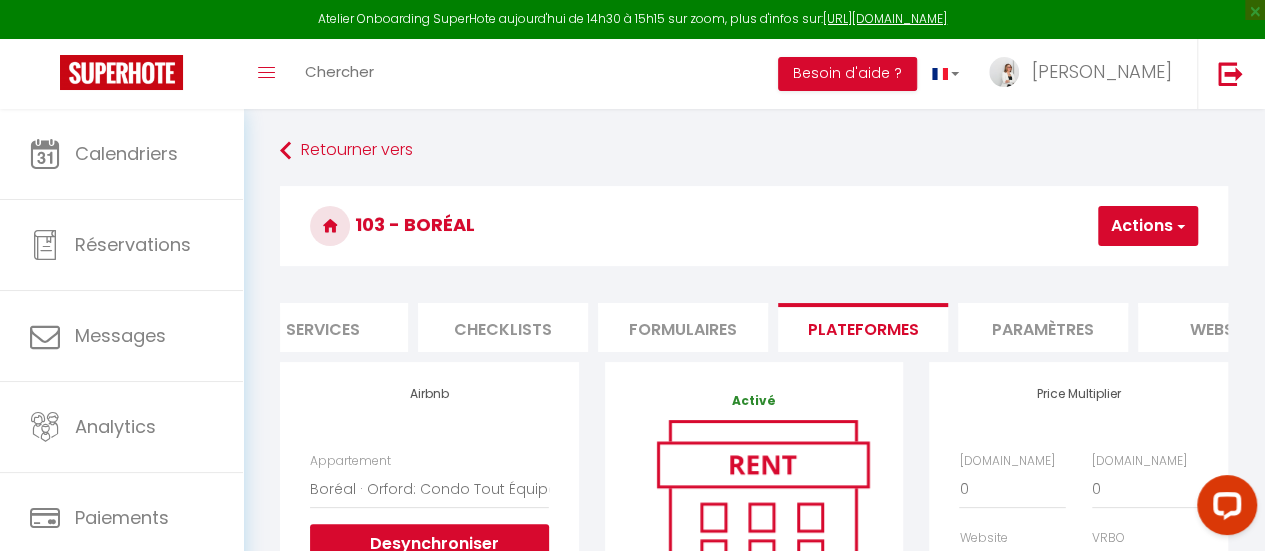 click at bounding box center (1179, 226) 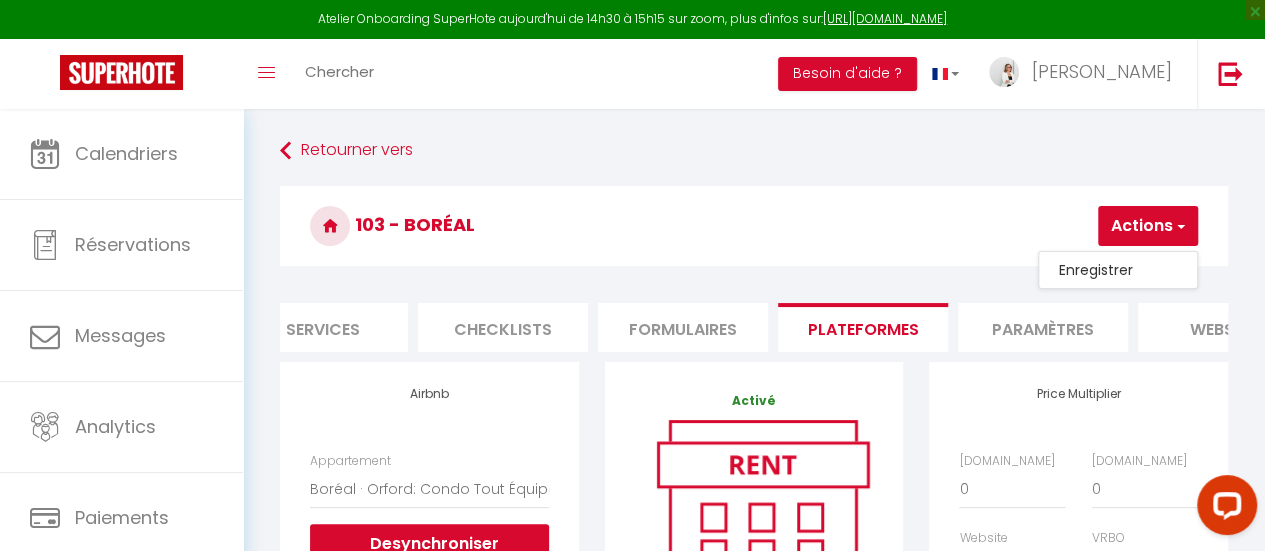 click on "Enregistrer" at bounding box center [1118, 270] 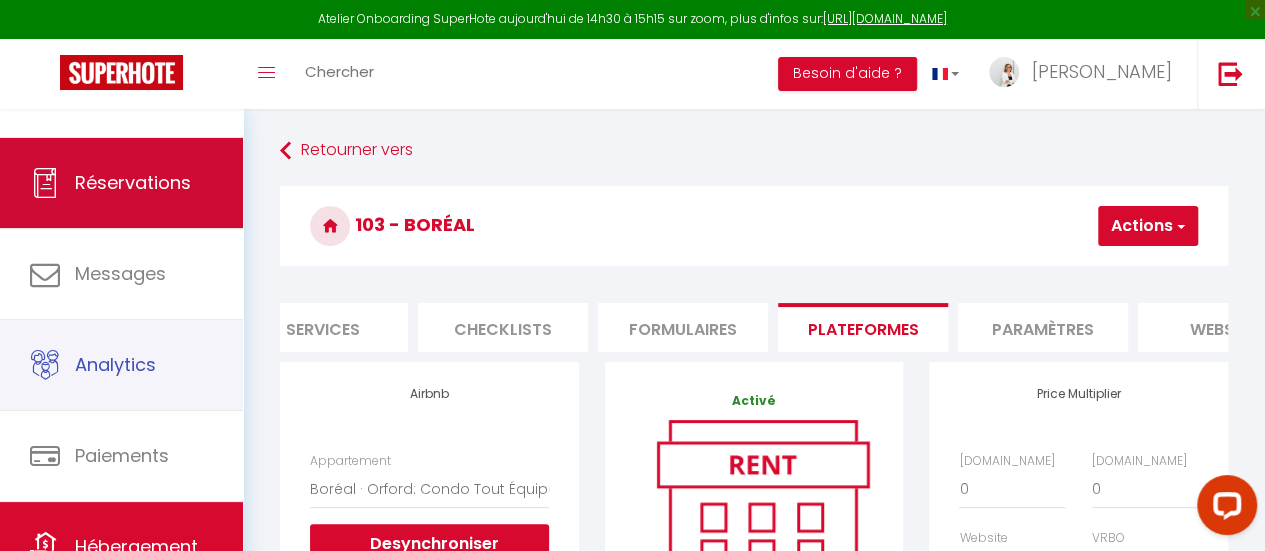 scroll, scrollTop: 0, scrollLeft: 0, axis: both 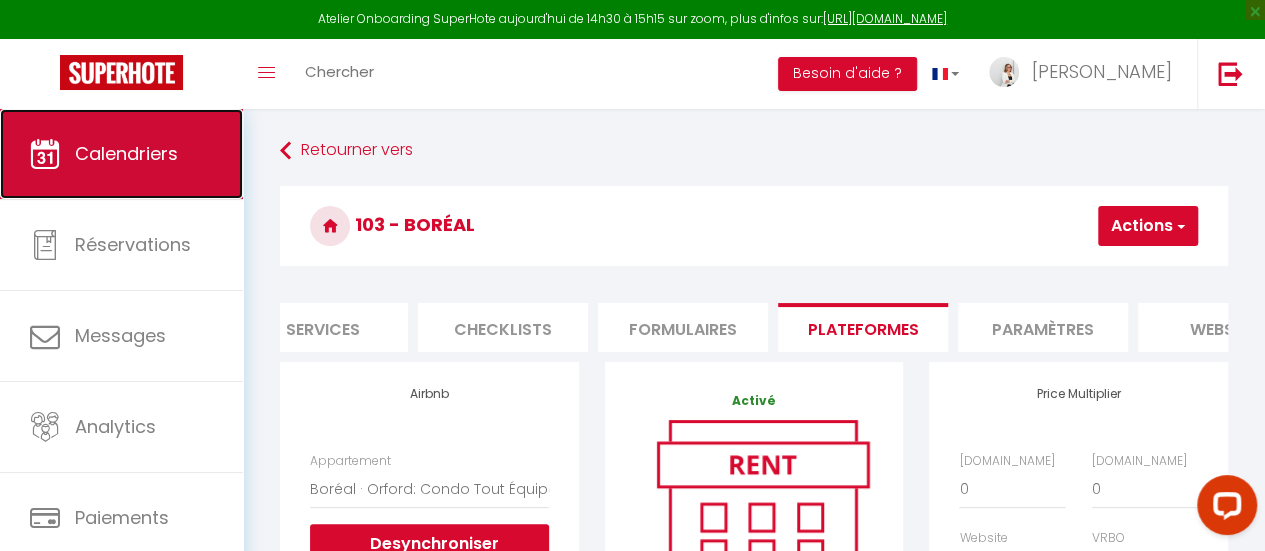 click on "Calendriers" at bounding box center [126, 153] 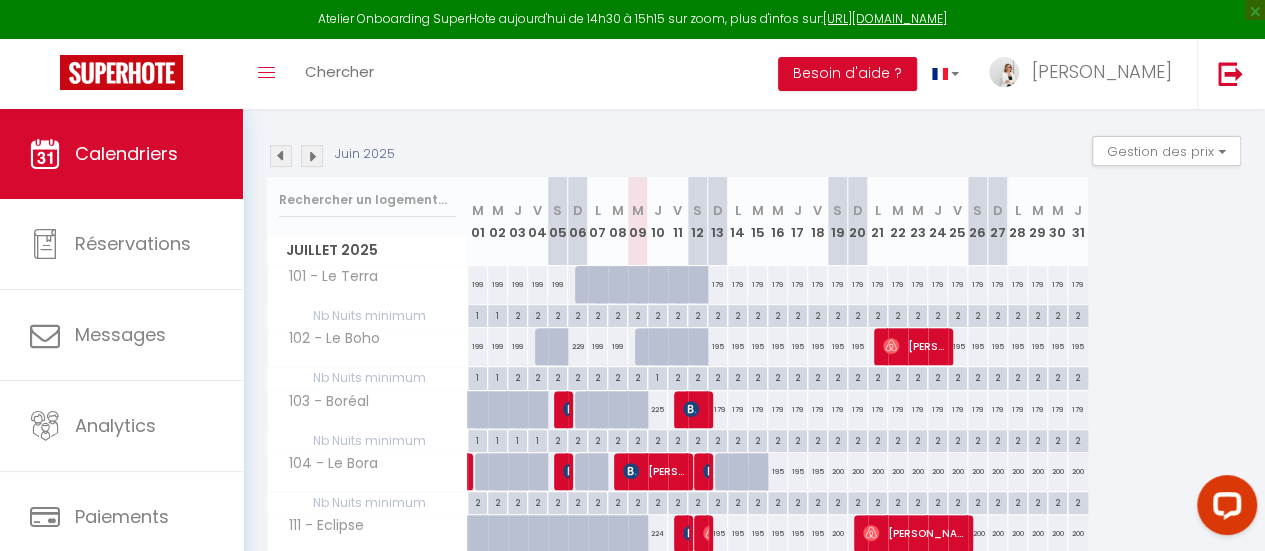 scroll, scrollTop: 200, scrollLeft: 0, axis: vertical 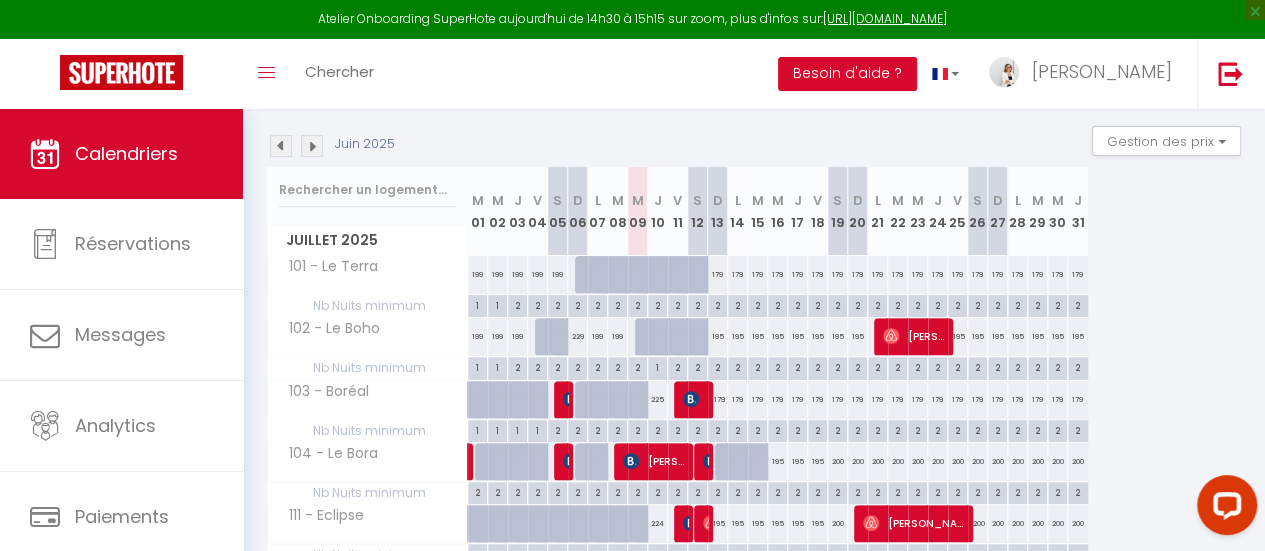 click on "229" at bounding box center [578, 336] 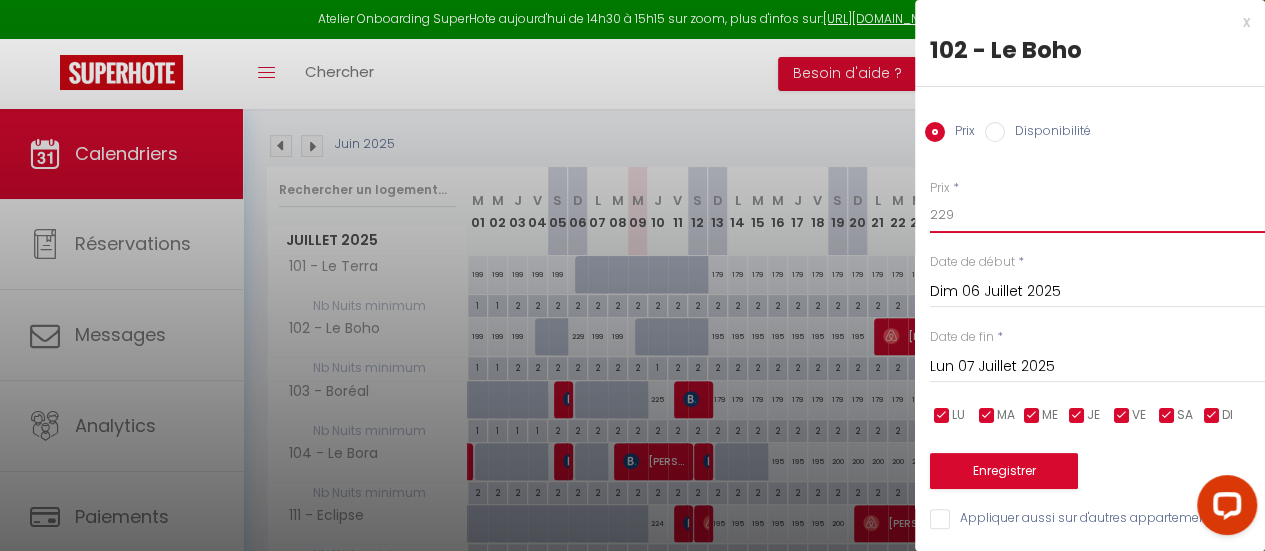 drag, startPoint x: 955, startPoint y: 215, endPoint x: 906, endPoint y: 215, distance: 49 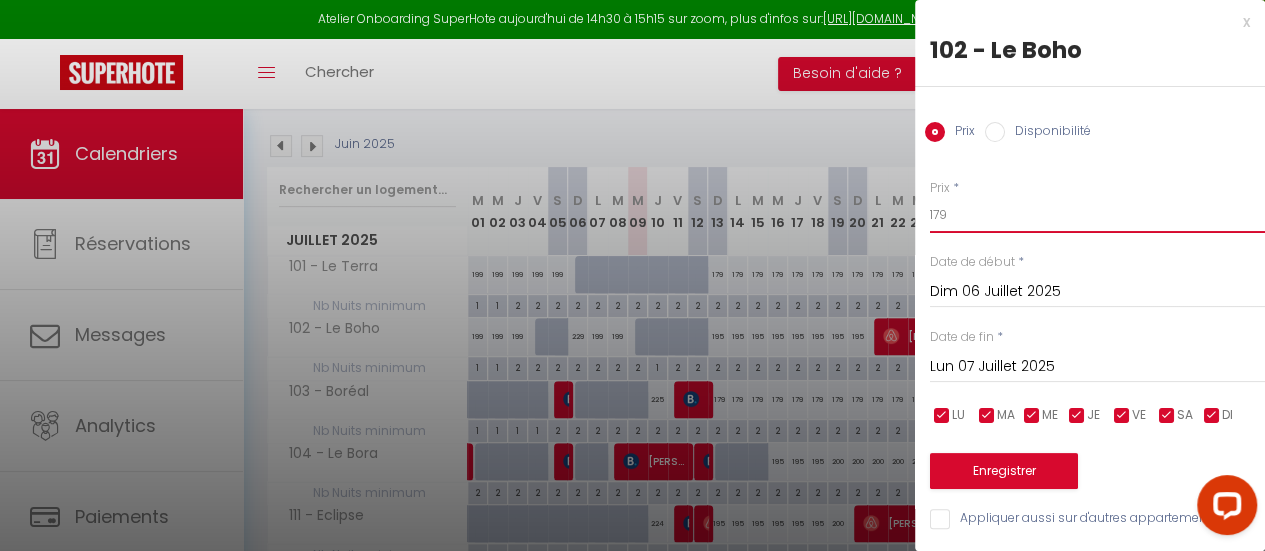 type on "179" 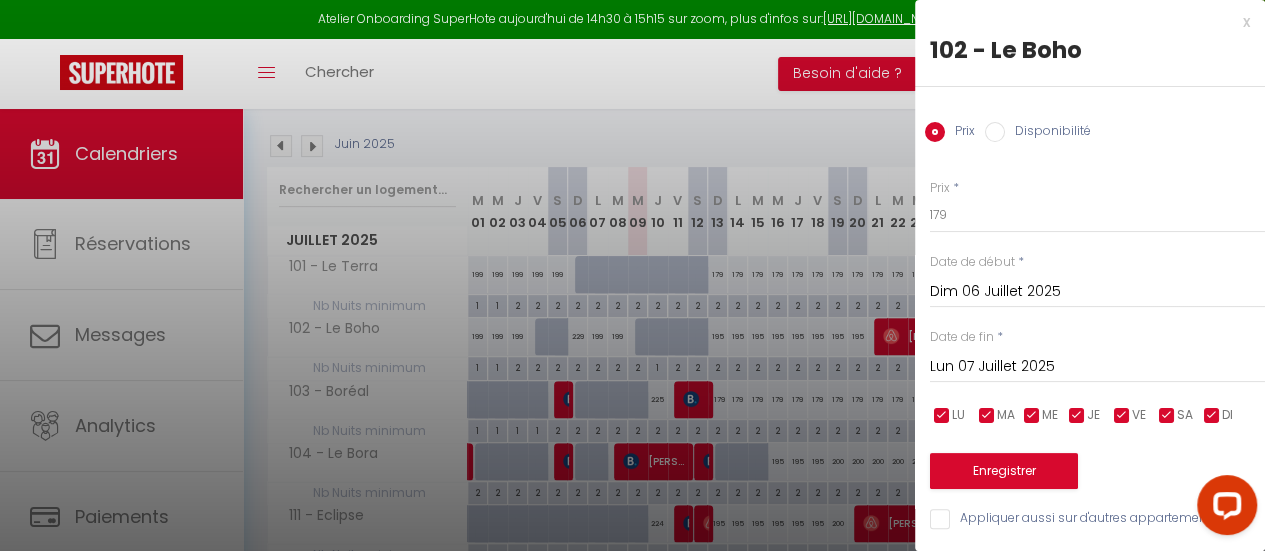 click on "Dim 06 Juillet 2025" at bounding box center (1097, 292) 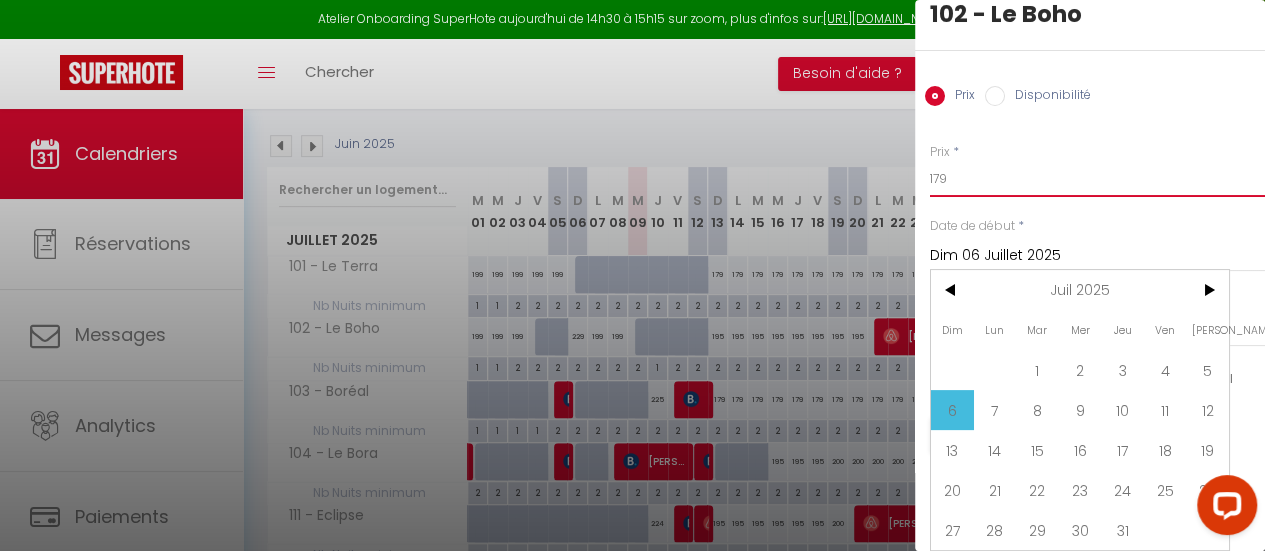 click on "Prix
*   179" at bounding box center (1097, 170) 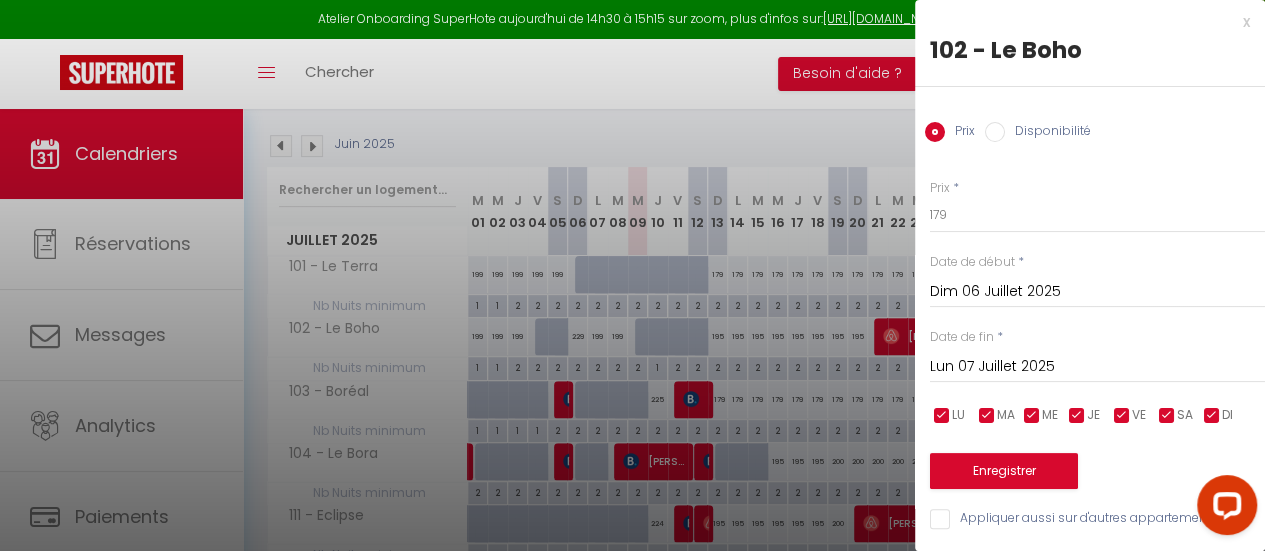 click on "Lun 07 Juillet 2025" at bounding box center [1097, 367] 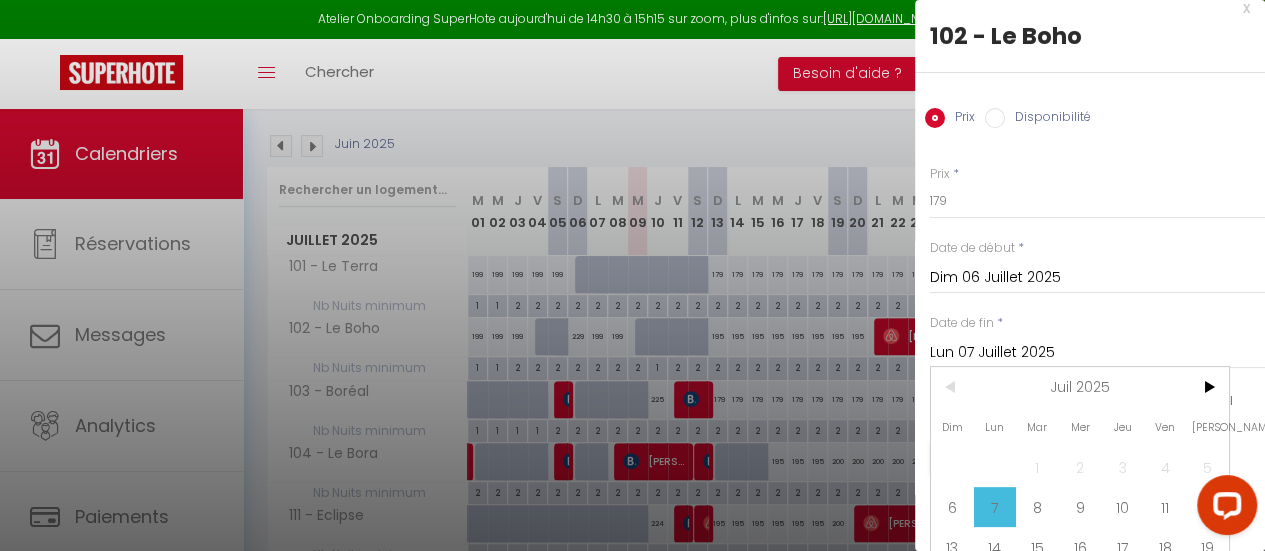 scroll, scrollTop: 0, scrollLeft: 0, axis: both 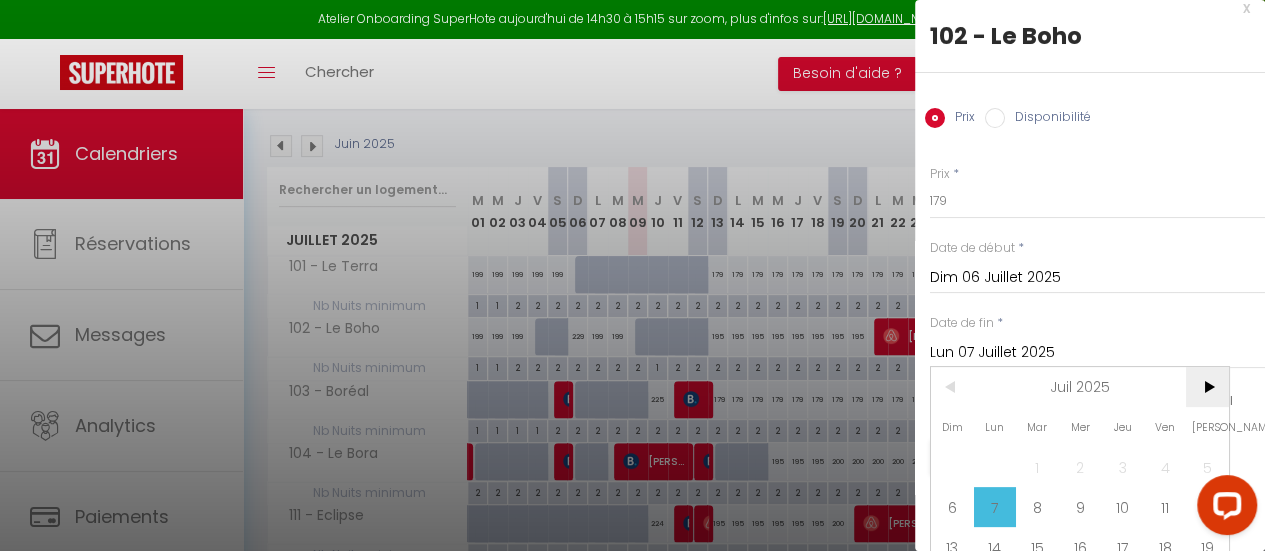 click on ">" at bounding box center (1207, 387) 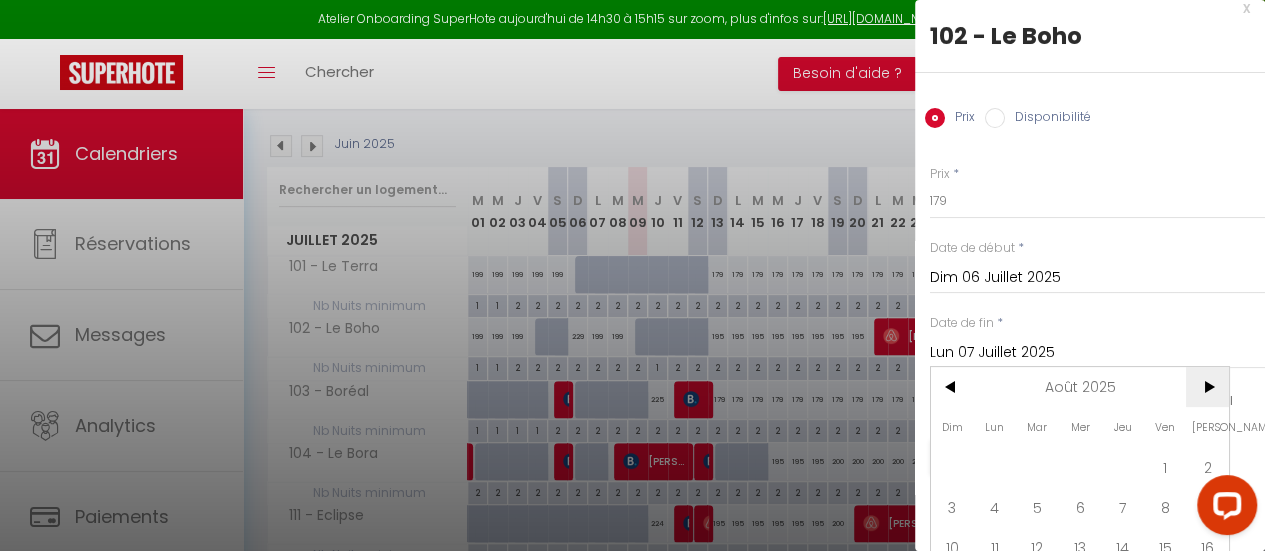 click on ">" at bounding box center (1207, 387) 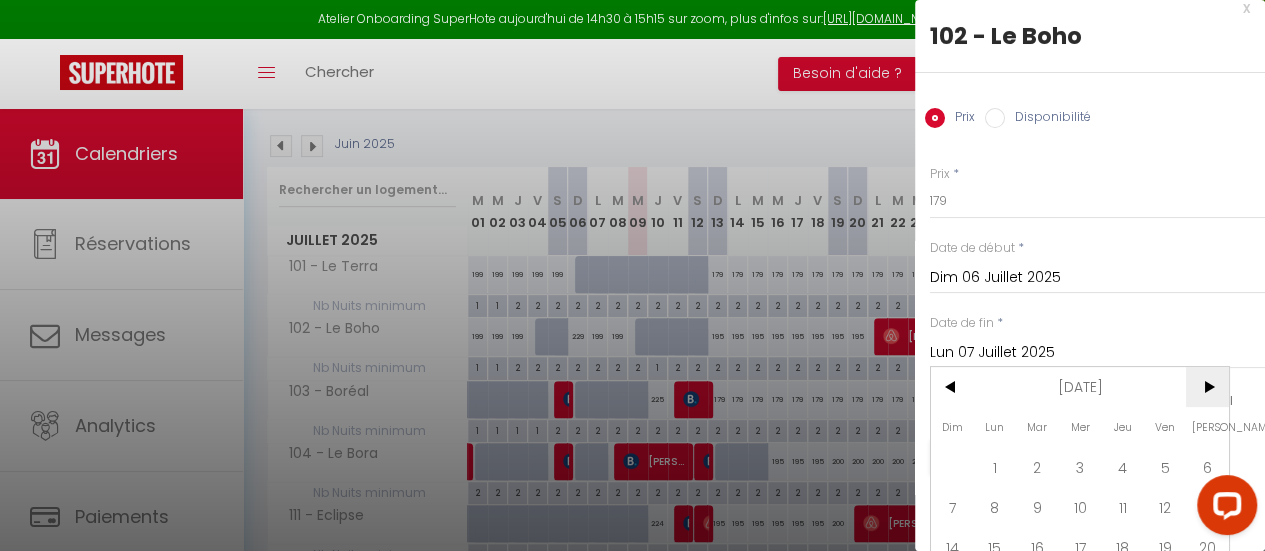 click on ">" at bounding box center [1207, 387] 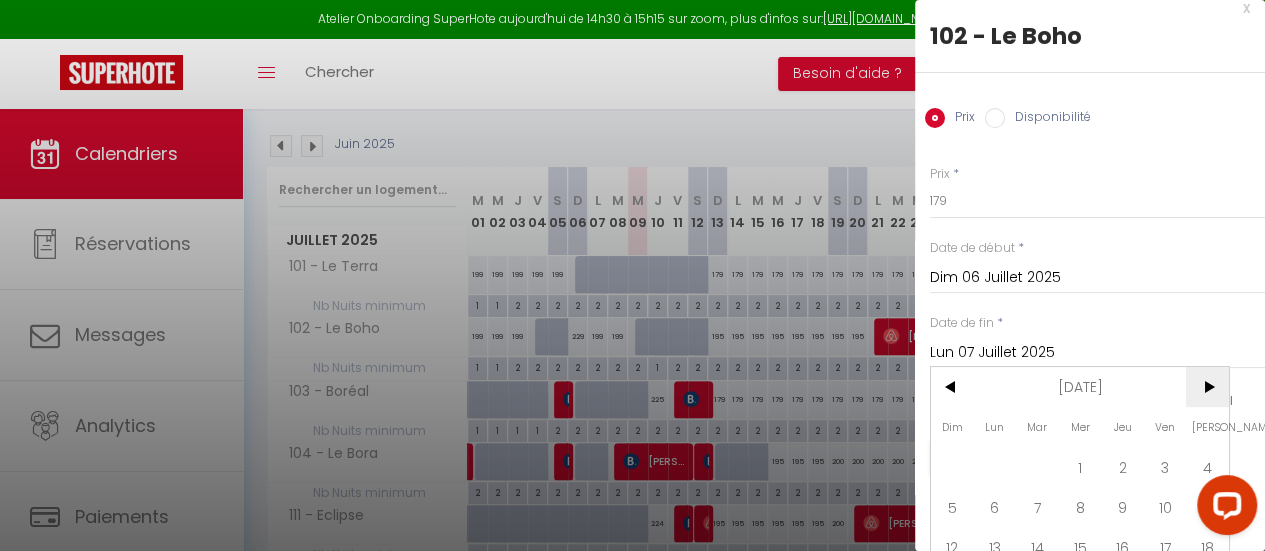 click on ">" at bounding box center [1207, 387] 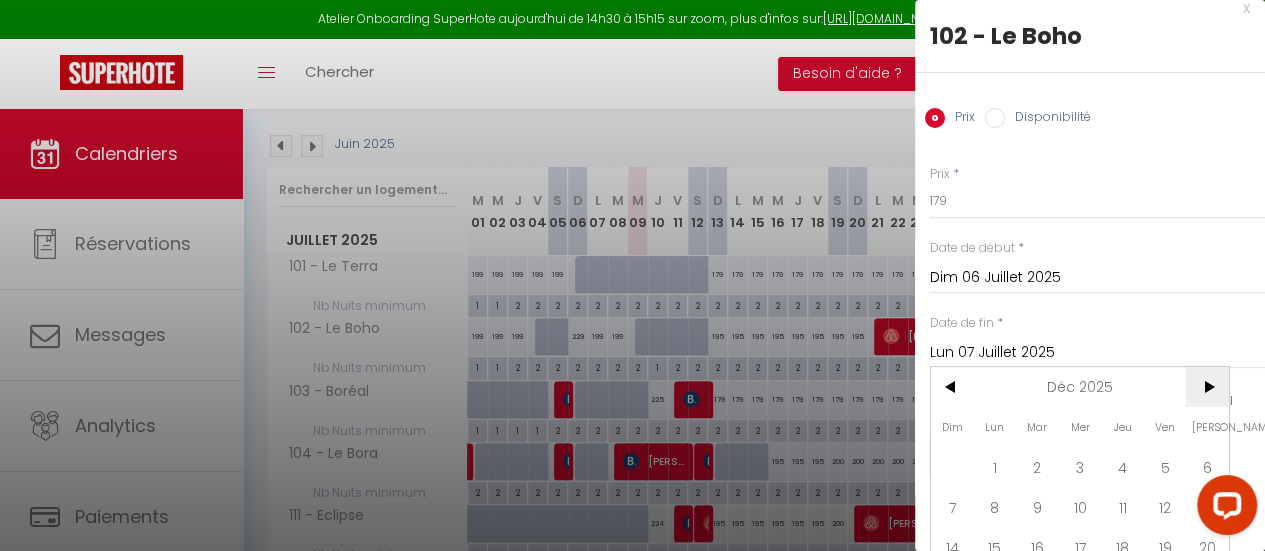 click on ">" at bounding box center (1207, 387) 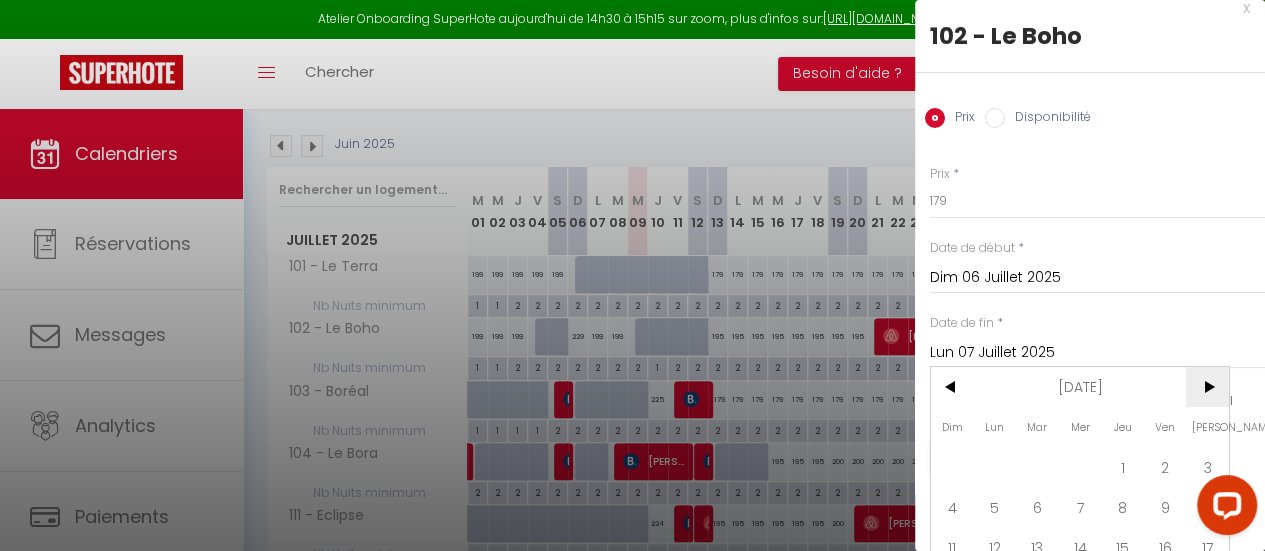 click on ">" at bounding box center [1207, 387] 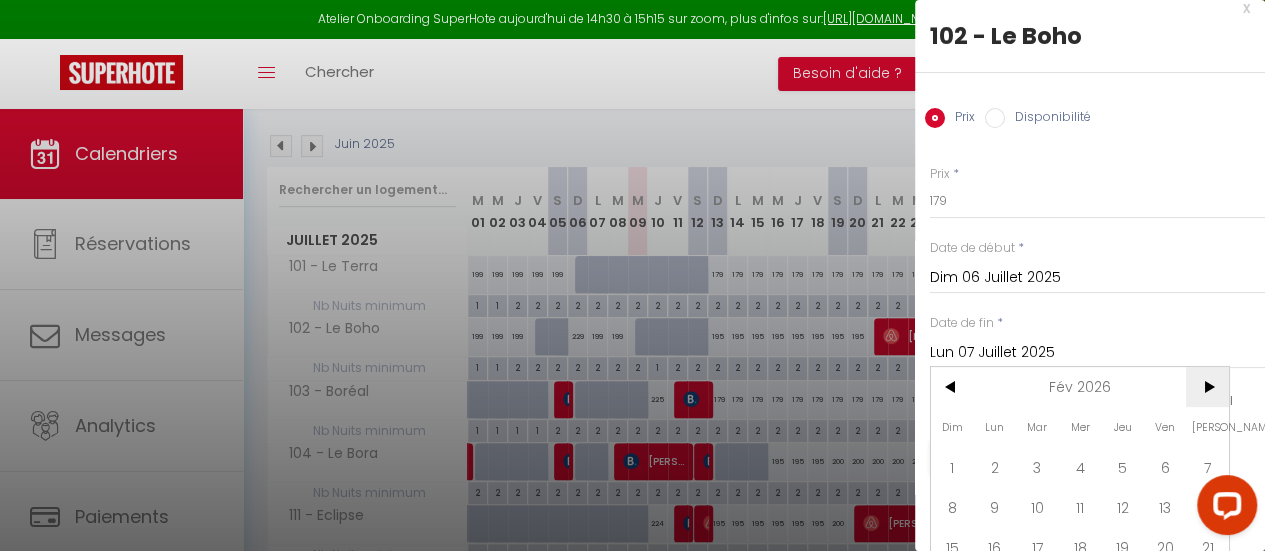 click on ">" at bounding box center [1207, 387] 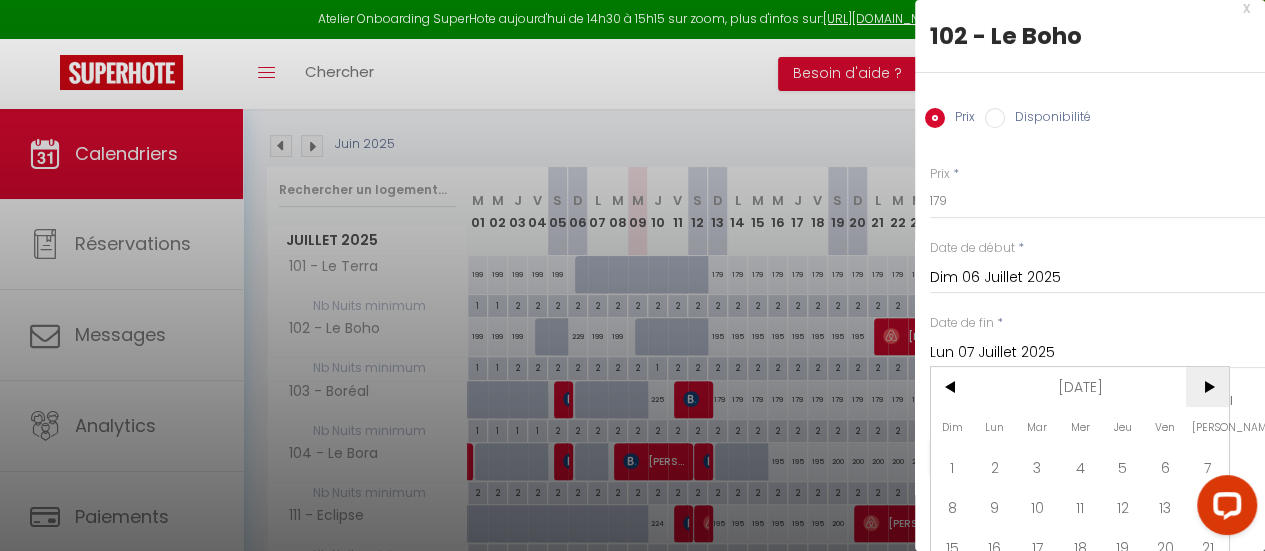 click on ">" at bounding box center (1207, 387) 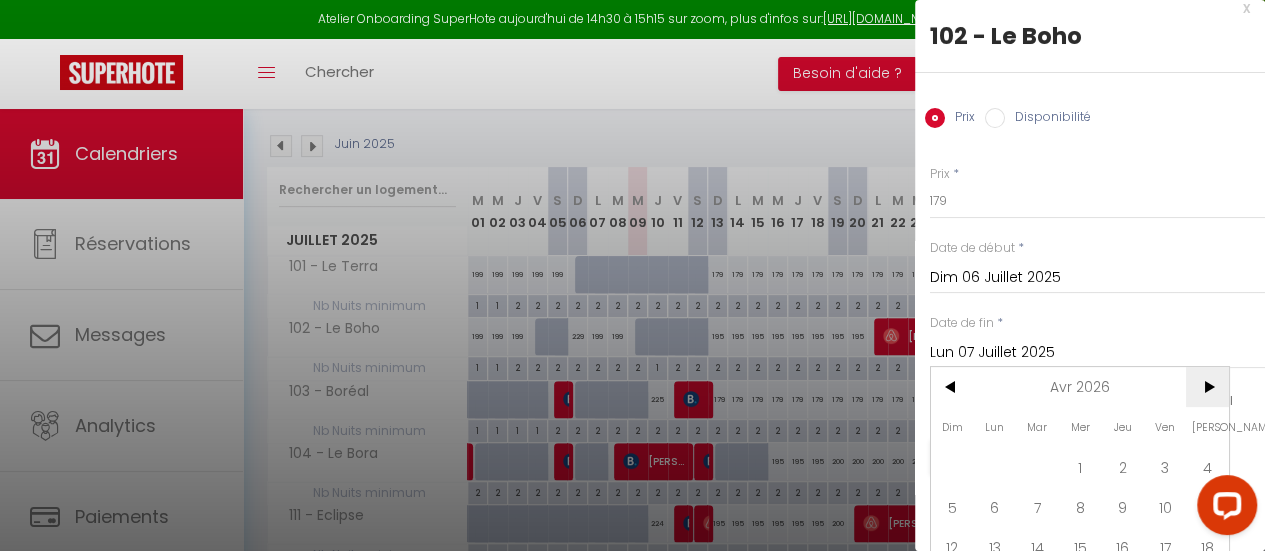 click on ">" at bounding box center [1207, 387] 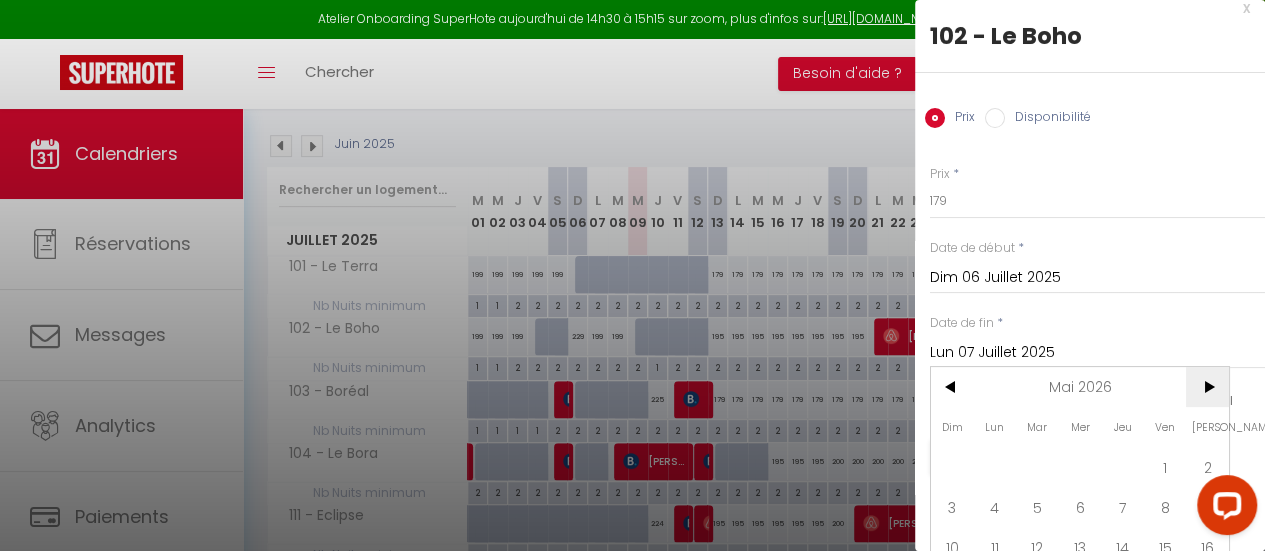 click on ">" at bounding box center (1207, 387) 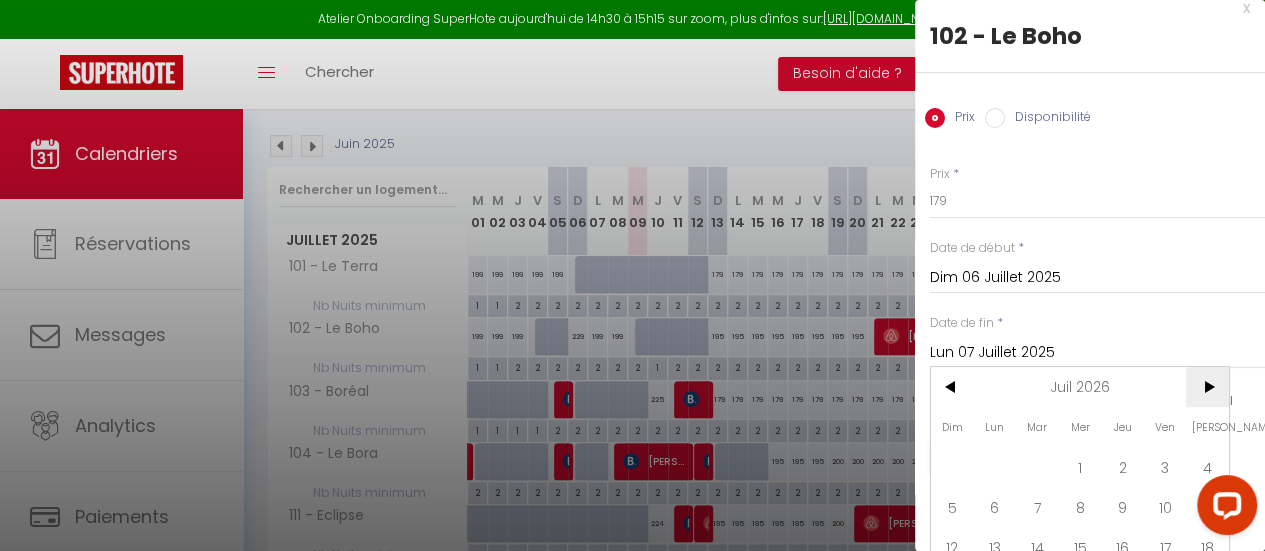 click on ">" at bounding box center (1207, 387) 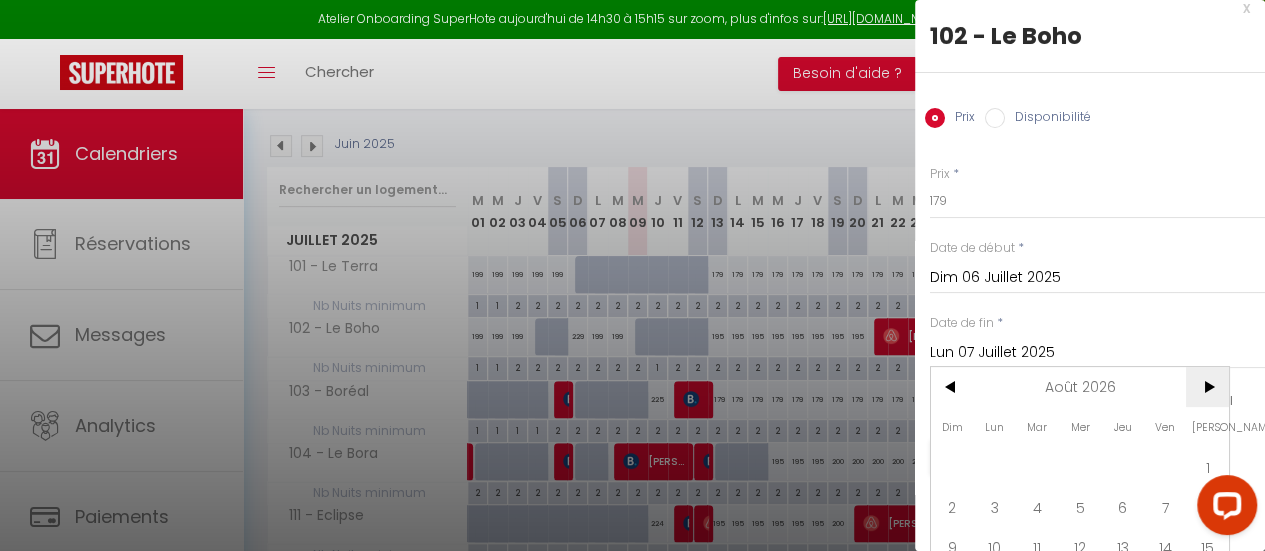 click on ">" at bounding box center [1207, 387] 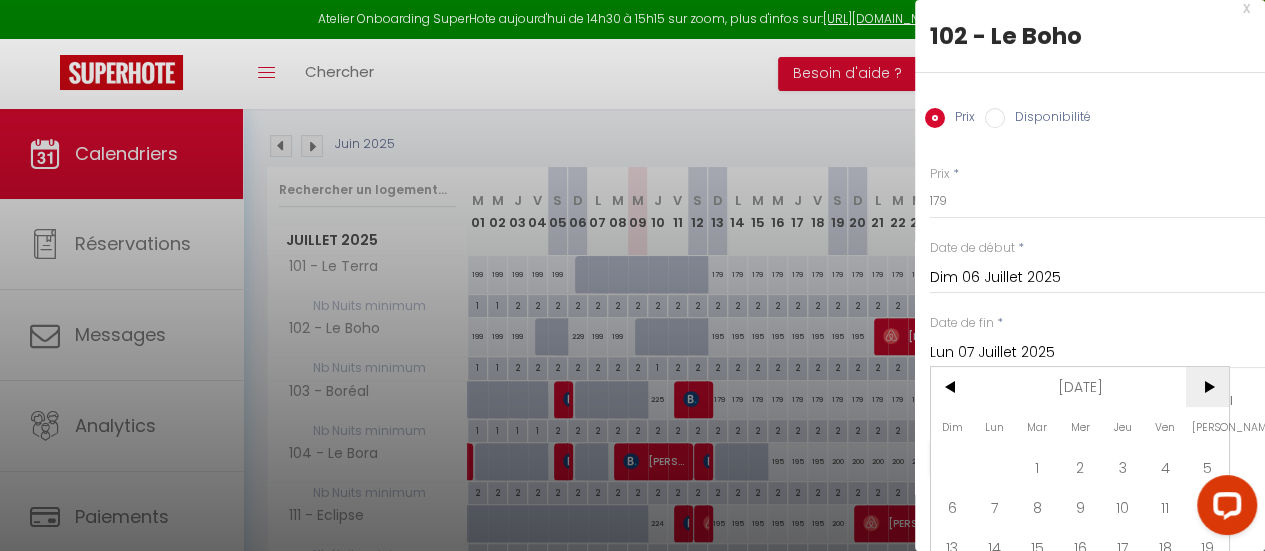 click on ">" at bounding box center [1207, 387] 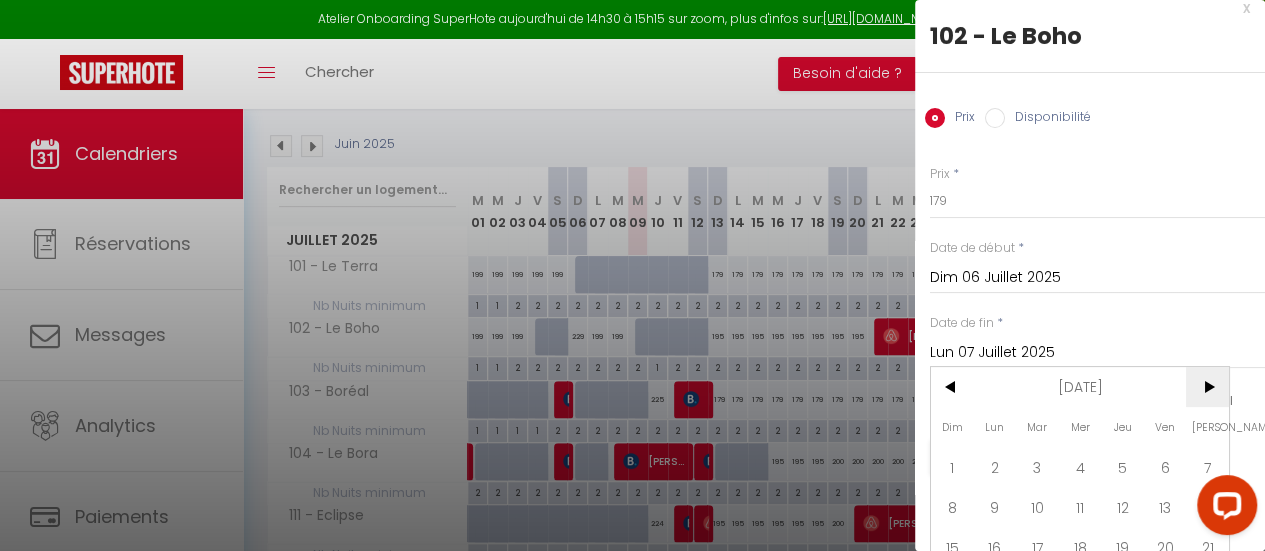 click on ">" at bounding box center [1207, 387] 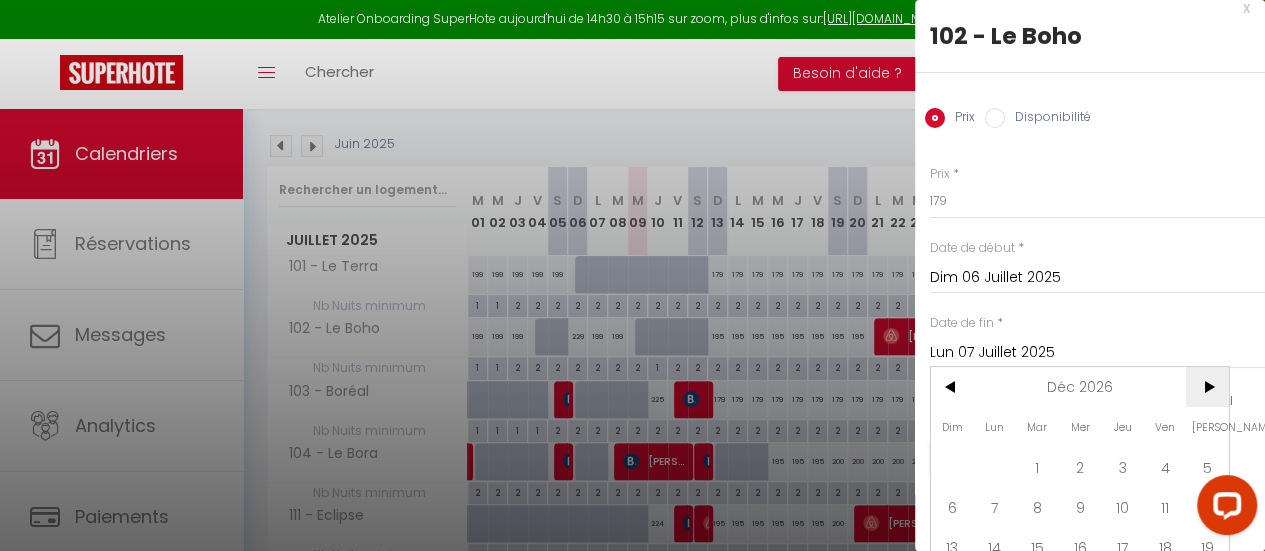 click on ">" at bounding box center [1207, 387] 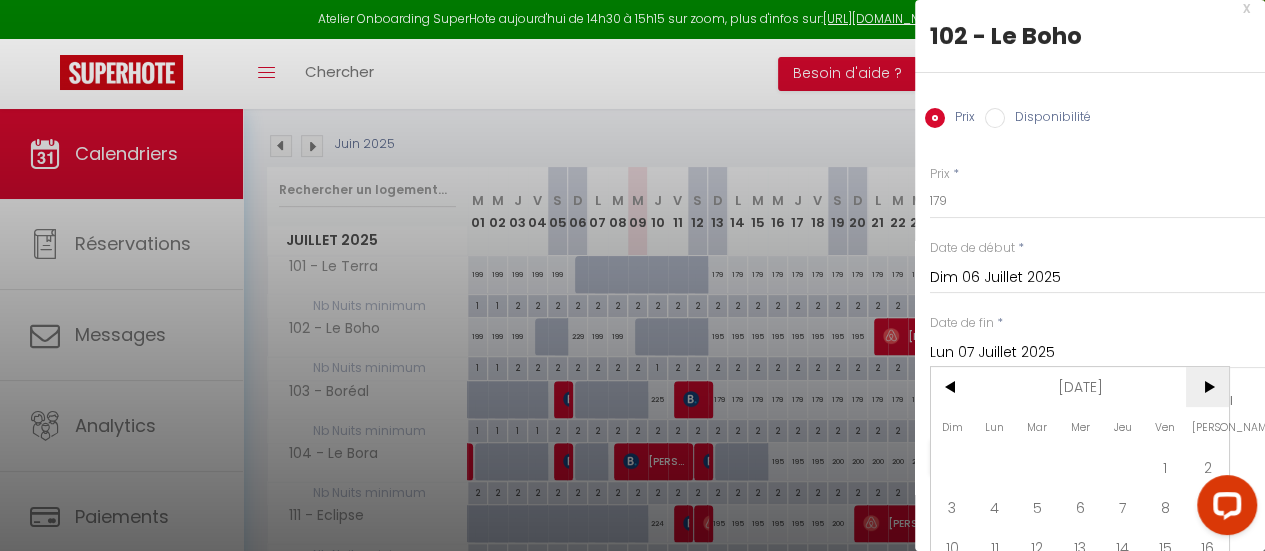 click on ">" at bounding box center [1207, 387] 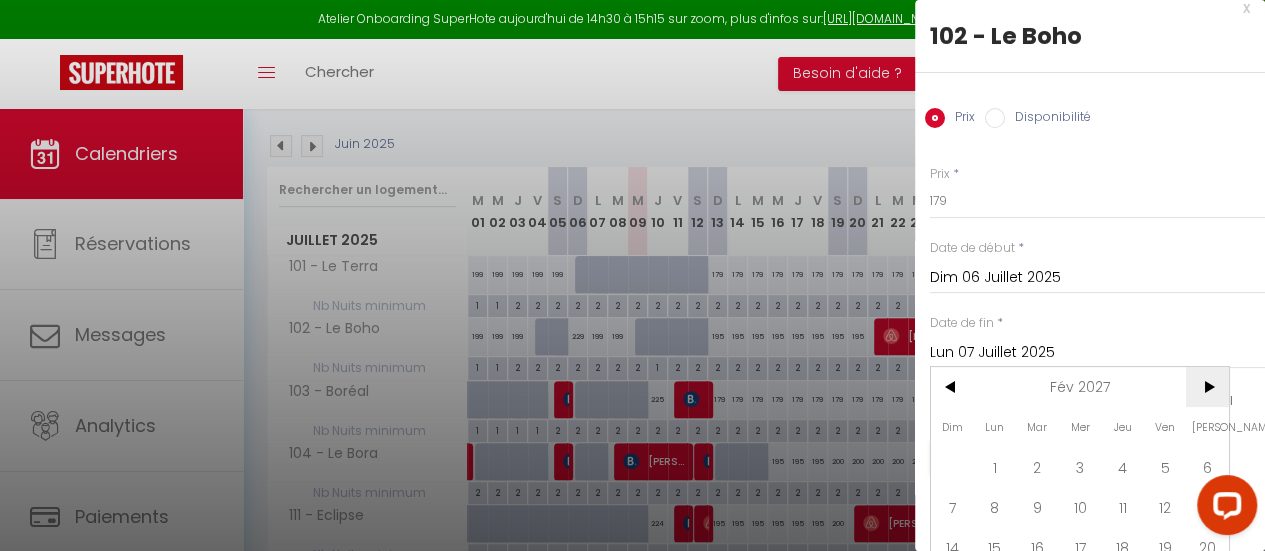 click on ">" at bounding box center [1207, 387] 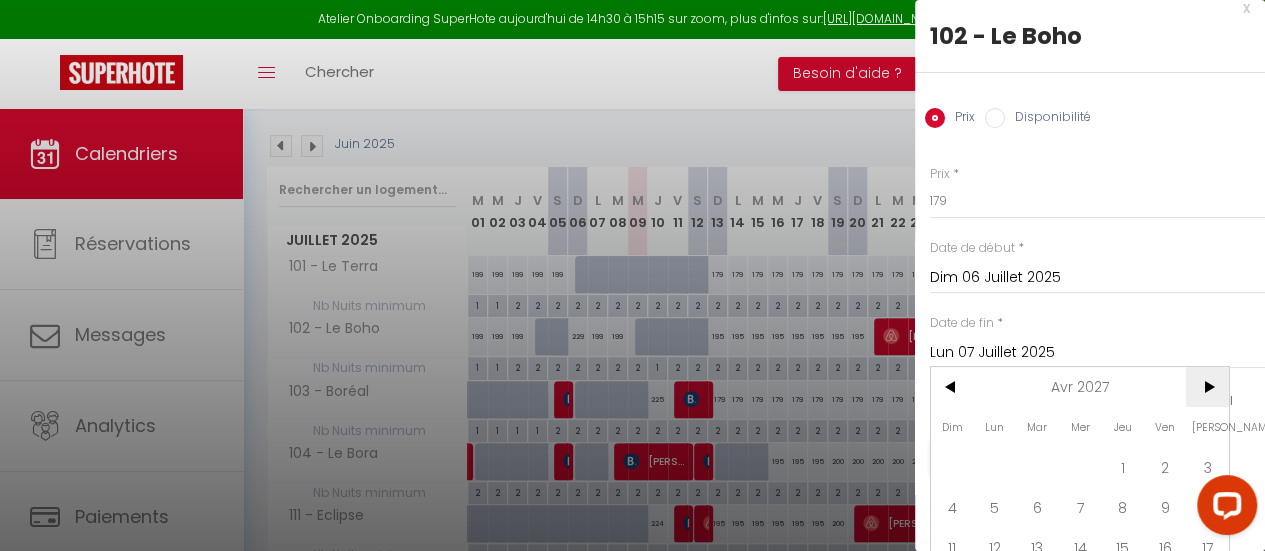 click on ">" at bounding box center [1207, 387] 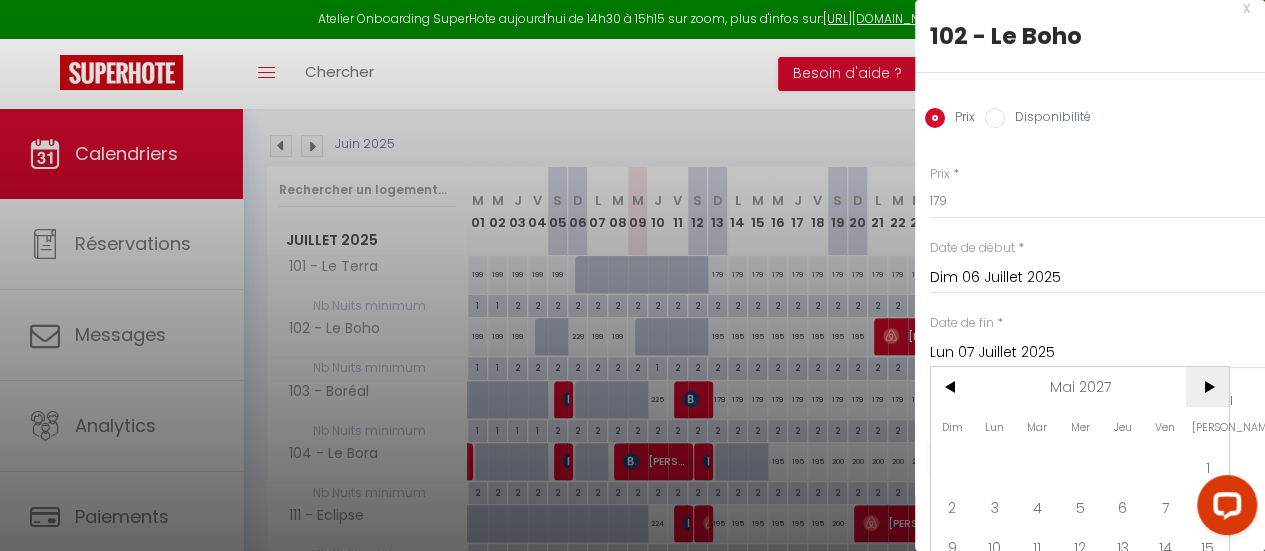 click on ">" at bounding box center [1207, 387] 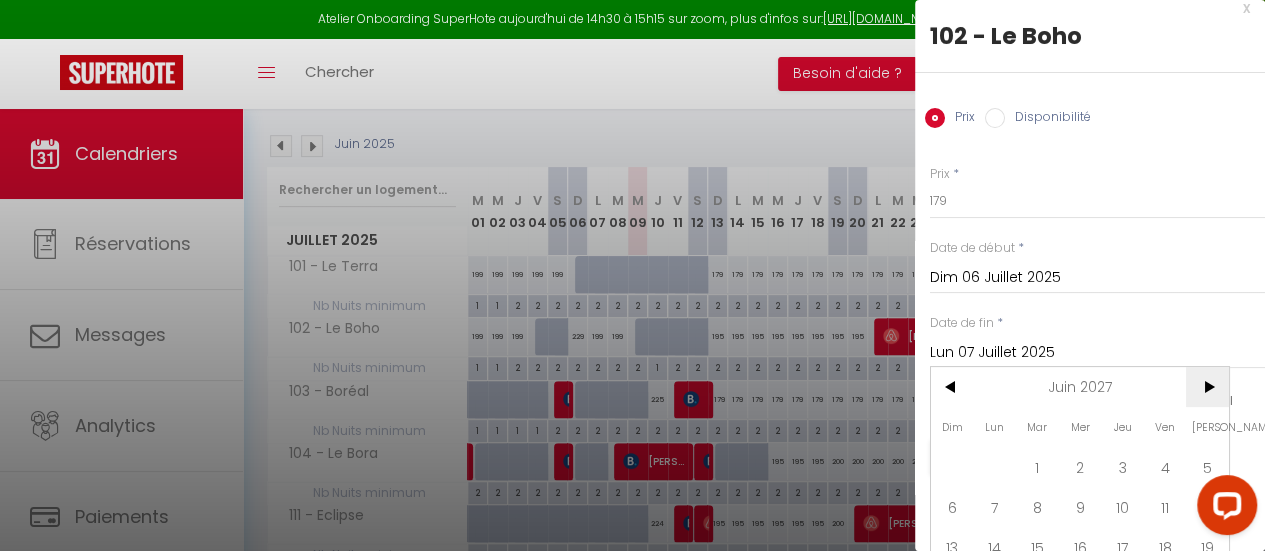 click on ">" at bounding box center [1207, 387] 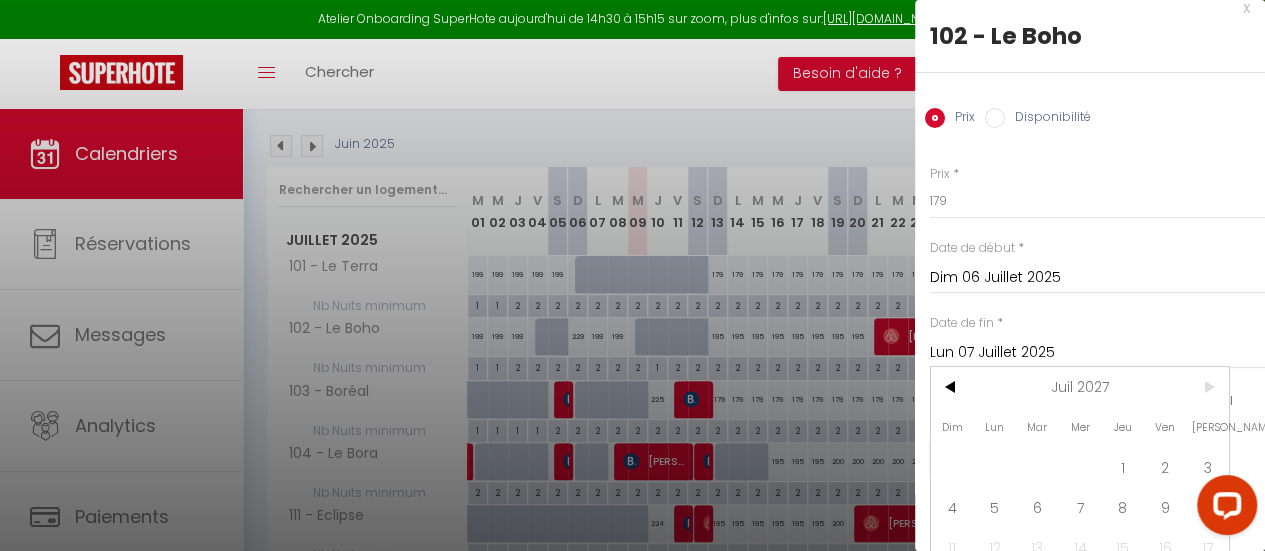 click on ">" at bounding box center (1207, 387) 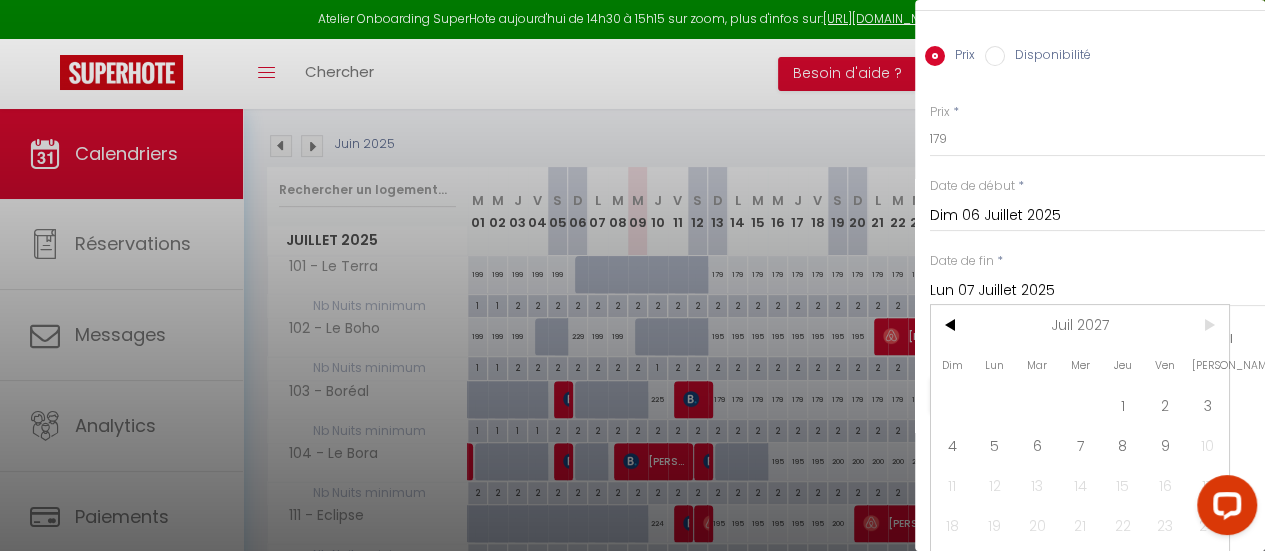 scroll, scrollTop: 124, scrollLeft: 0, axis: vertical 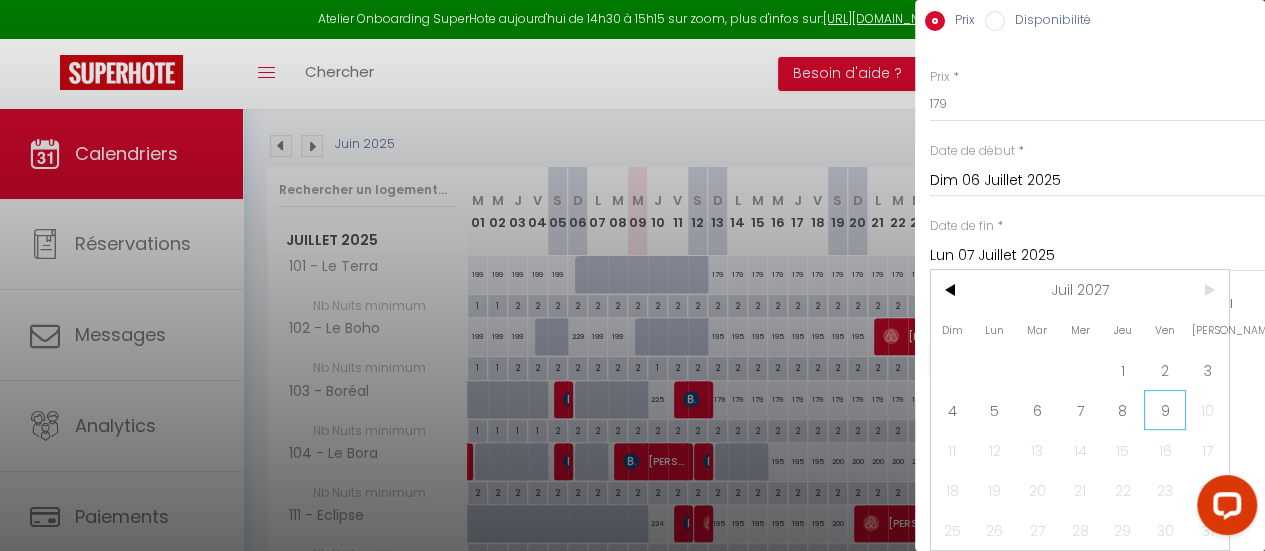 click on "9" at bounding box center [1165, 410] 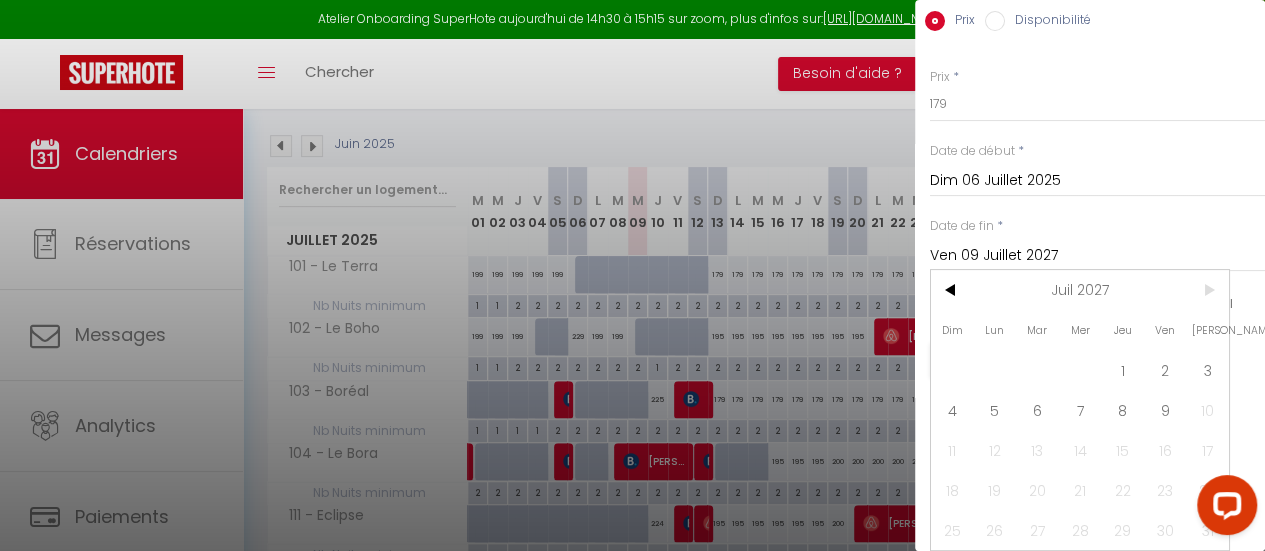 scroll, scrollTop: 14, scrollLeft: 0, axis: vertical 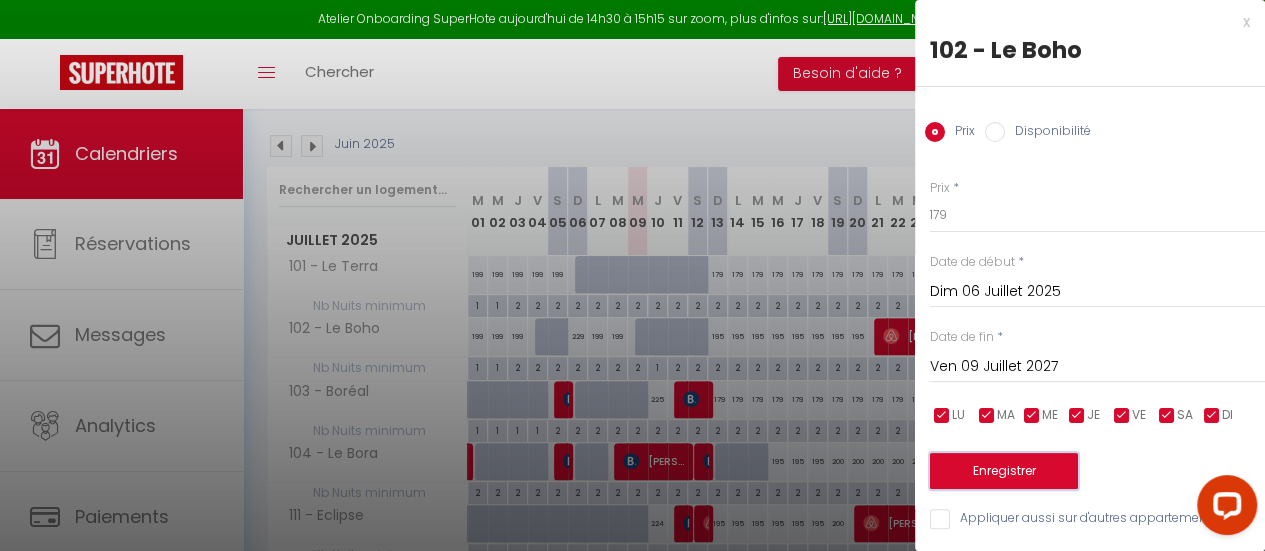 click on "Enregistrer" at bounding box center (1004, 471) 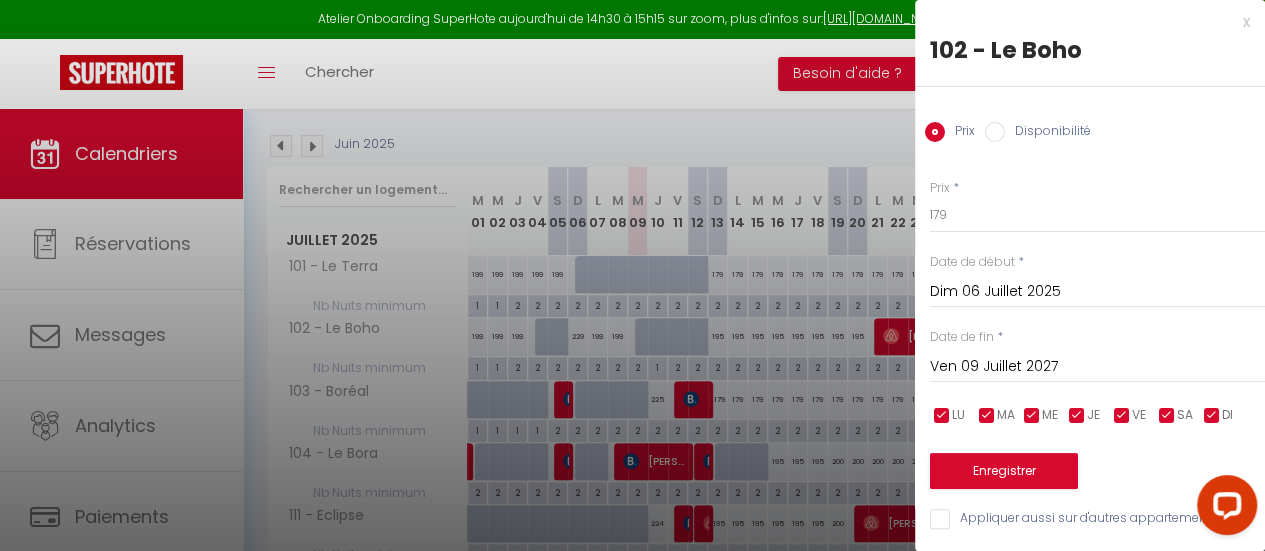 type on "[PERSON_NAME] 05 Juillet 2025" 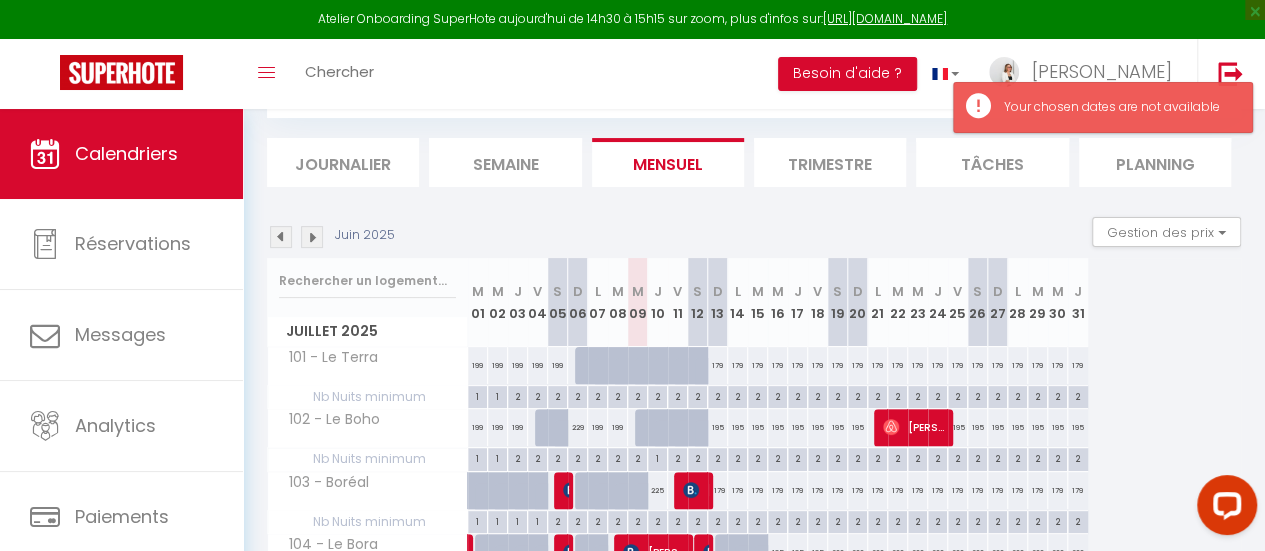 scroll, scrollTop: 200, scrollLeft: 0, axis: vertical 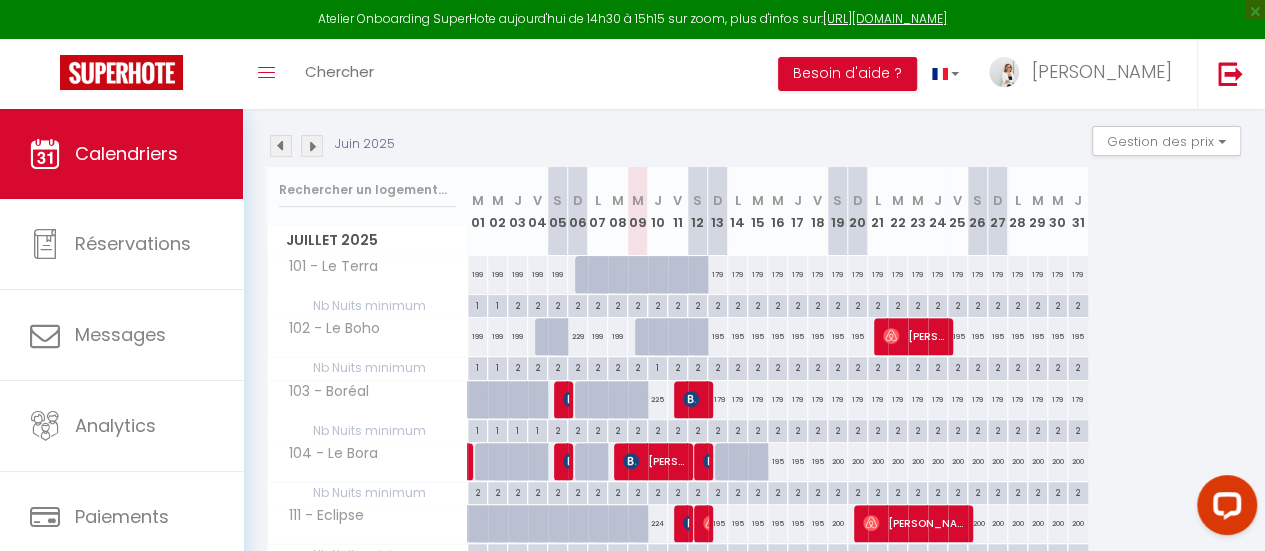 click on "229" at bounding box center [578, 336] 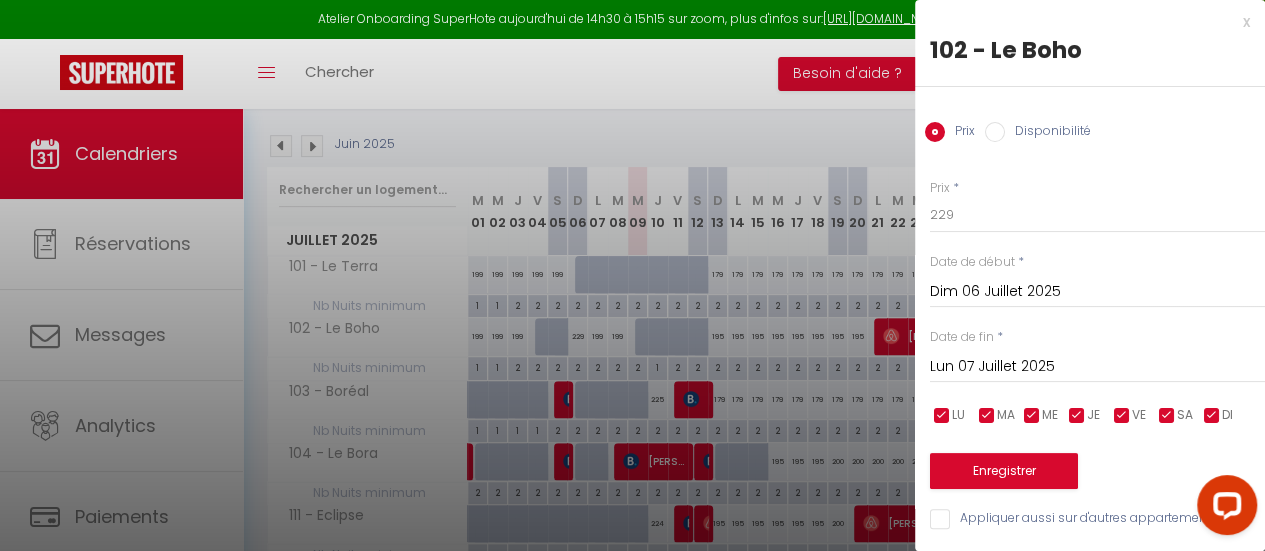 click on "Lun 07 Juillet 2025" at bounding box center [1097, 367] 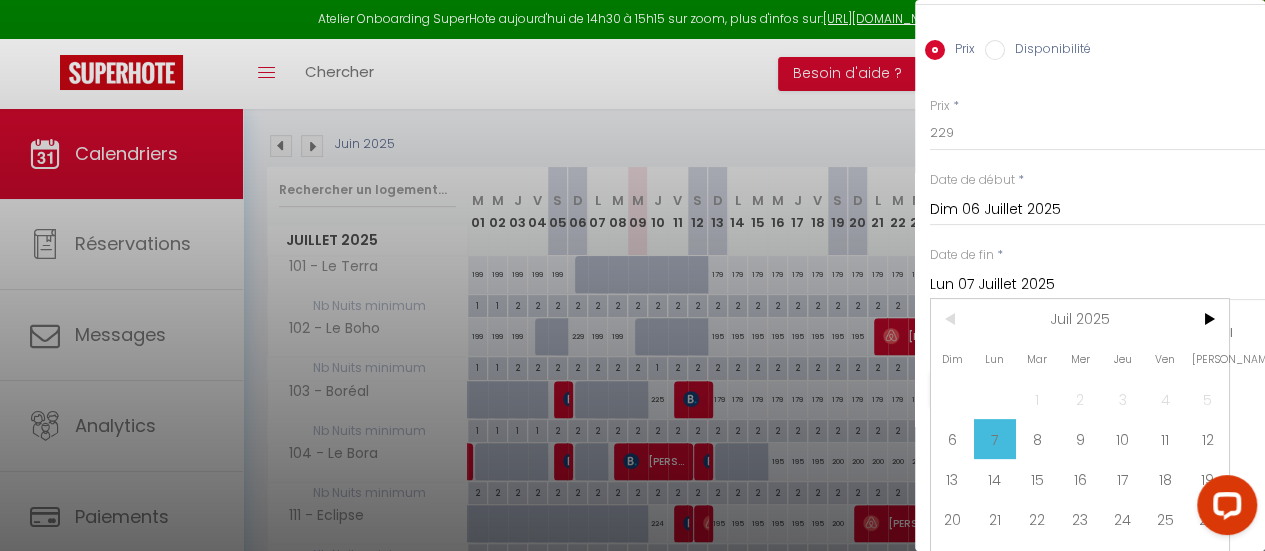 scroll, scrollTop: 100, scrollLeft: 0, axis: vertical 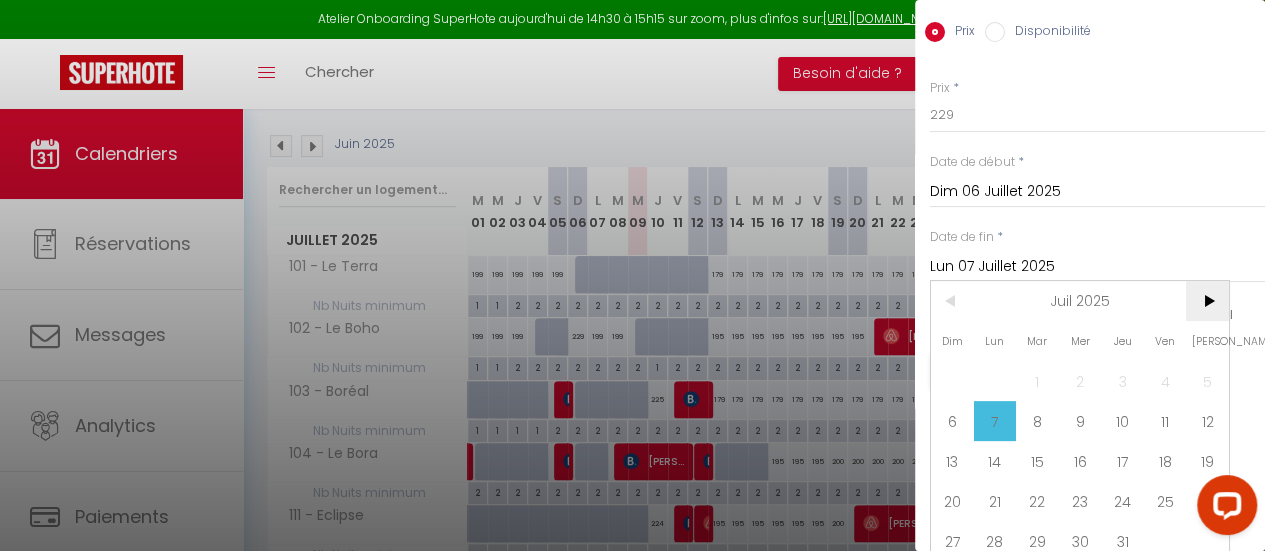 click on ">" at bounding box center (1207, 301) 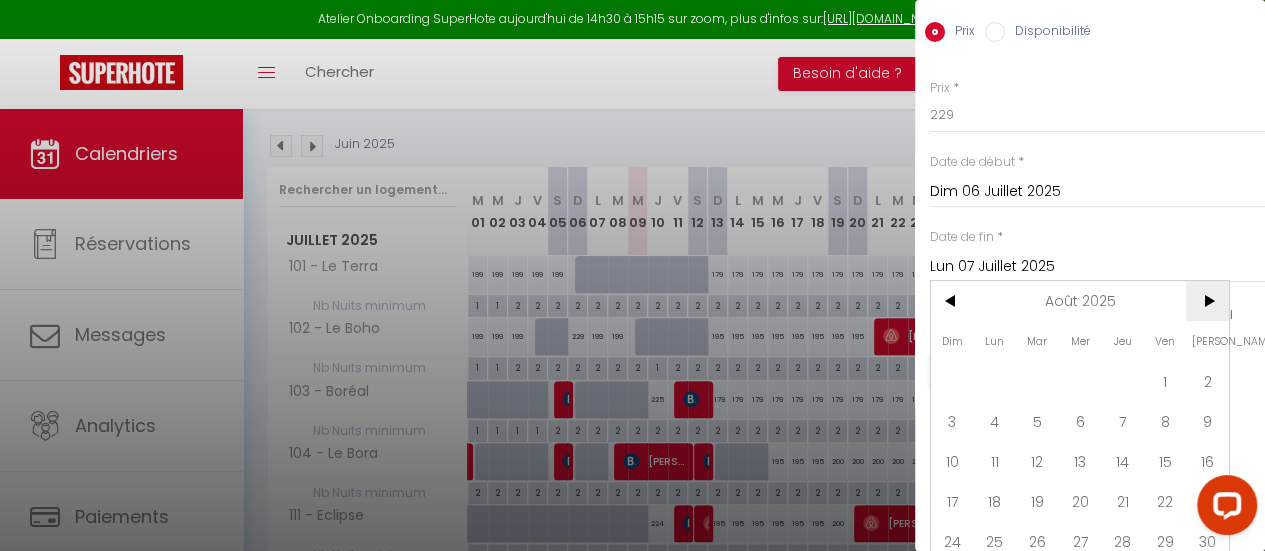 click on ">" at bounding box center [1207, 301] 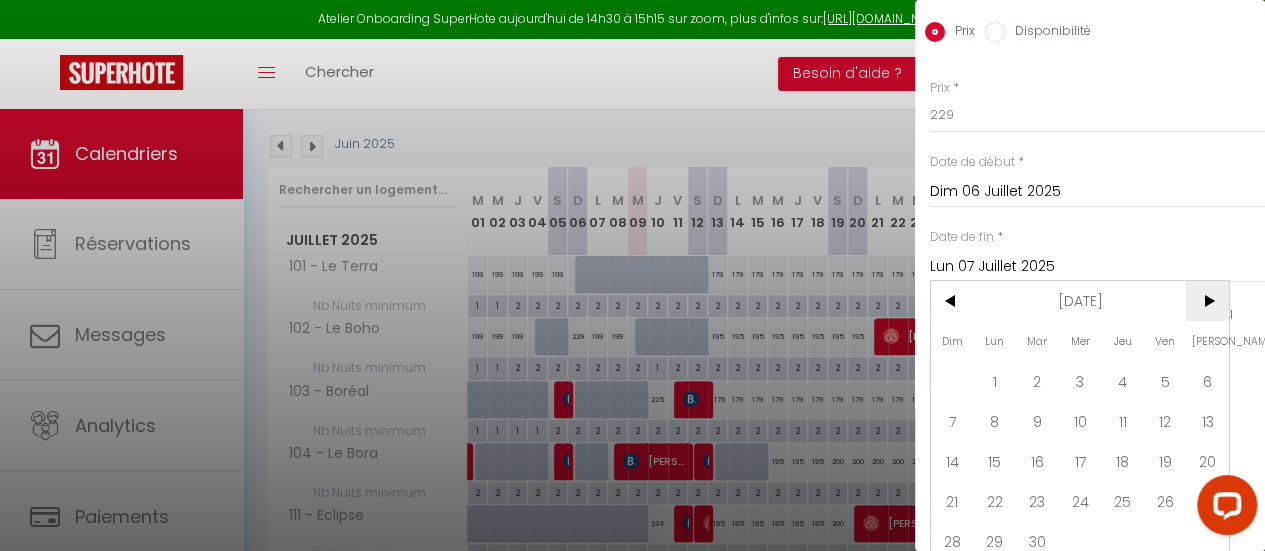 click on ">" at bounding box center (1207, 301) 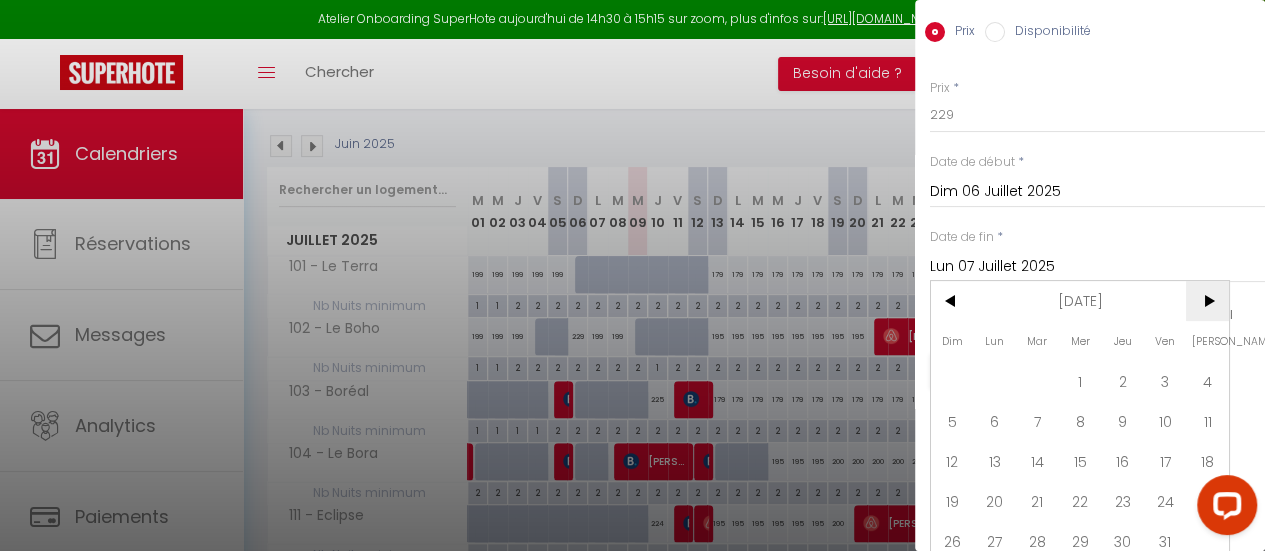 click on ">" at bounding box center (1207, 301) 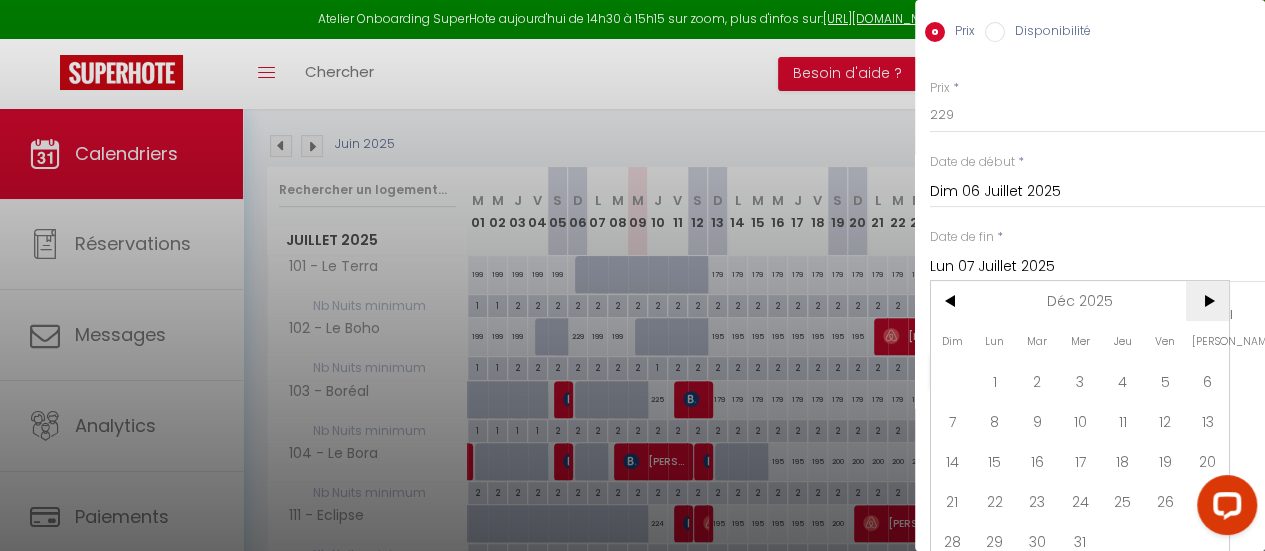click on ">" at bounding box center [1207, 301] 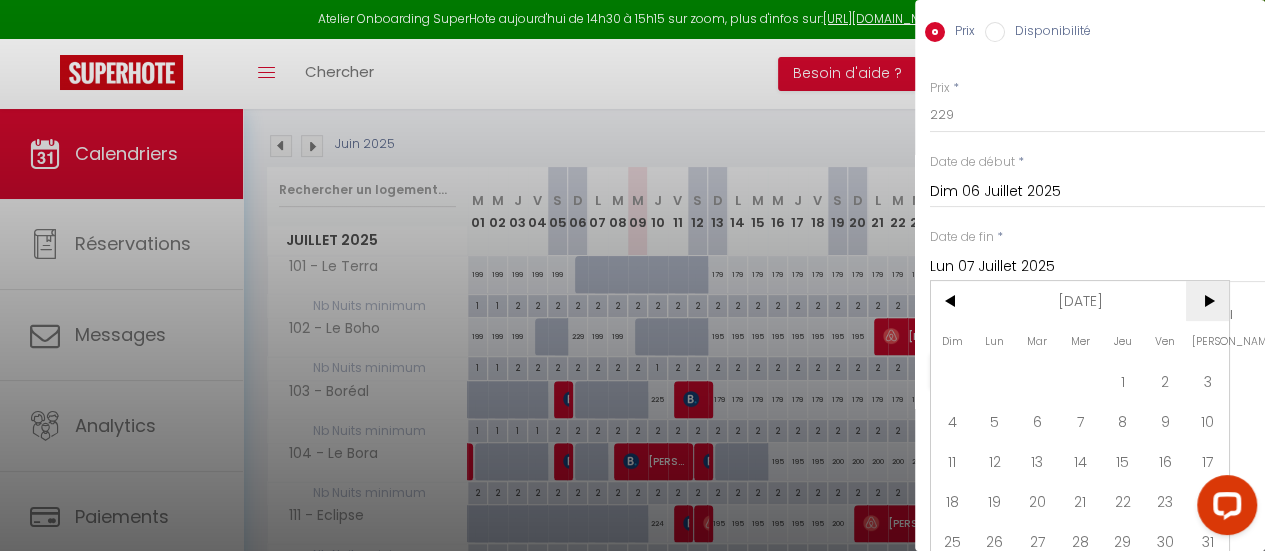 click on ">" at bounding box center (1207, 301) 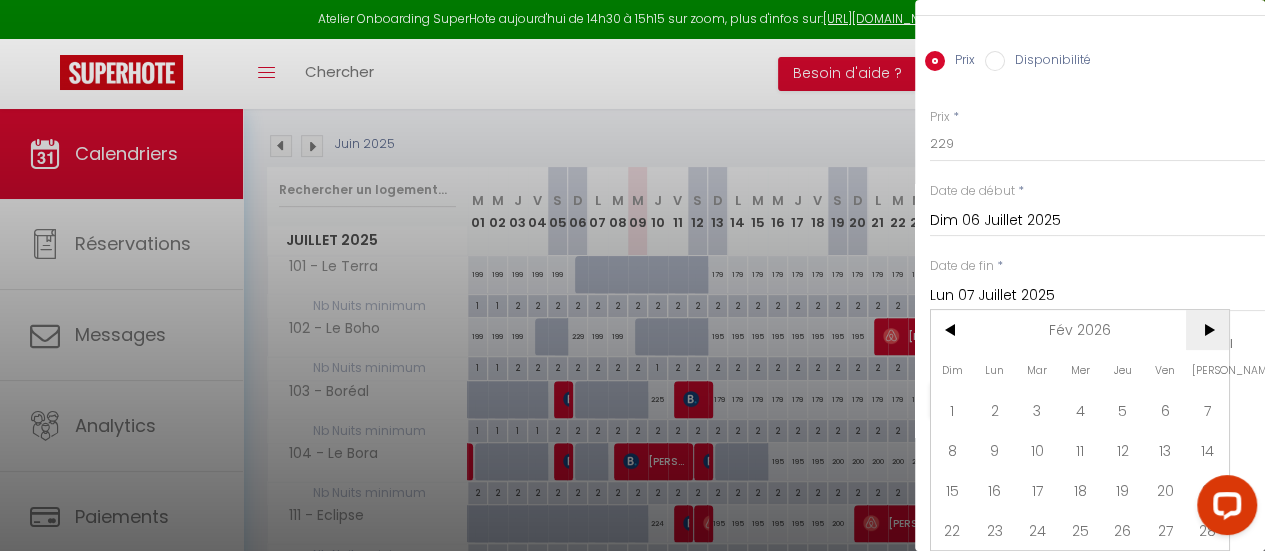 click on "<   Fév 2026   >   Dim Lun Mar Mer Jeu Ven Sam   1 2 3 4 5 6 7 8 9 10 11 12 13 14 15 16 17 18 19 20 21 22 23 24 25 26 27 28" at bounding box center (1080, 430) 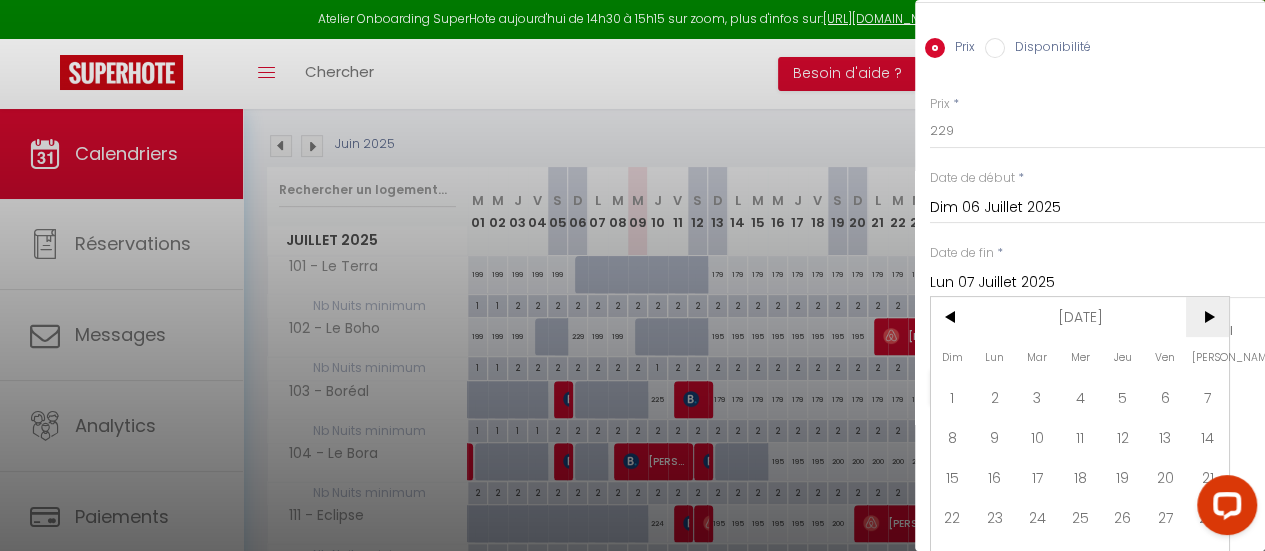 scroll, scrollTop: 100, scrollLeft: 0, axis: vertical 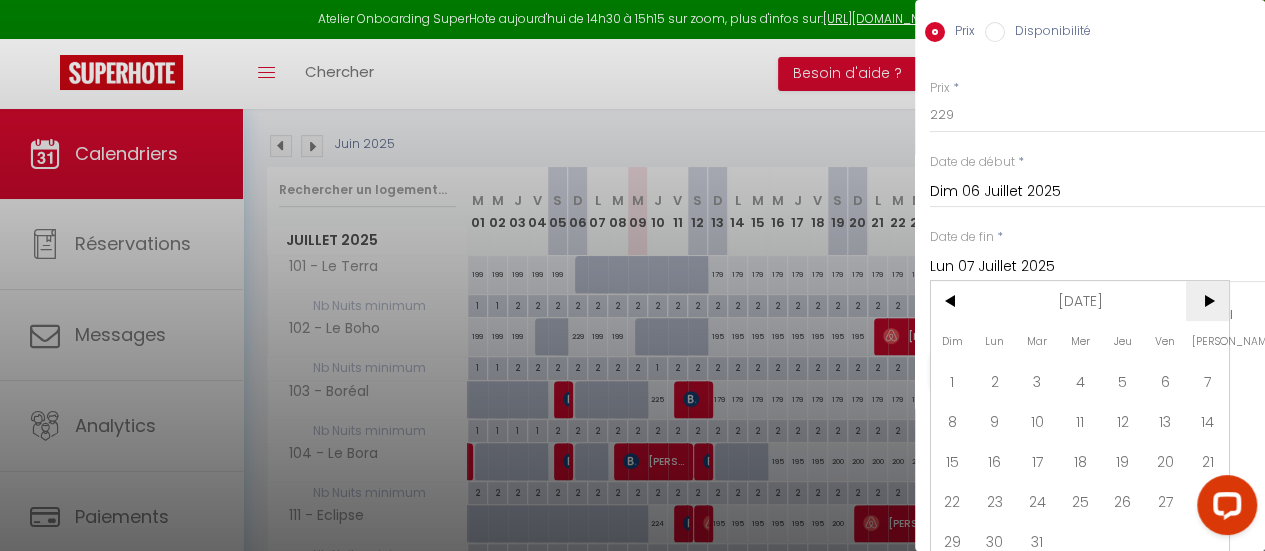 click on ">" at bounding box center [1207, 301] 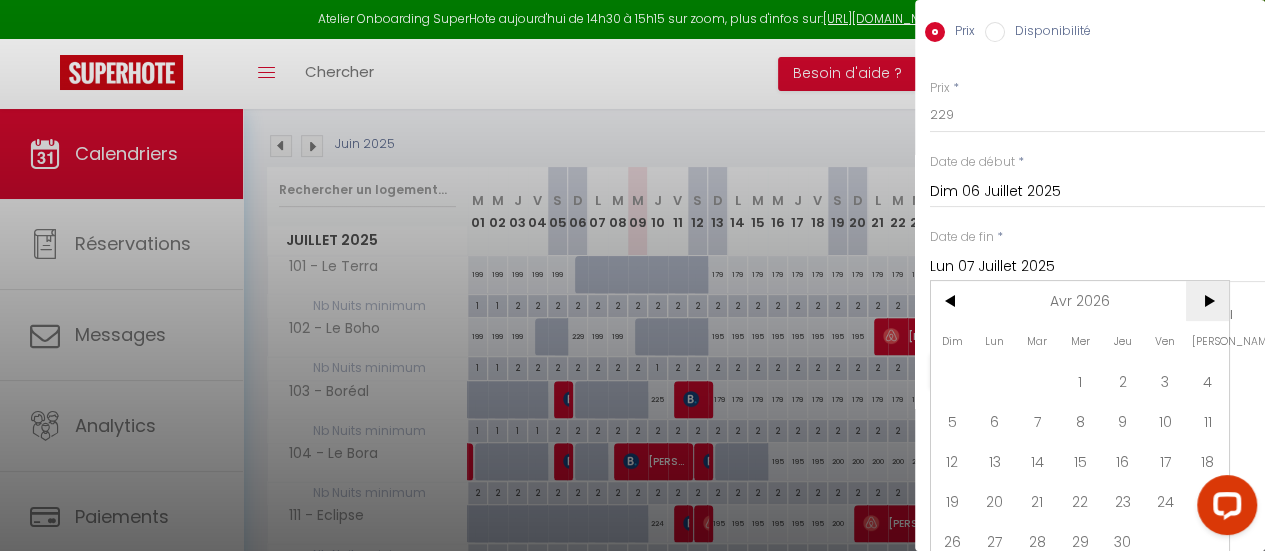 click on ">" at bounding box center (1207, 301) 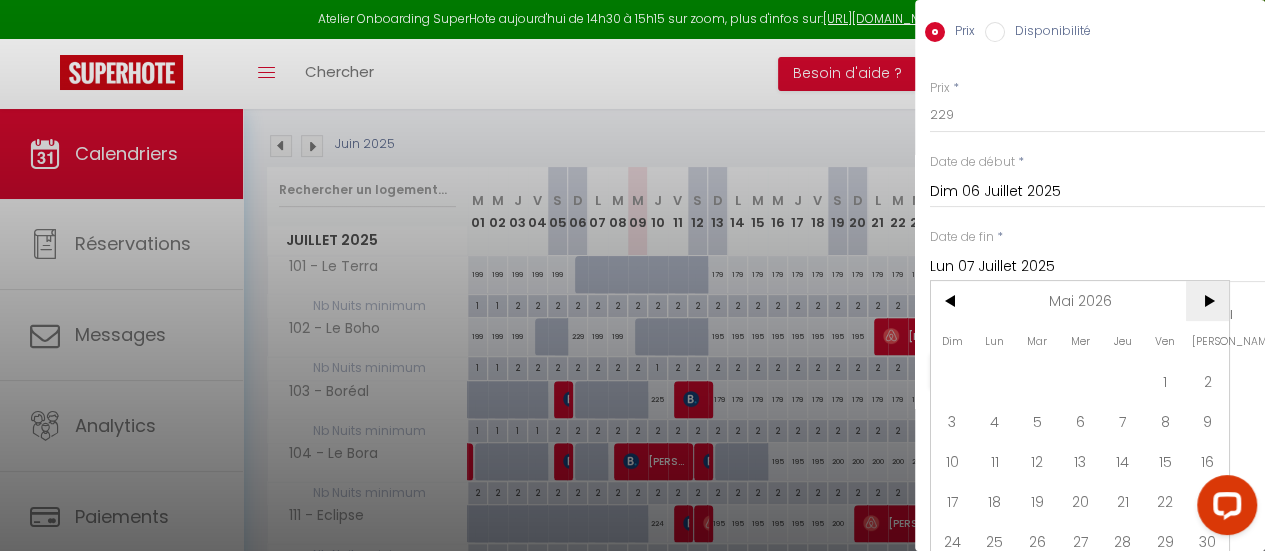click on ">" at bounding box center (1207, 301) 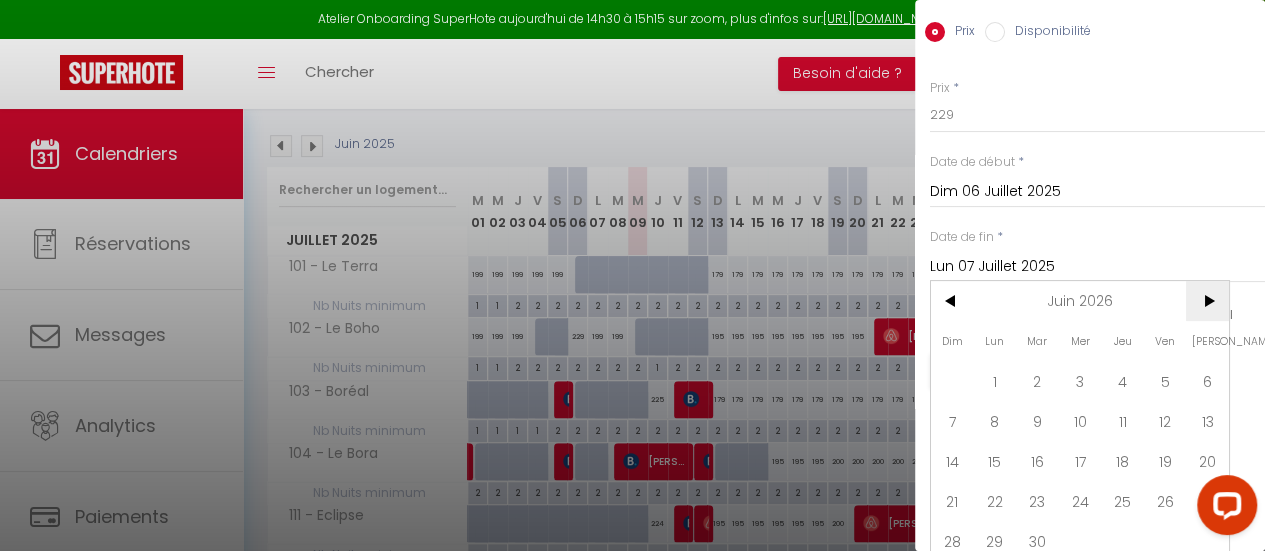 click on ">" at bounding box center (1207, 301) 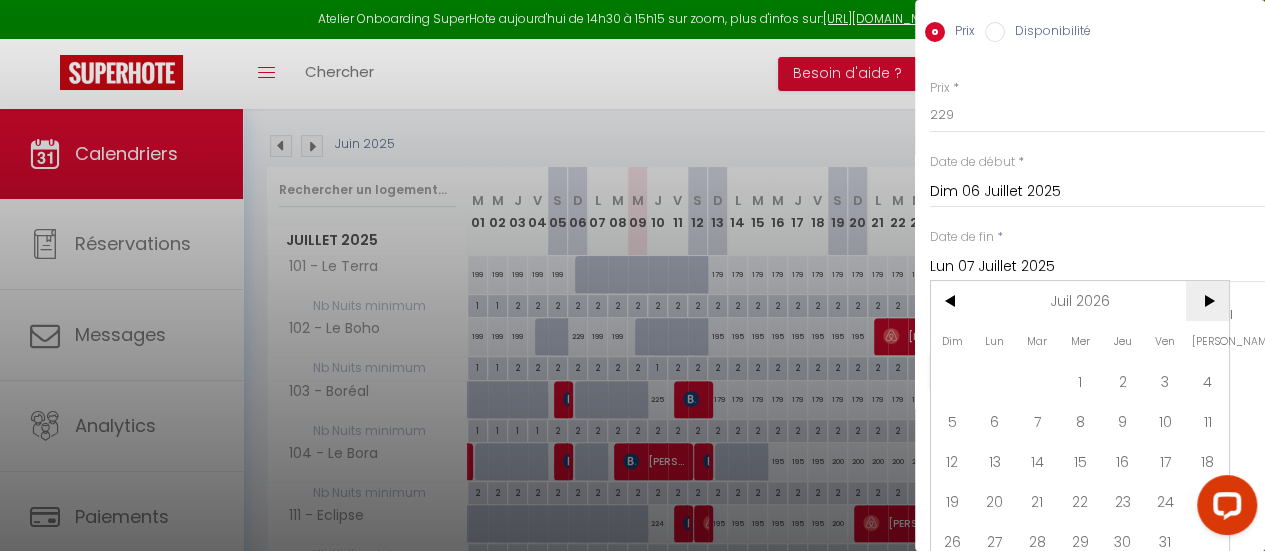click on ">" at bounding box center [1207, 301] 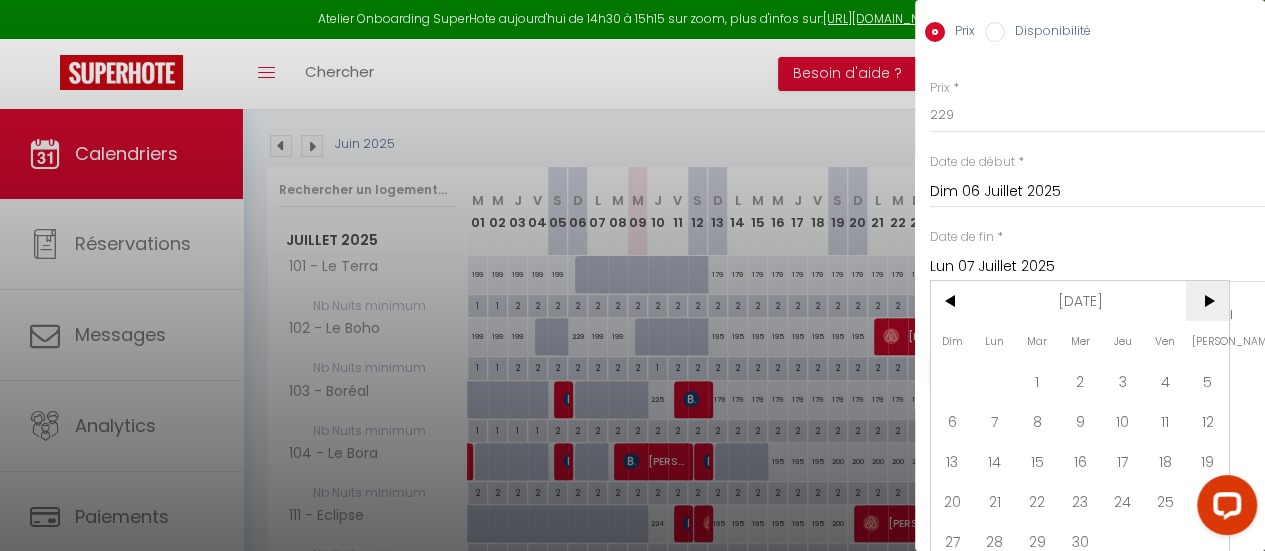 click on ">" at bounding box center (1207, 301) 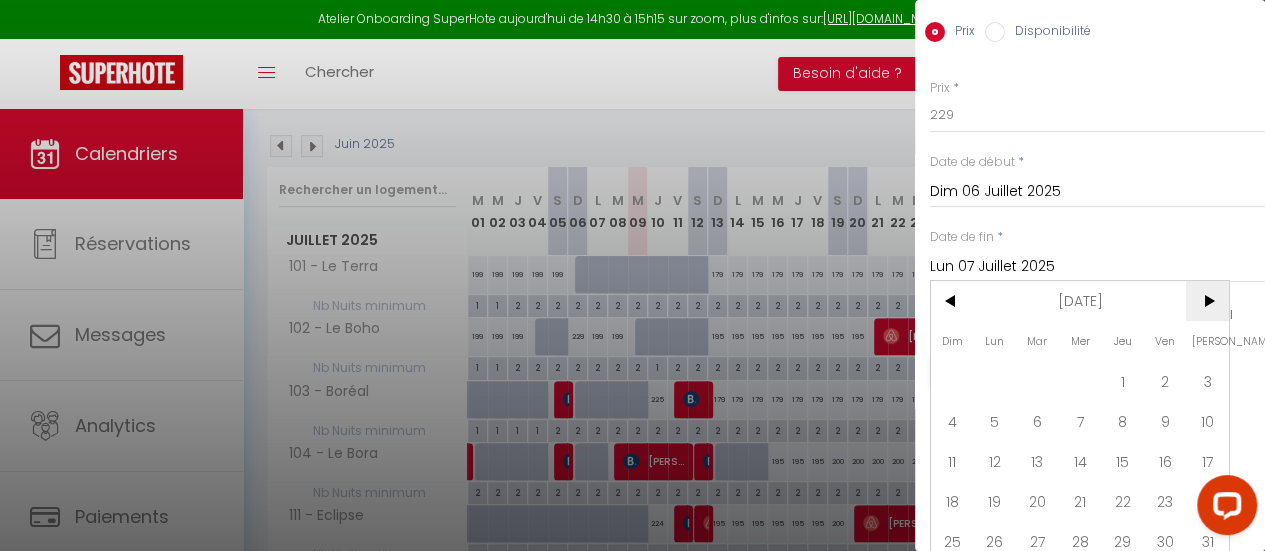 click on ">" at bounding box center [1207, 301] 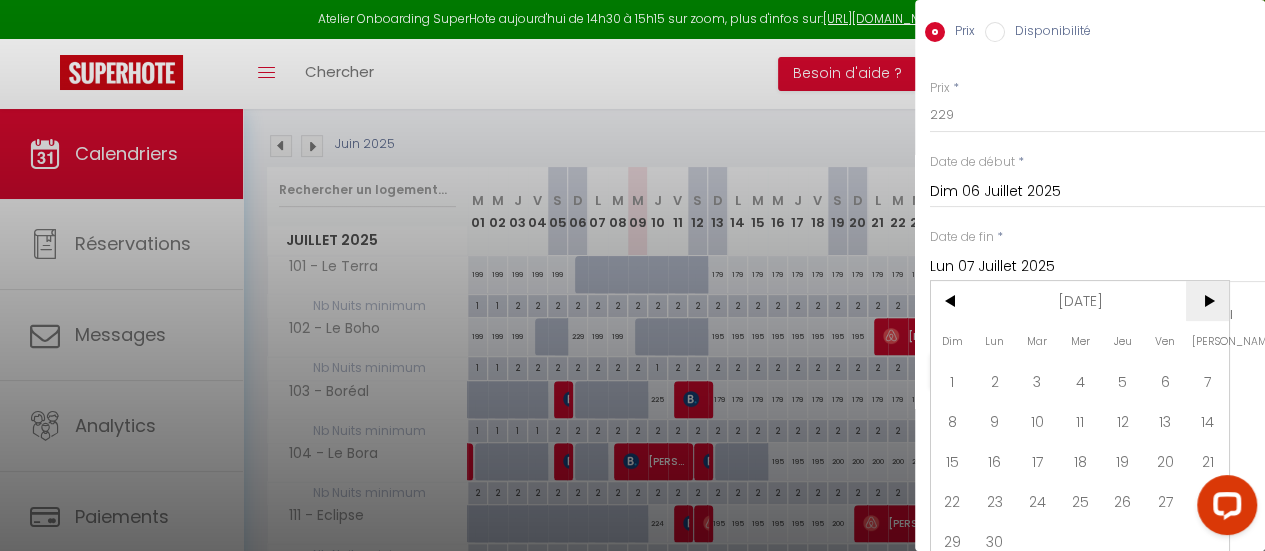 click on ">" at bounding box center [1207, 301] 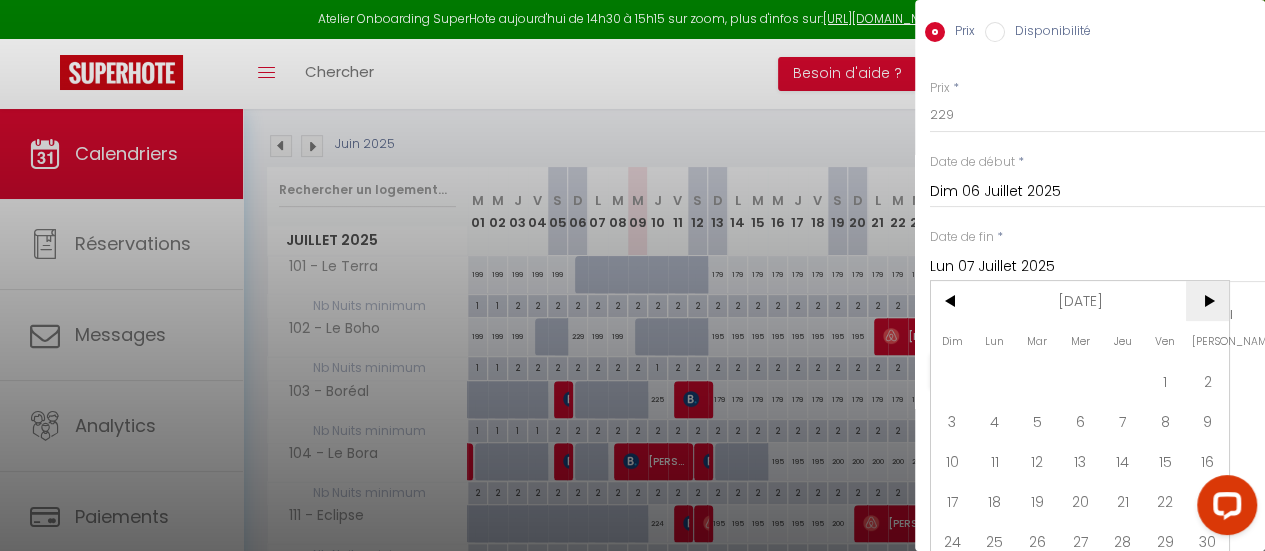 click on ">" at bounding box center (1207, 301) 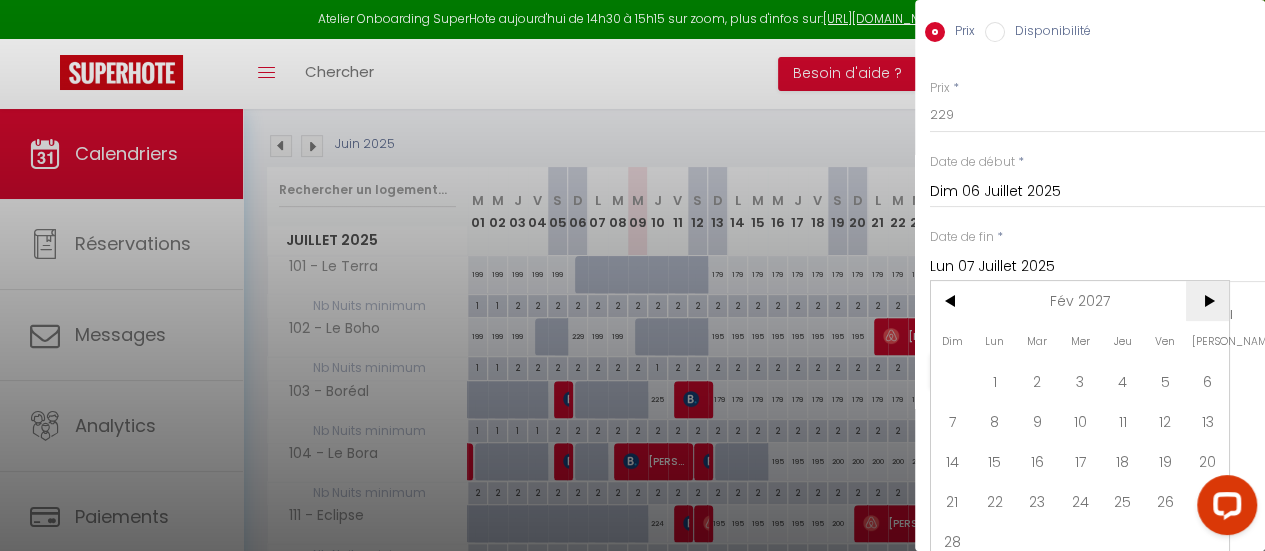 click on ">" at bounding box center (1207, 301) 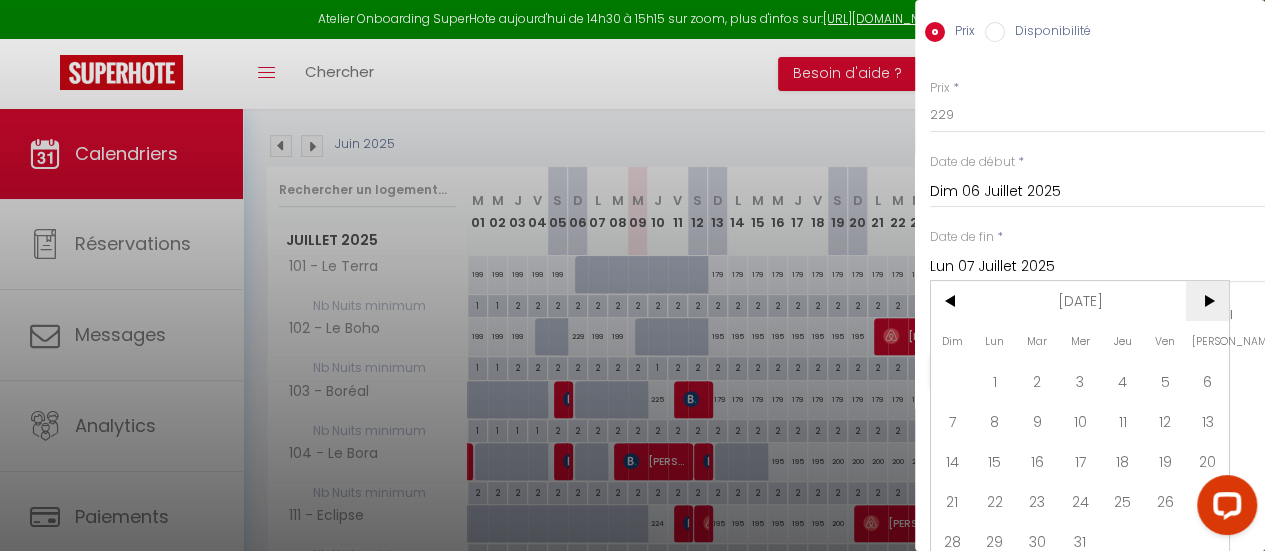 click on ">" at bounding box center (1207, 301) 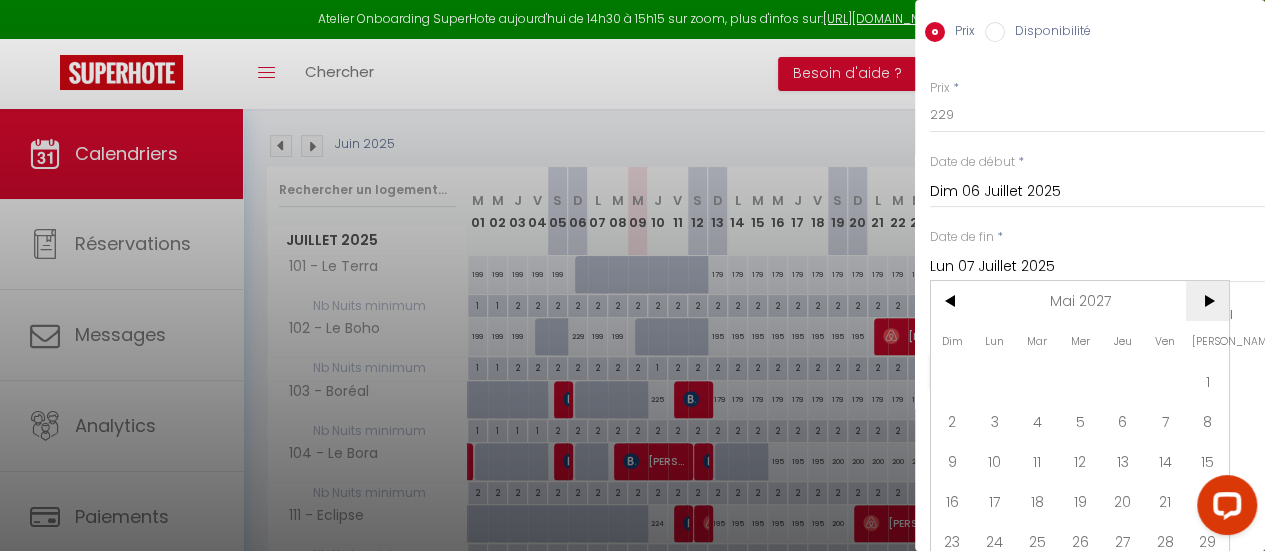 click on ">" at bounding box center [1207, 301] 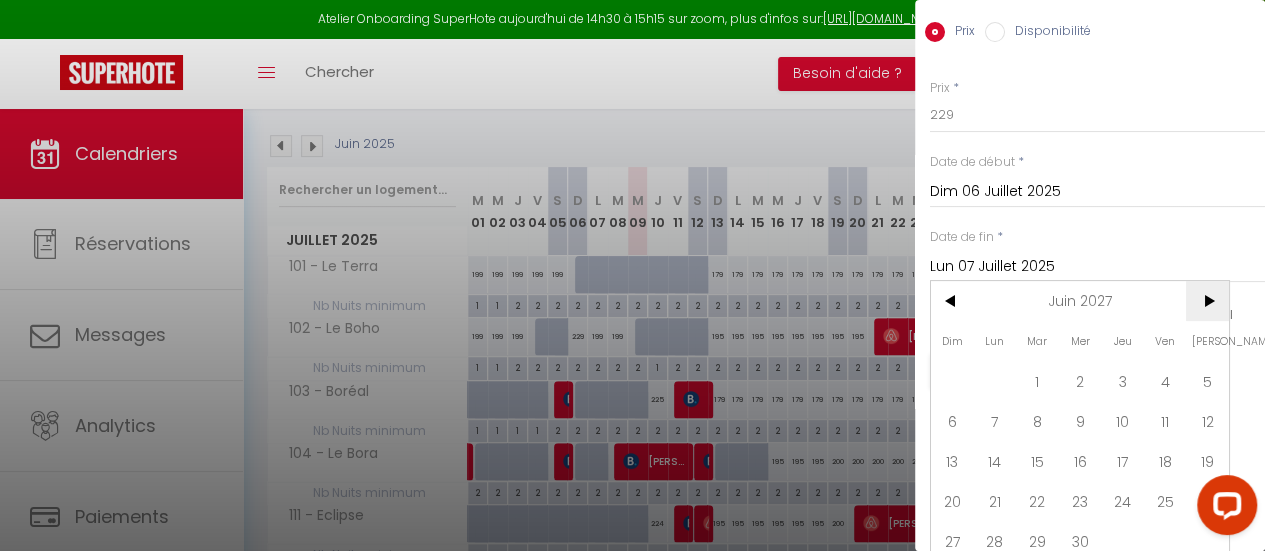 click on ">" at bounding box center [1207, 301] 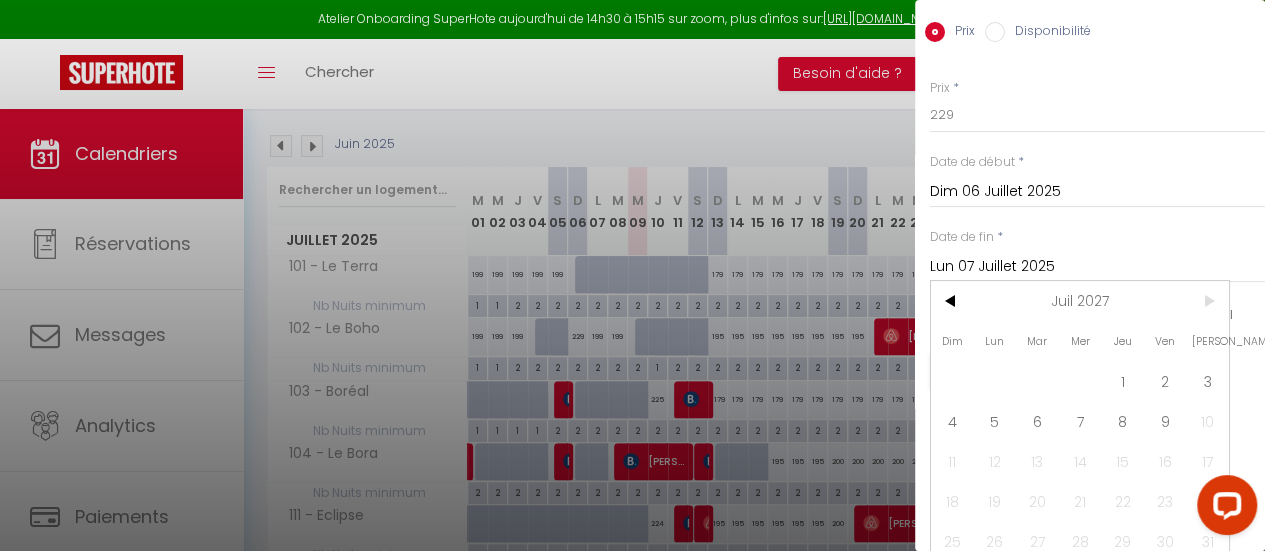 click on ">" at bounding box center [1207, 301] 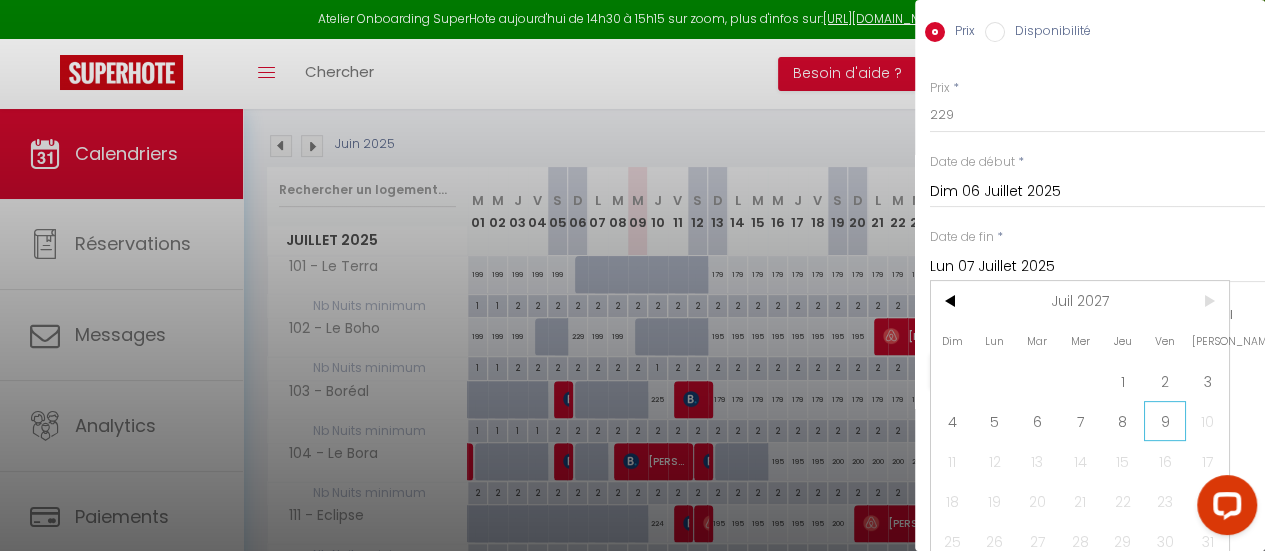 click on "9" at bounding box center [1165, 421] 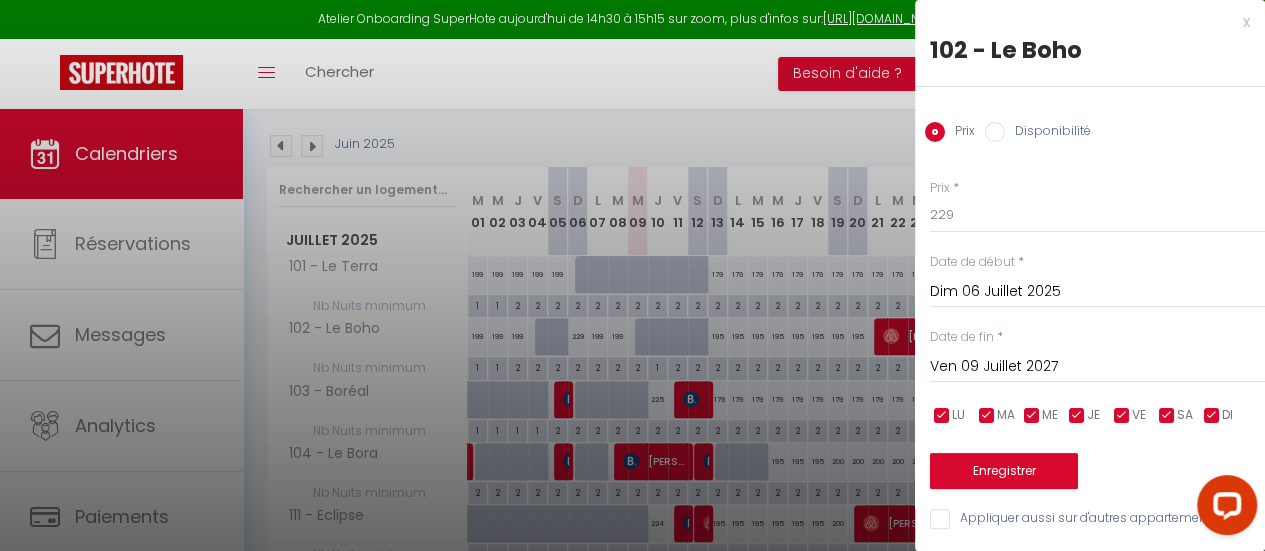 scroll, scrollTop: 14, scrollLeft: 0, axis: vertical 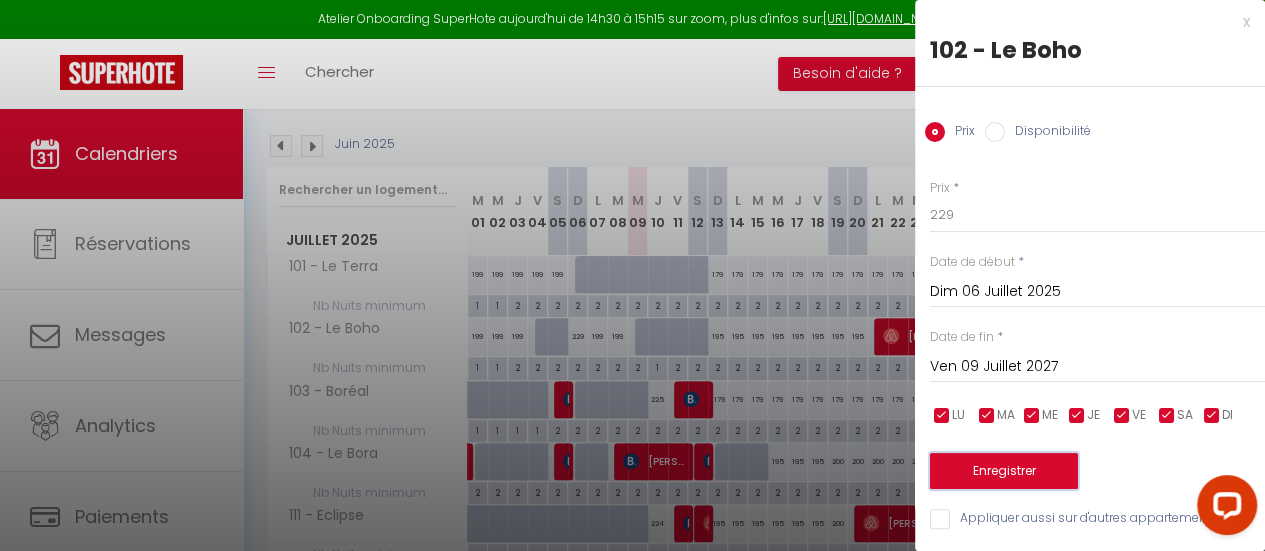 click on "Enregistrer" at bounding box center [1004, 471] 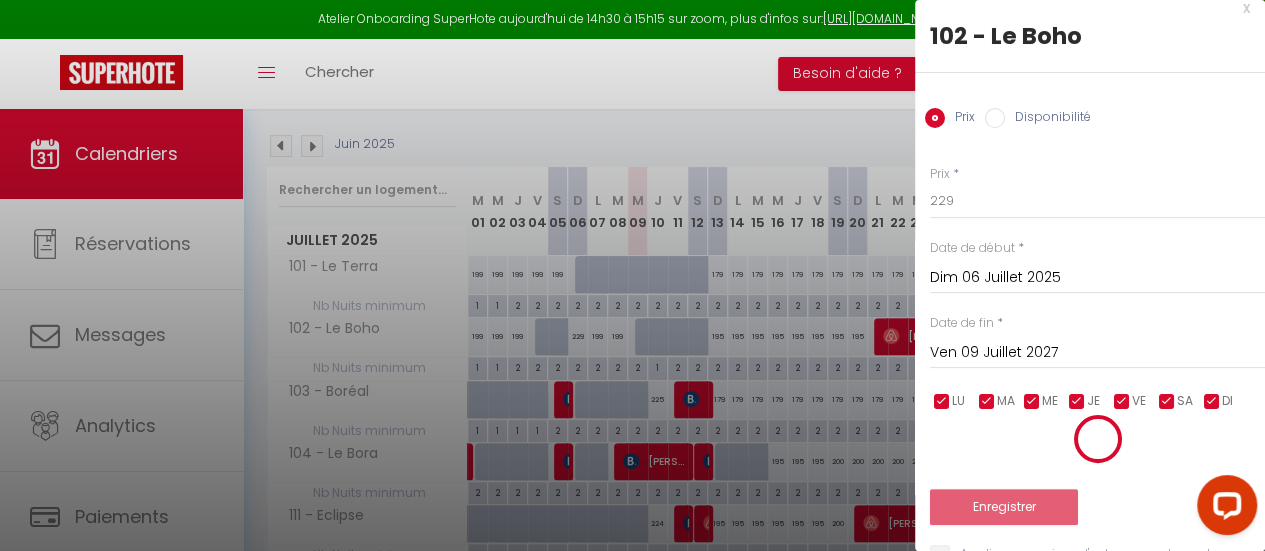 type on "[PERSON_NAME] 05 Juillet 2025" 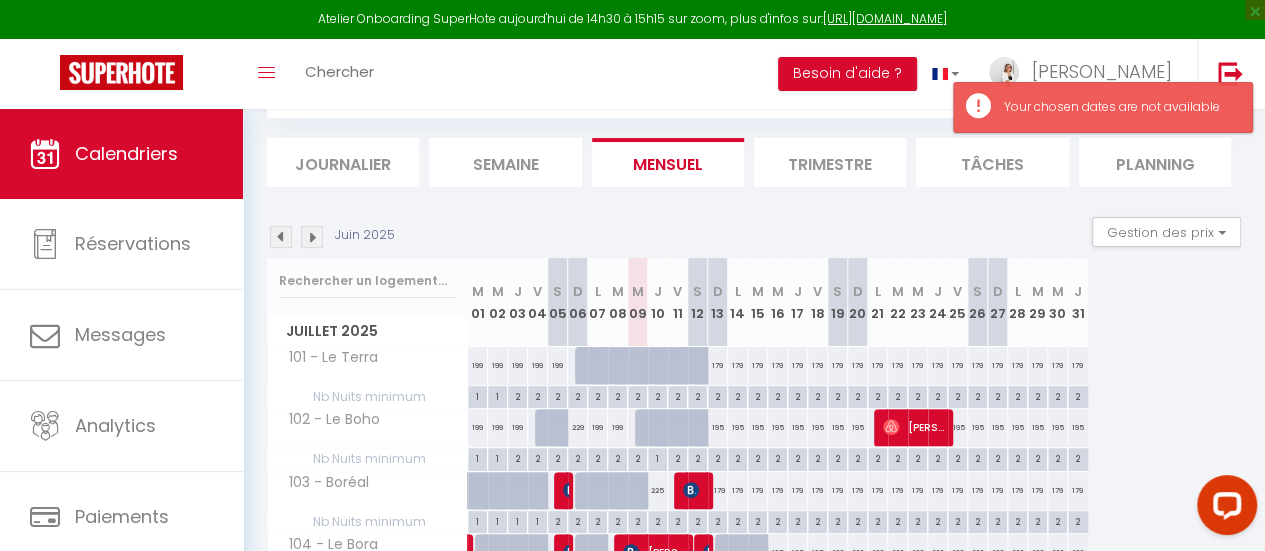 scroll, scrollTop: 200, scrollLeft: 0, axis: vertical 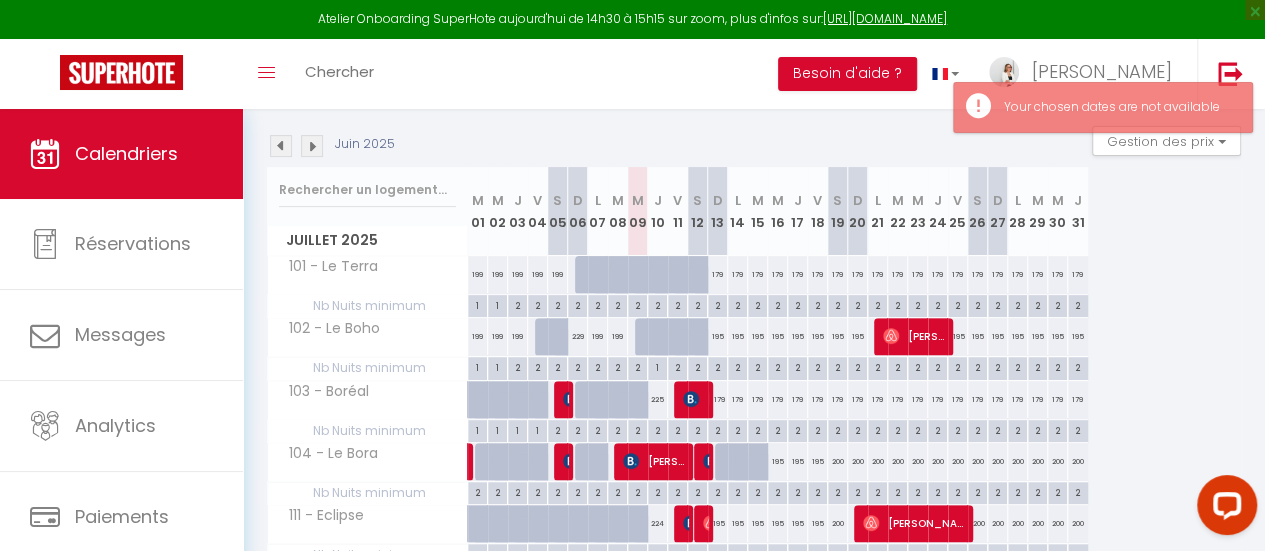 click on "229" at bounding box center (578, 336) 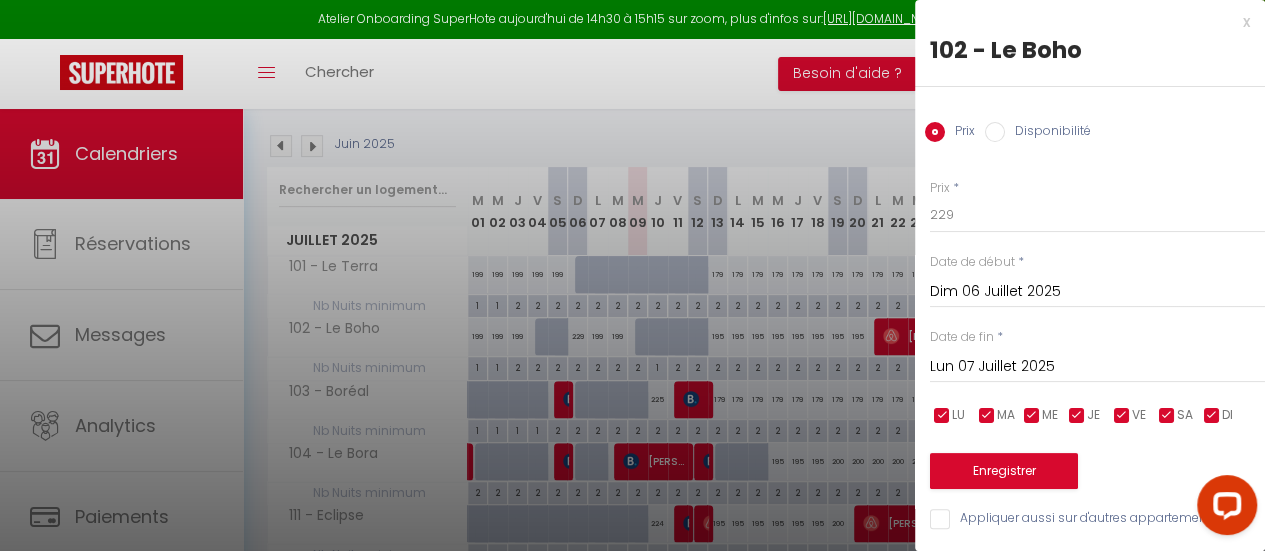 click on "Lun 07 Juillet 2025" at bounding box center [1097, 367] 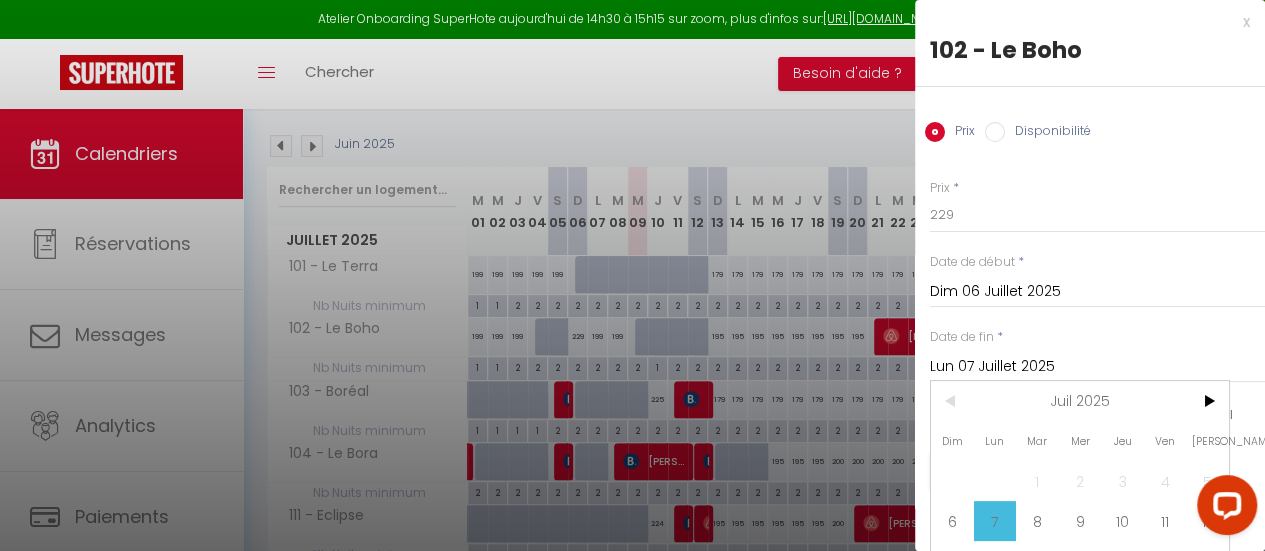 scroll, scrollTop: 0, scrollLeft: 0, axis: both 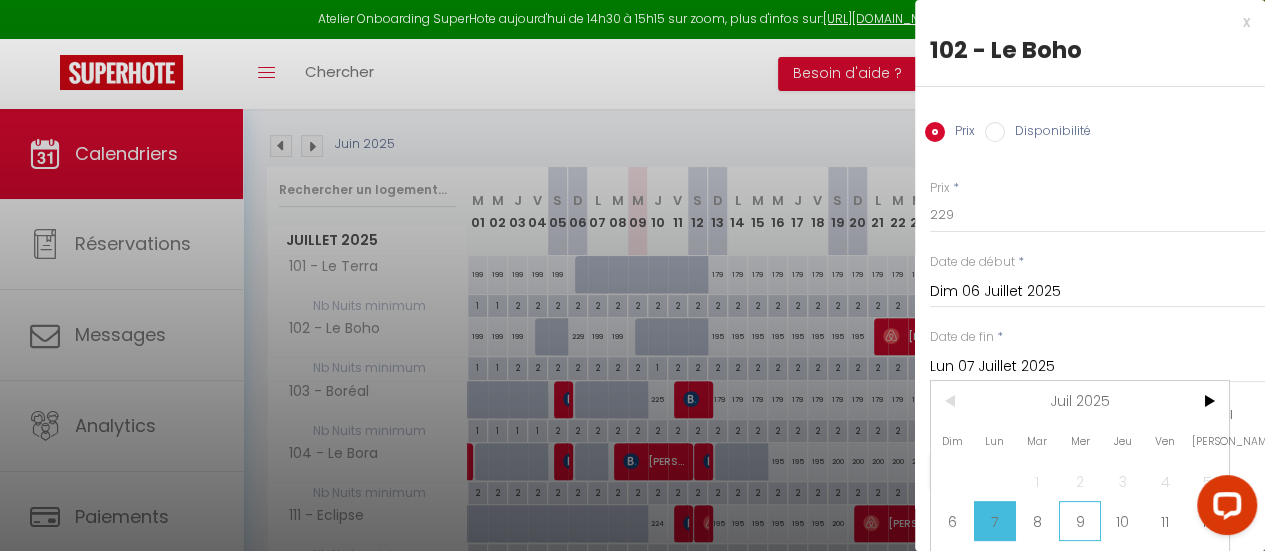 click on "9" at bounding box center (1080, 521) 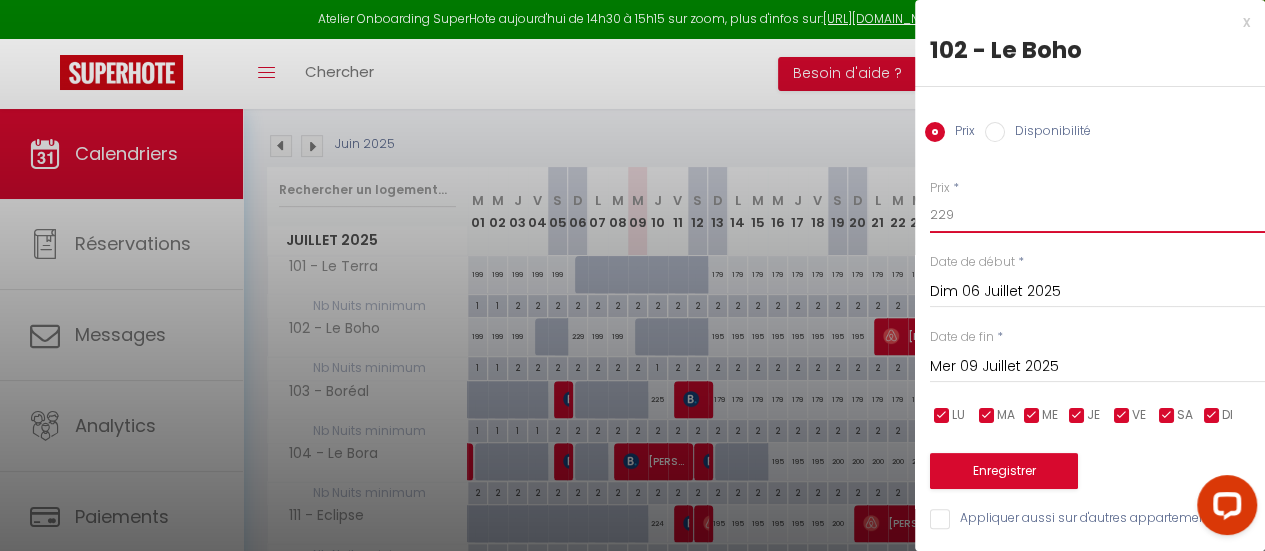 scroll, scrollTop: 0, scrollLeft: 0, axis: both 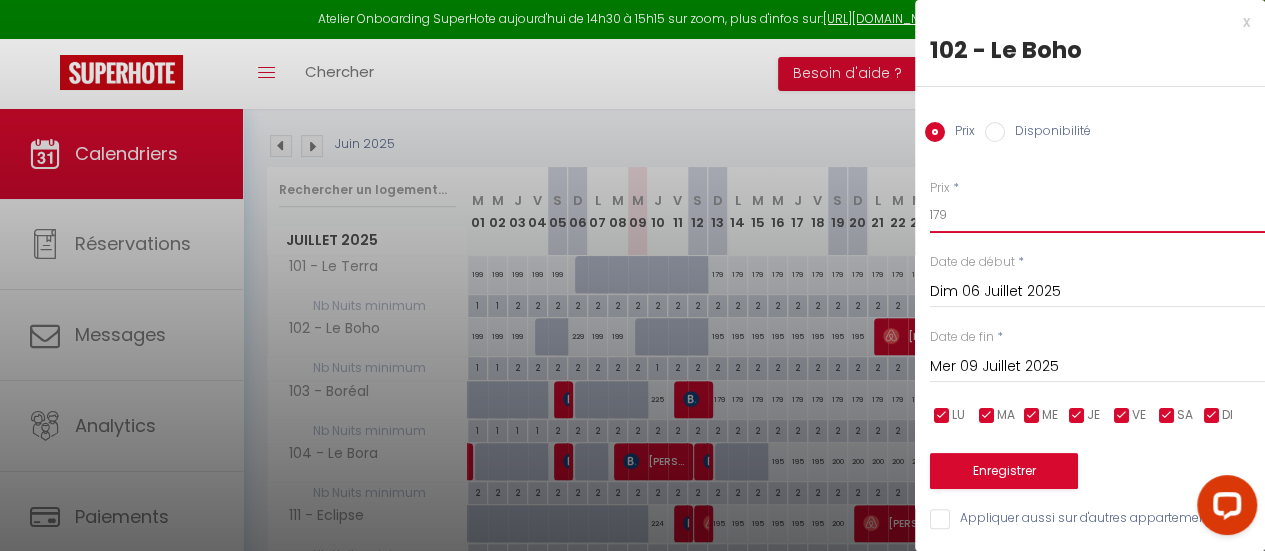 type on "179" 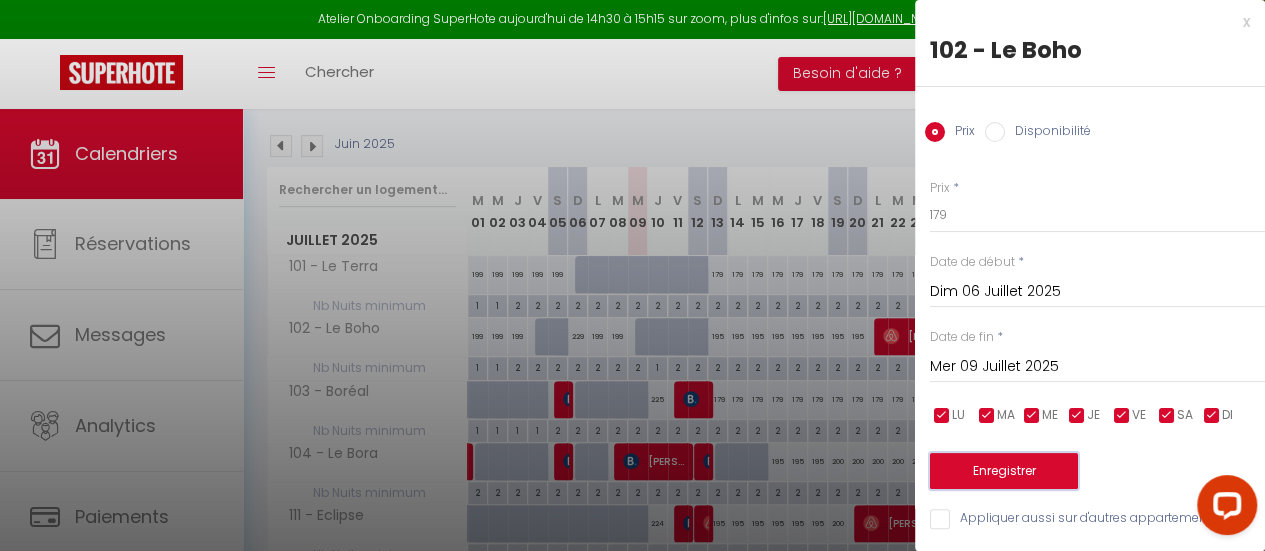 click on "Enregistrer" at bounding box center [1004, 471] 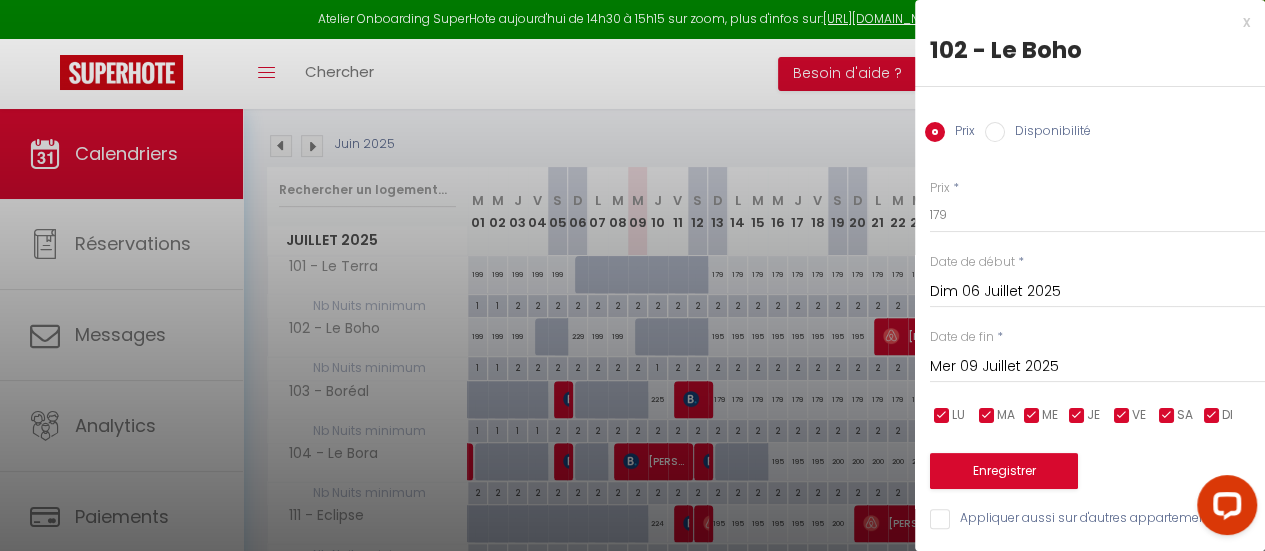 type on "[PERSON_NAME] 05 Juillet 2025" 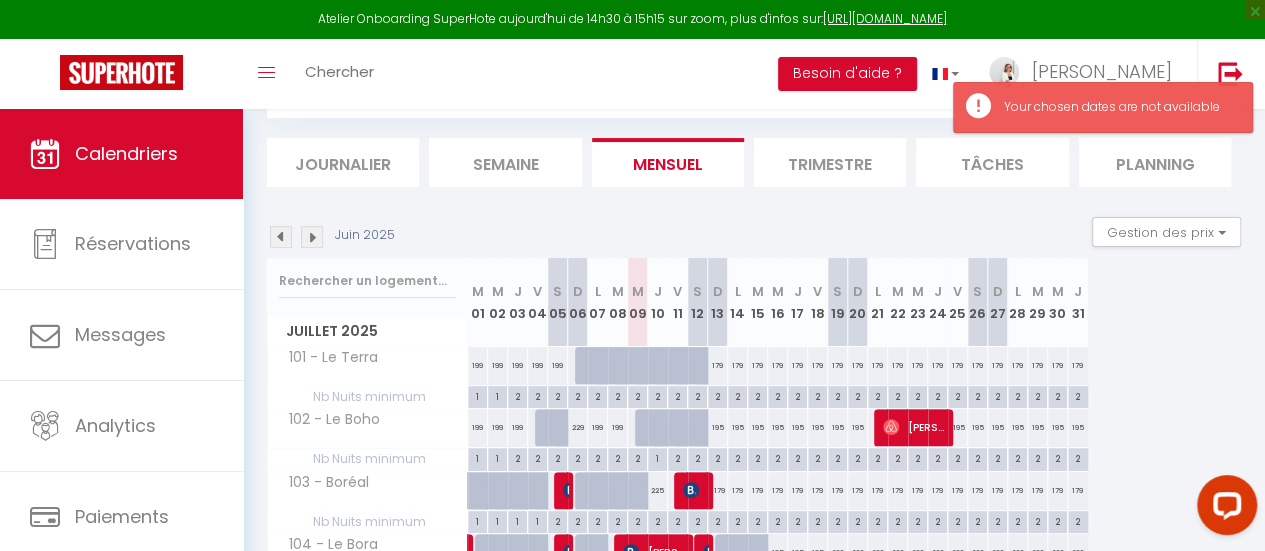 scroll, scrollTop: 200, scrollLeft: 0, axis: vertical 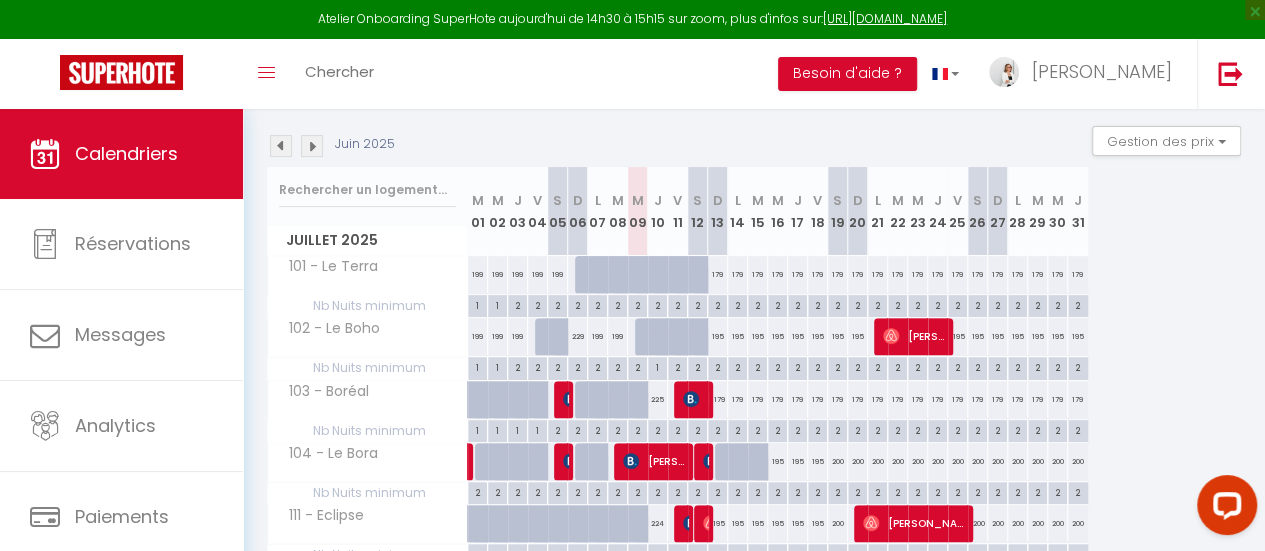click on "229" at bounding box center (578, 336) 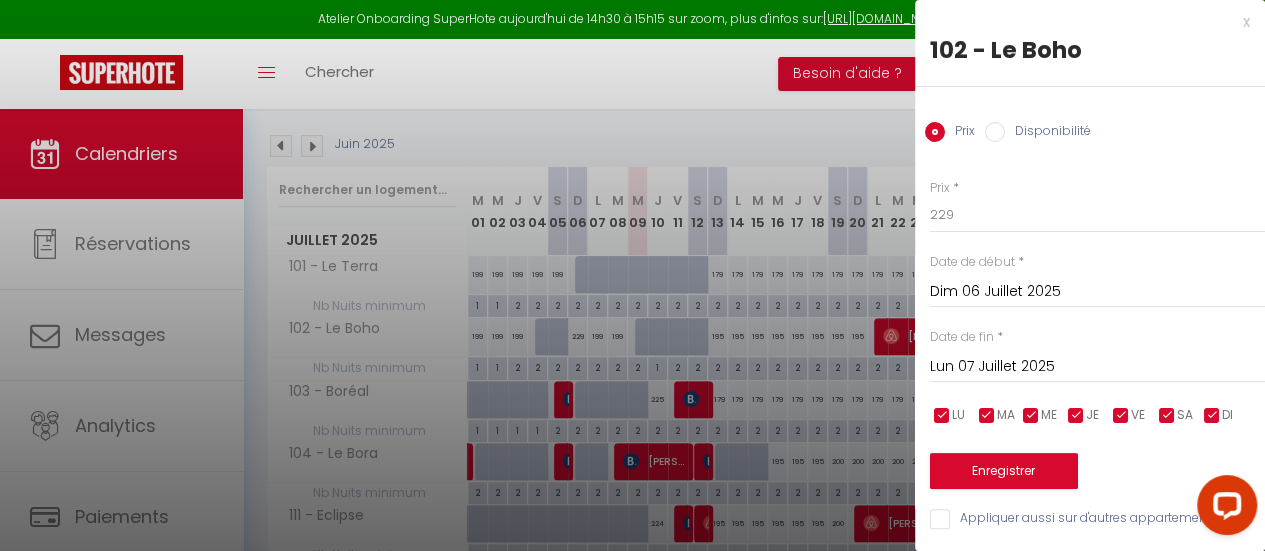 click at bounding box center (632, 275) 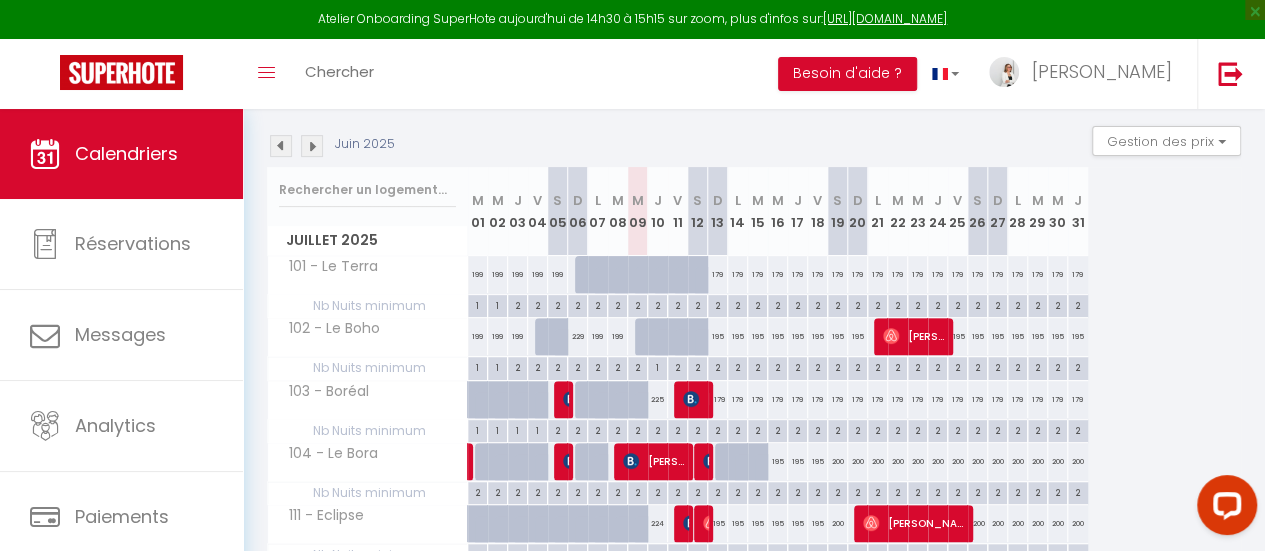click on "195" at bounding box center (718, 336) 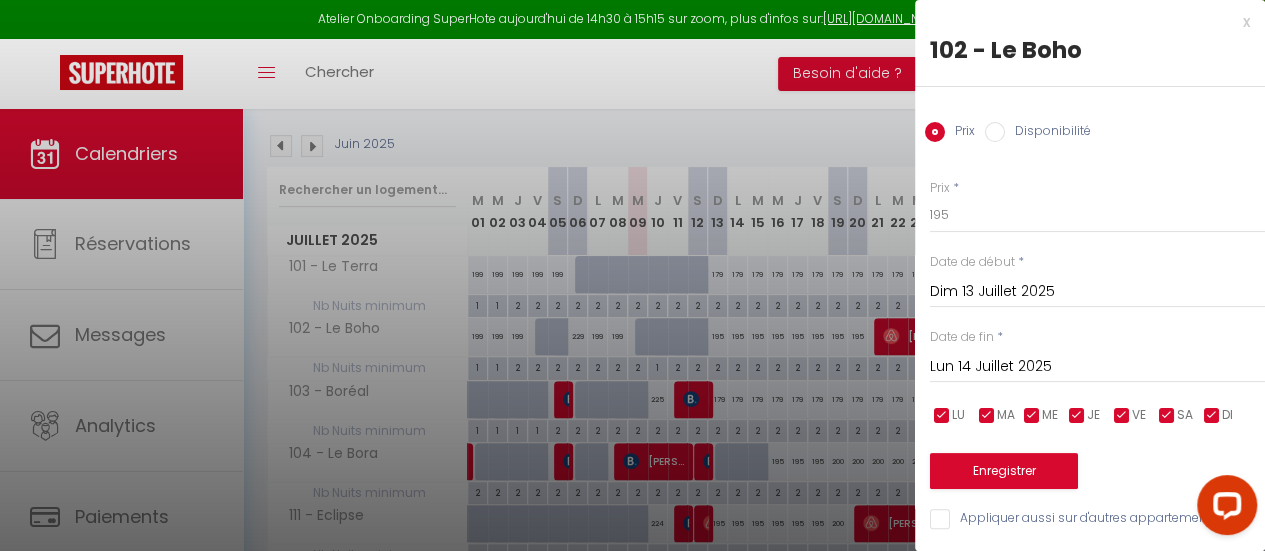 click on "Lun 14 Juillet 2025" at bounding box center [1097, 367] 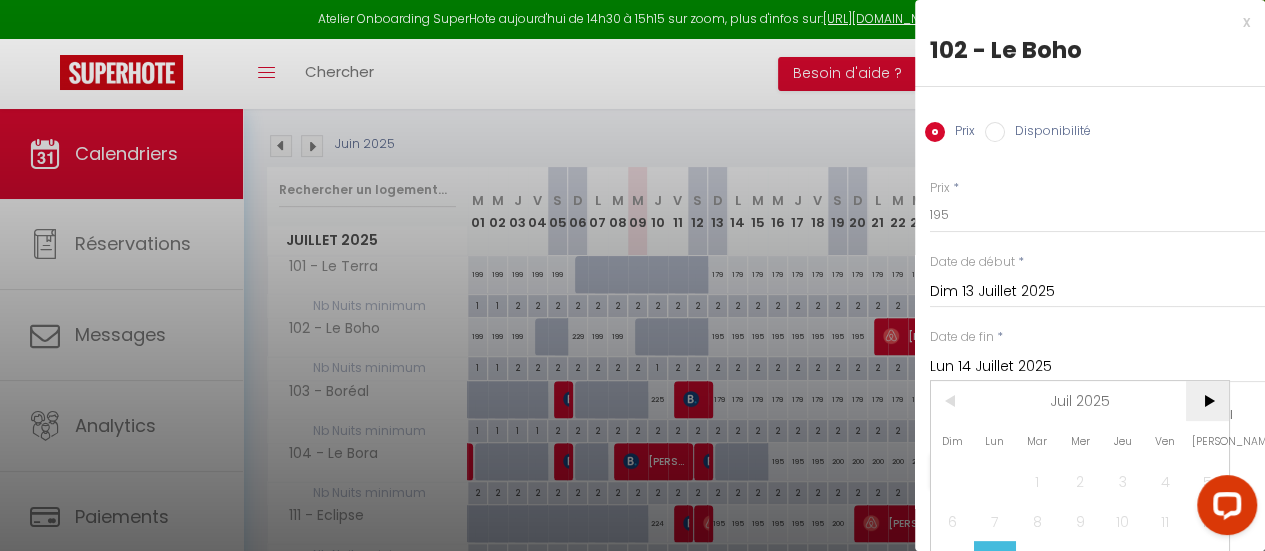 click on ">" at bounding box center [1207, 401] 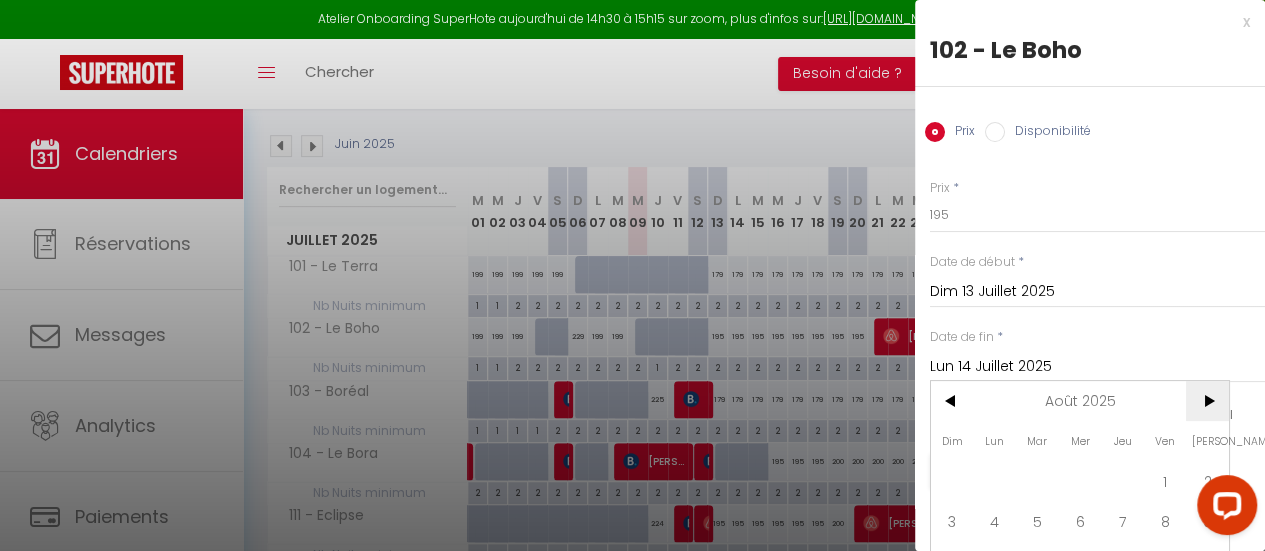 click on ">" at bounding box center (1207, 401) 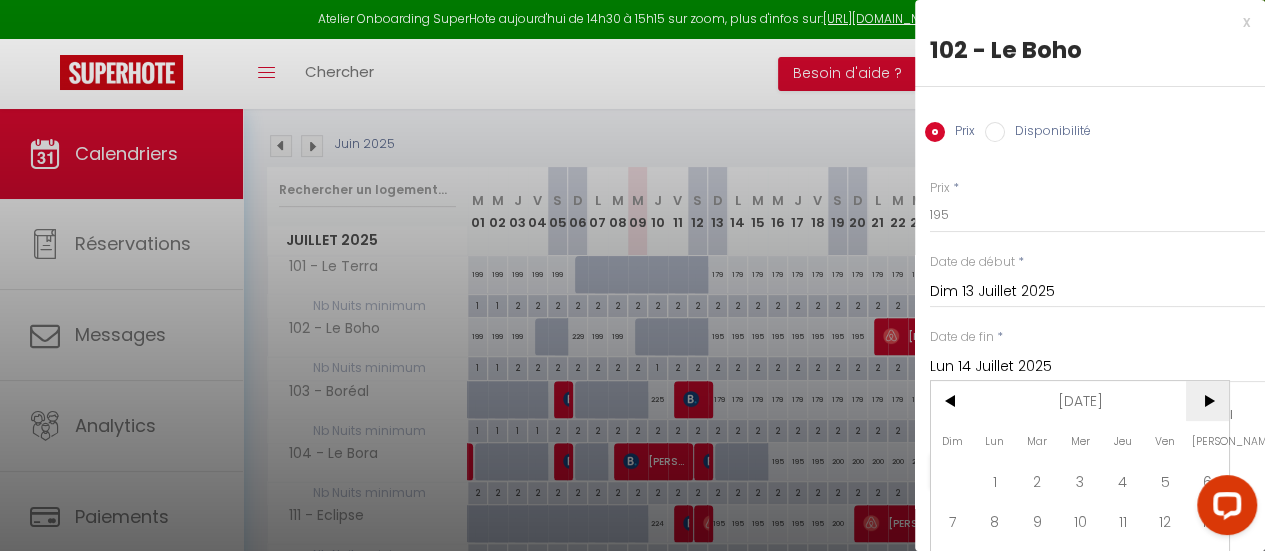 click on ">" at bounding box center [1207, 401] 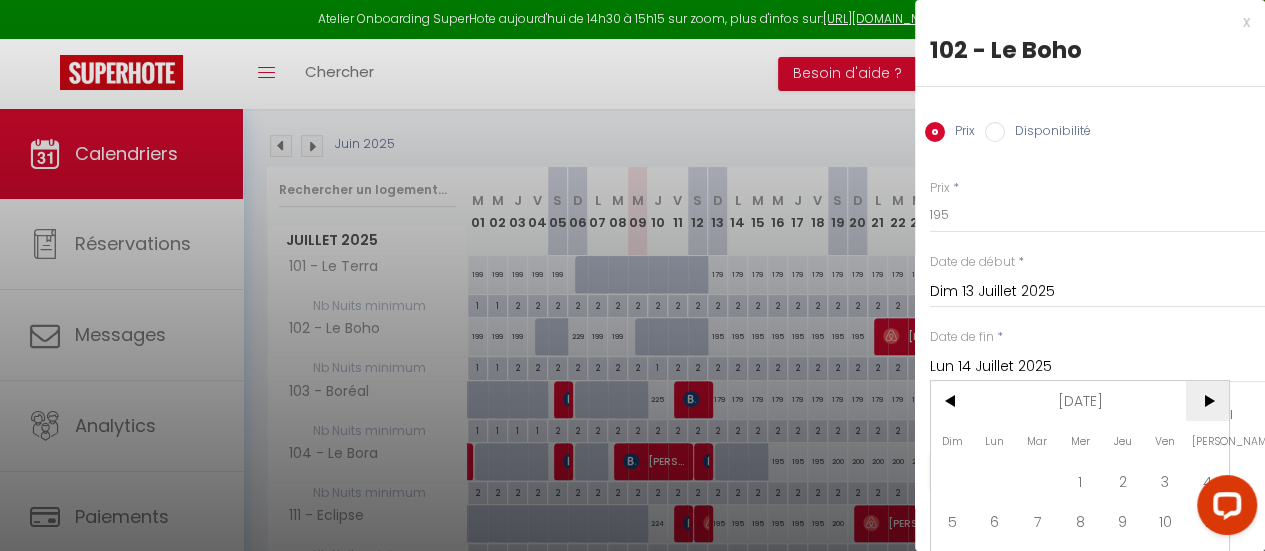 click on ">" at bounding box center (1207, 401) 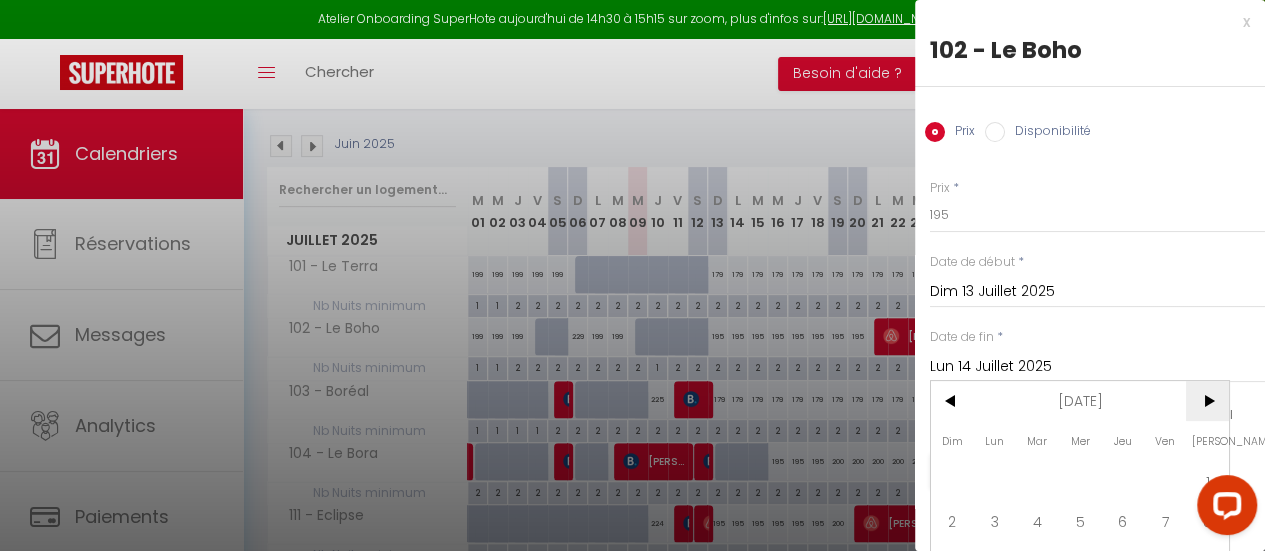 click on ">" at bounding box center [1207, 401] 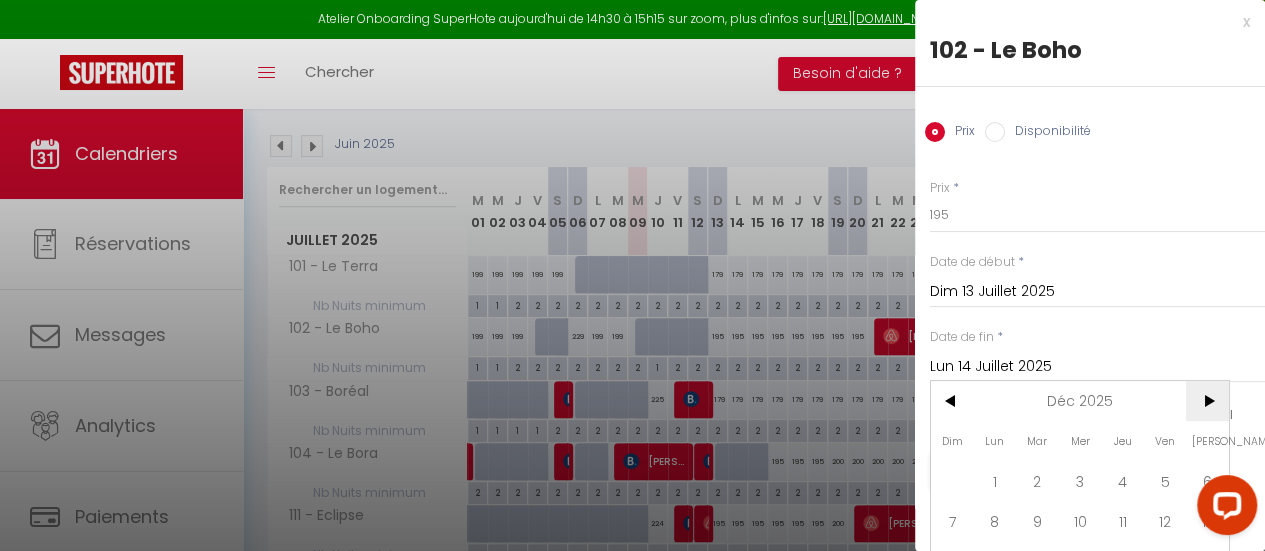 click on ">" at bounding box center (1207, 401) 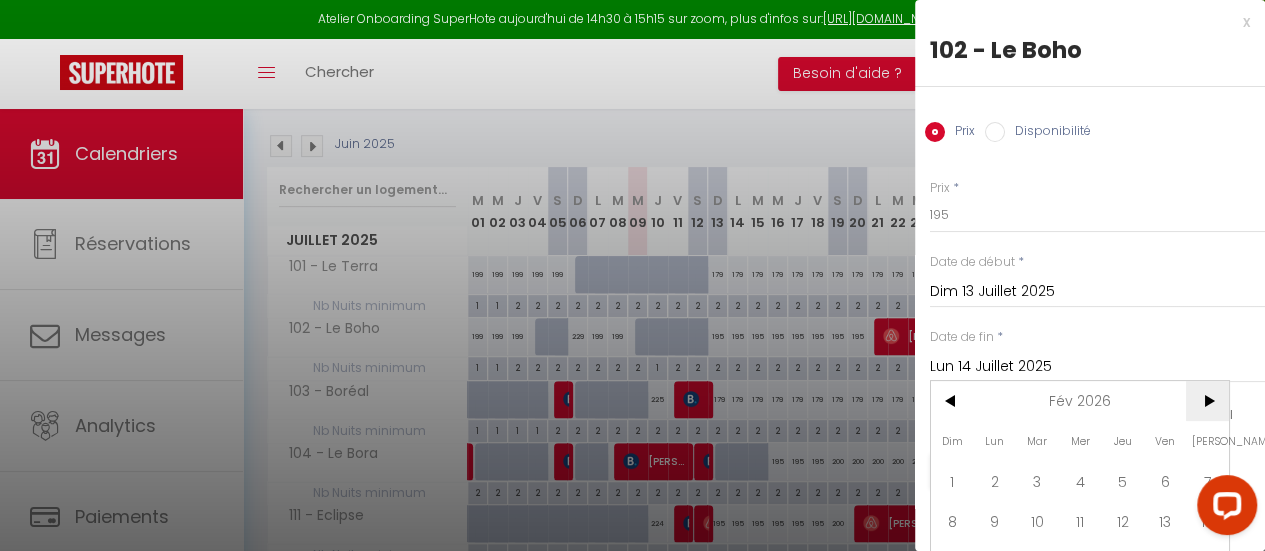 click on ">" at bounding box center (1207, 401) 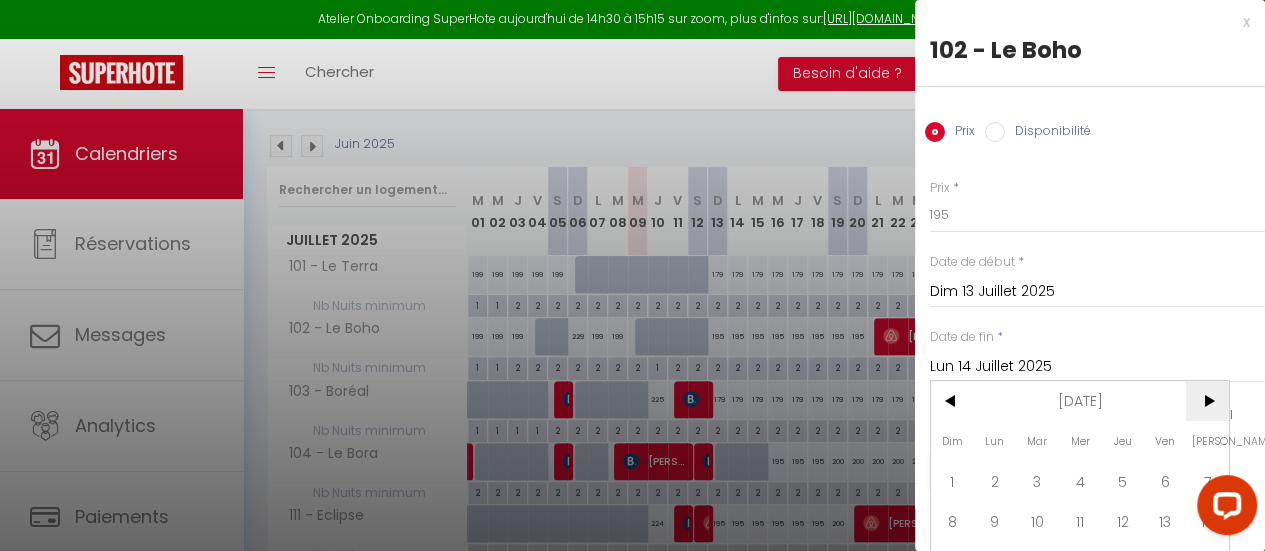 click on ">" at bounding box center (1207, 401) 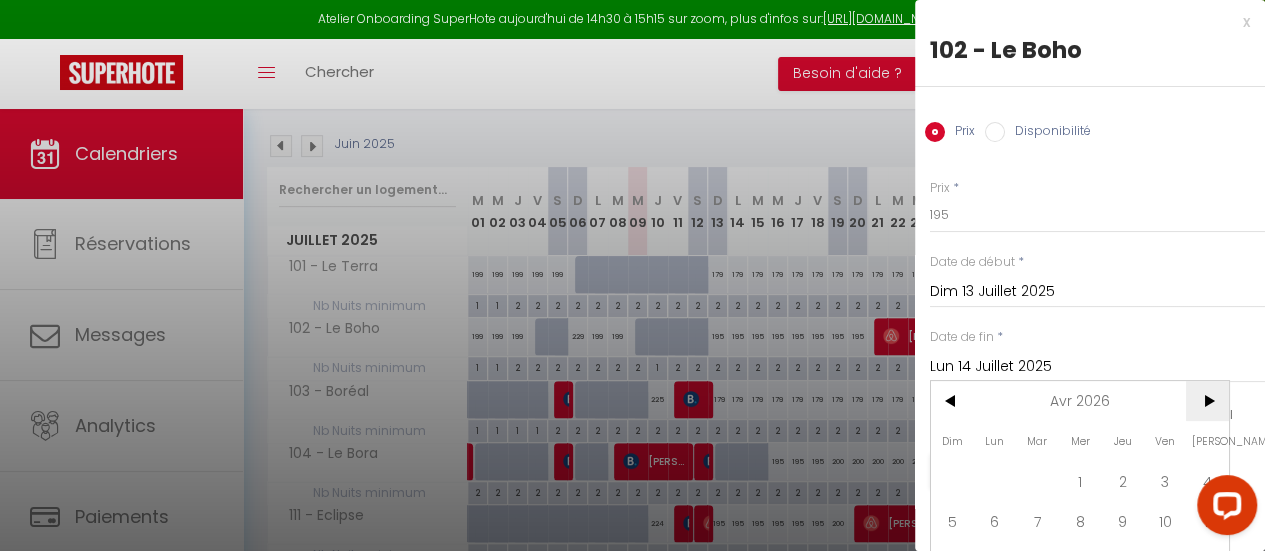 click on ">" at bounding box center (1207, 401) 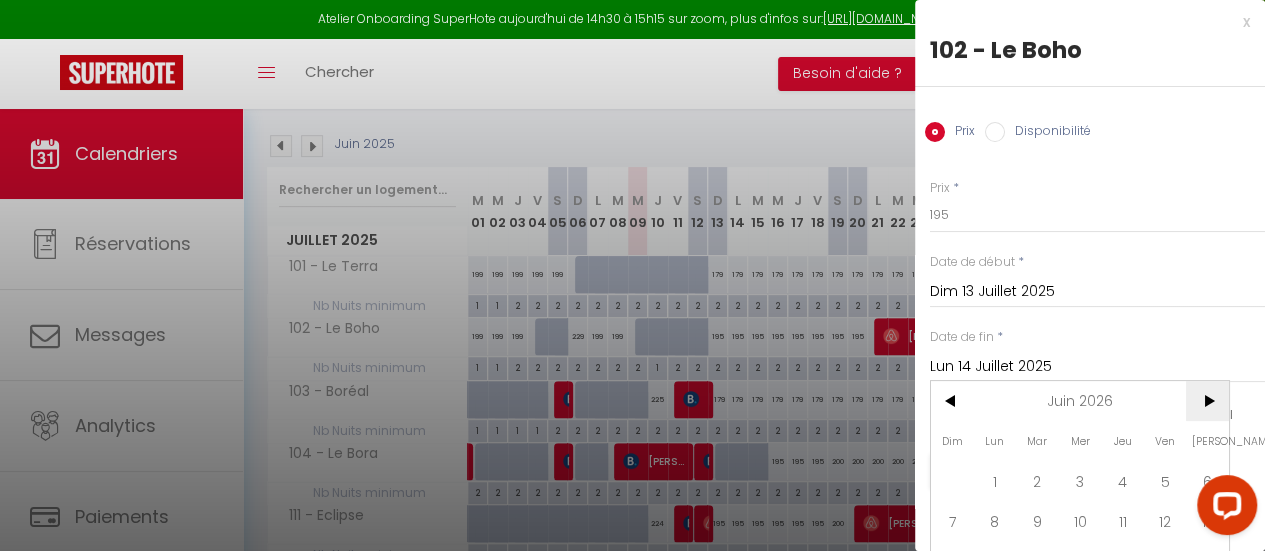click on ">" at bounding box center [1207, 401] 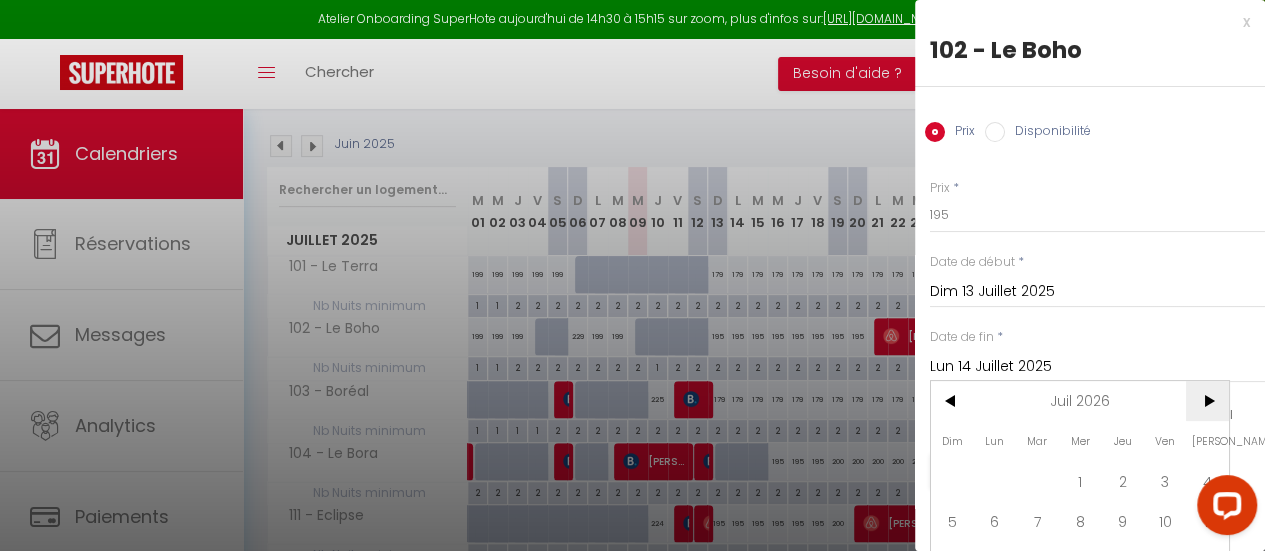 click on ">" at bounding box center [1207, 401] 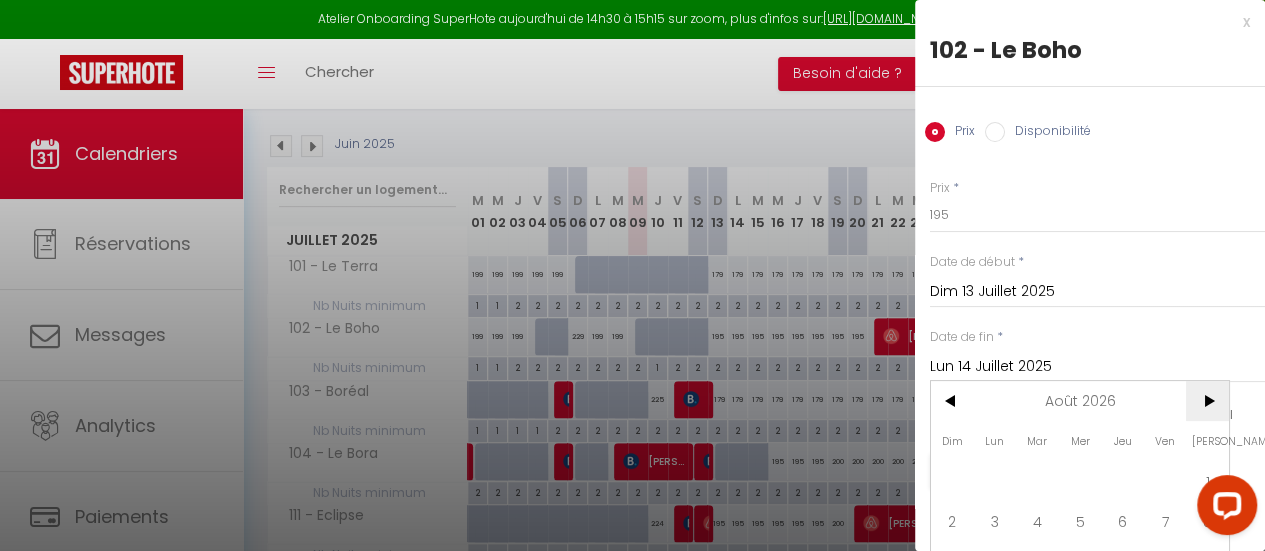 click on ">" at bounding box center (1207, 401) 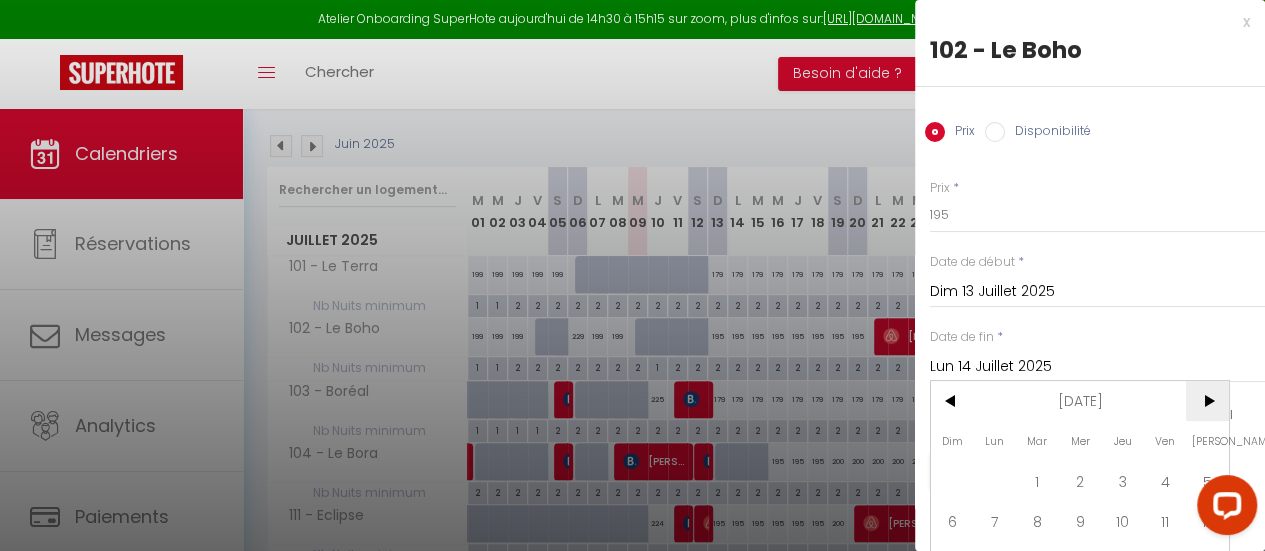 click on ">" at bounding box center [1207, 401] 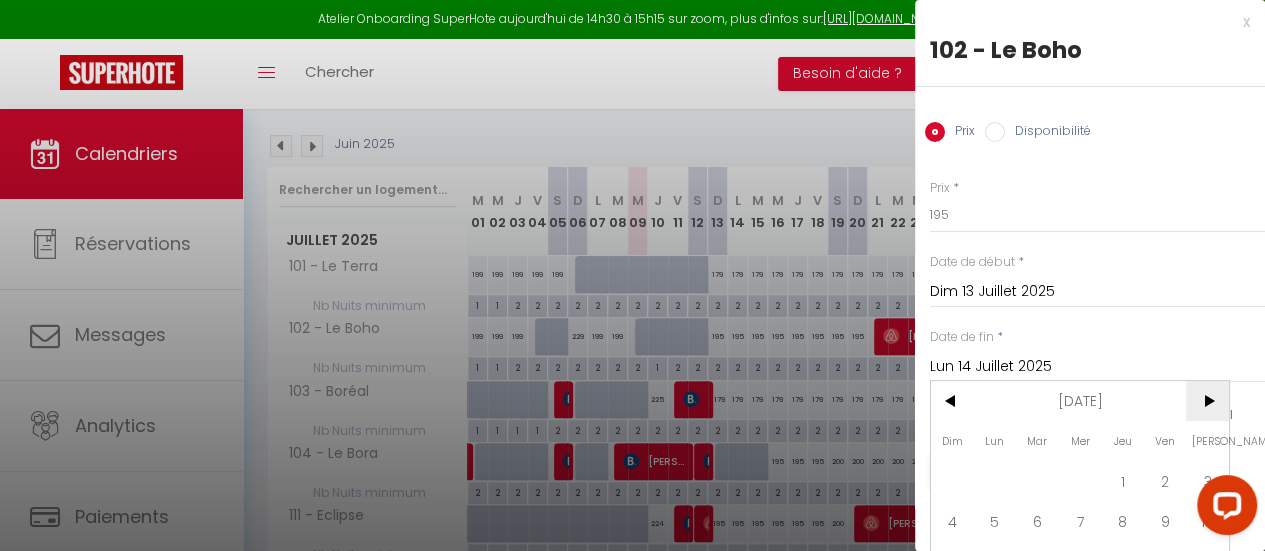click on ">" at bounding box center (1207, 401) 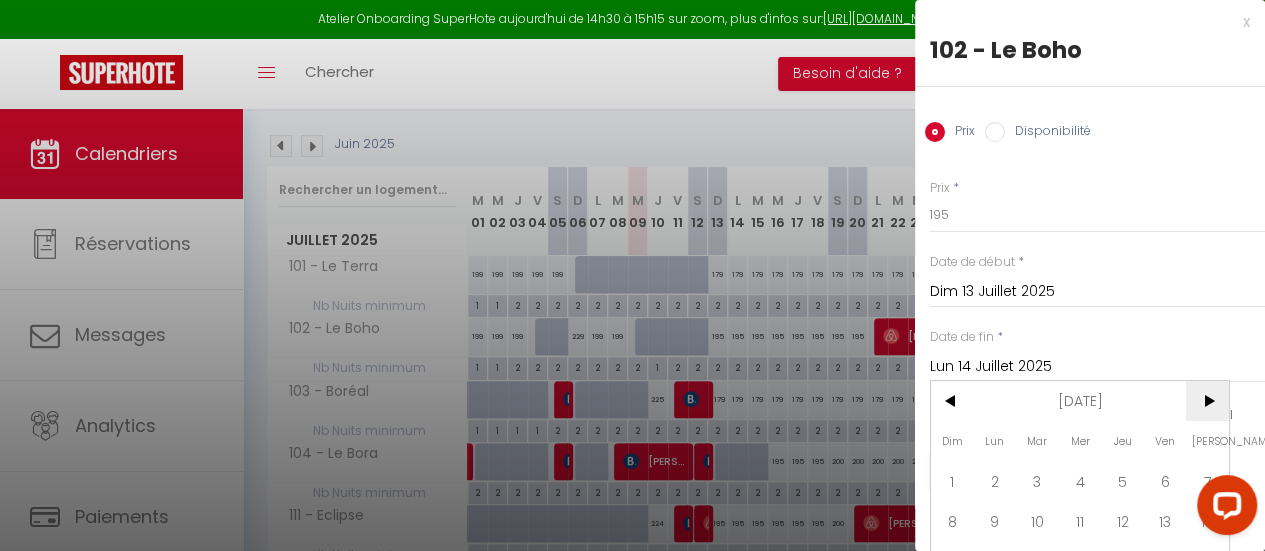 click on ">" at bounding box center (1207, 401) 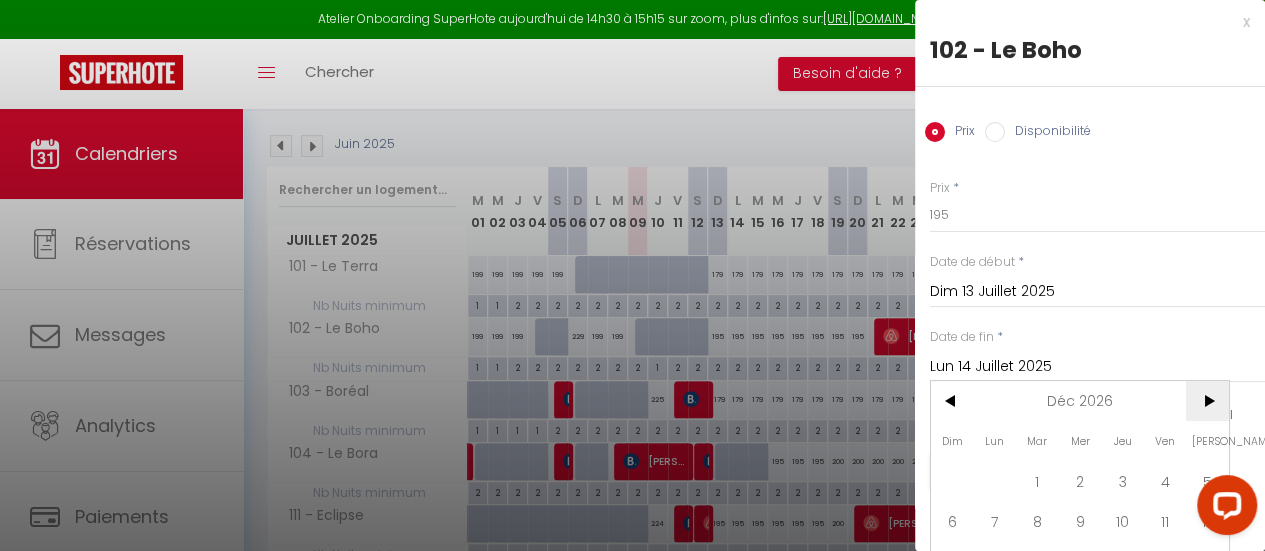 click on ">" at bounding box center [1207, 401] 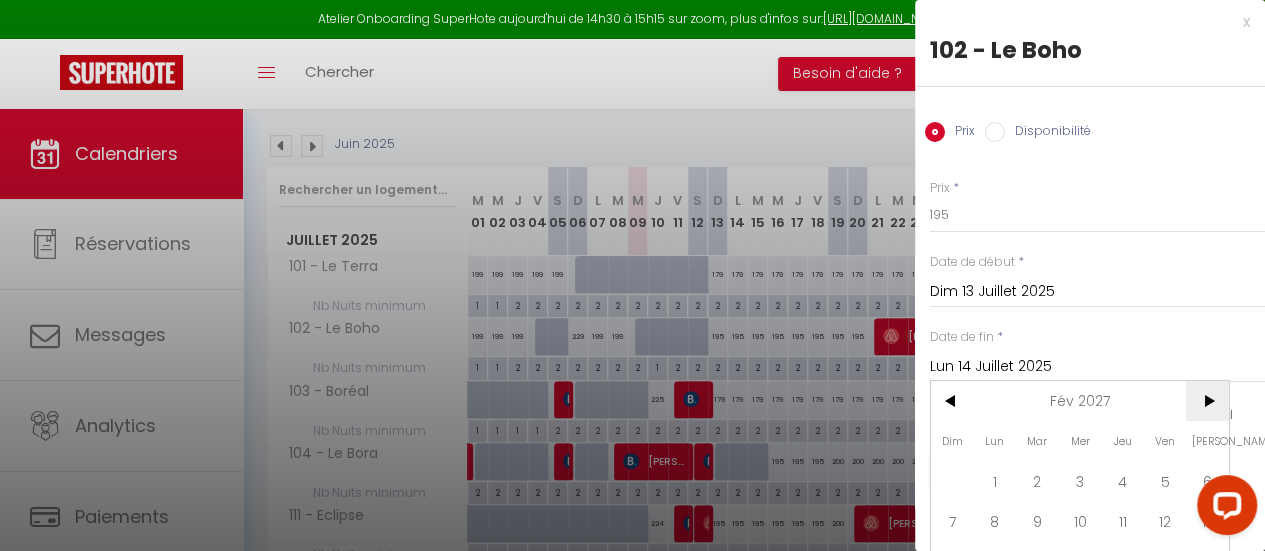 click on ">" at bounding box center (1207, 401) 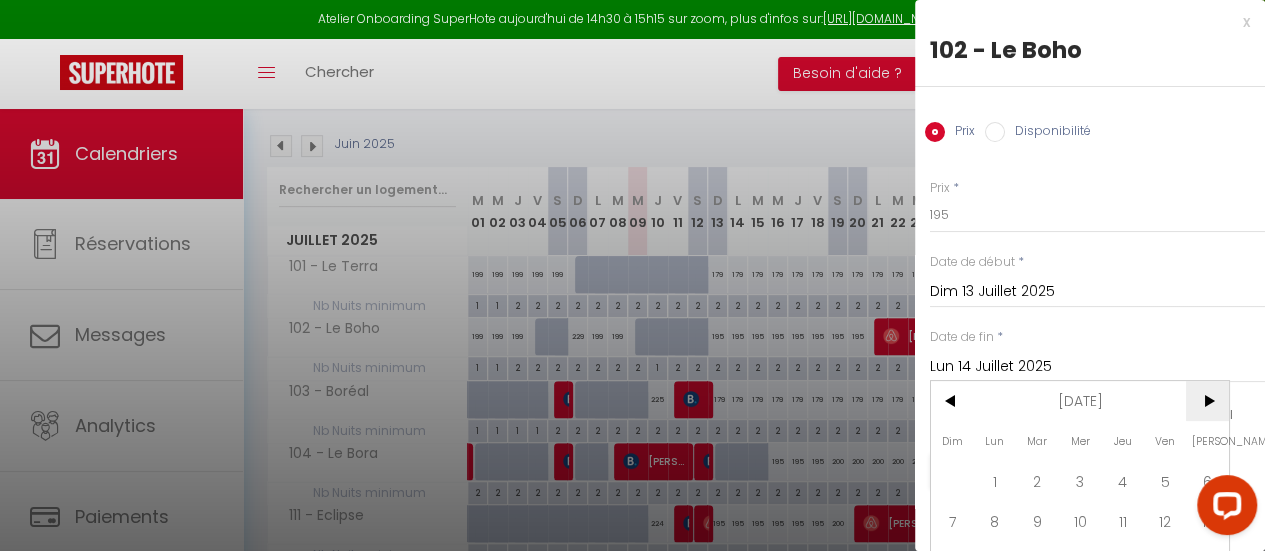 click on ">" at bounding box center [1207, 401] 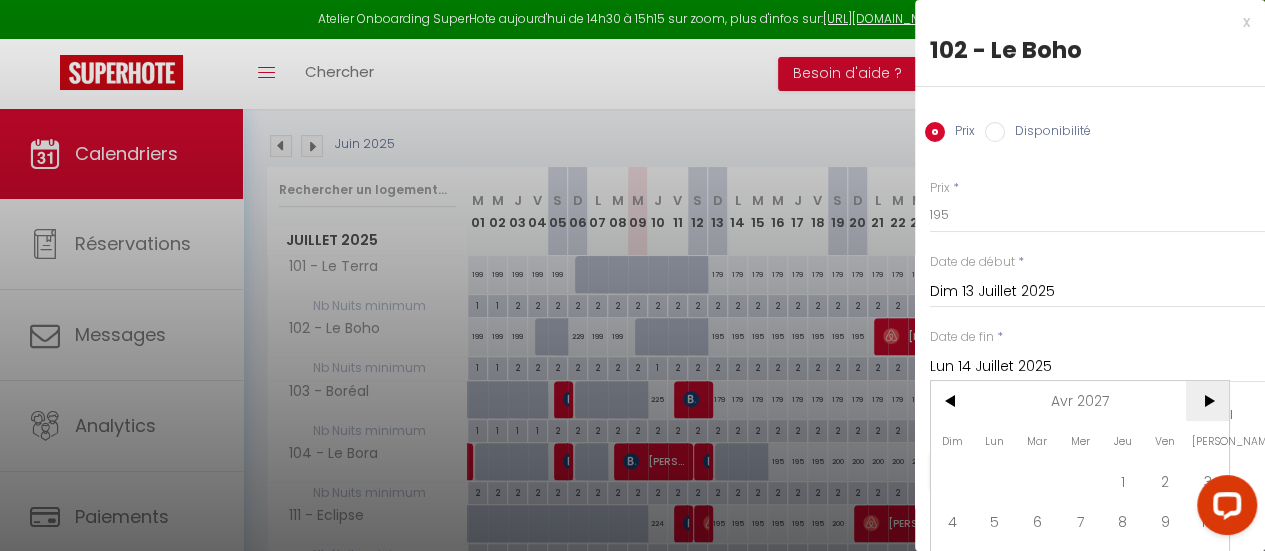 click on ">" at bounding box center (1207, 401) 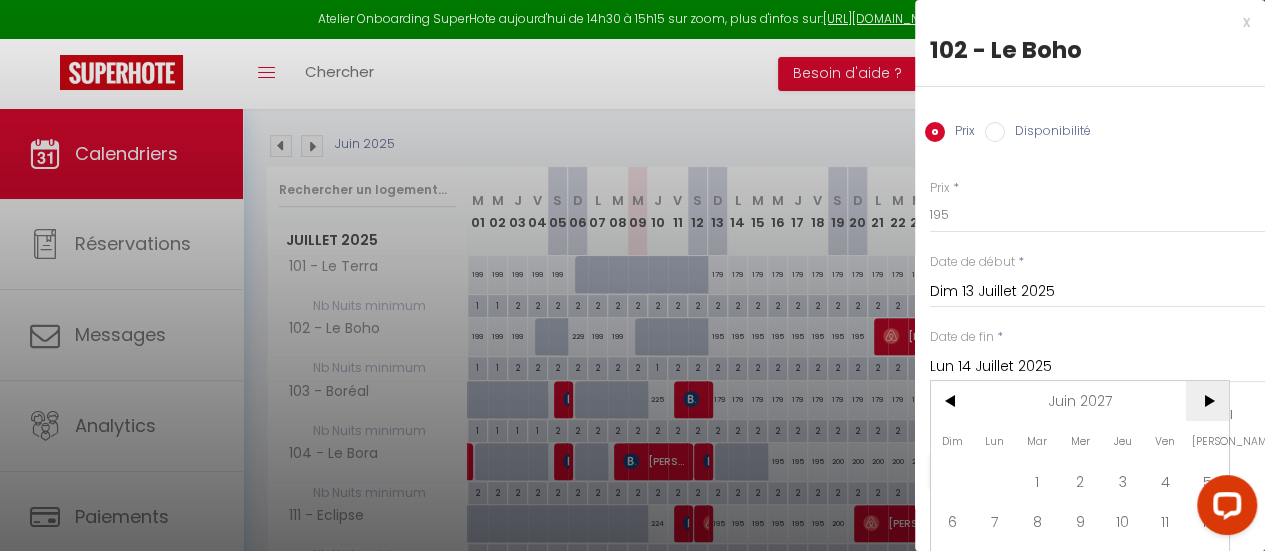 click on ">" at bounding box center (1207, 401) 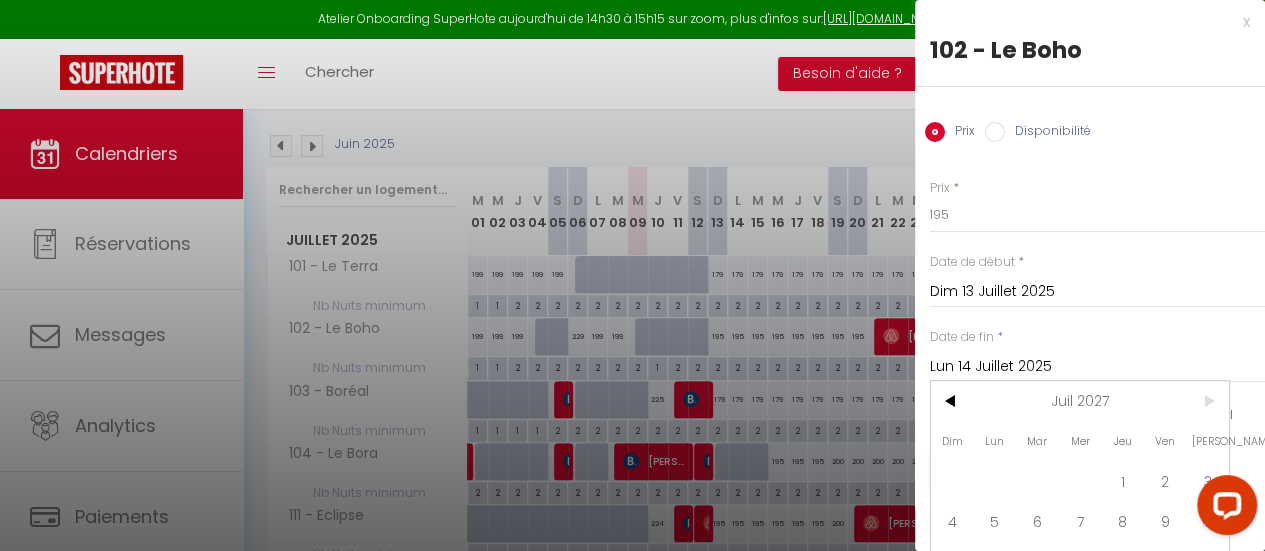 click on ">" at bounding box center [1207, 401] 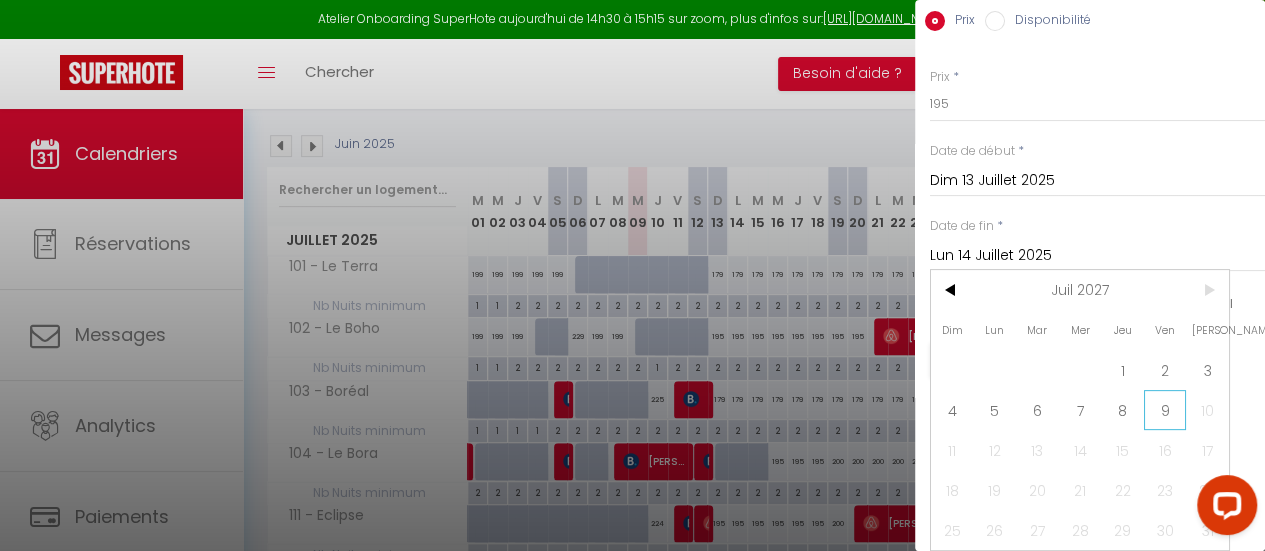 click on "9" at bounding box center (1165, 410) 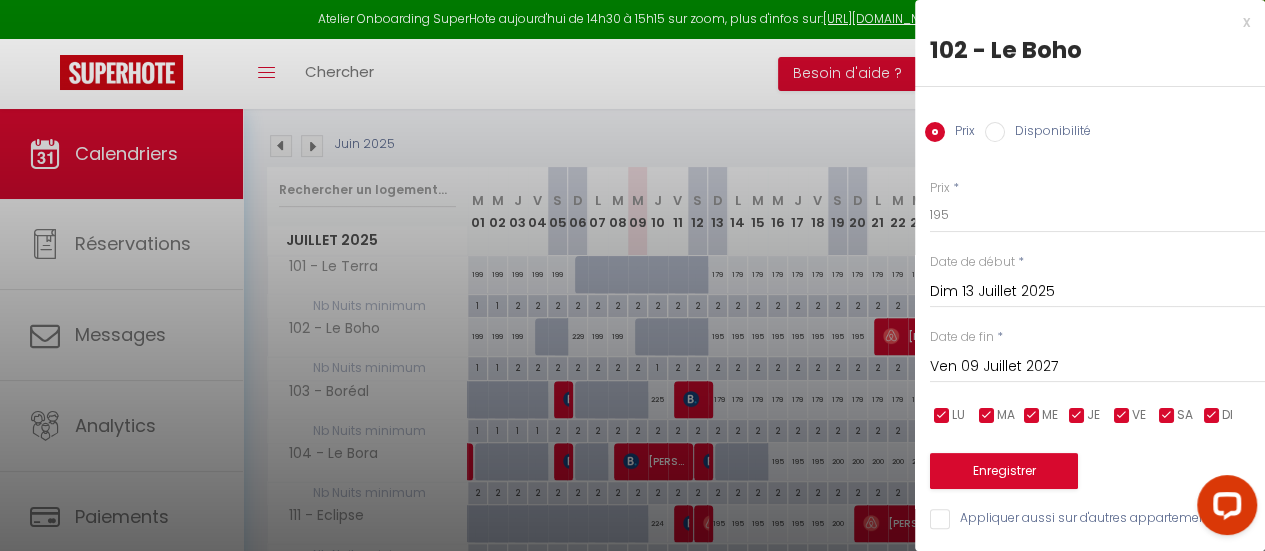 scroll, scrollTop: 14, scrollLeft: 0, axis: vertical 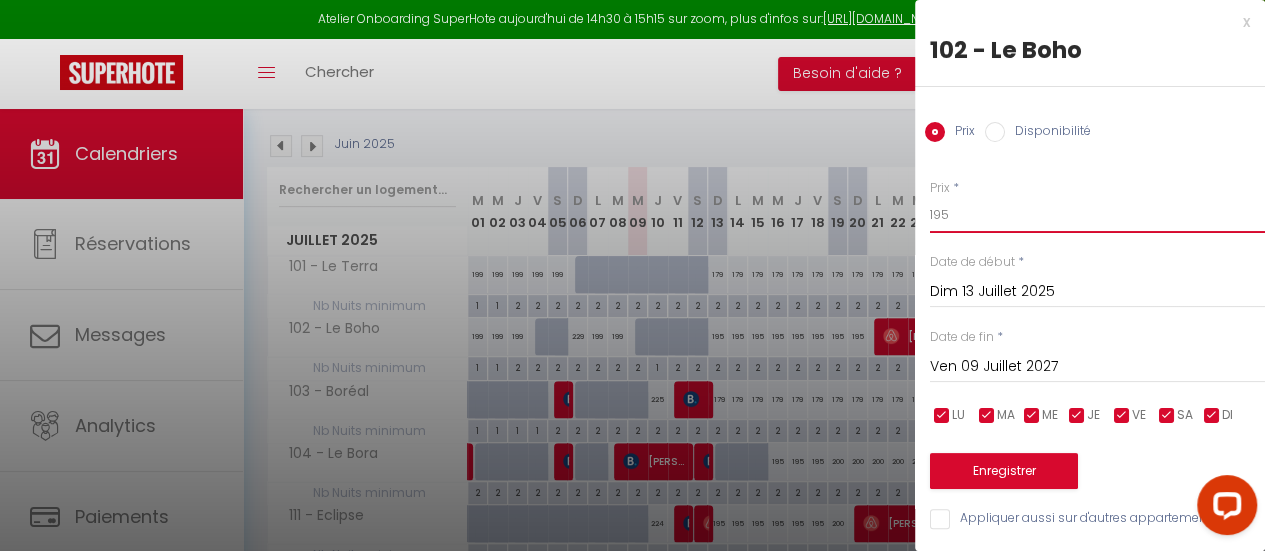 drag, startPoint x: 960, startPoint y: 207, endPoint x: 914, endPoint y: 203, distance: 46.173584 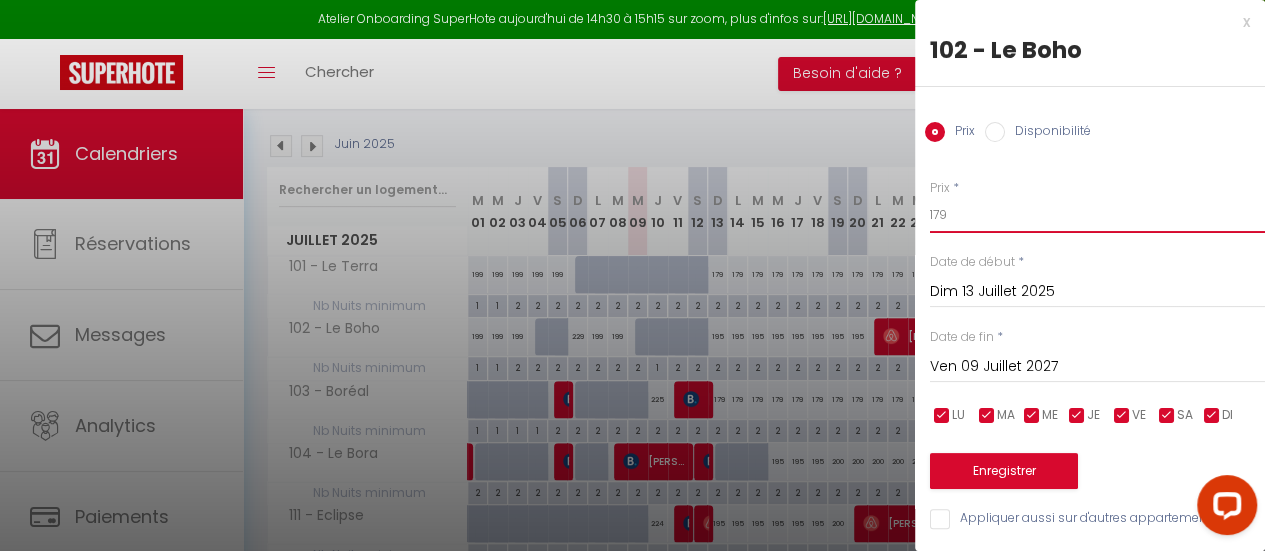 type on "179" 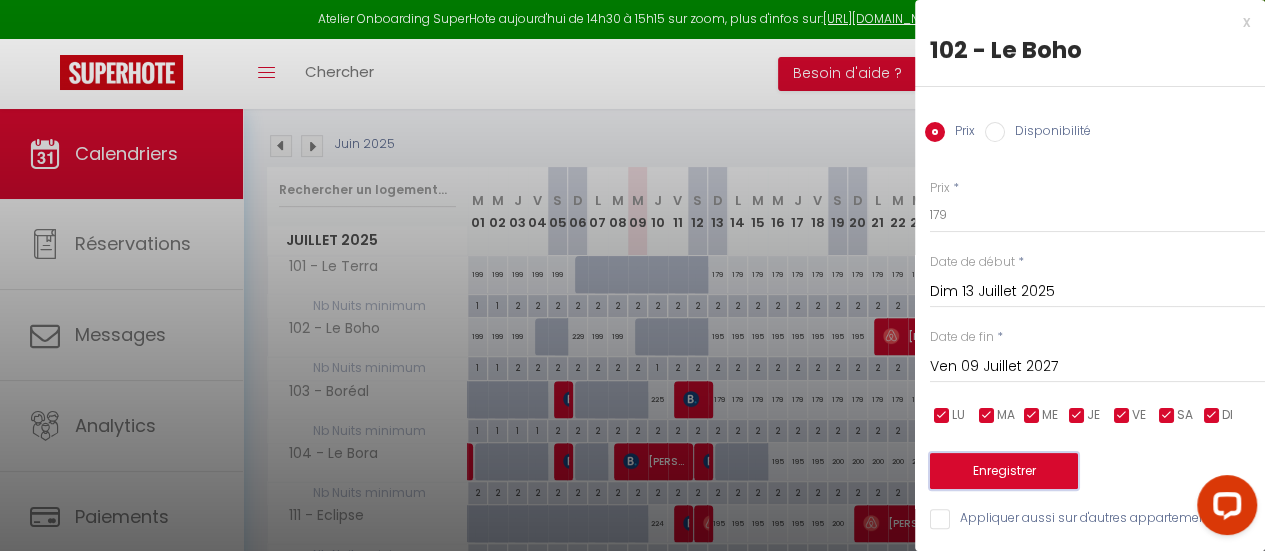 click on "Enregistrer" at bounding box center [1004, 471] 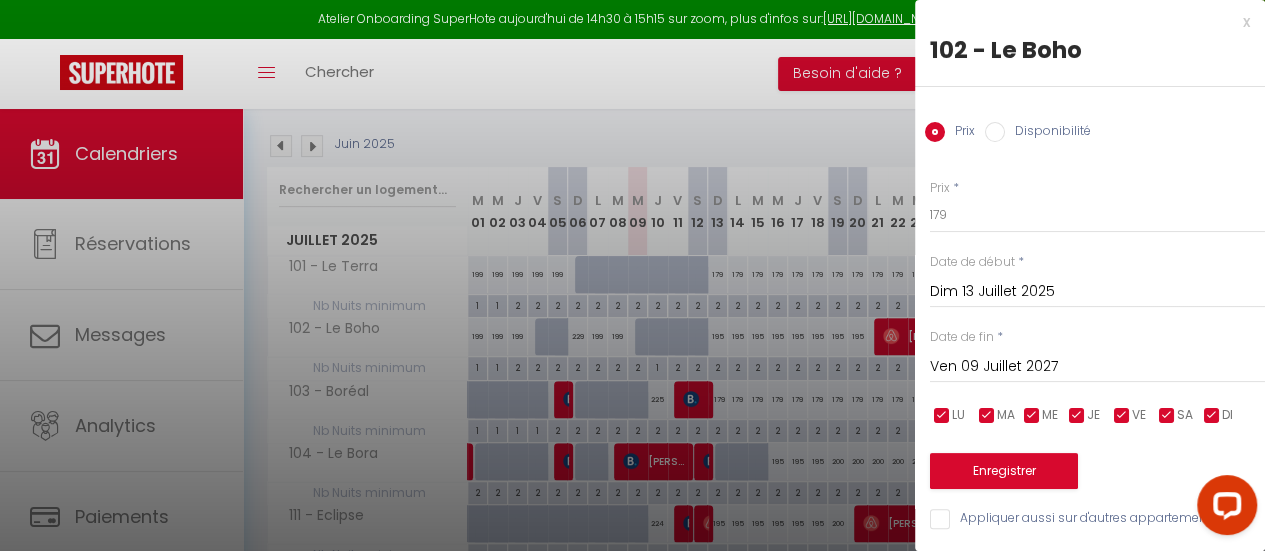 type on "Sam 12 Juillet 2025" 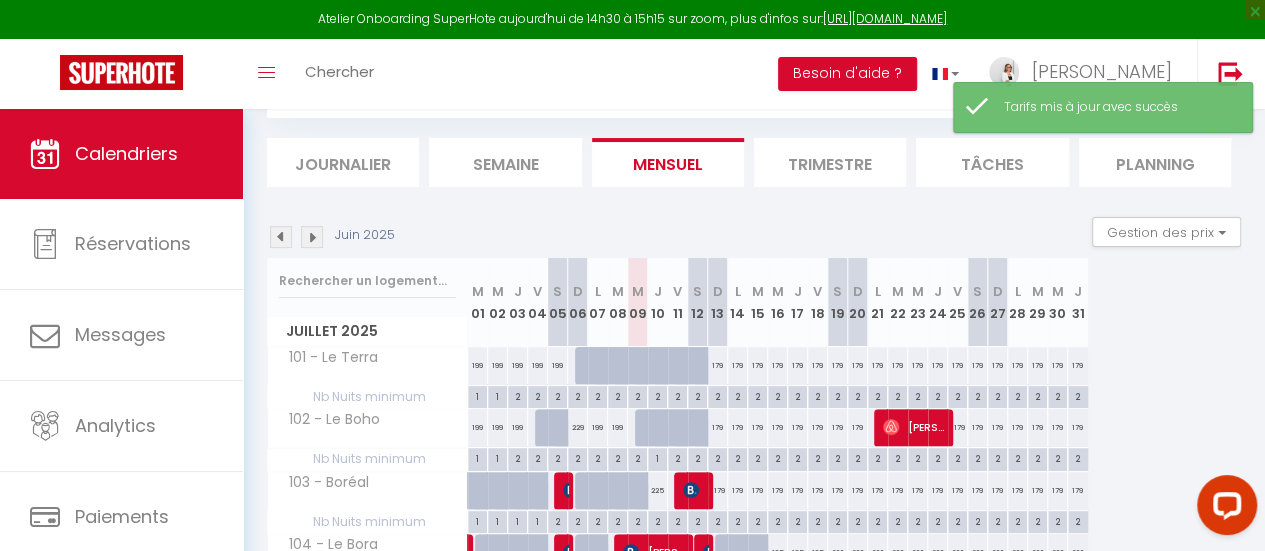 scroll, scrollTop: 200, scrollLeft: 0, axis: vertical 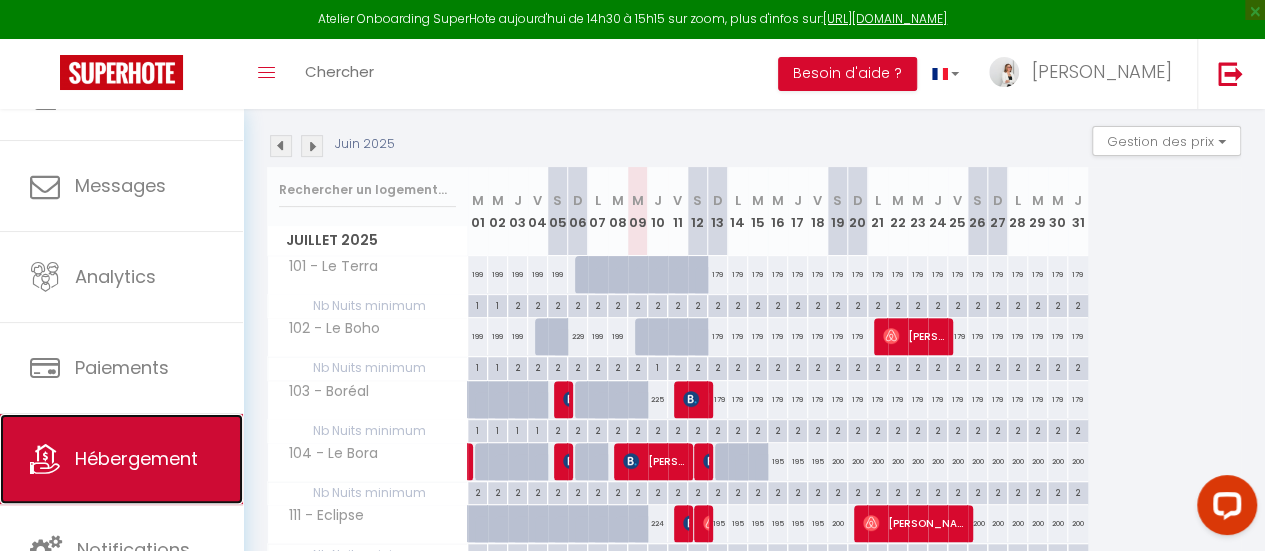 click on "Hébergement" at bounding box center [121, 459] 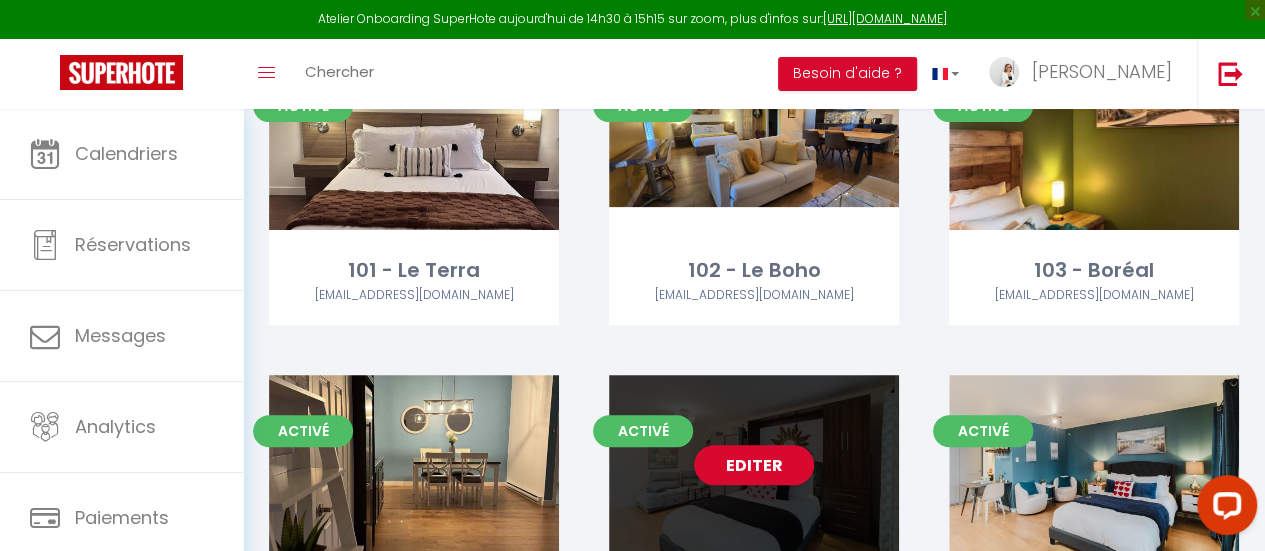 scroll, scrollTop: 100, scrollLeft: 0, axis: vertical 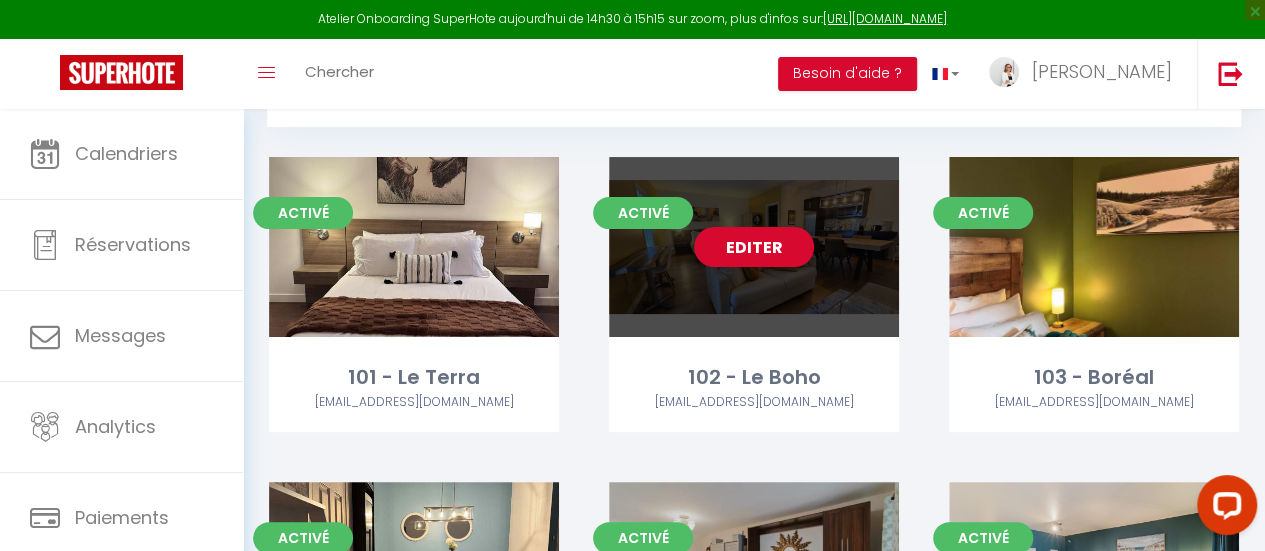 click on "Activé
Editer
102 - Le Boho   [EMAIL_ADDRESS][DOMAIN_NAME]" at bounding box center [754, 294] 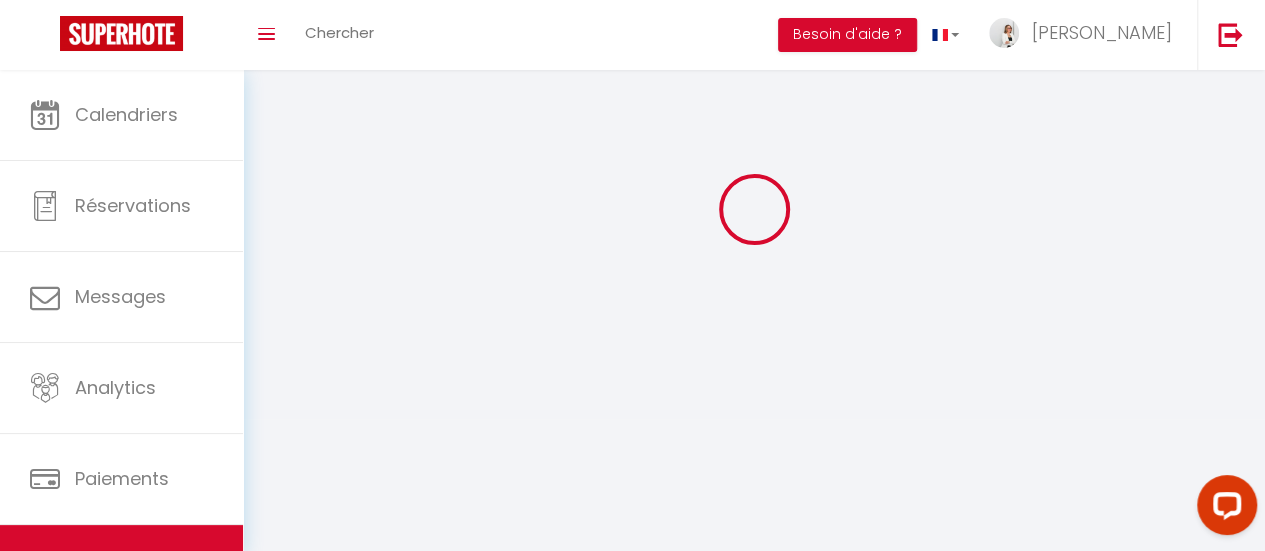 scroll, scrollTop: 0, scrollLeft: 0, axis: both 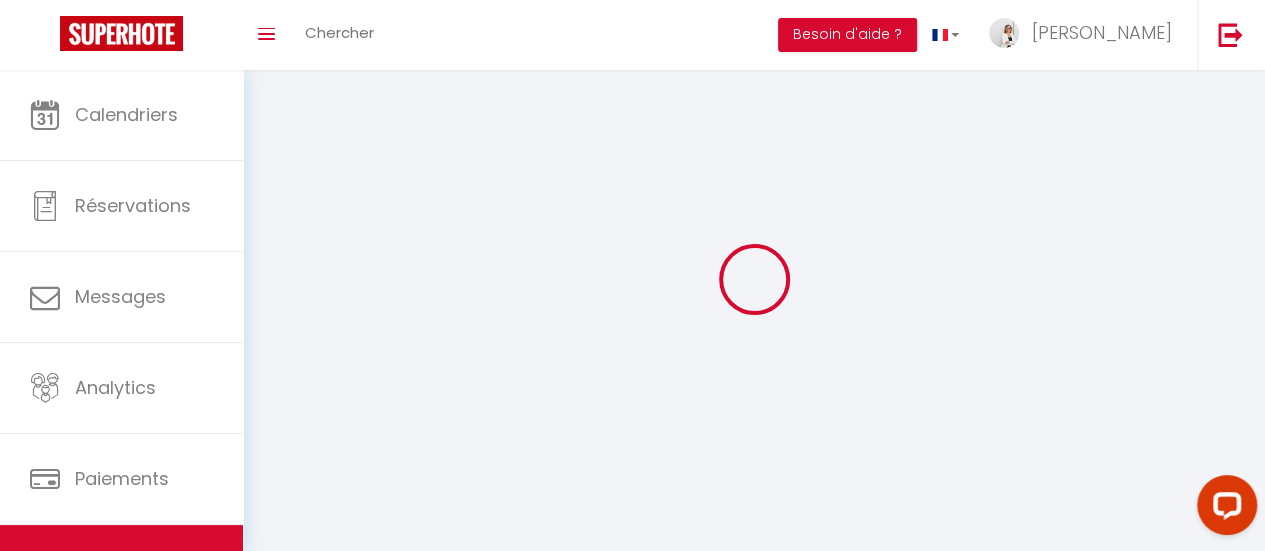 select 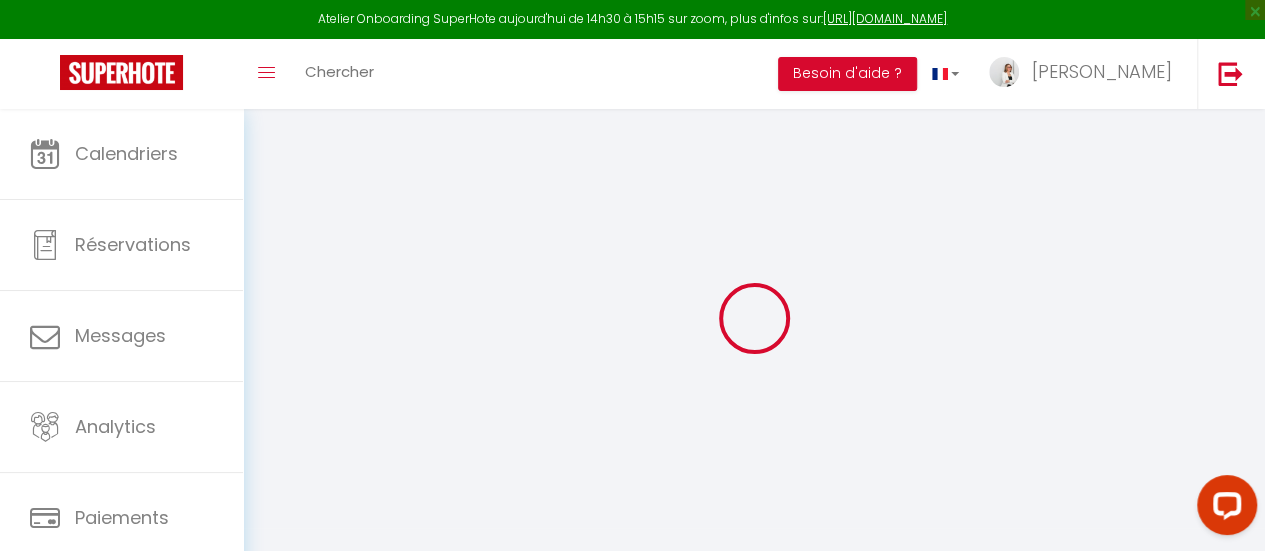 select 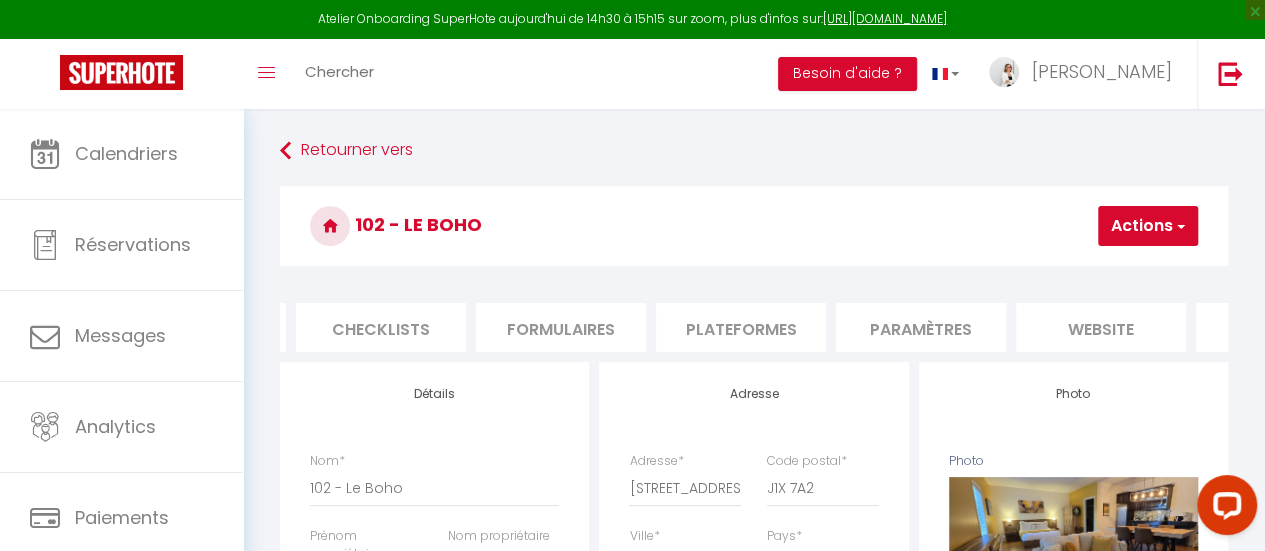 scroll, scrollTop: 0, scrollLeft: 706, axis: horizontal 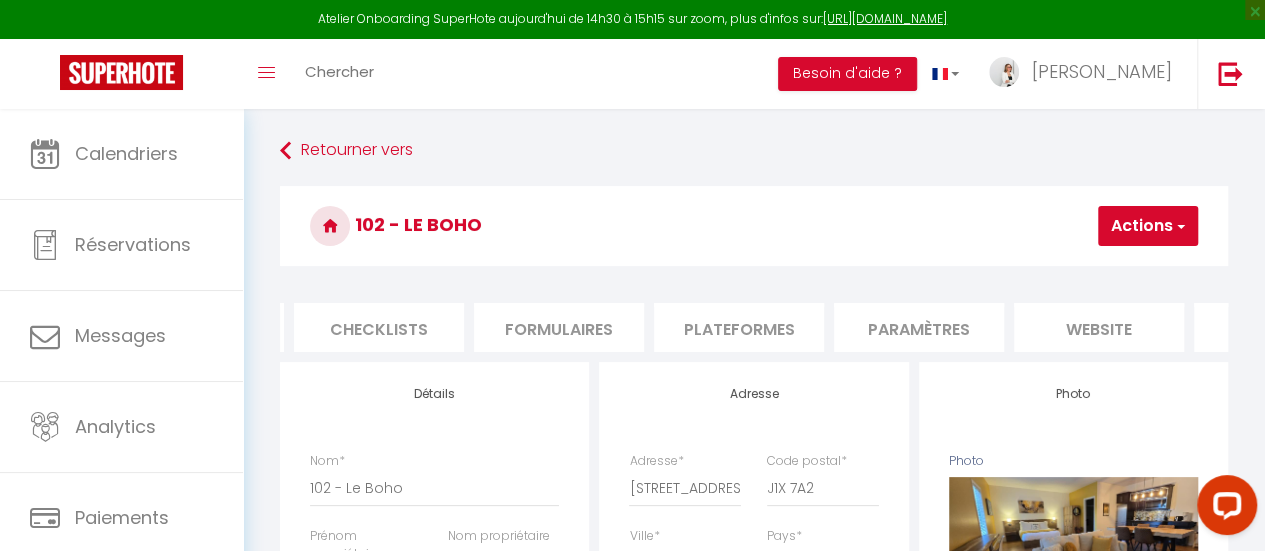 click on "Paramètres" at bounding box center [919, 327] 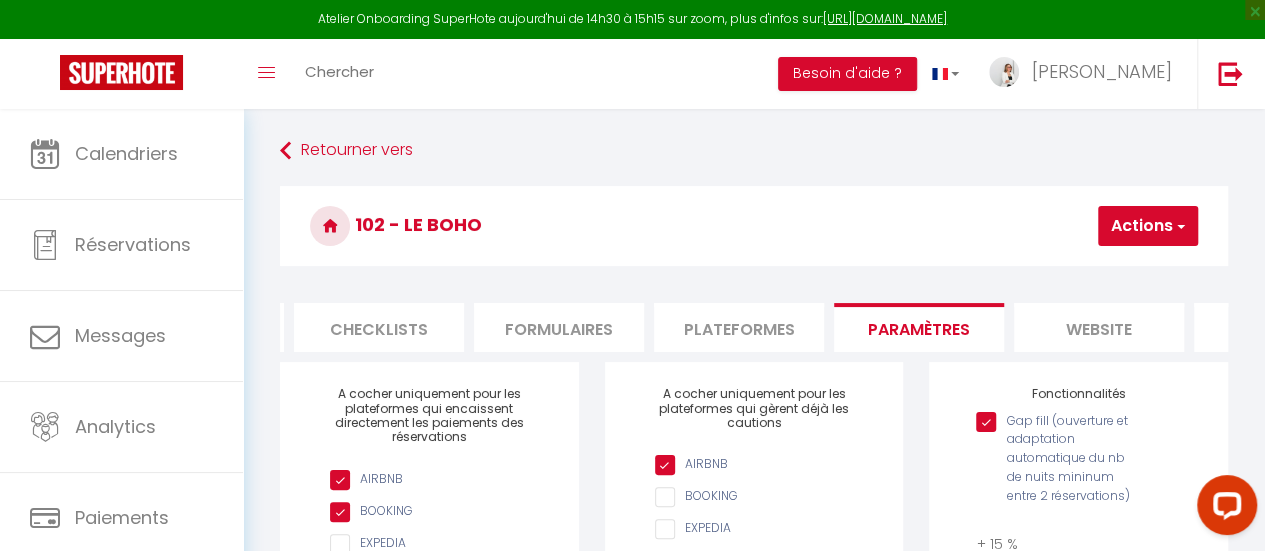 click on "website" at bounding box center (1099, 327) 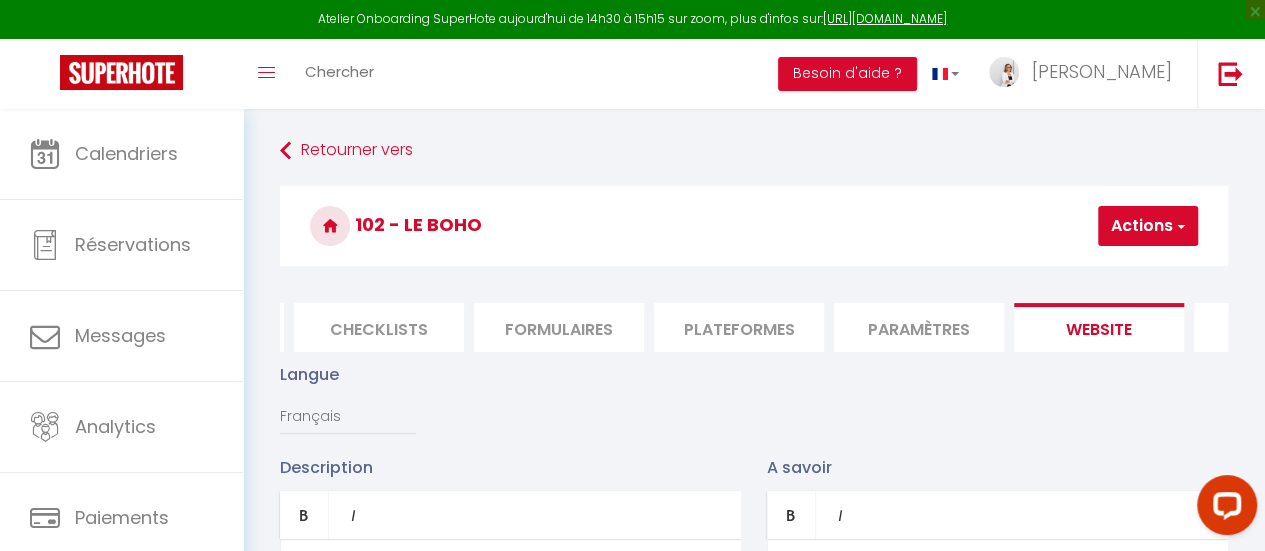 click on "Plateformes" at bounding box center [739, 327] 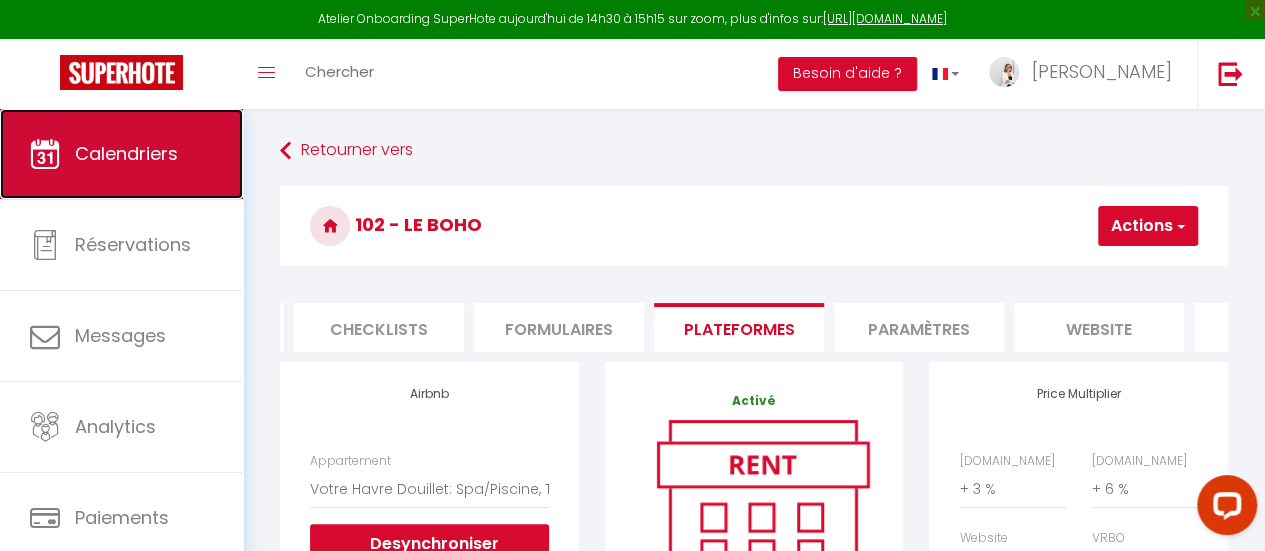 click on "Calendriers" at bounding box center [121, 154] 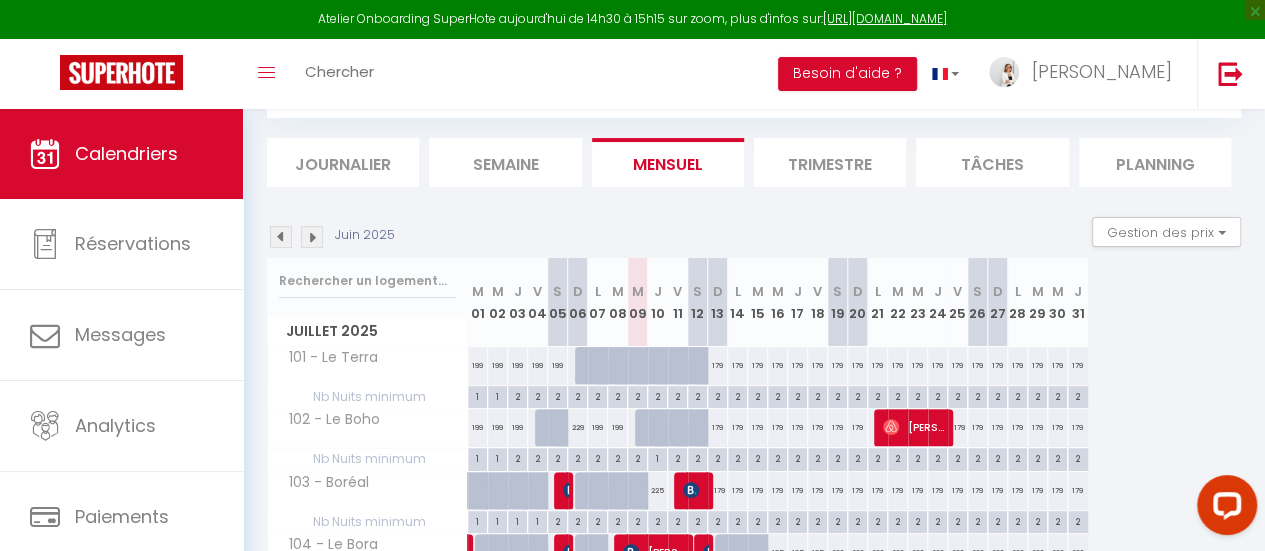 scroll, scrollTop: 209, scrollLeft: 0, axis: vertical 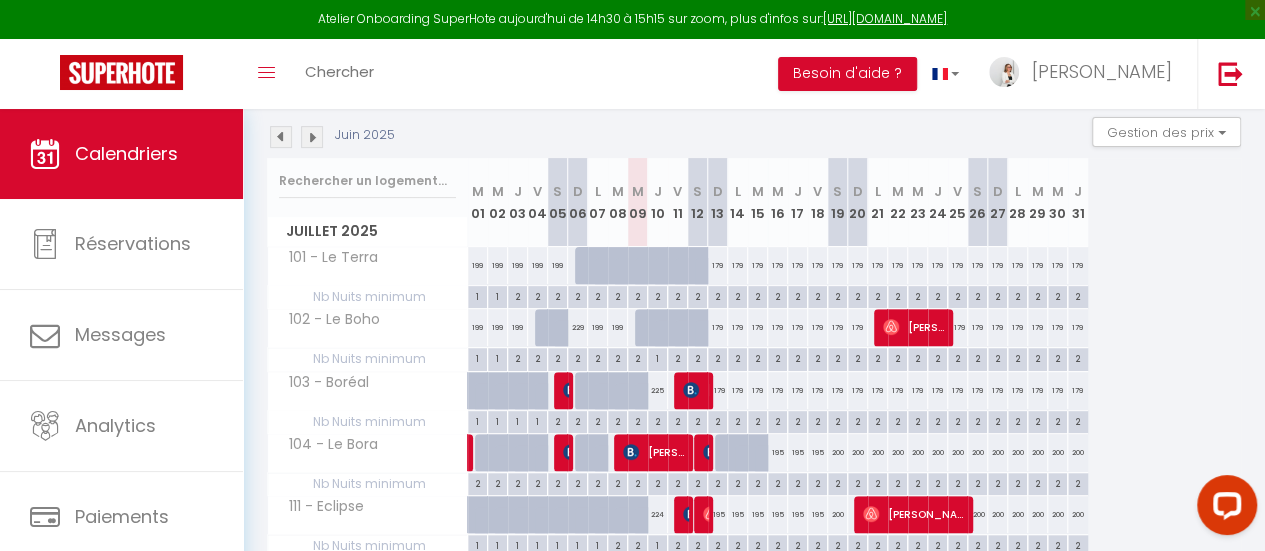 click on "199" at bounding box center [598, 327] 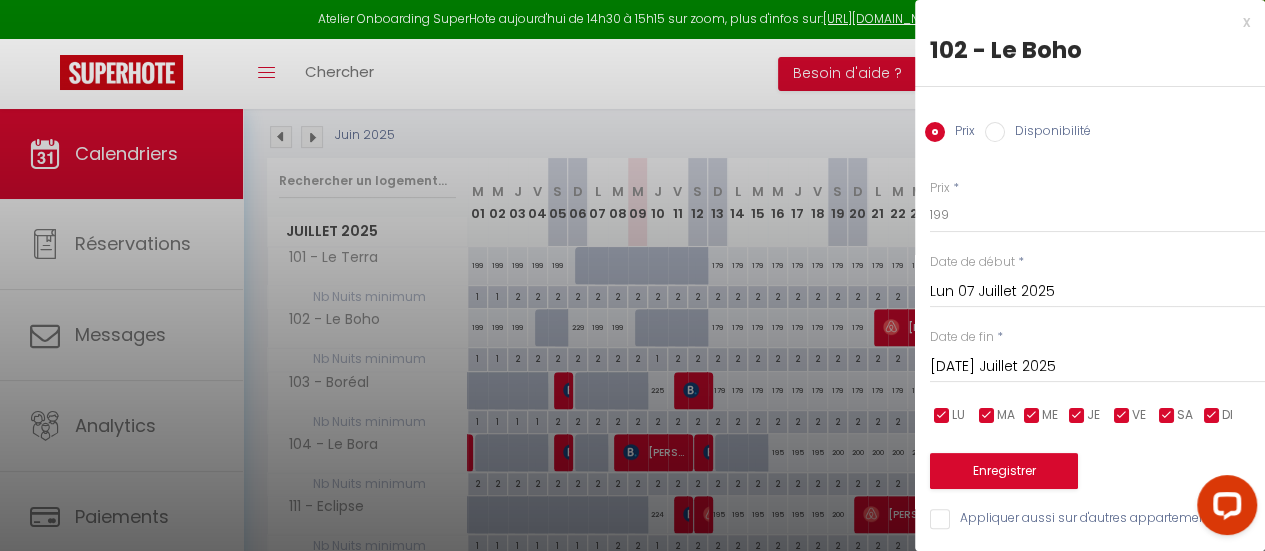 click at bounding box center (632, 275) 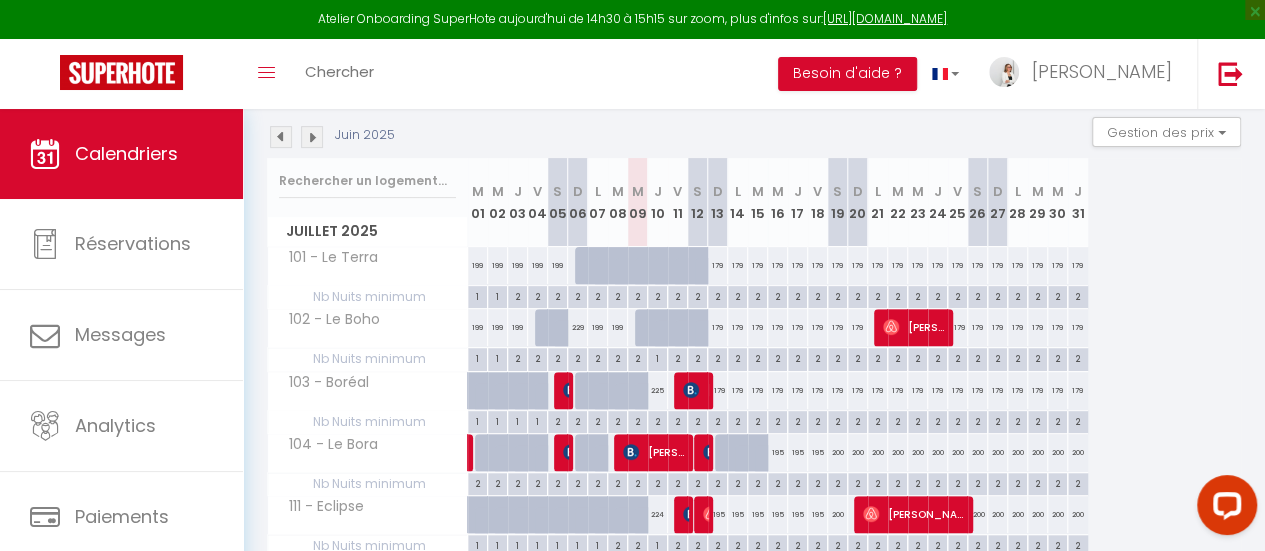click on "179" at bounding box center [718, 327] 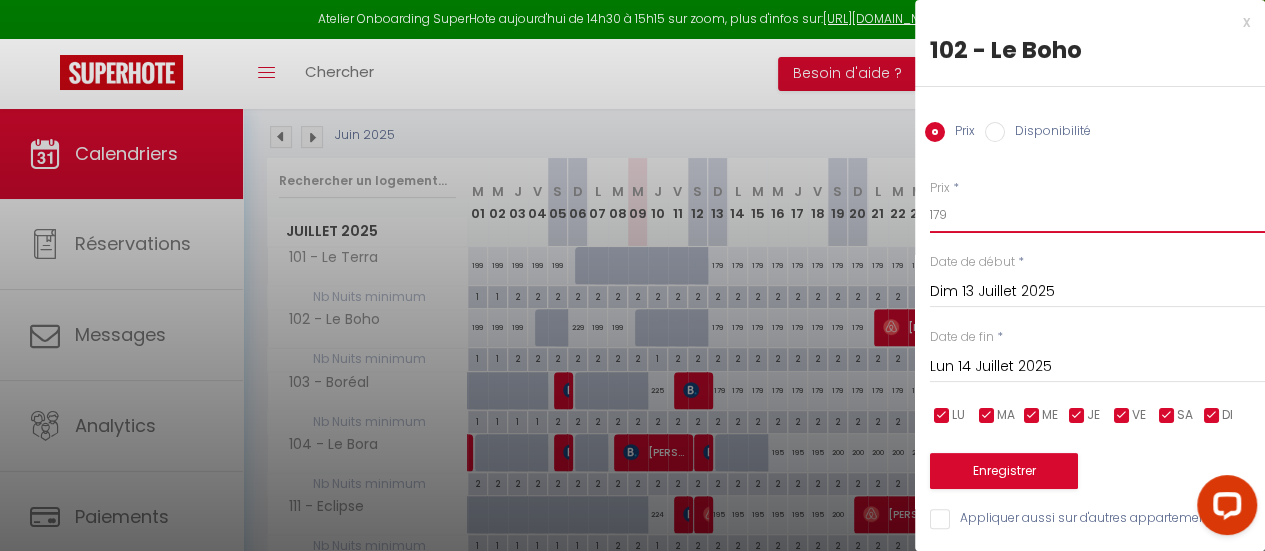drag, startPoint x: 939, startPoint y: 201, endPoint x: 914, endPoint y: 202, distance: 25.019993 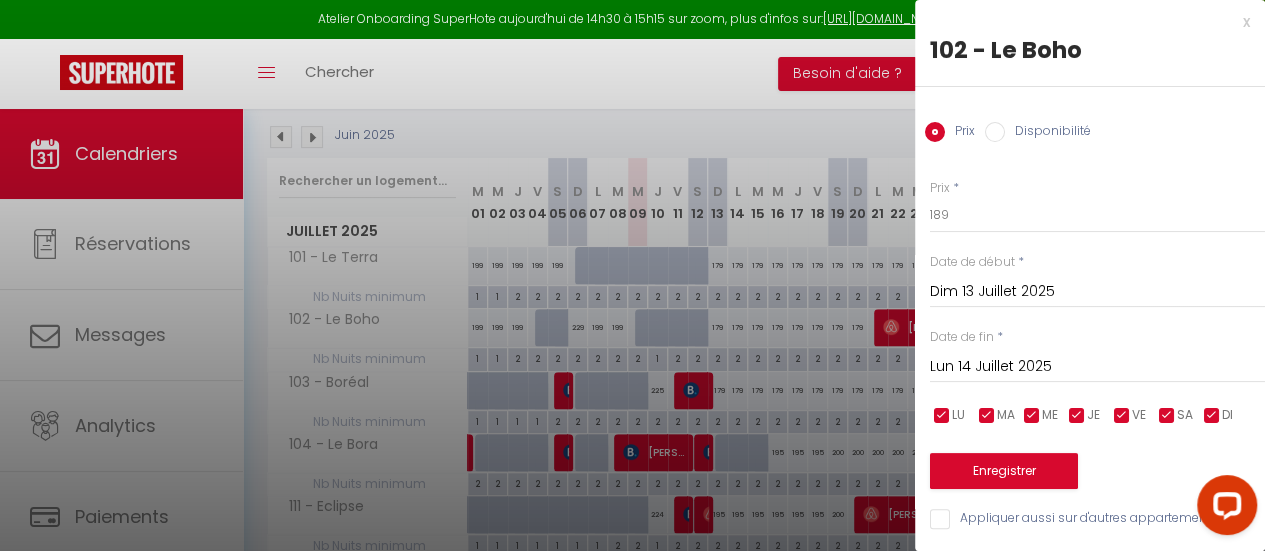 click on "Lun 14 Juillet 2025" at bounding box center (1097, 367) 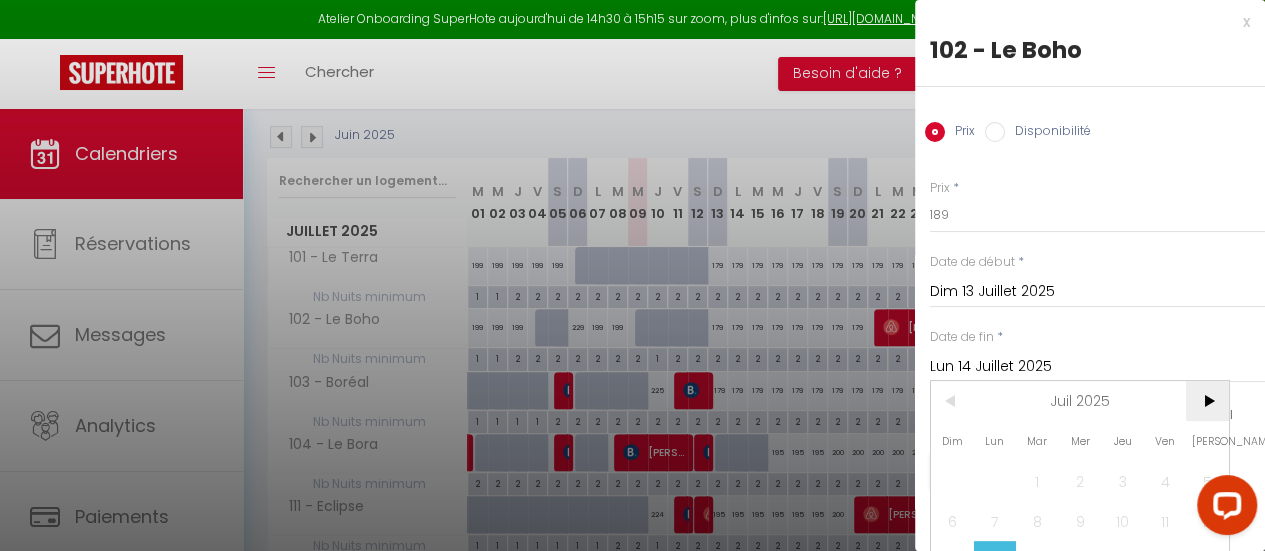 click on ">" at bounding box center [1207, 401] 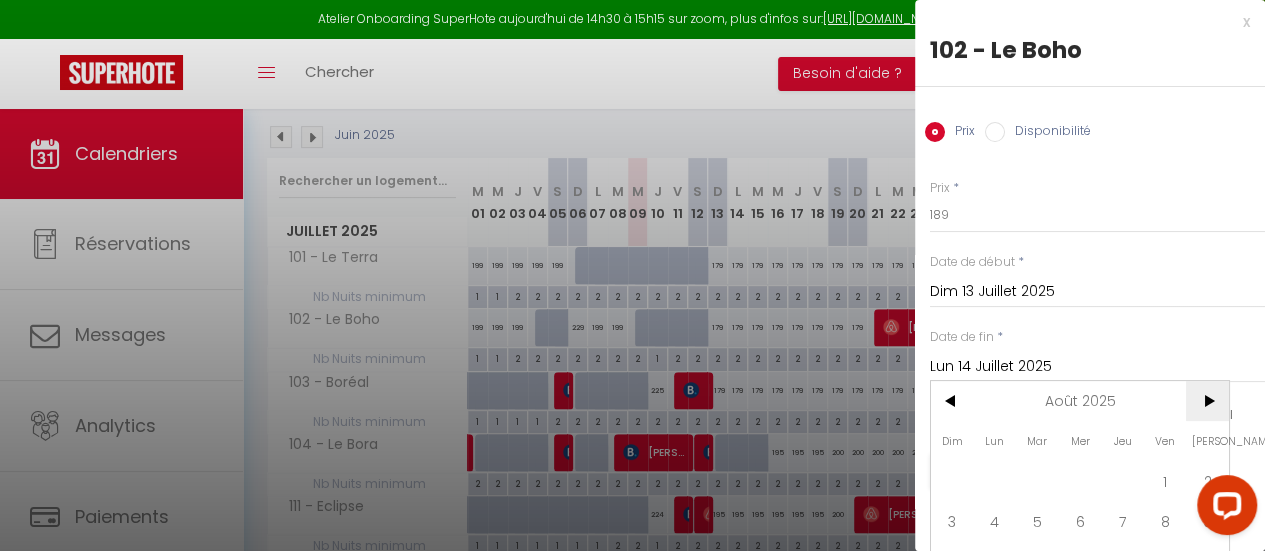 click on ">" at bounding box center [1207, 401] 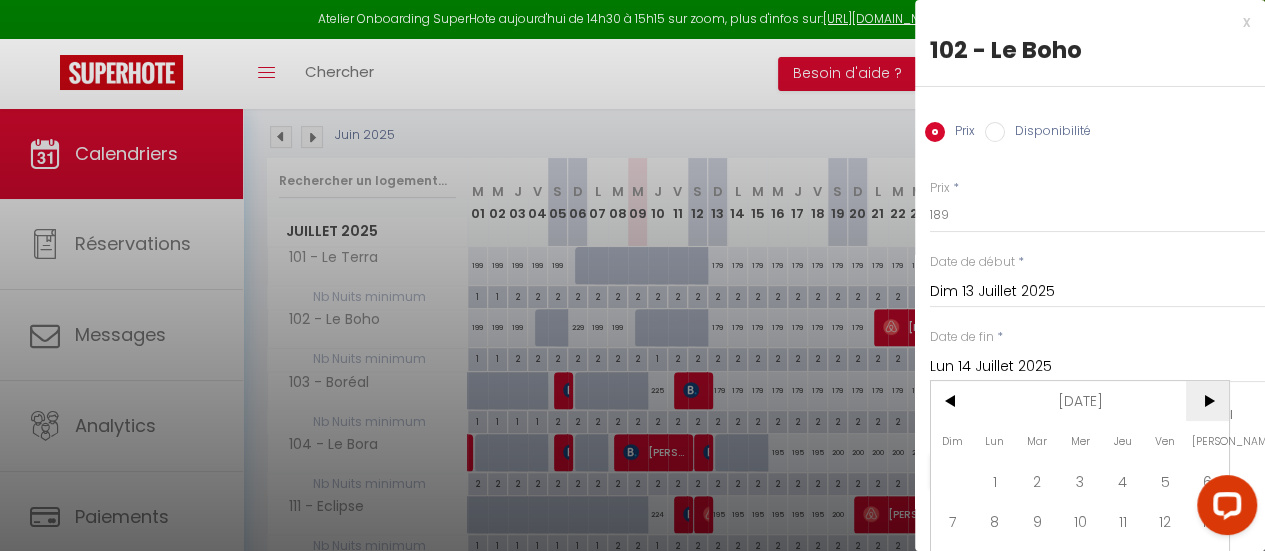 click on ">" at bounding box center (1207, 401) 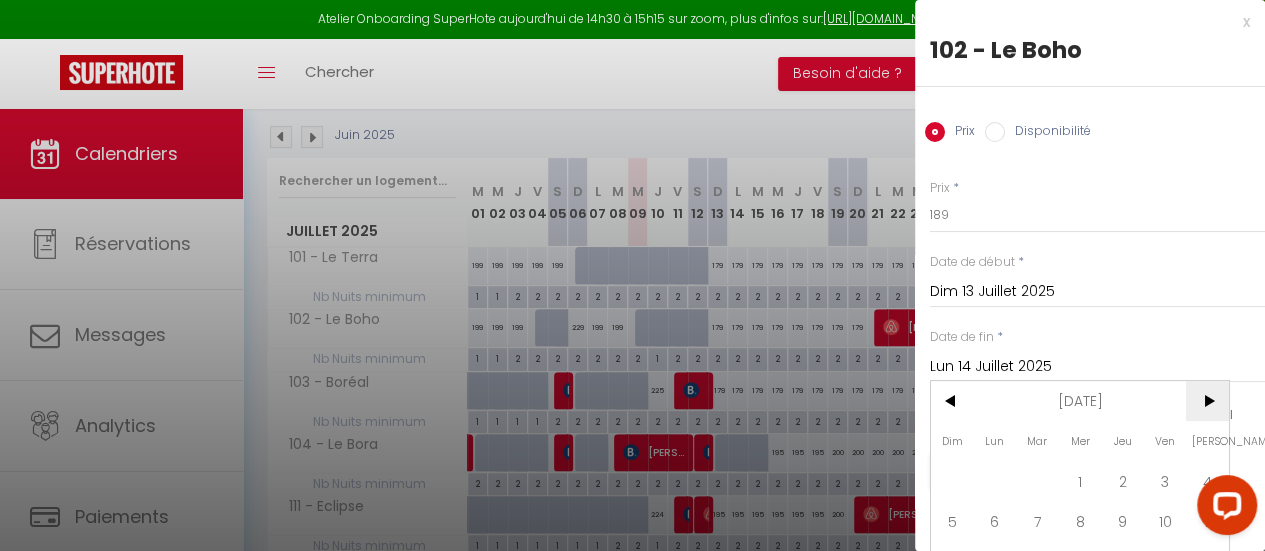 click on ">" at bounding box center (1207, 401) 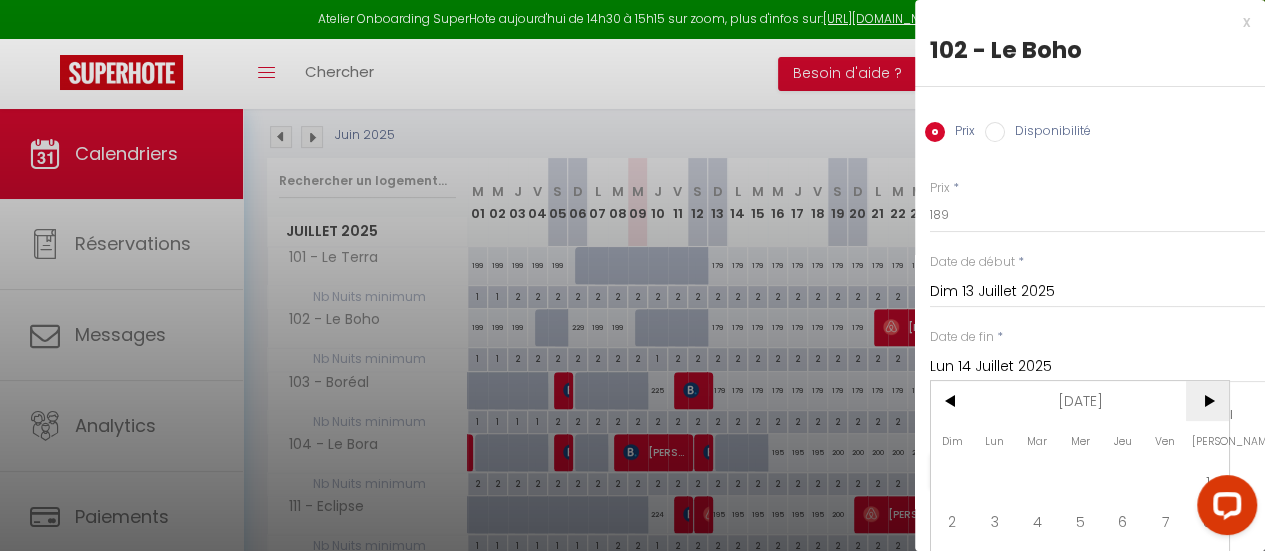 click on ">" at bounding box center [1207, 401] 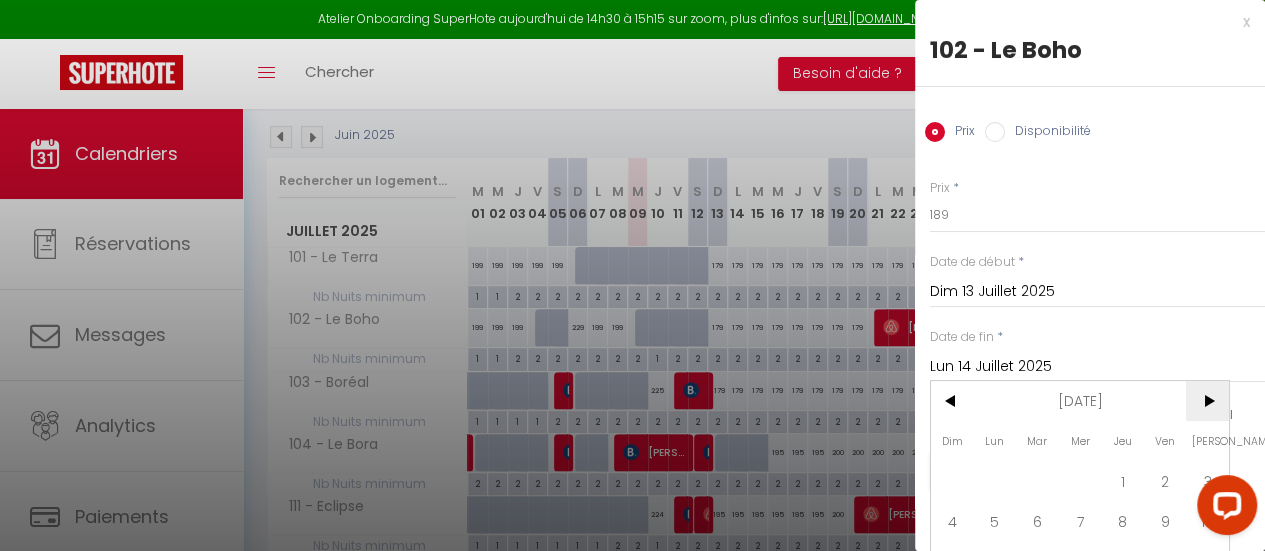 click on ">" at bounding box center [1207, 401] 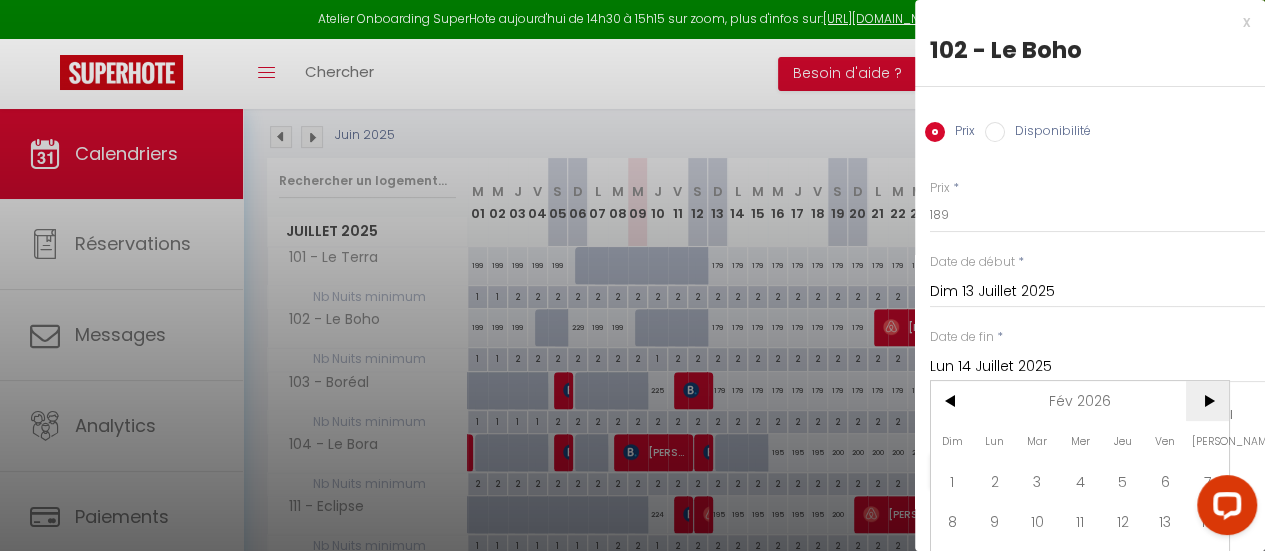 click on ">" at bounding box center (1207, 401) 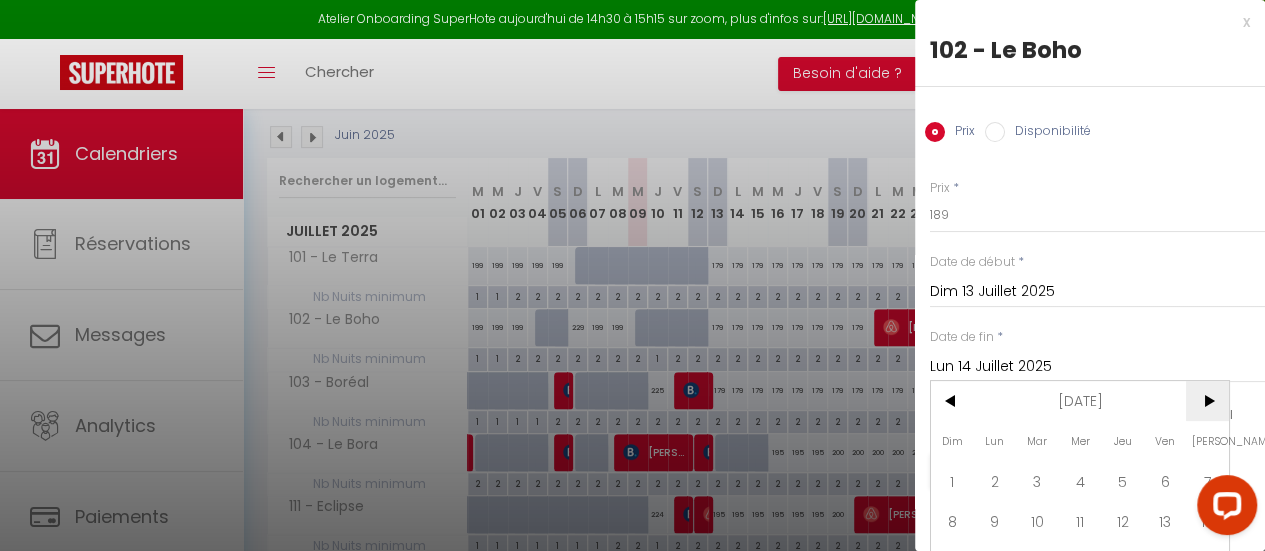 click on ">" at bounding box center [1207, 401] 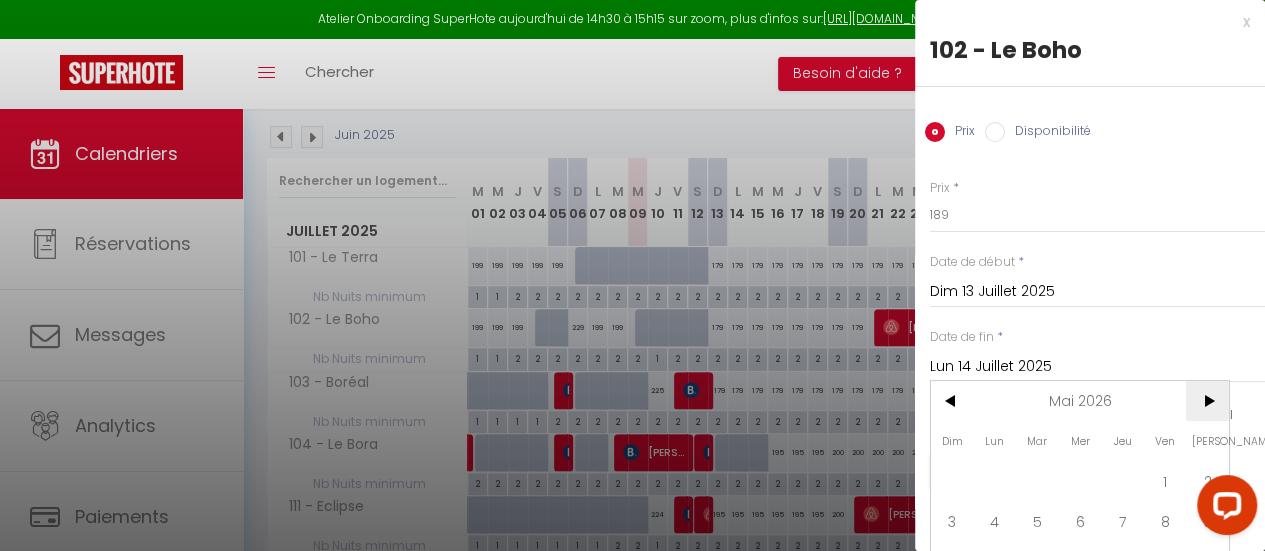 click on ">" at bounding box center (1207, 401) 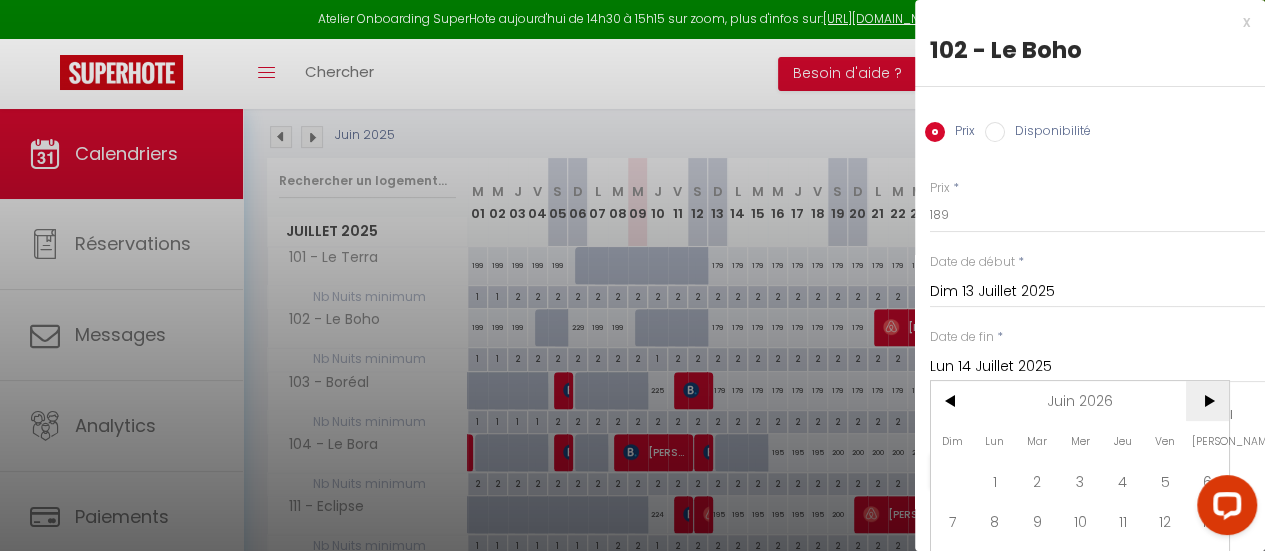 click on ">" at bounding box center [1207, 401] 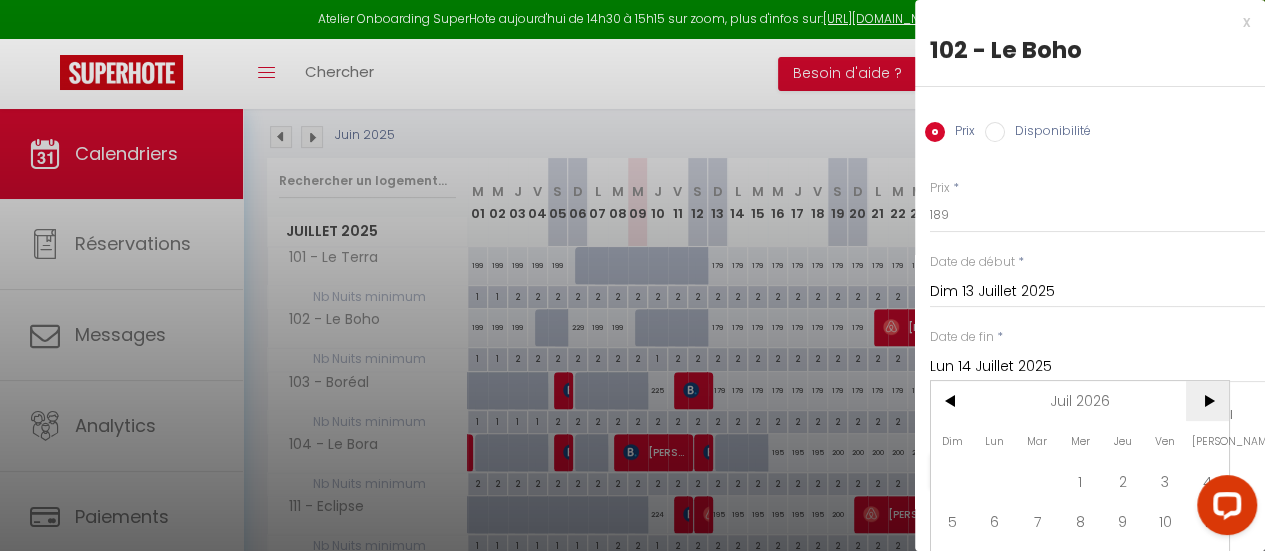 click on ">" at bounding box center (1207, 401) 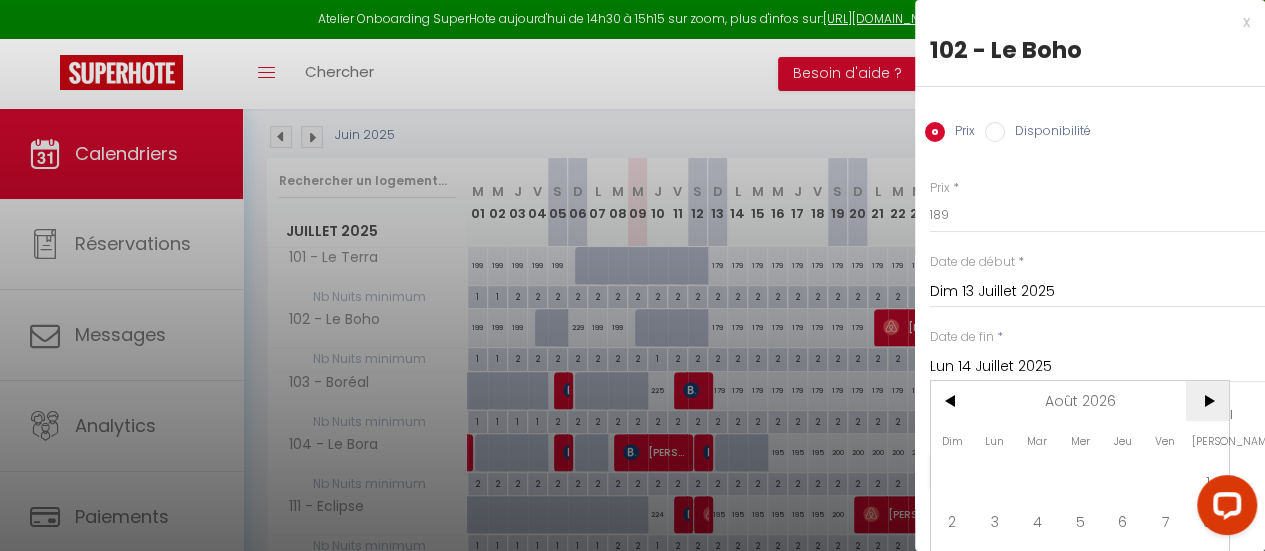 click on ">" at bounding box center [1207, 401] 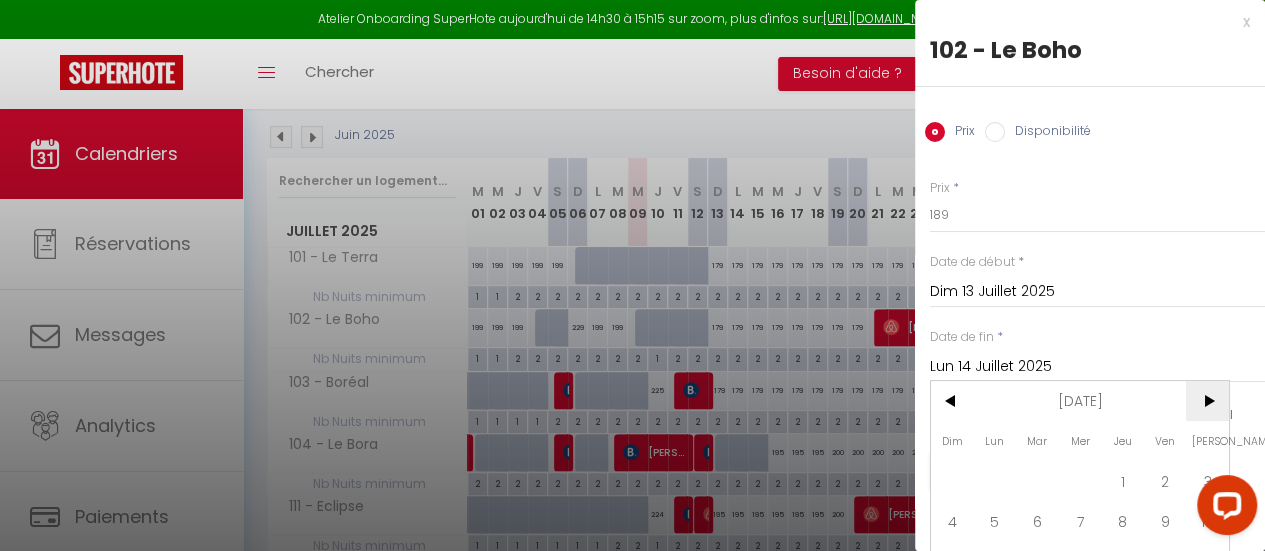 click on ">" at bounding box center (1207, 401) 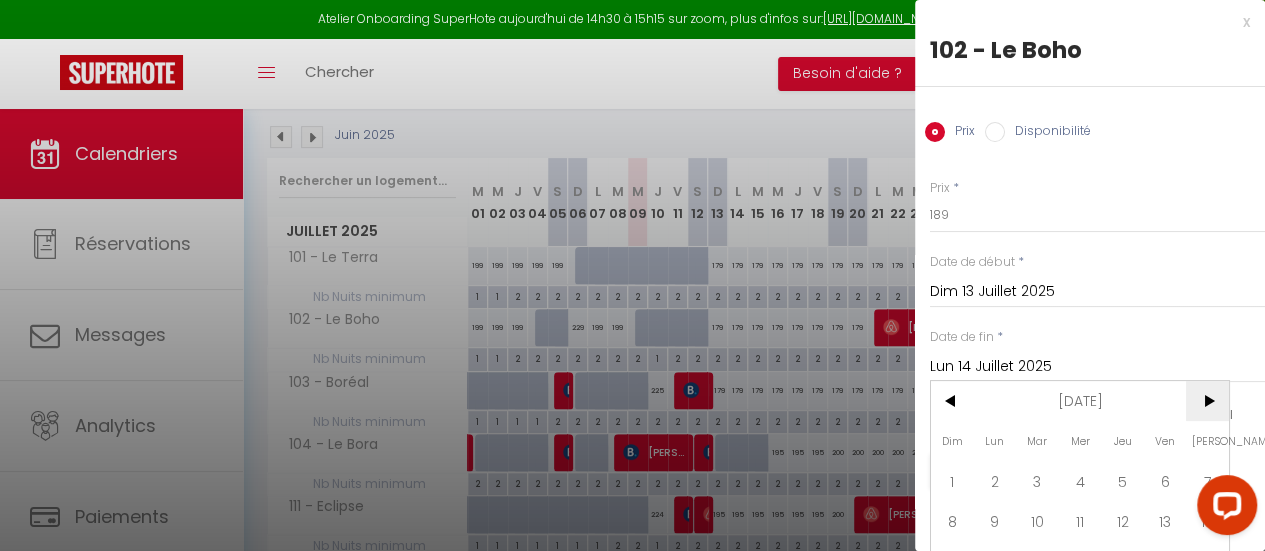 click on ">" at bounding box center [1207, 401] 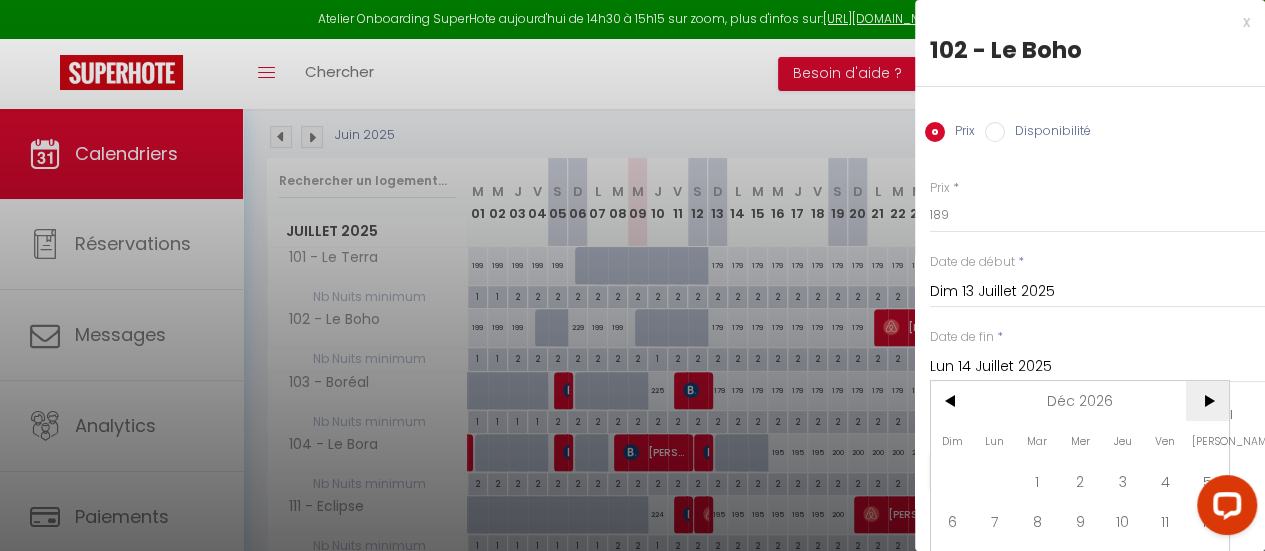 click on ">" at bounding box center (1207, 401) 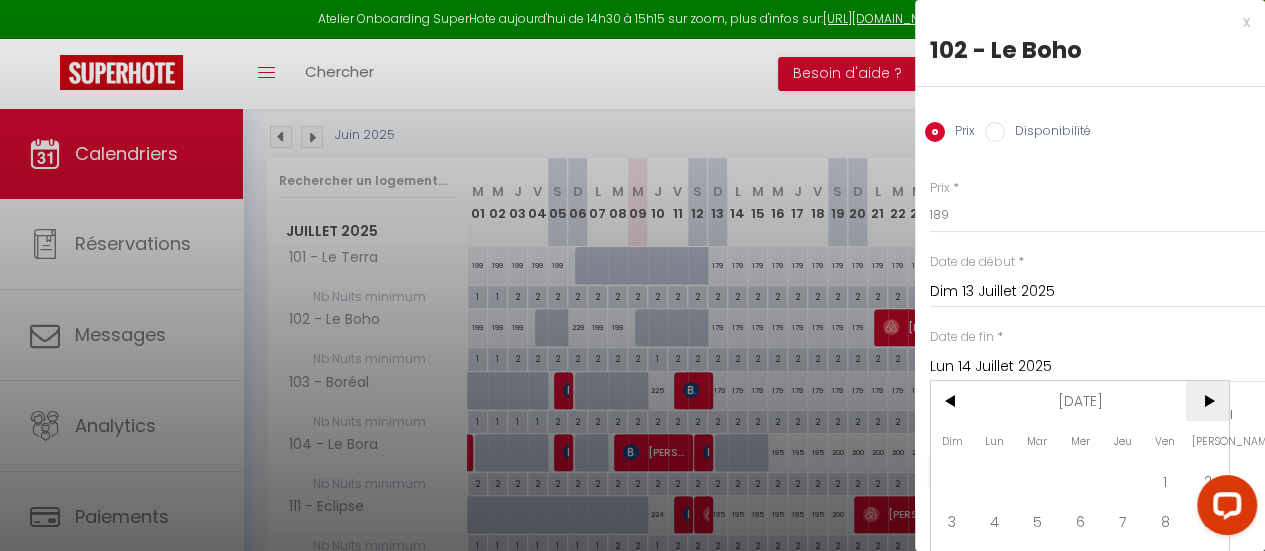 click on ">" at bounding box center (1207, 401) 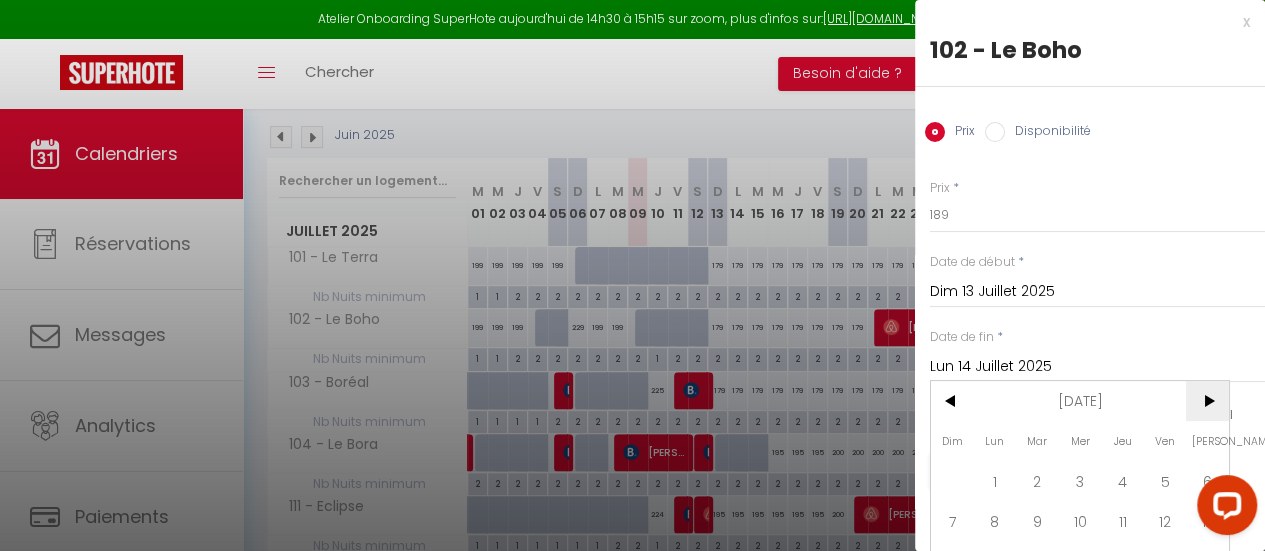 click on ">" at bounding box center [1207, 401] 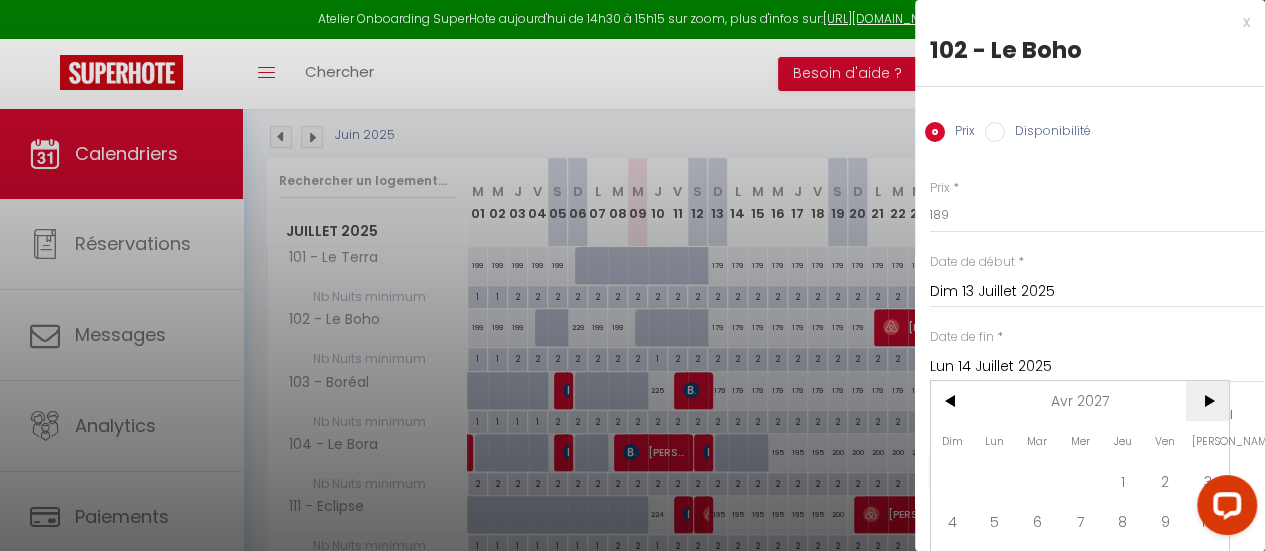 click on ">" at bounding box center [1207, 401] 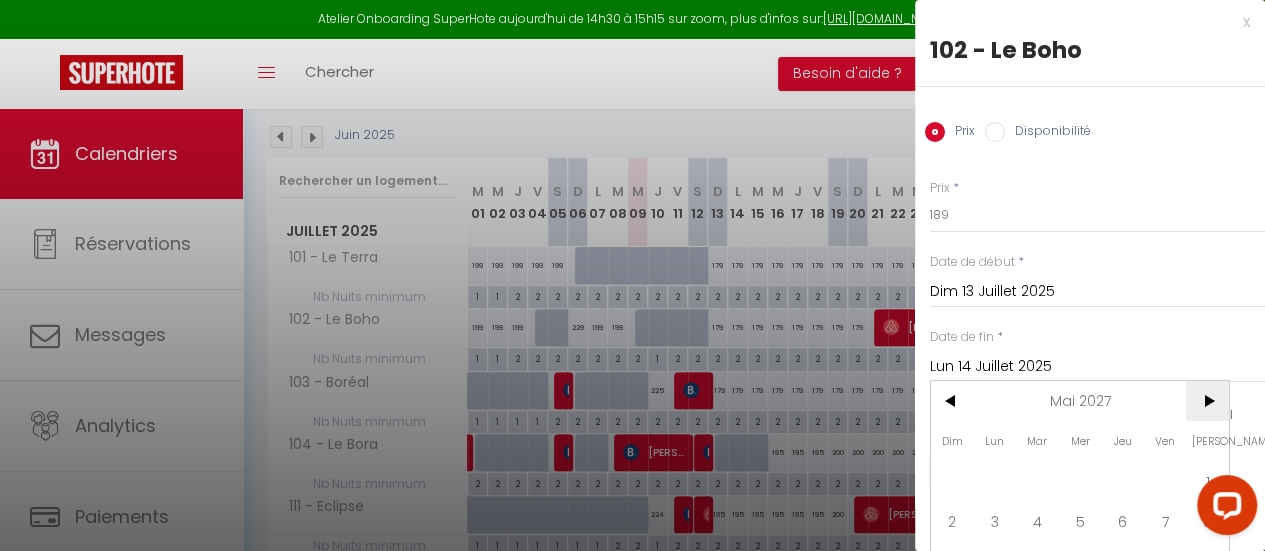 click on ">" at bounding box center [1207, 401] 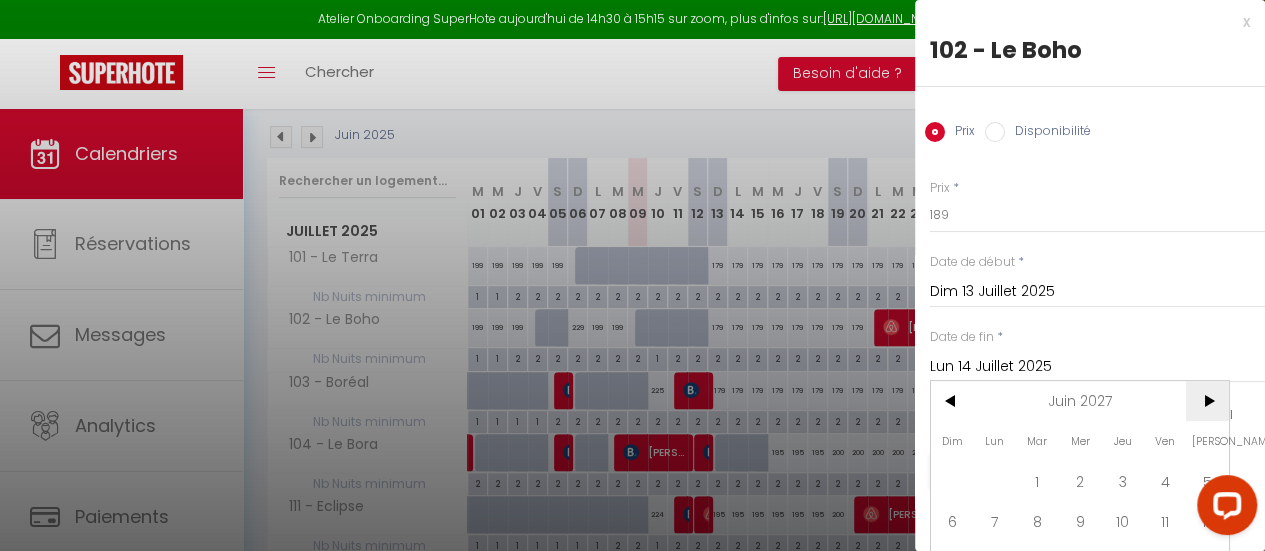 click on ">" at bounding box center (1207, 401) 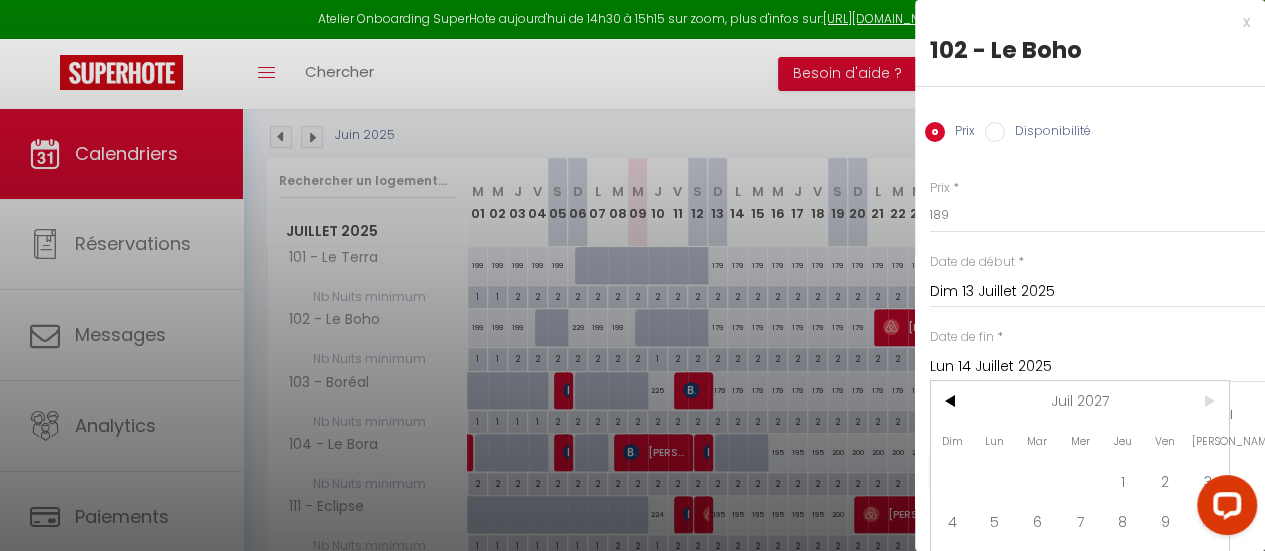 click on ">" at bounding box center [1207, 401] 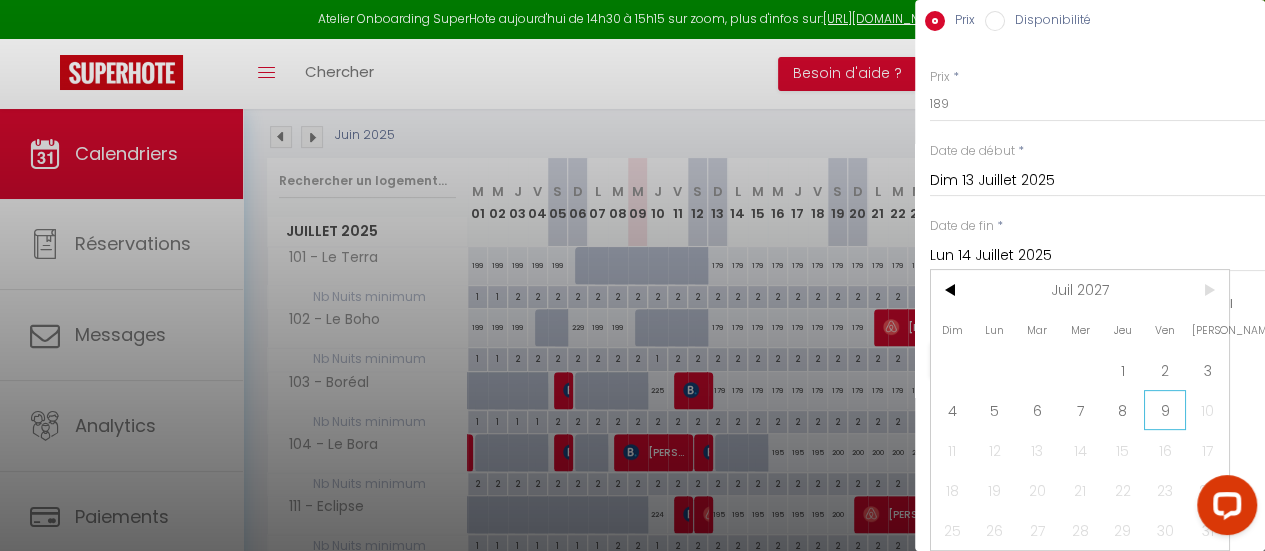 click on "9" at bounding box center (1165, 410) 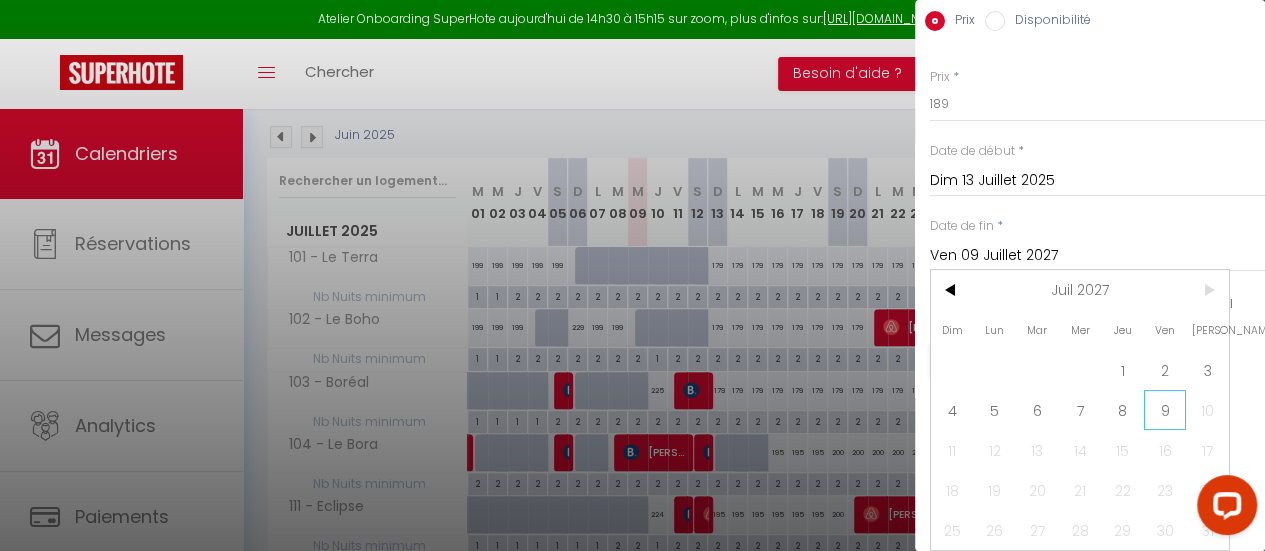 scroll, scrollTop: 14, scrollLeft: 0, axis: vertical 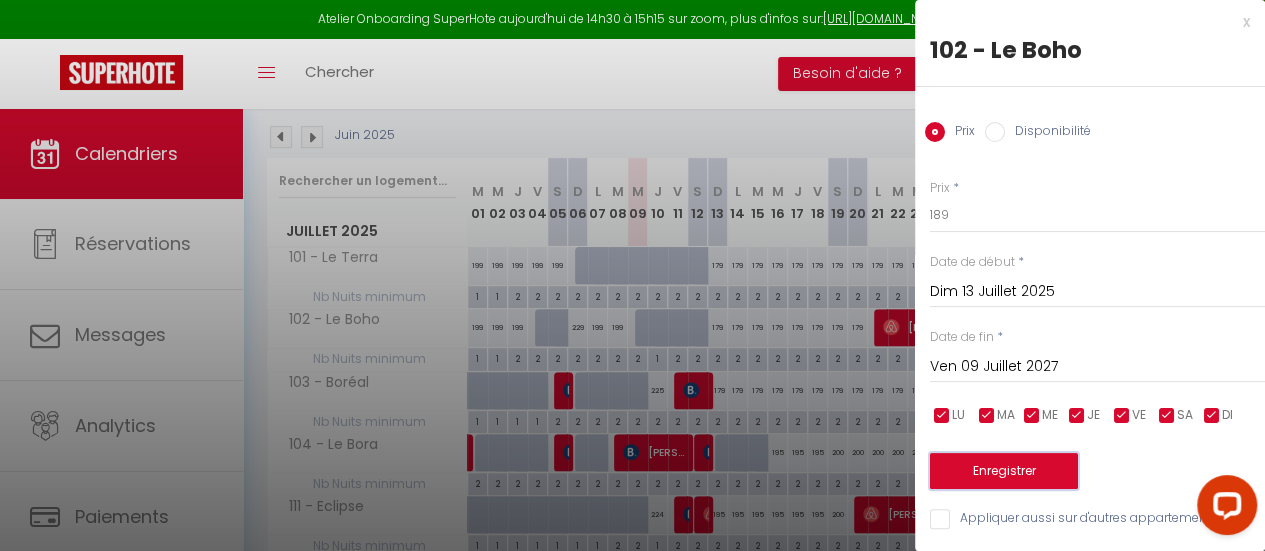 click on "Enregistrer" at bounding box center (1004, 471) 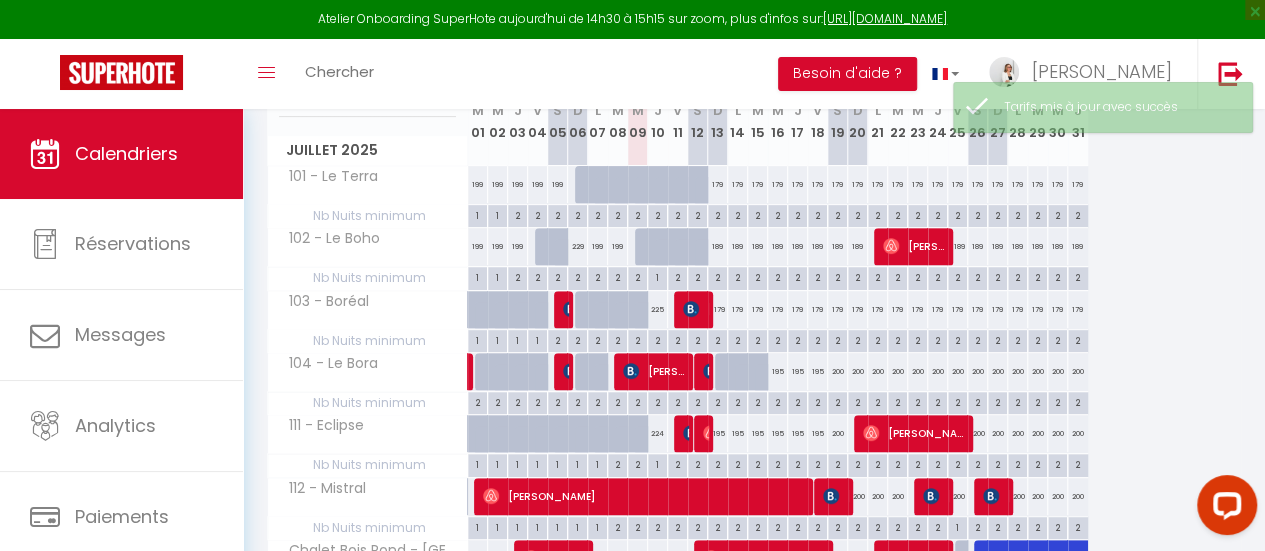 scroll, scrollTop: 309, scrollLeft: 0, axis: vertical 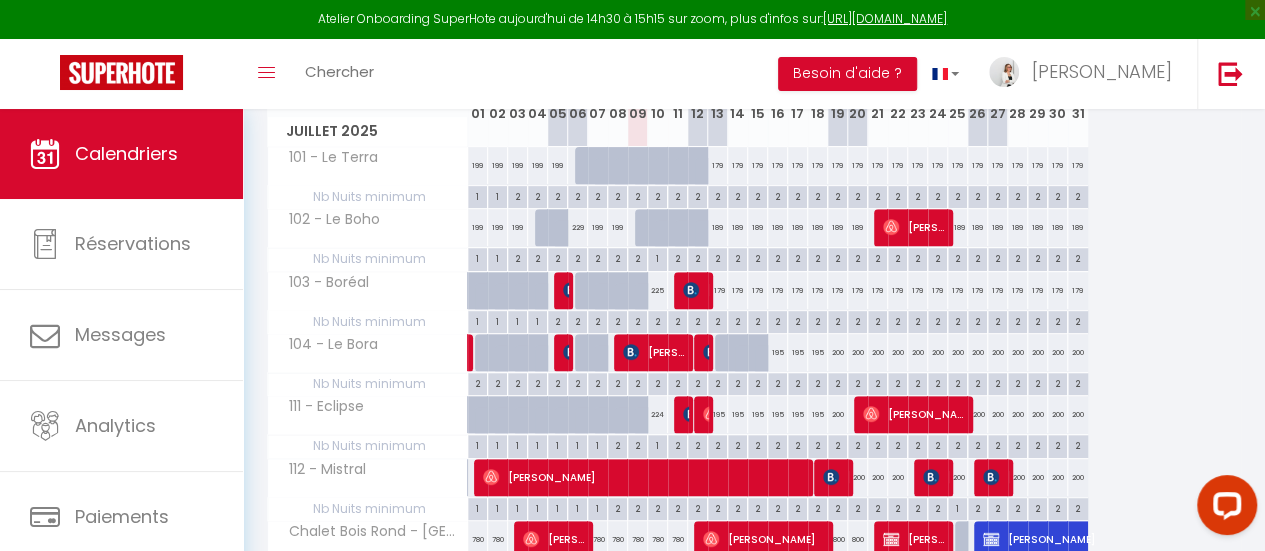click on "195" at bounding box center (718, 414) 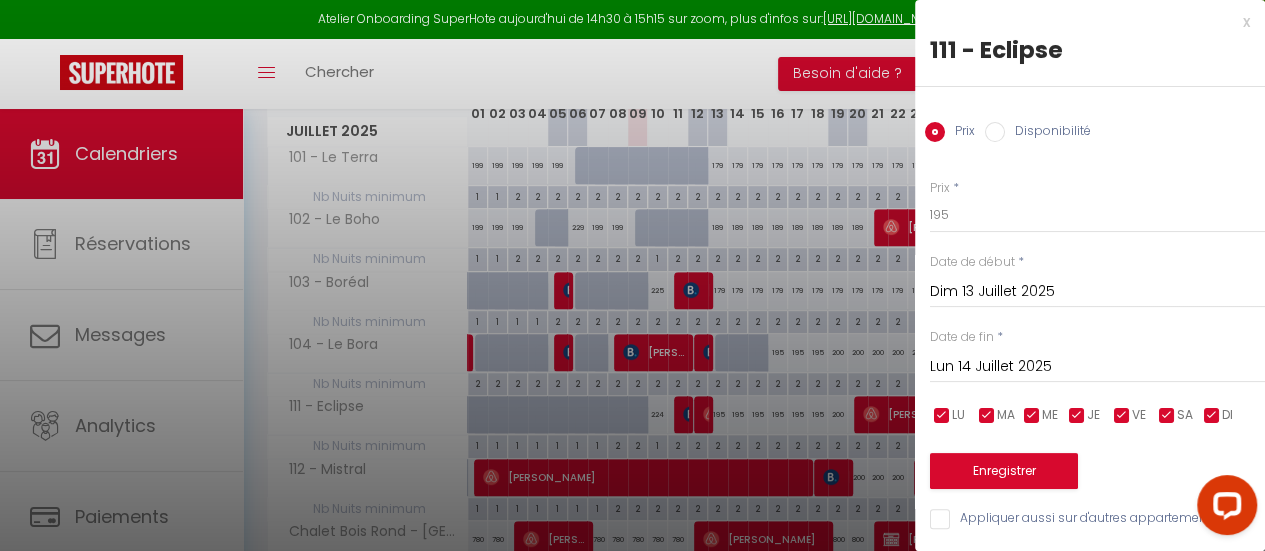click on "Lun 14 Juillet 2025" at bounding box center [1097, 367] 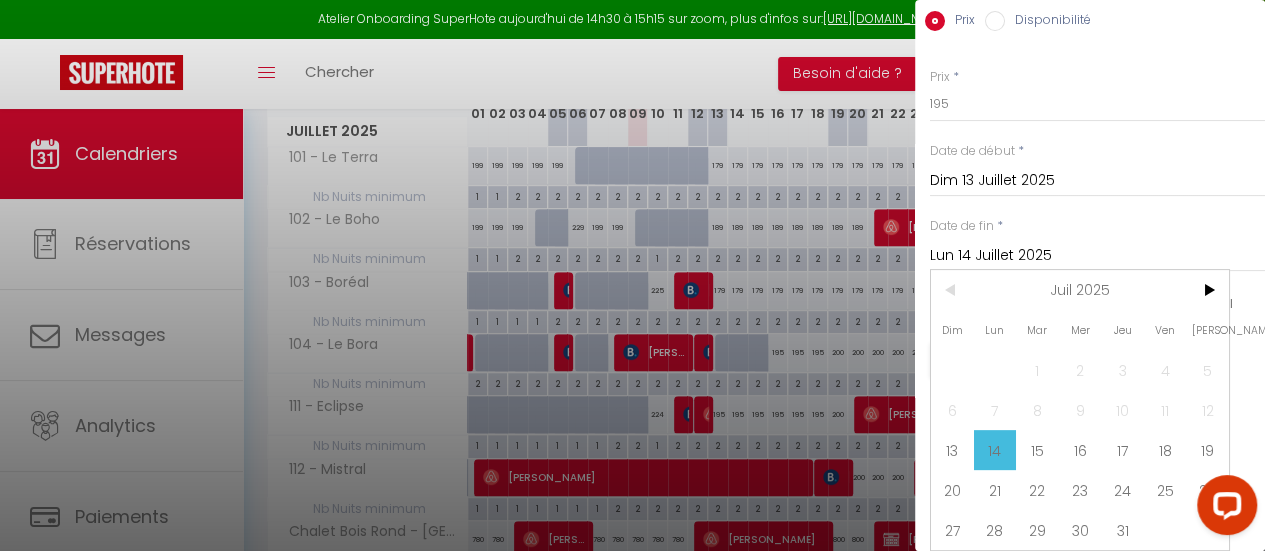 scroll, scrollTop: 124, scrollLeft: 0, axis: vertical 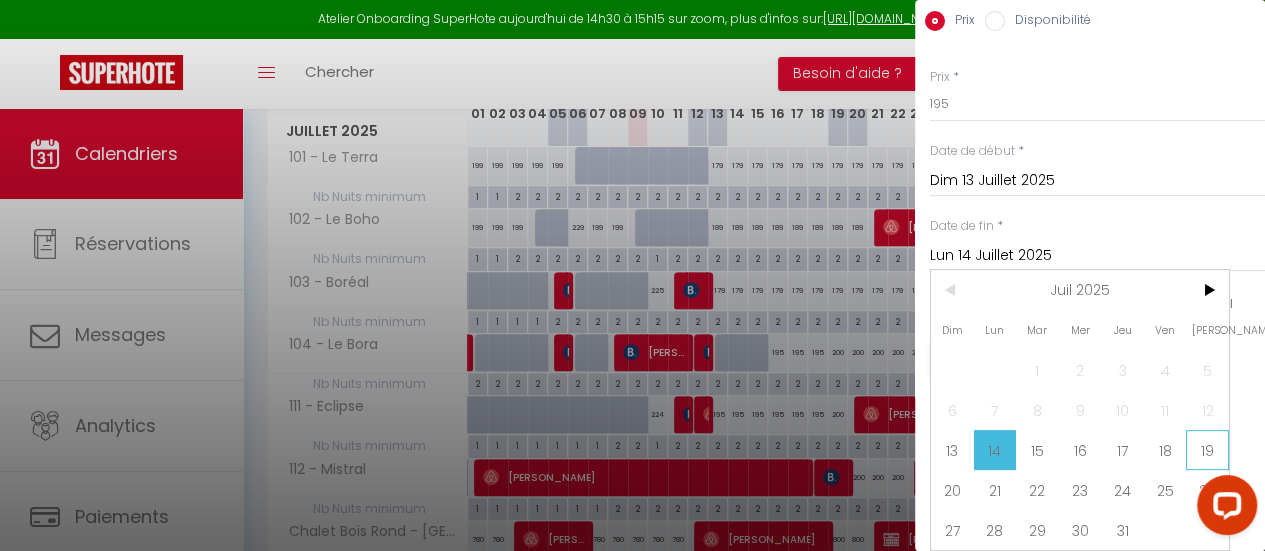 click on "19" at bounding box center [1207, 450] 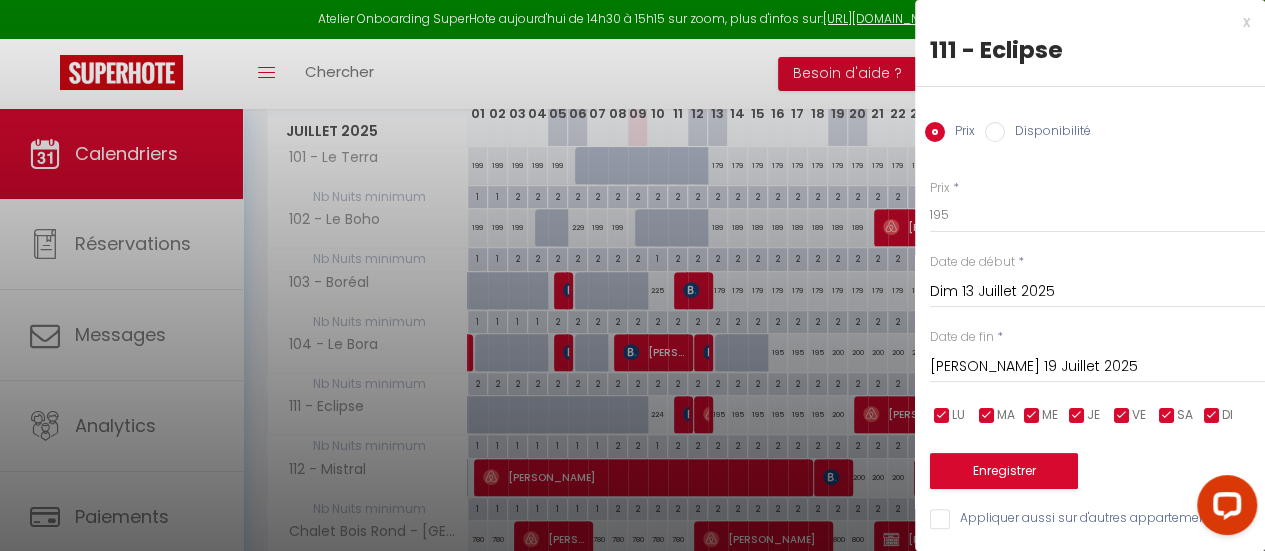 scroll, scrollTop: 14, scrollLeft: 0, axis: vertical 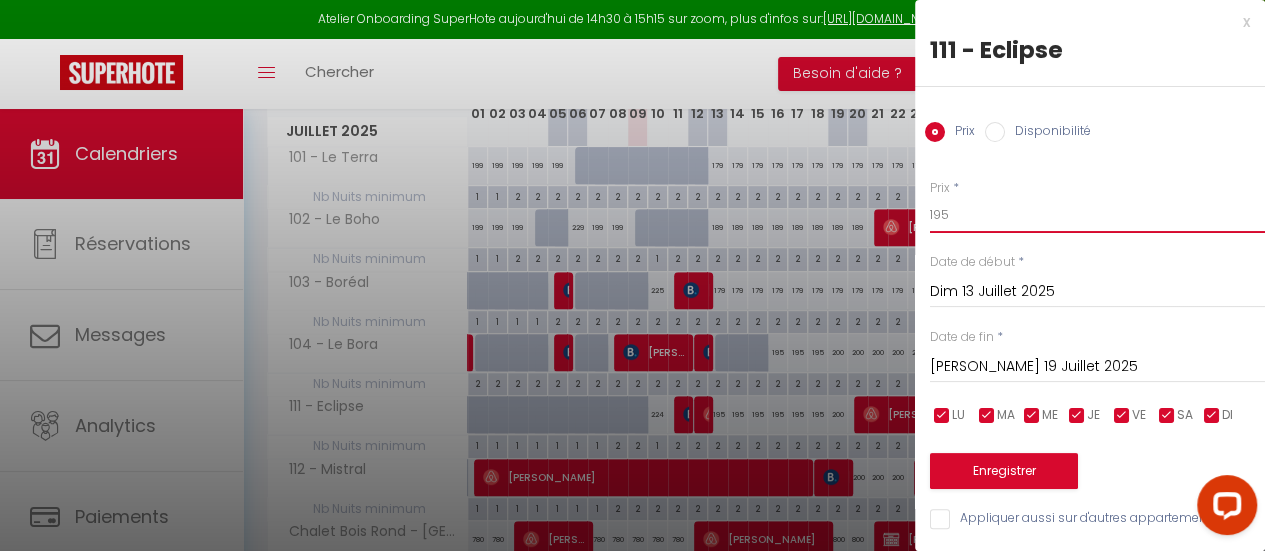 drag, startPoint x: 933, startPoint y: 199, endPoint x: 903, endPoint y: 199, distance: 30 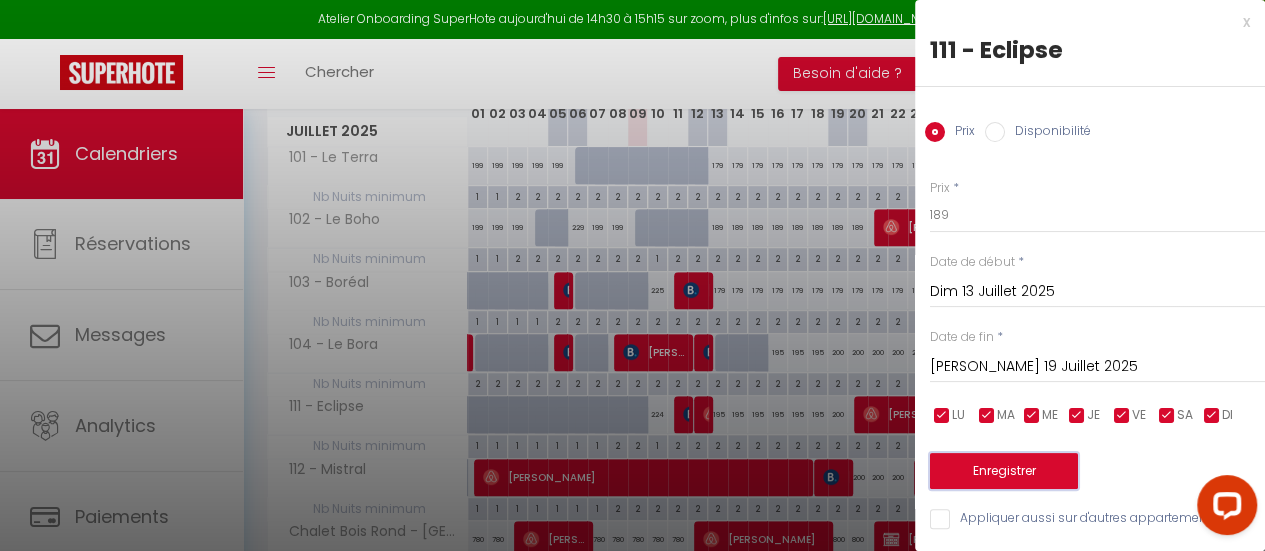 click on "Enregistrer" at bounding box center [1004, 471] 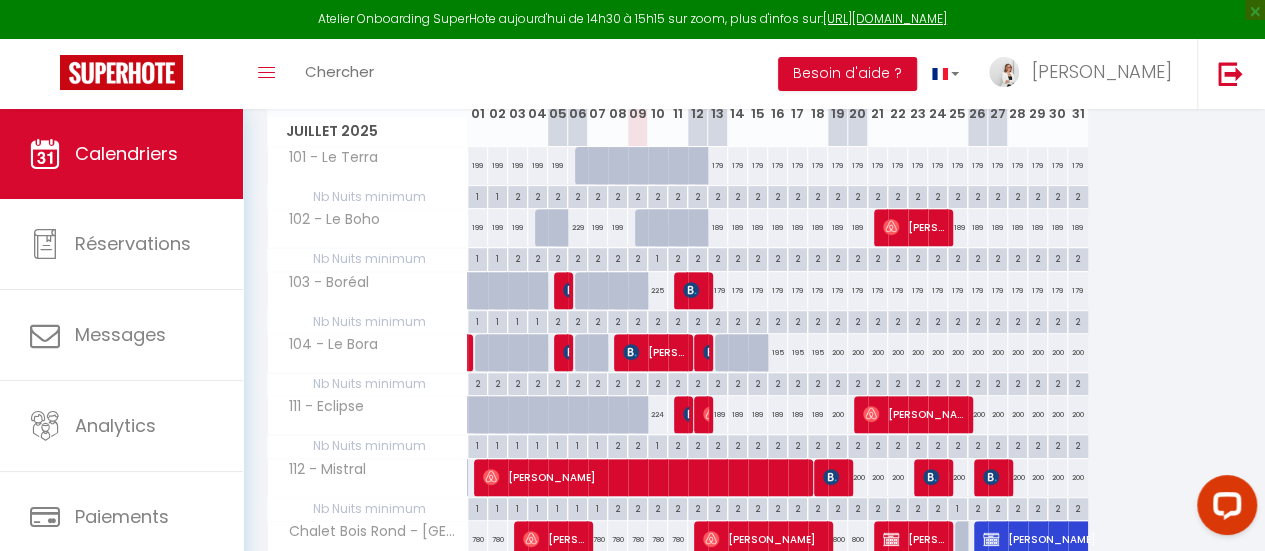 scroll, scrollTop: 409, scrollLeft: 0, axis: vertical 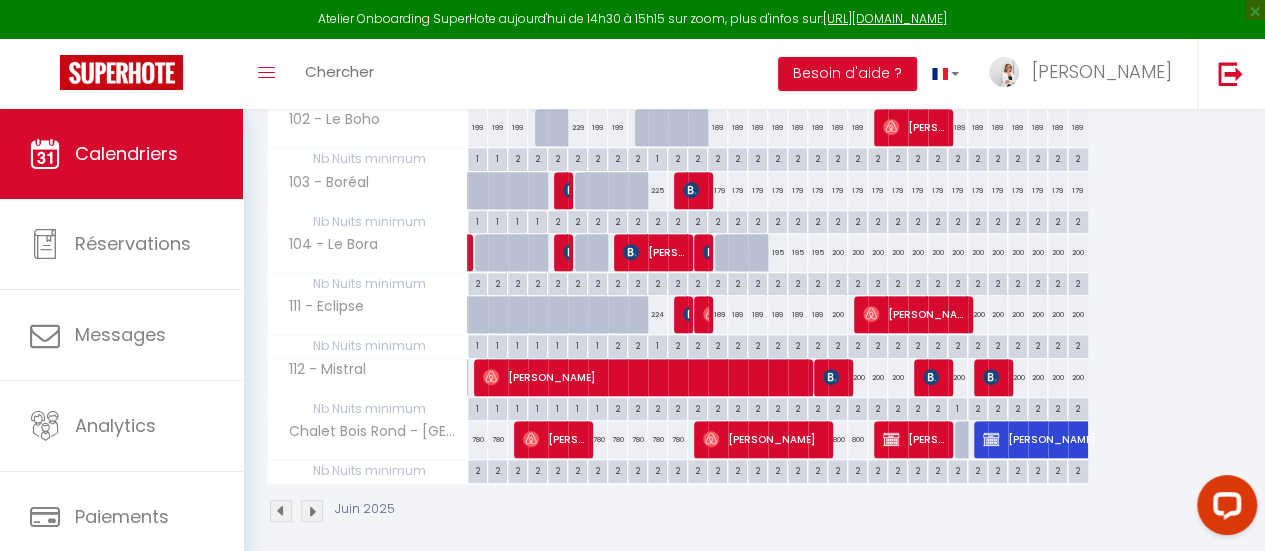 click on "200" at bounding box center (838, 314) 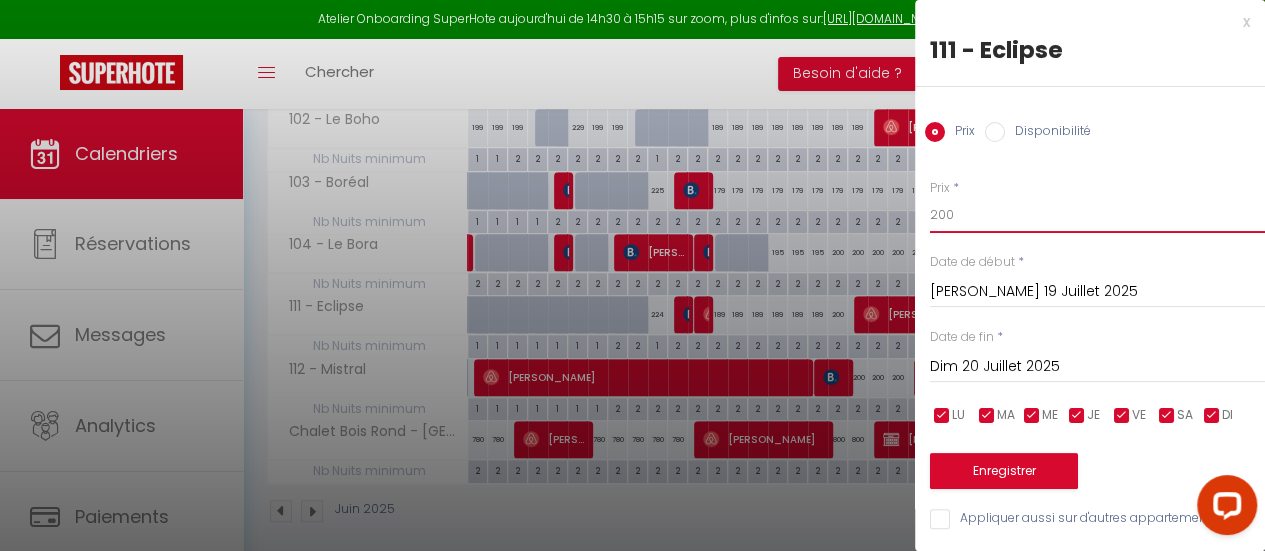 drag, startPoint x: 949, startPoint y: 217, endPoint x: 912, endPoint y: 217, distance: 37 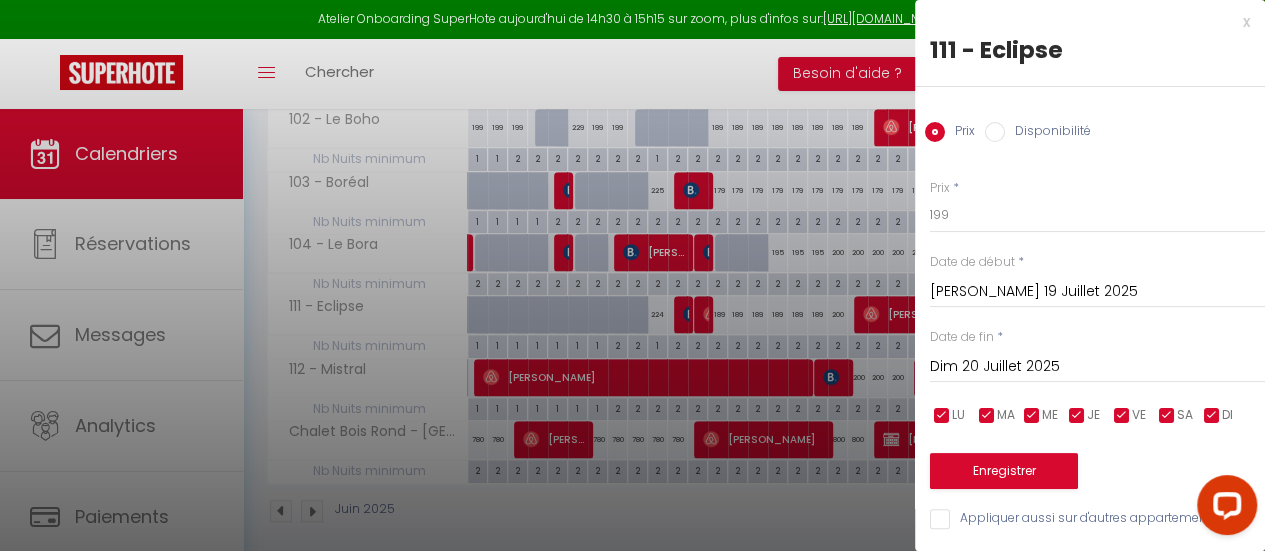 click on "Dim 20 Juillet 2025" at bounding box center (1097, 367) 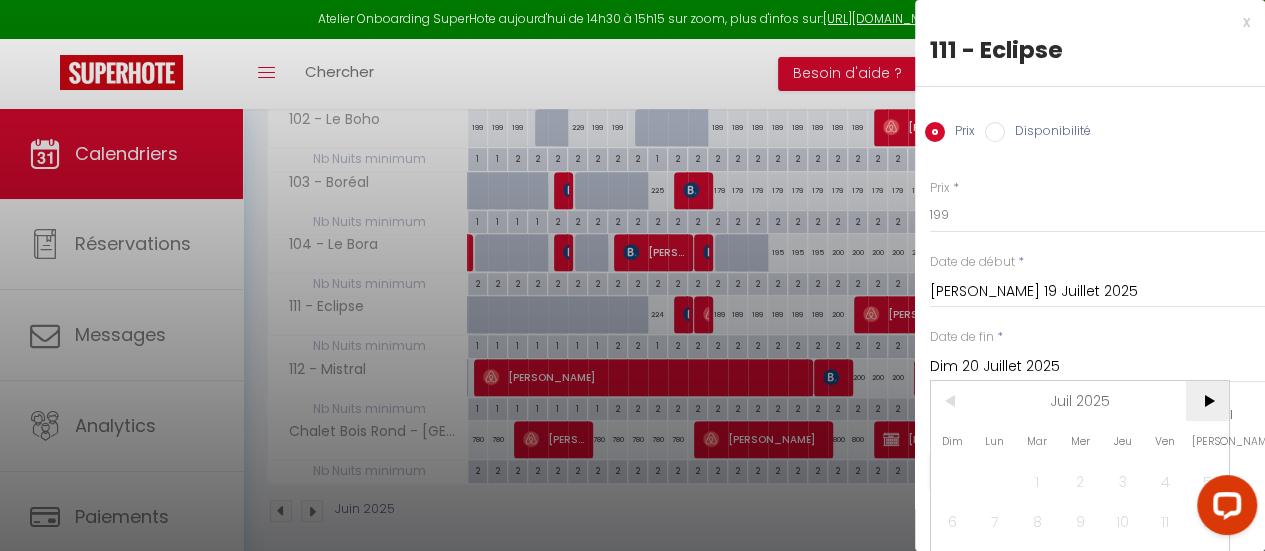 click on ">" at bounding box center [1207, 401] 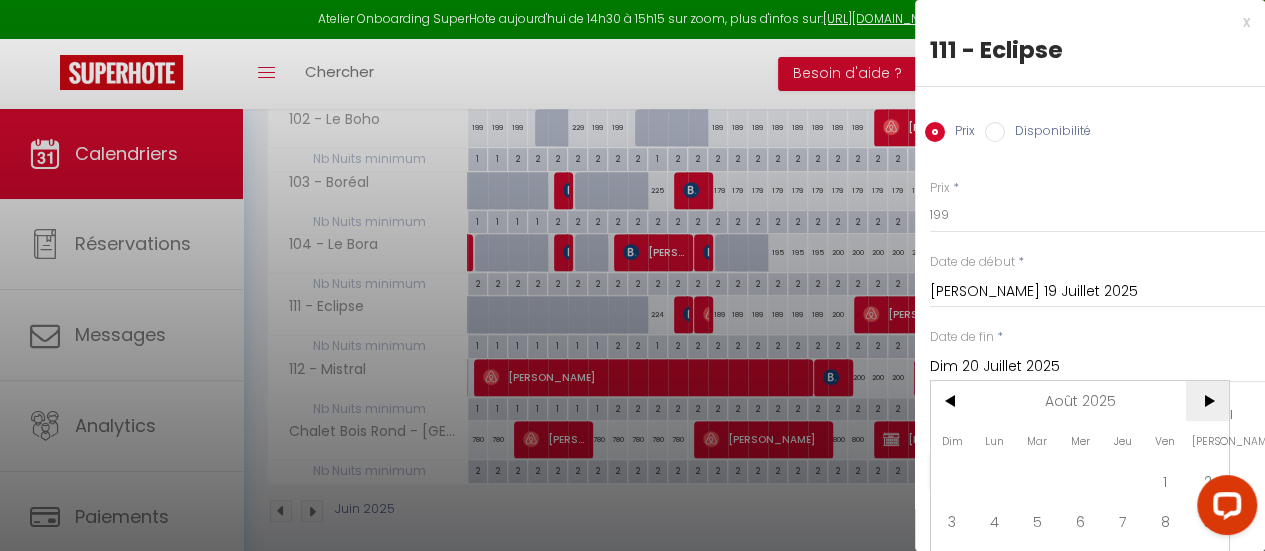 click on ">" at bounding box center (1207, 401) 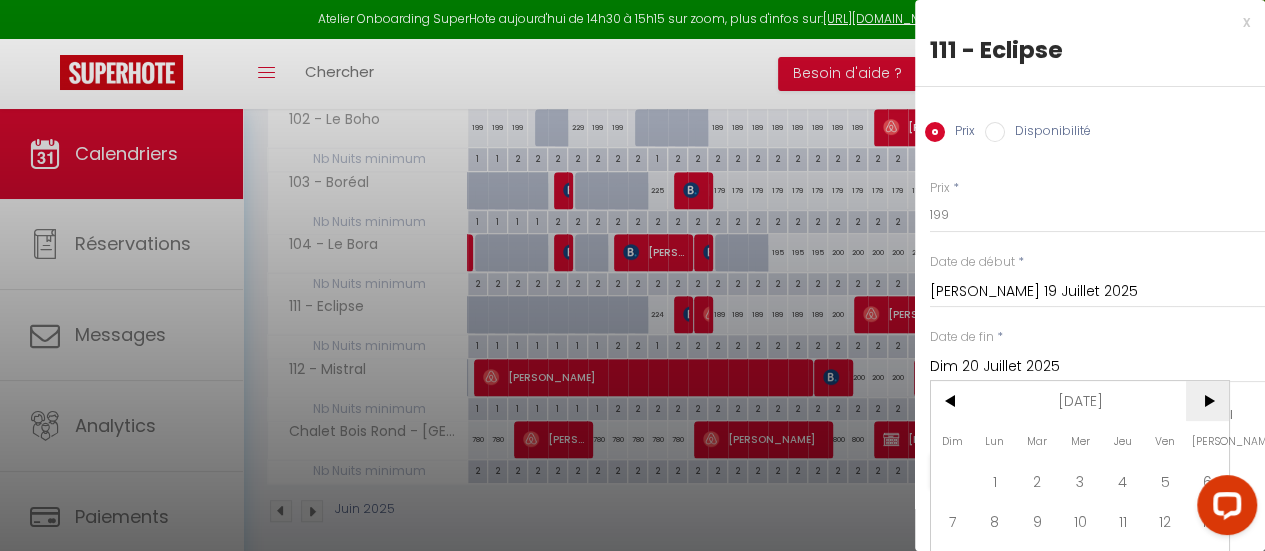 click on ">" at bounding box center (1207, 401) 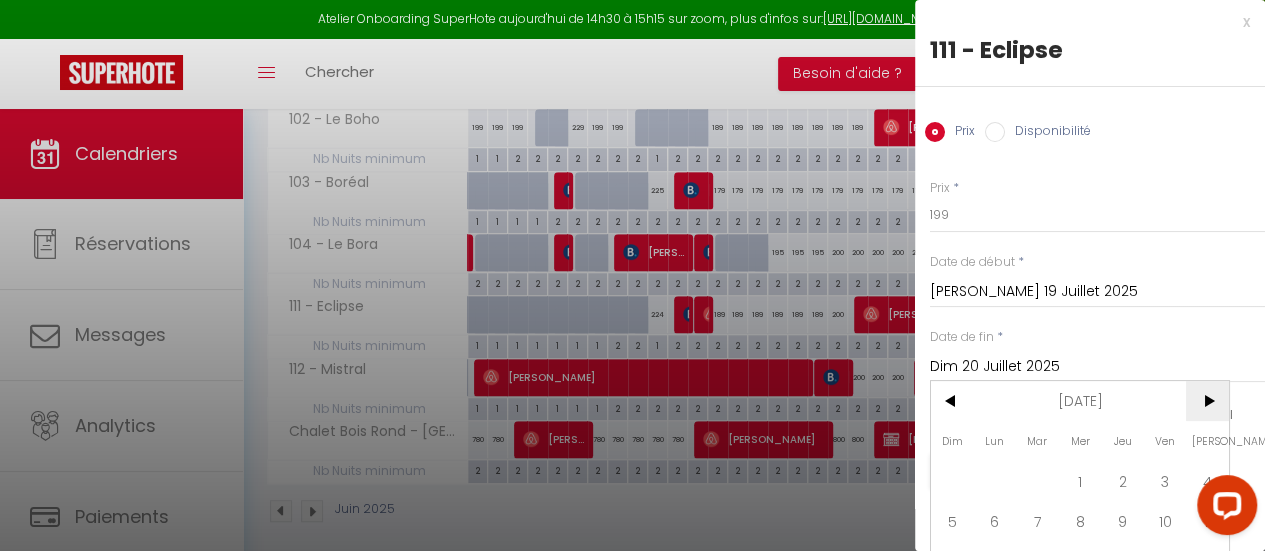 click on ">" at bounding box center (1207, 401) 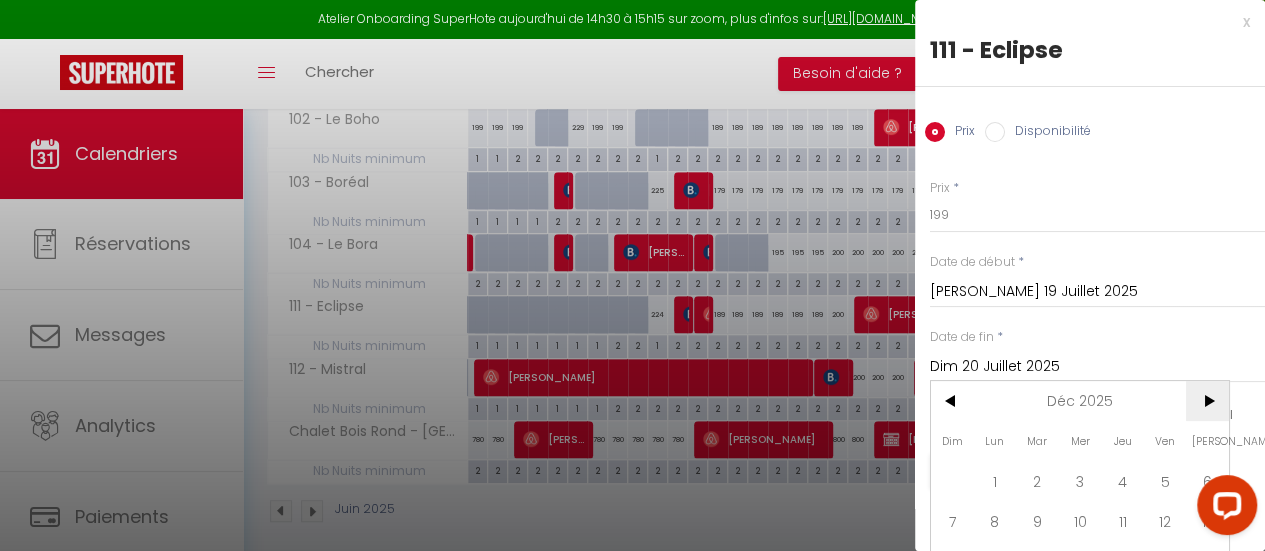 click on ">" at bounding box center (1207, 401) 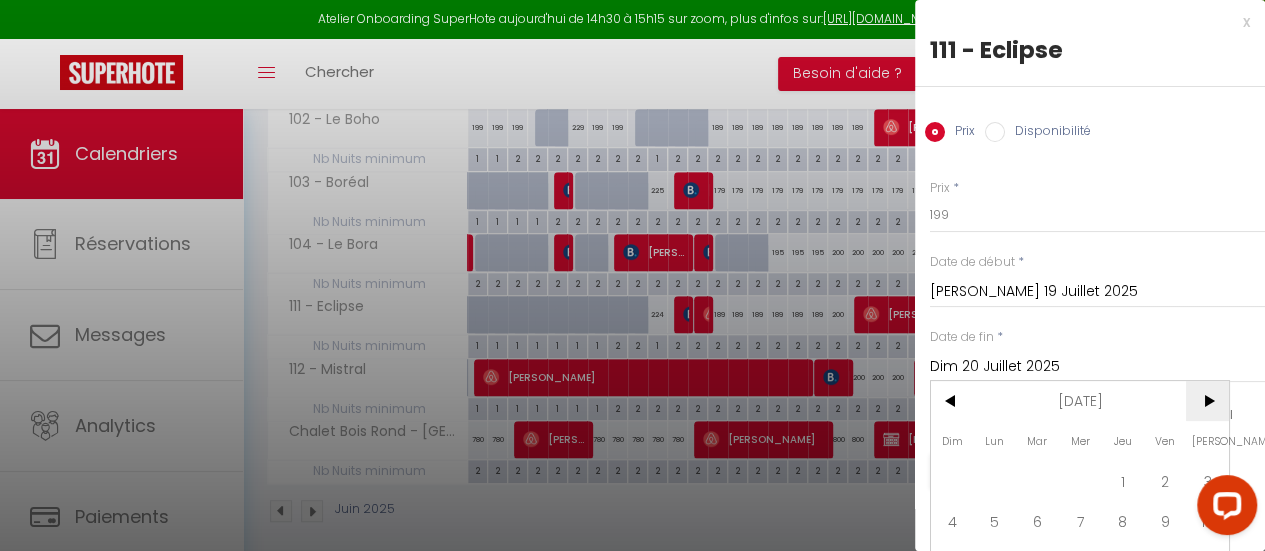 click on ">" at bounding box center (1207, 401) 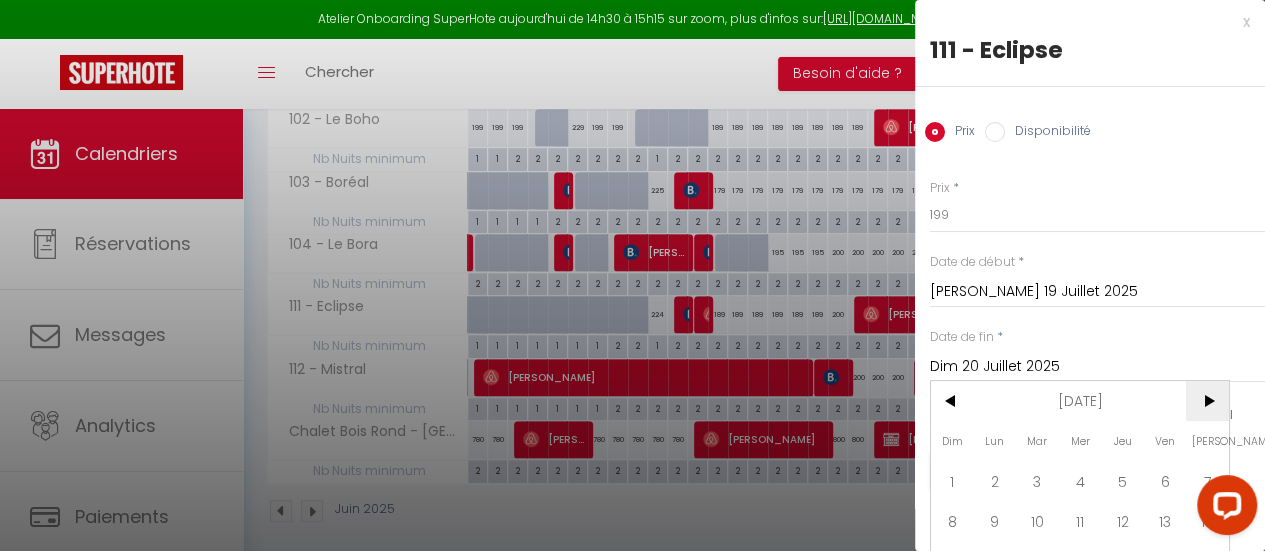 click on ">" at bounding box center [1207, 401] 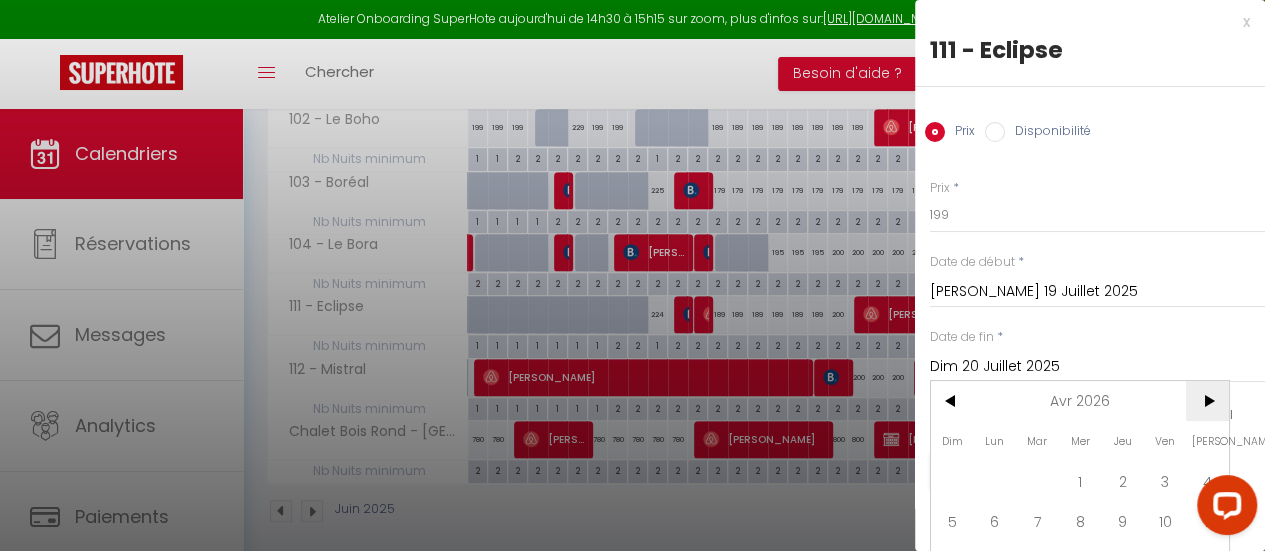 click on ">" at bounding box center (1207, 401) 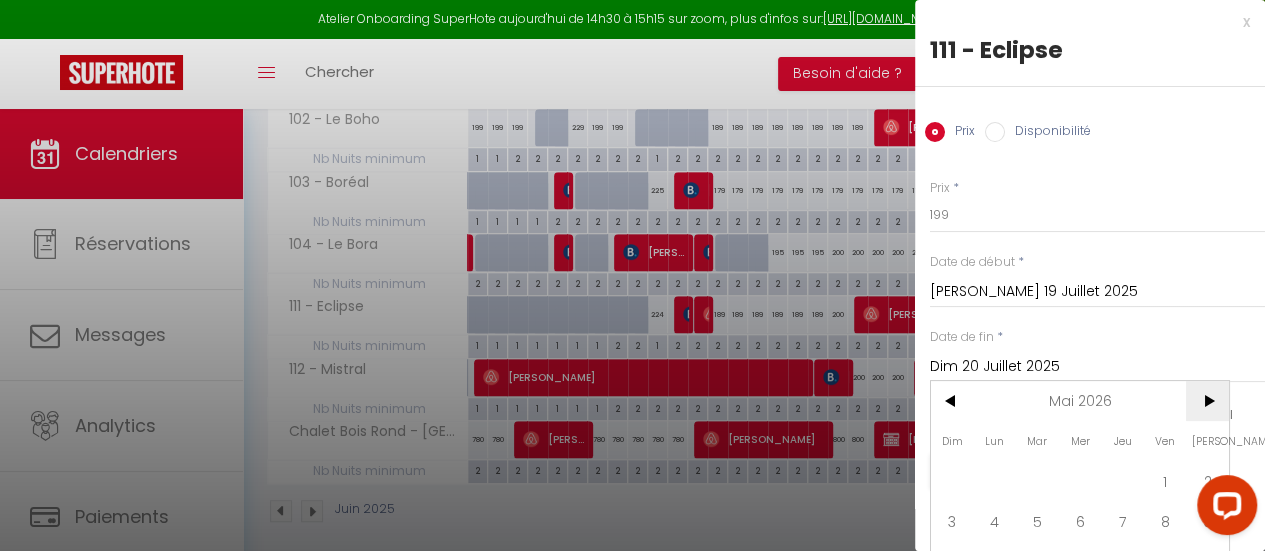 click on ">" at bounding box center (1207, 401) 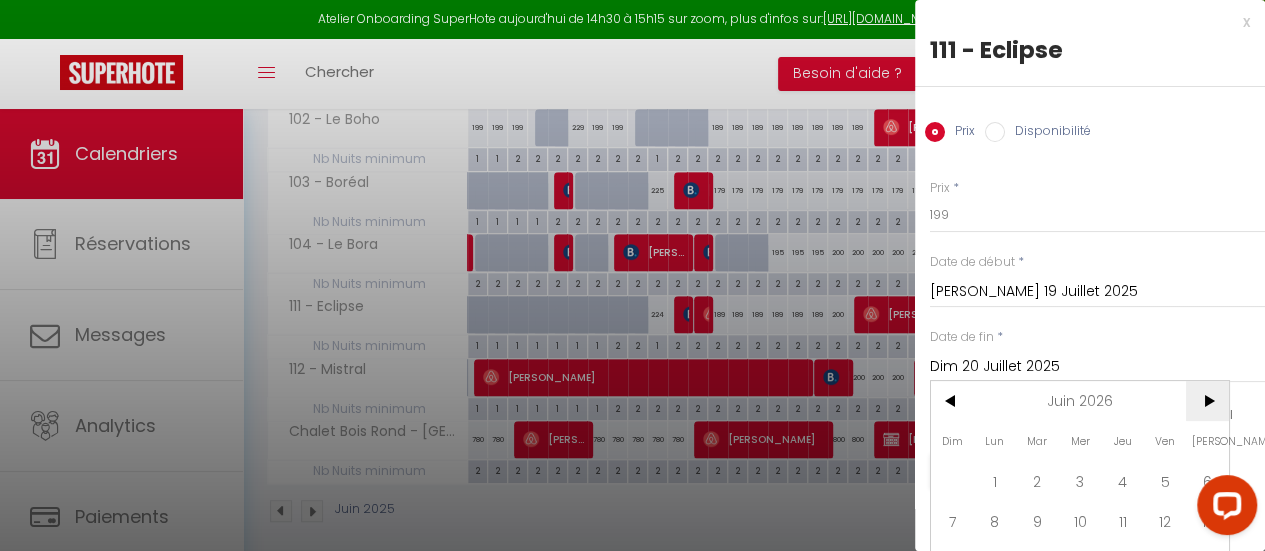 click on ">" at bounding box center (1207, 401) 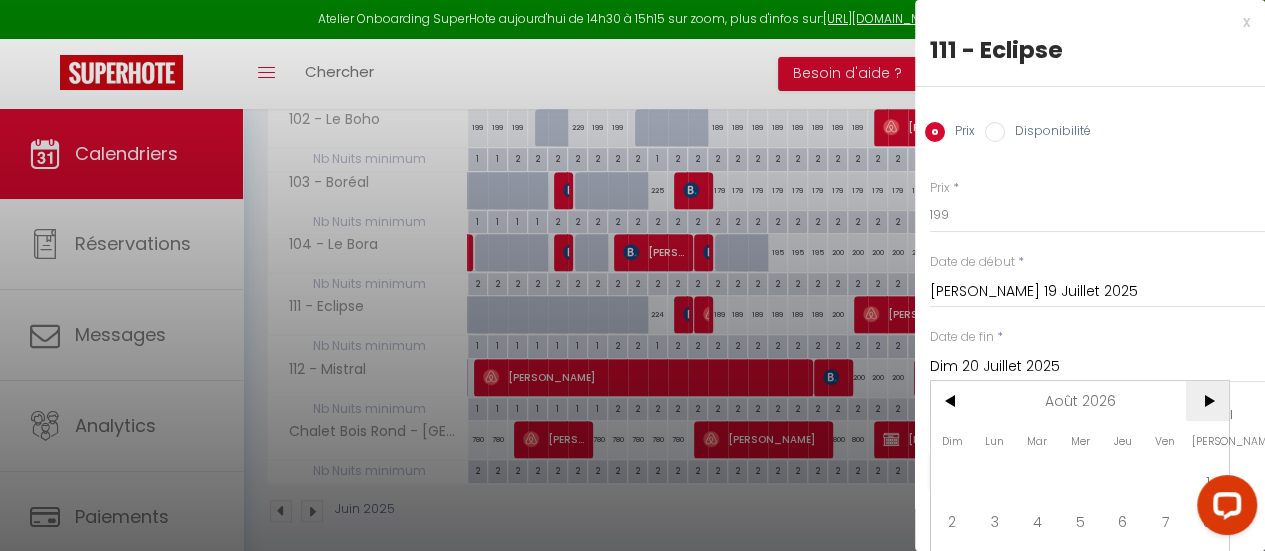 click on ">" at bounding box center [1207, 401] 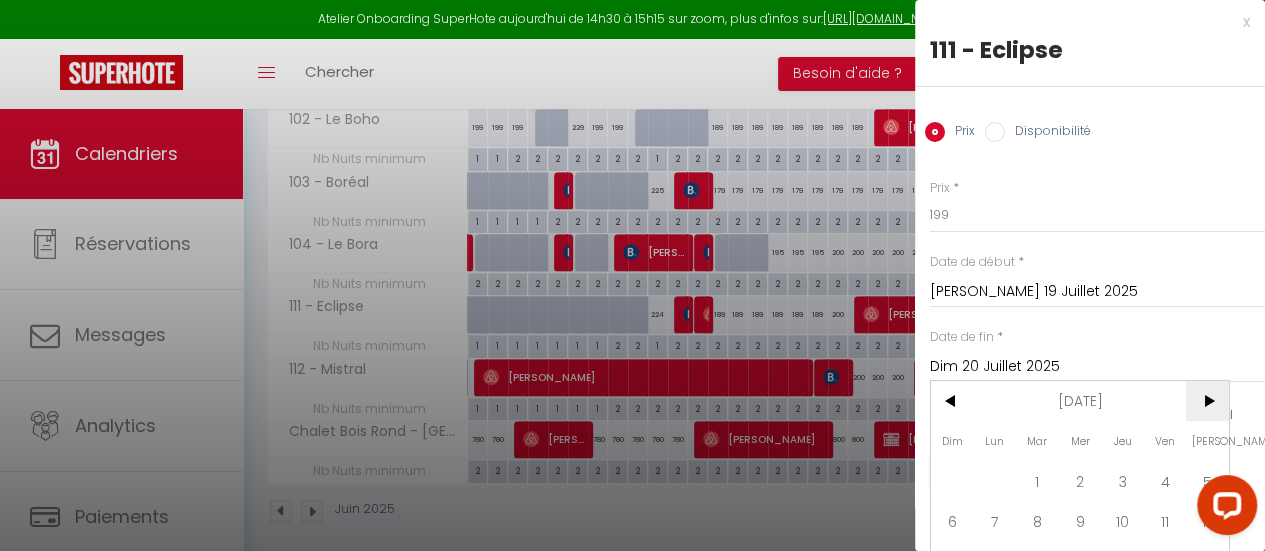 click on ">" at bounding box center (1207, 401) 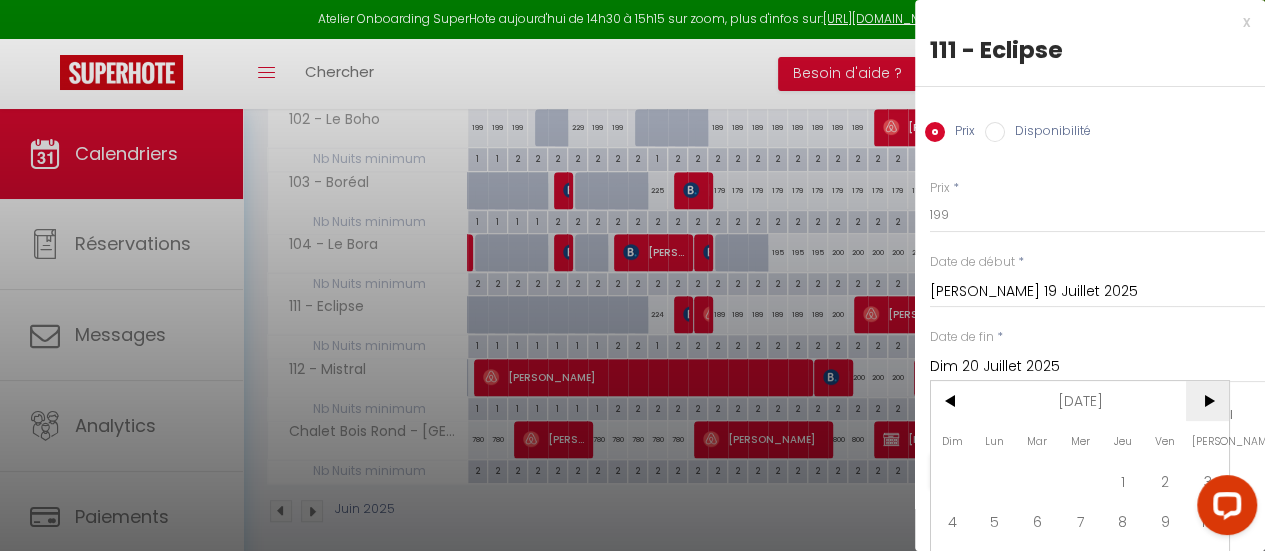 click on ">" at bounding box center [1207, 401] 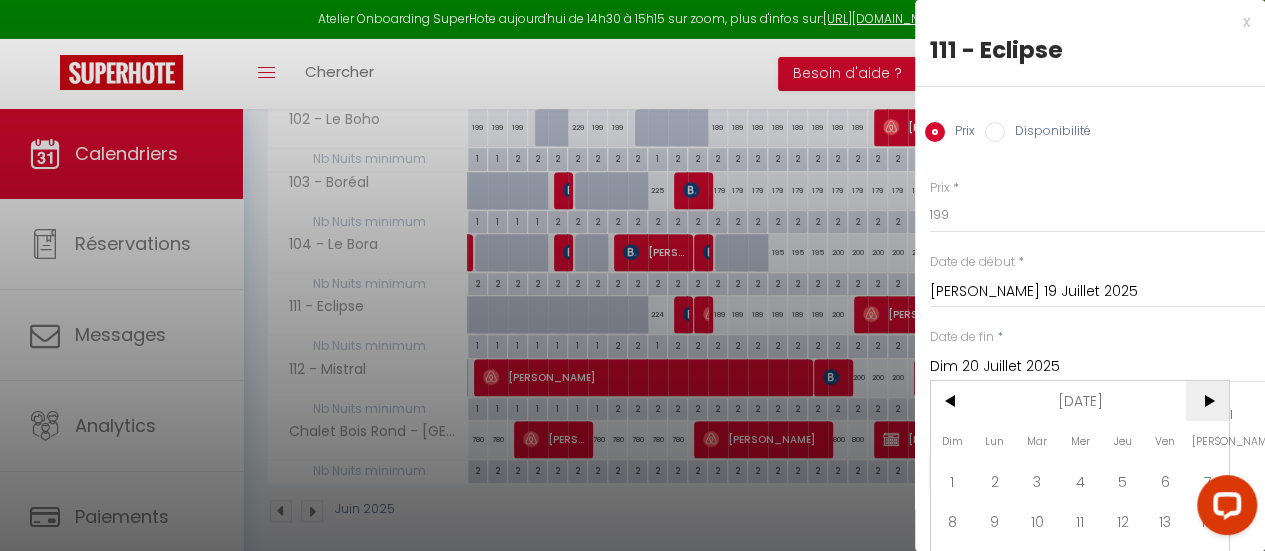 click on ">" at bounding box center (1207, 401) 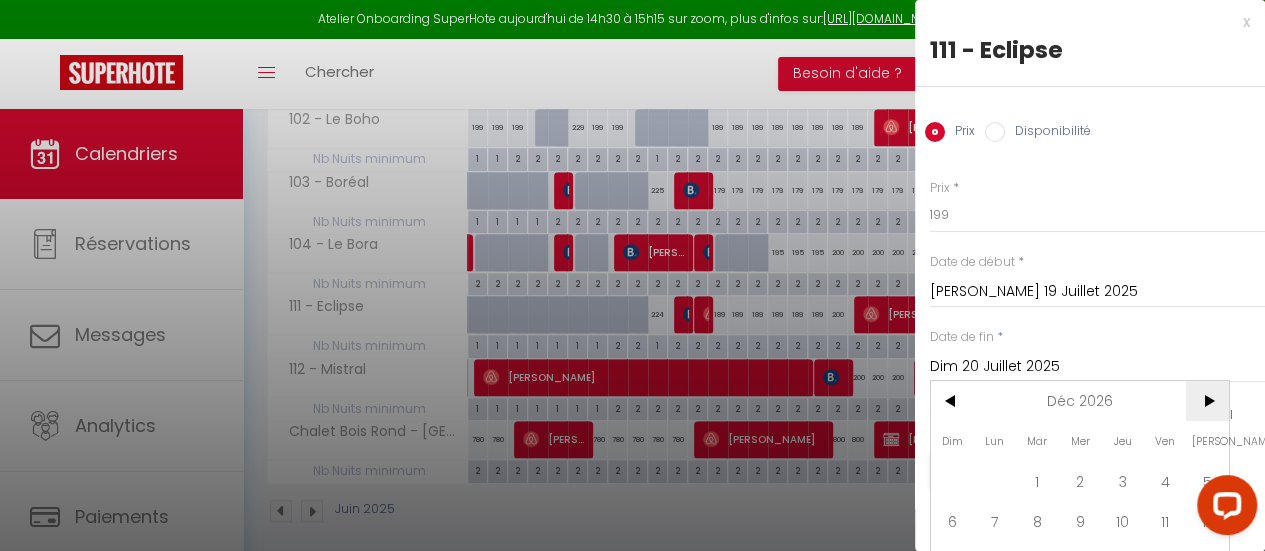 click on ">" at bounding box center (1207, 401) 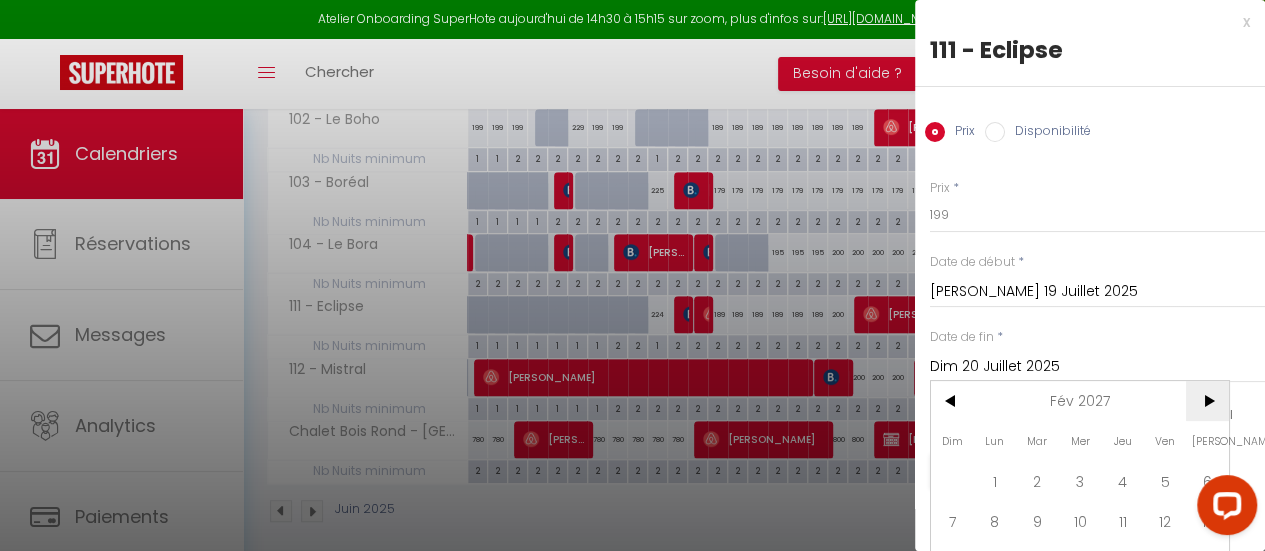 click on ">" at bounding box center [1207, 401] 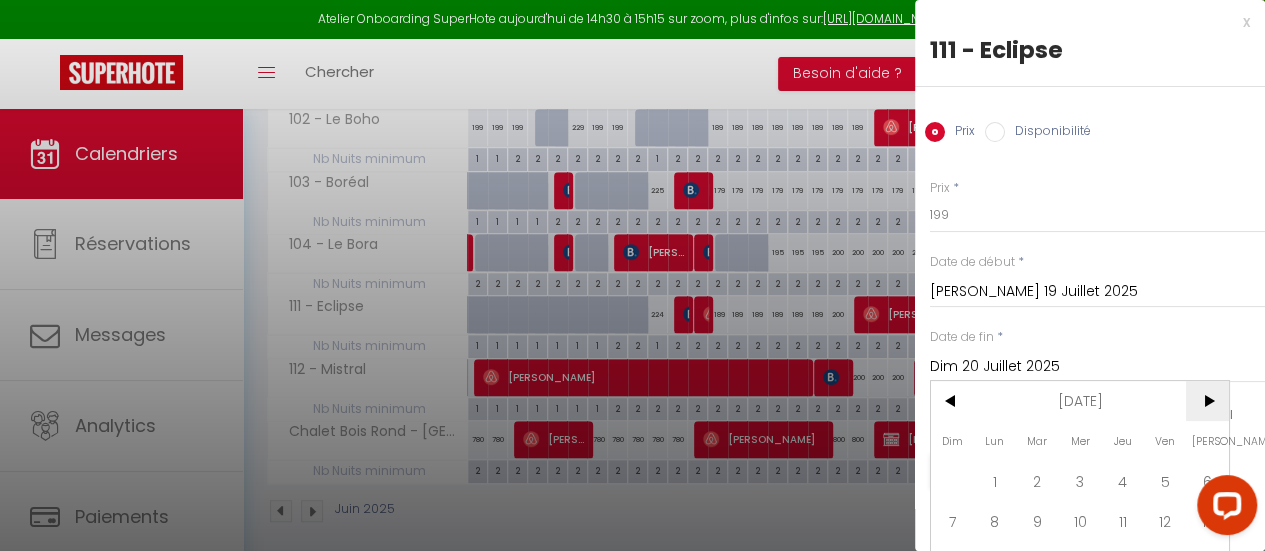 click on ">" at bounding box center [1207, 401] 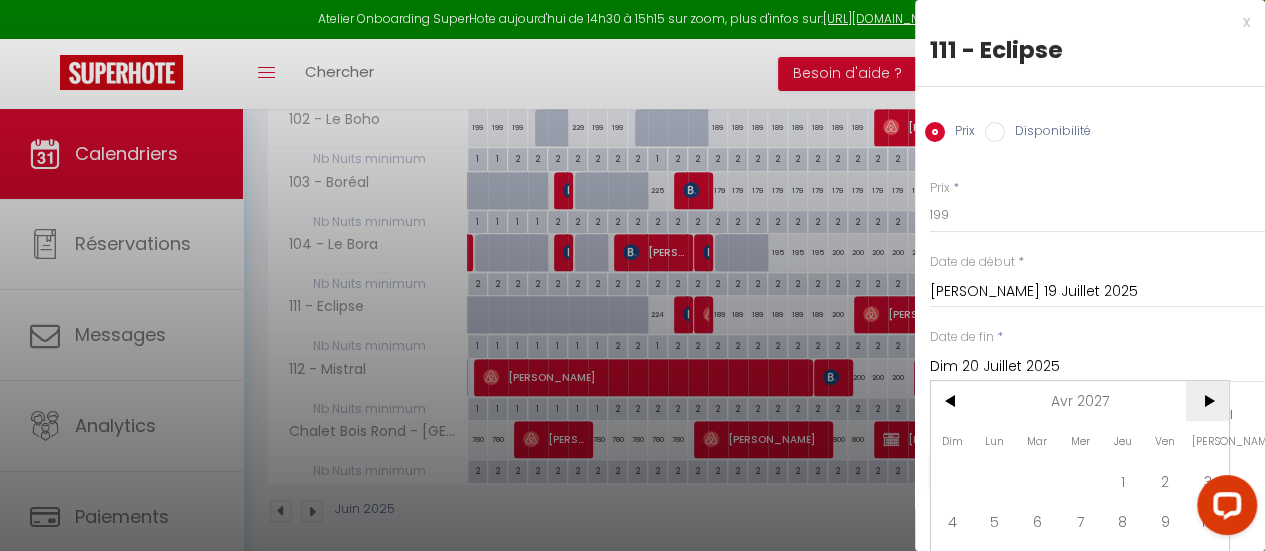 click on ">" at bounding box center (1207, 401) 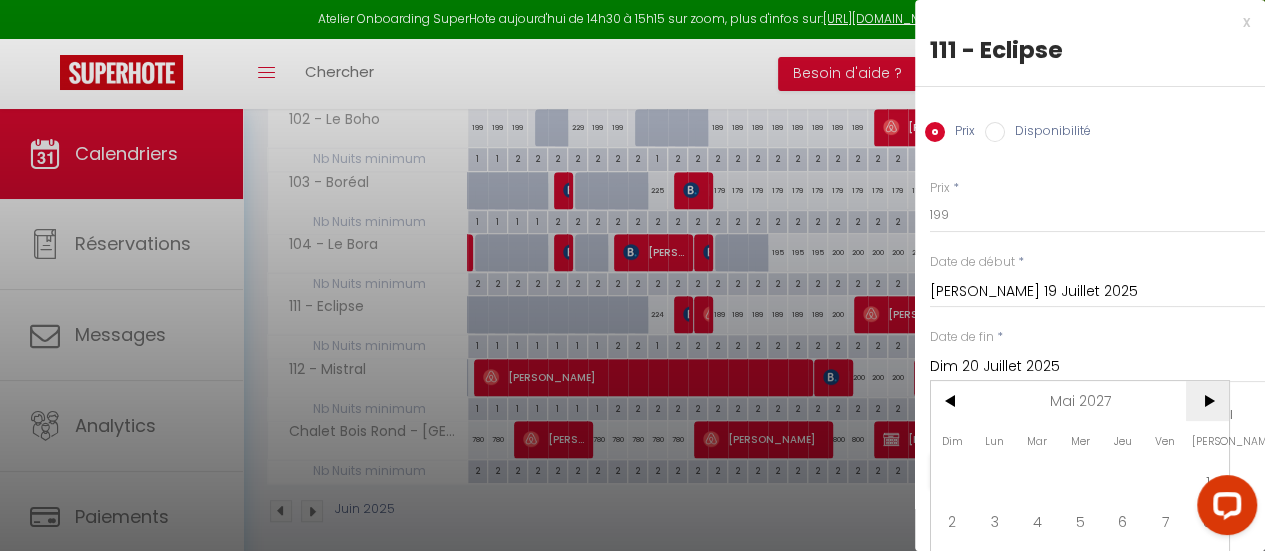 click on ">" at bounding box center (1207, 401) 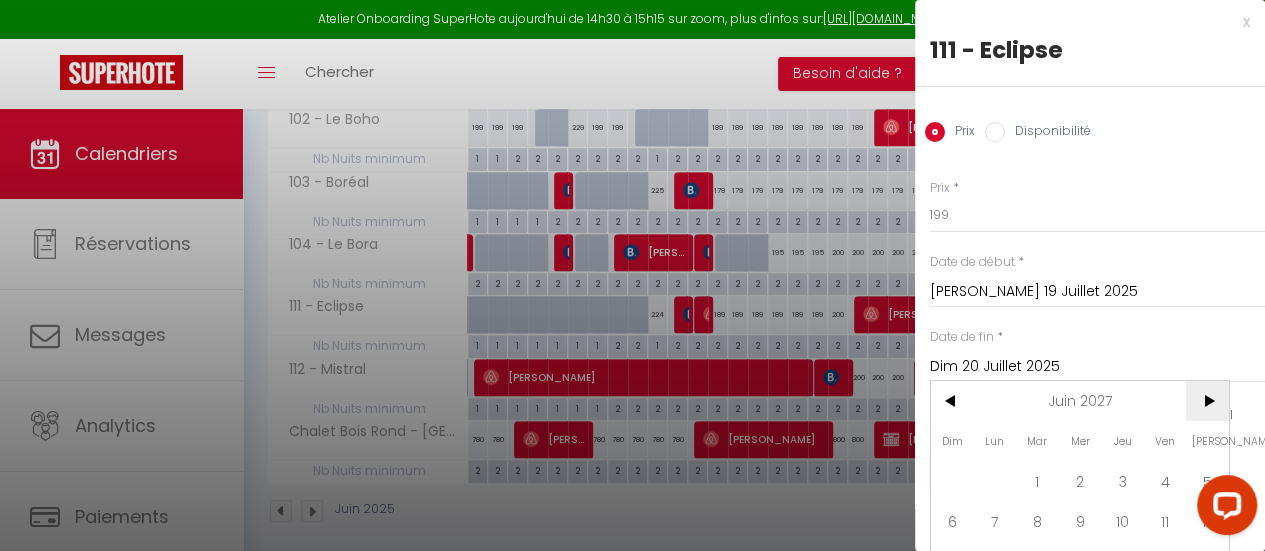 click on ">" at bounding box center [1207, 401] 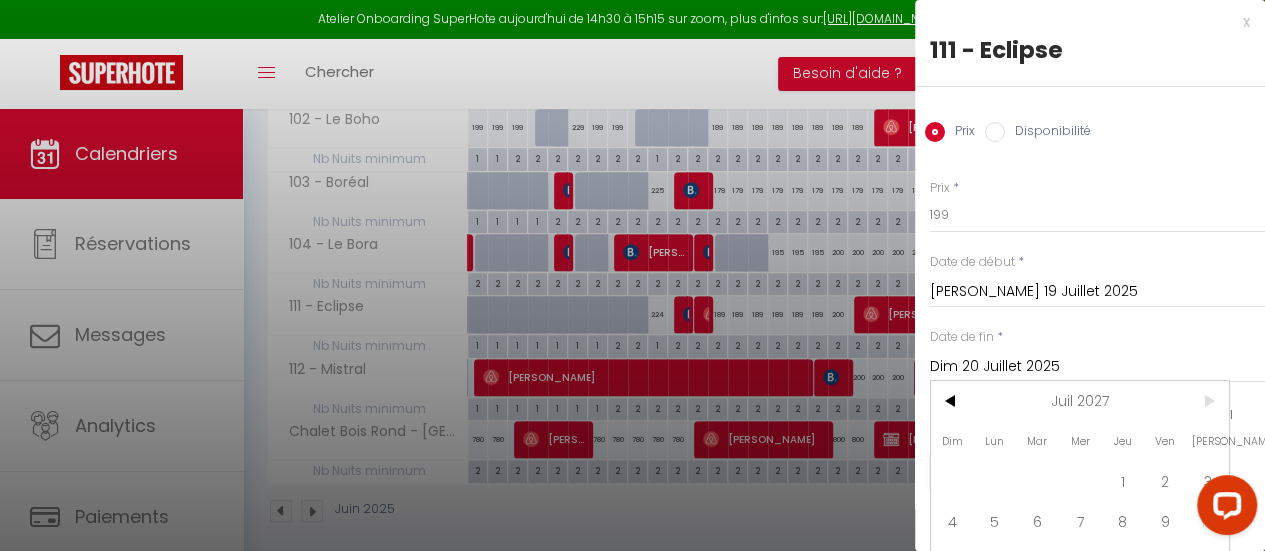 click on ">" at bounding box center [1207, 401] 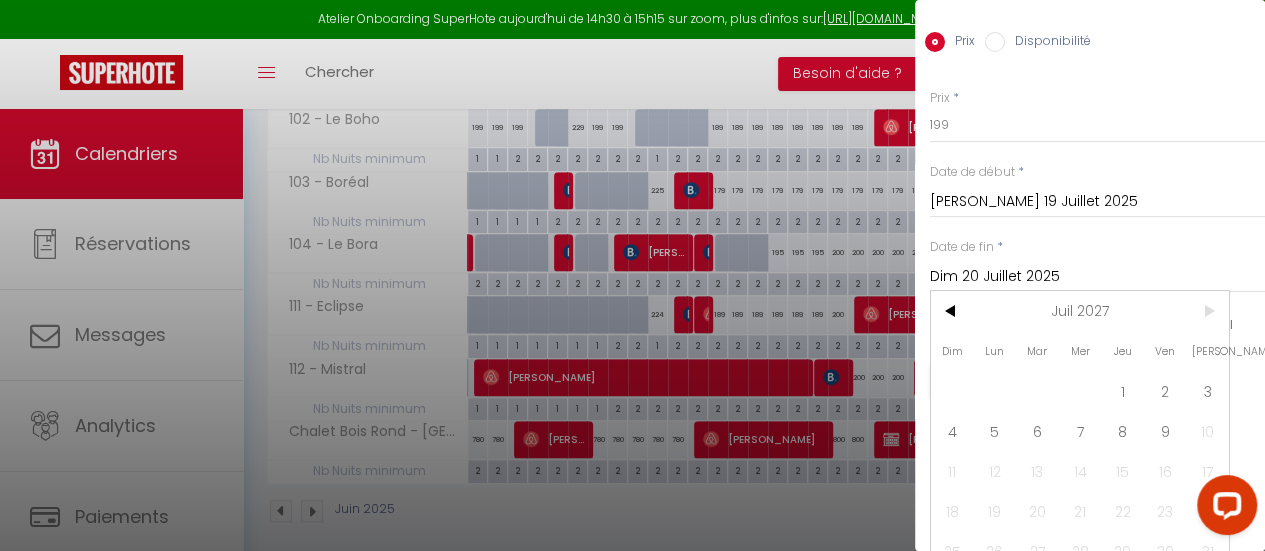 scroll, scrollTop: 124, scrollLeft: 0, axis: vertical 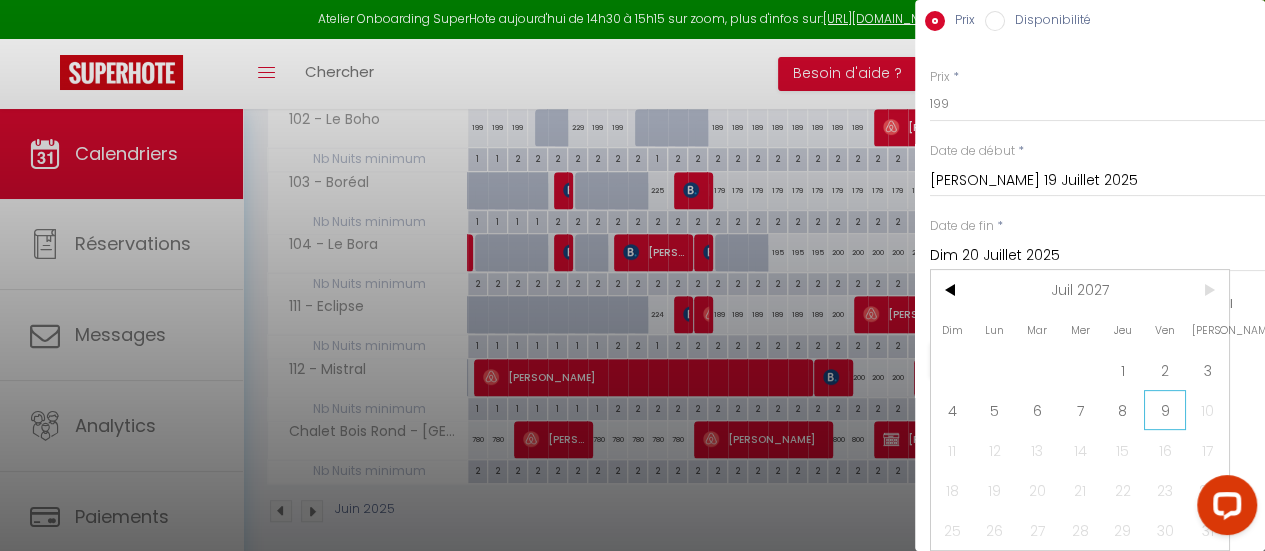 click on "9" at bounding box center [1165, 410] 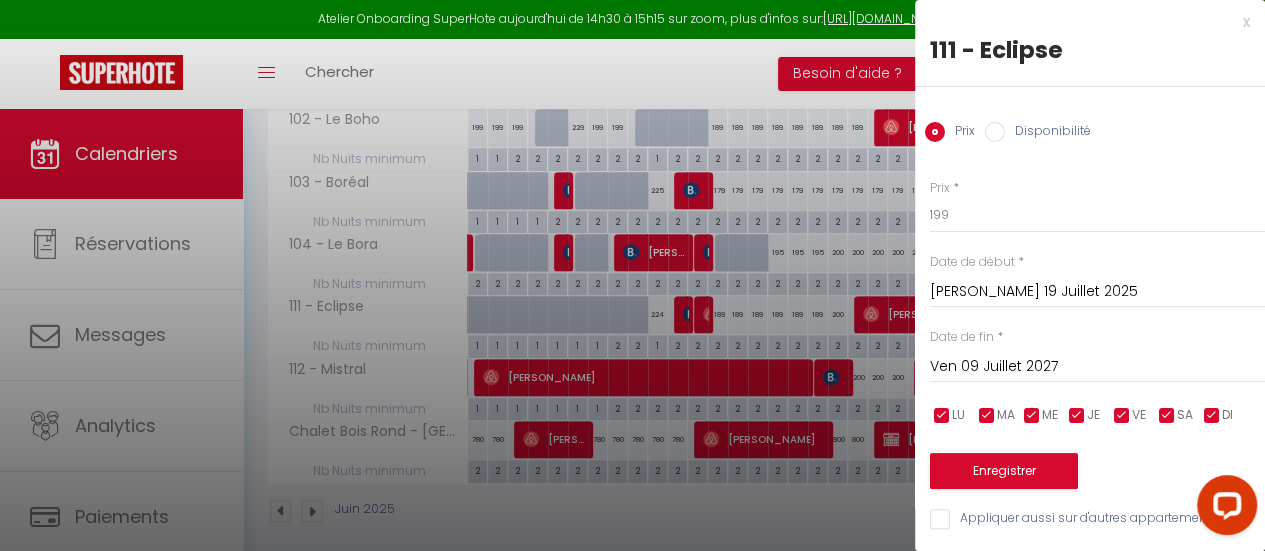 scroll, scrollTop: 14, scrollLeft: 0, axis: vertical 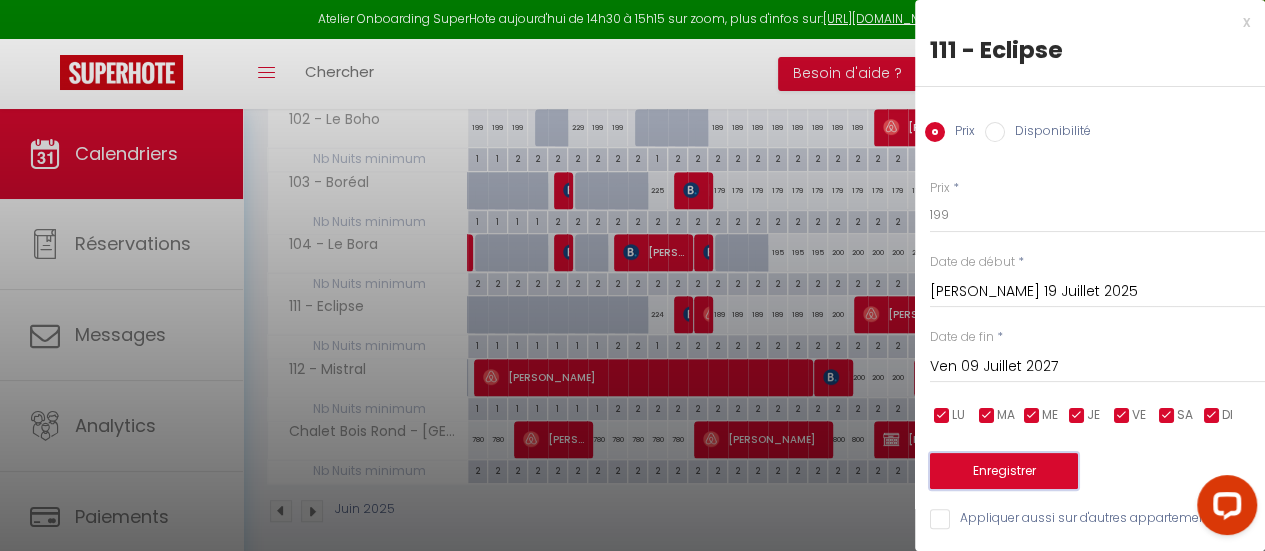 click on "Enregistrer" at bounding box center (1004, 471) 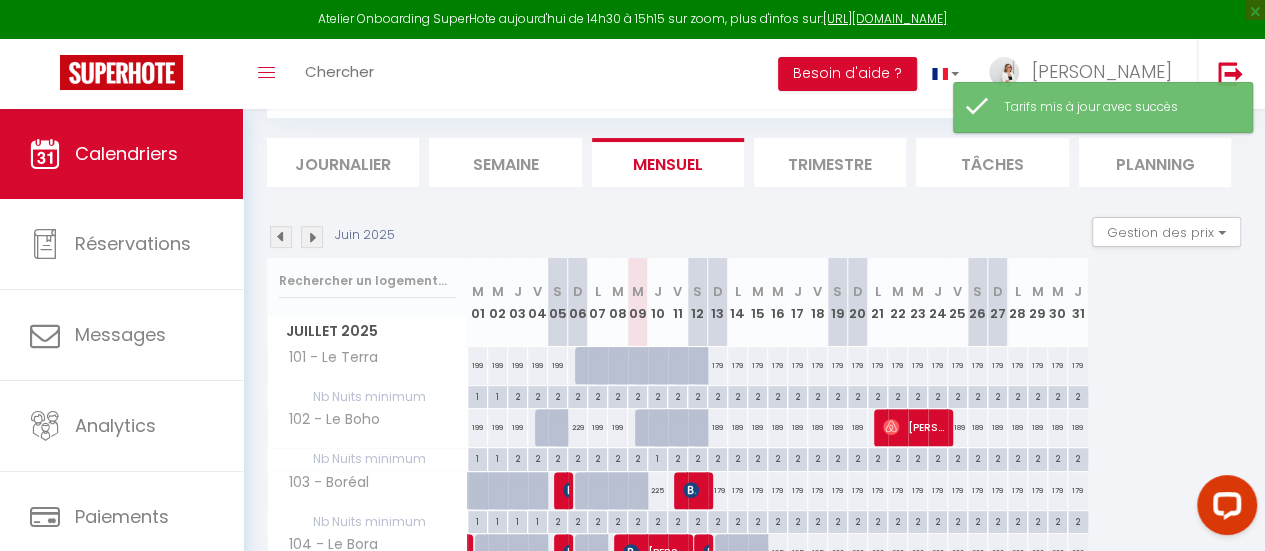 scroll, scrollTop: 409, scrollLeft: 0, axis: vertical 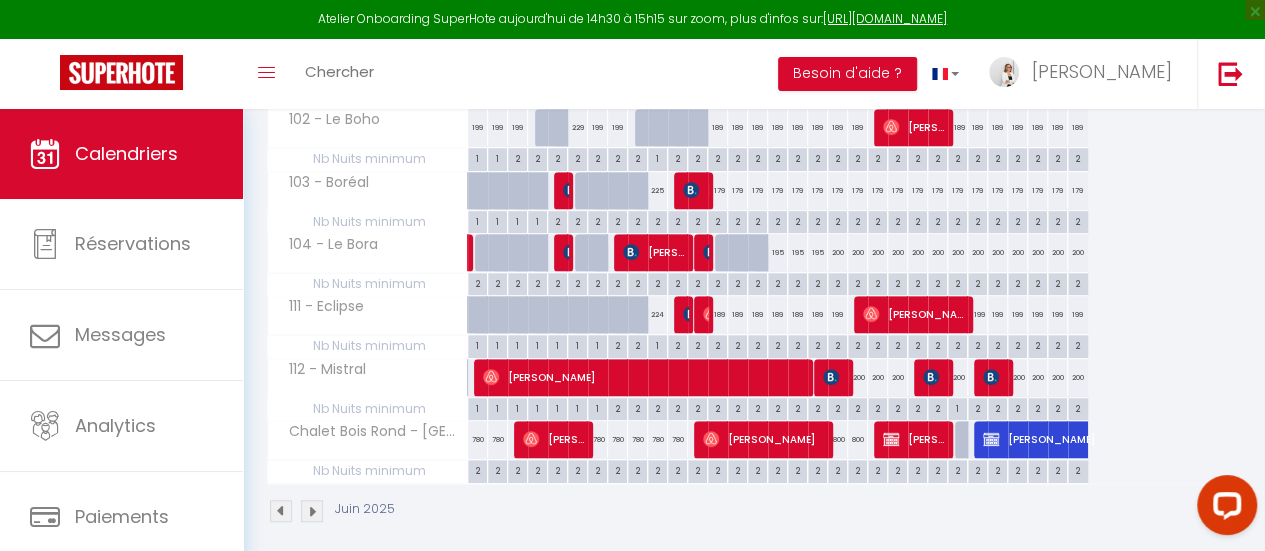 click on "200" at bounding box center (858, 377) 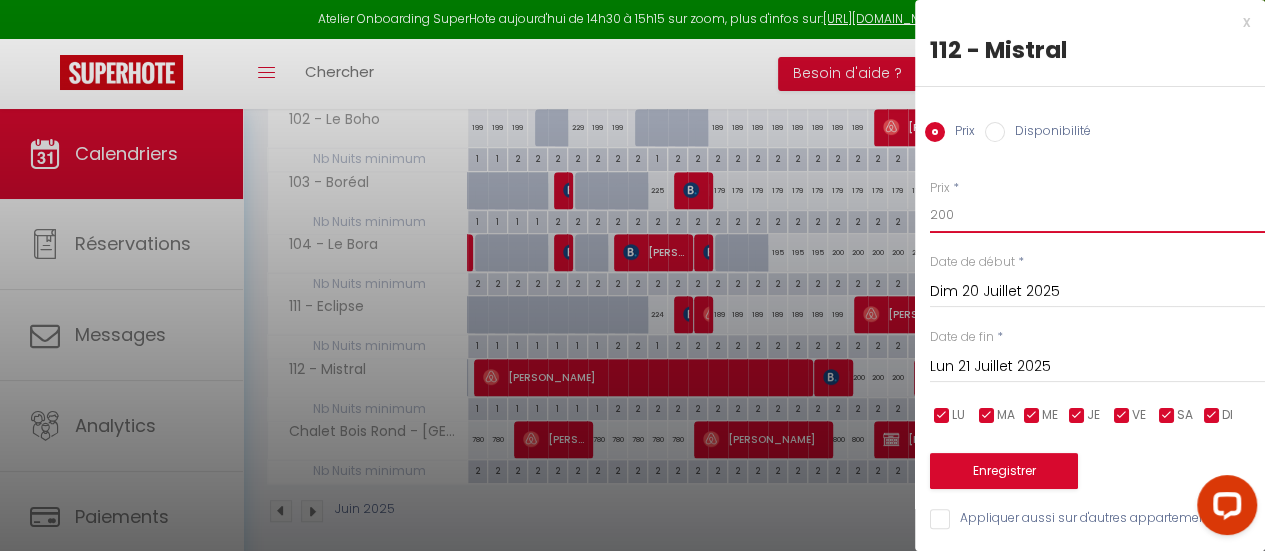 drag, startPoint x: 958, startPoint y: 218, endPoint x: 904, endPoint y: 215, distance: 54.08327 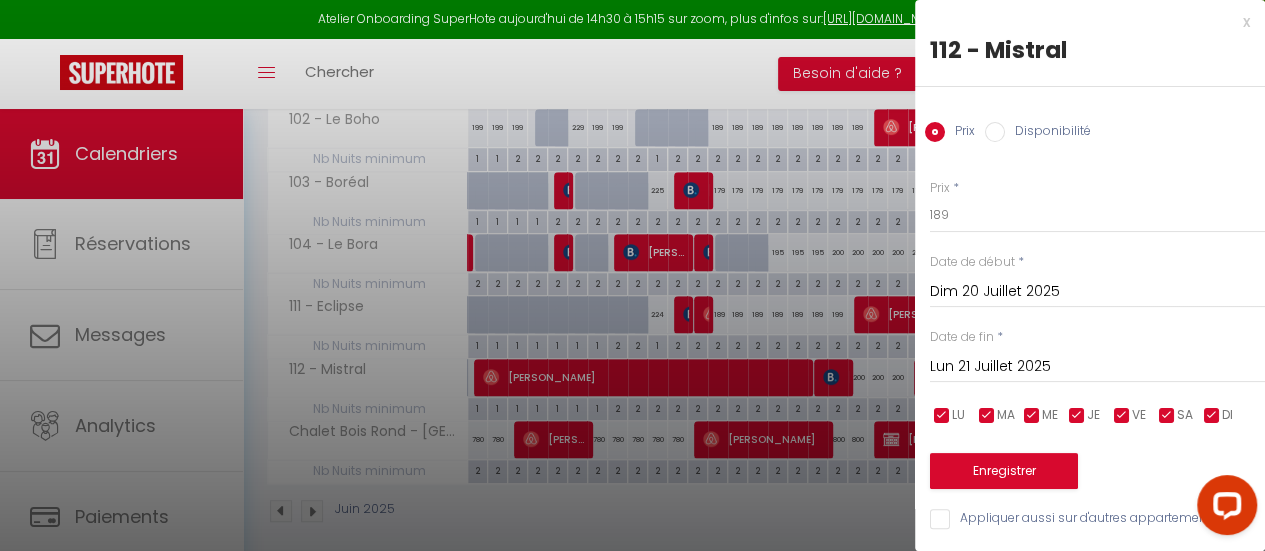 click on "Lun 21 Juillet 2025" at bounding box center [1097, 367] 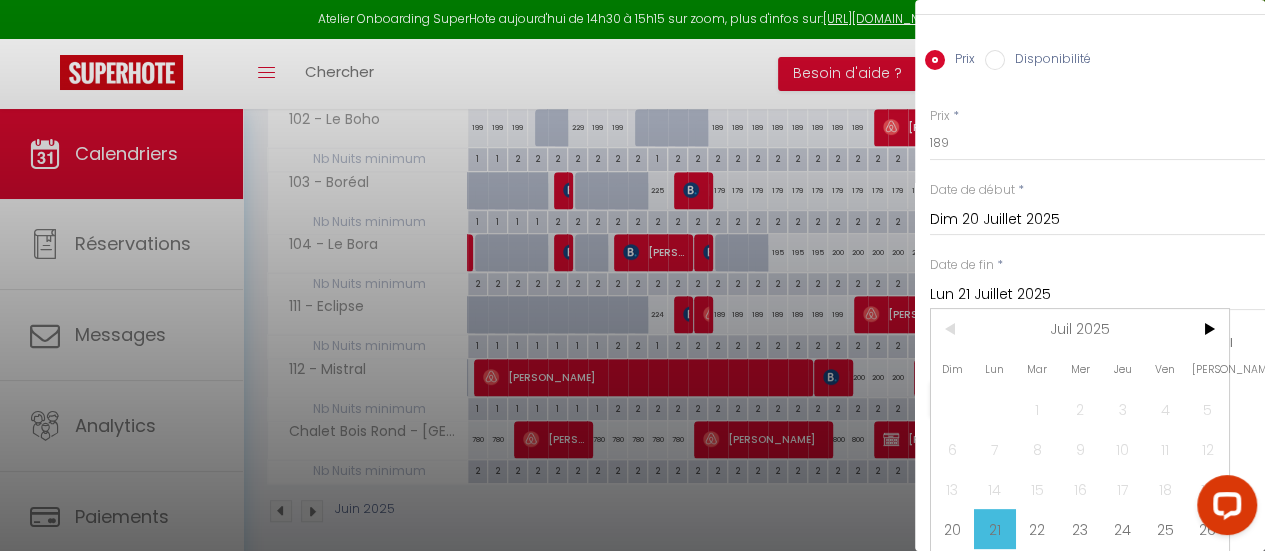 scroll, scrollTop: 100, scrollLeft: 0, axis: vertical 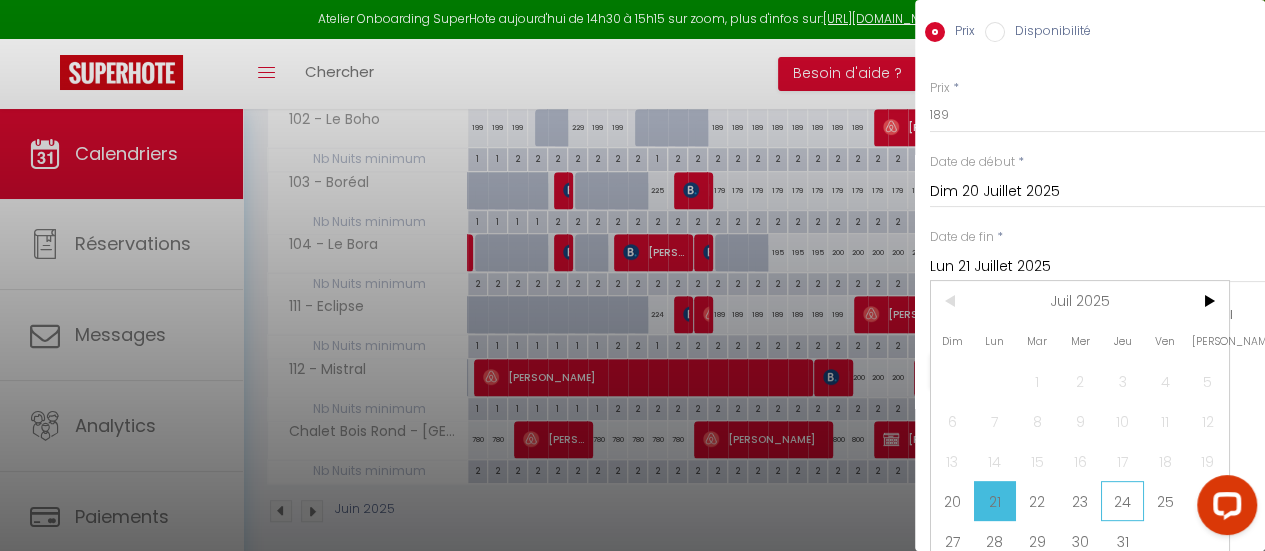 click on "24" at bounding box center [1122, 501] 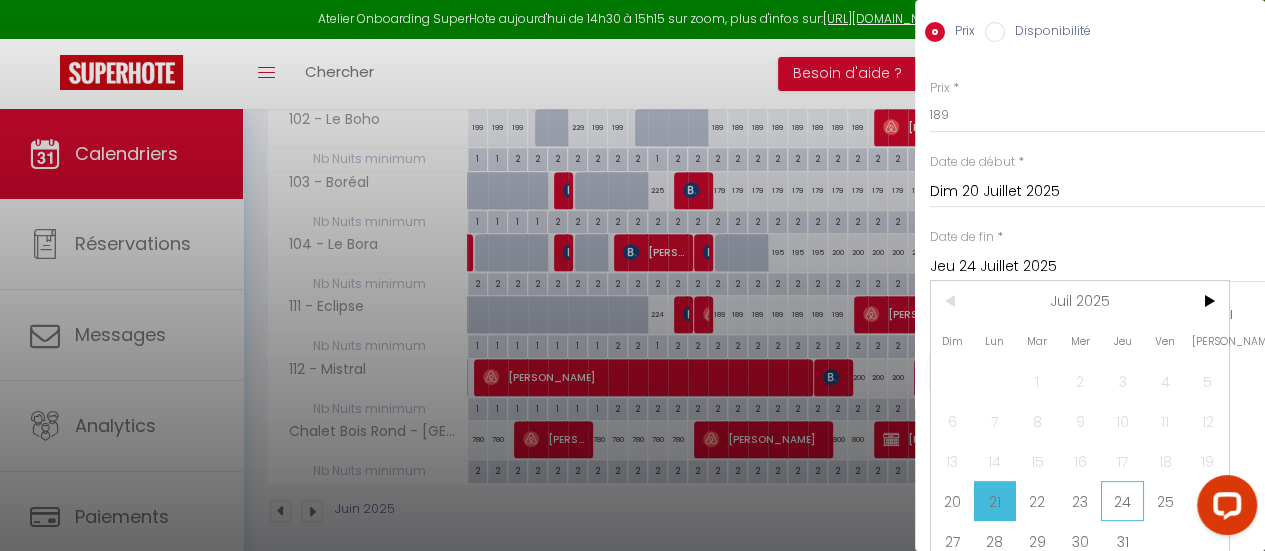 scroll, scrollTop: 14, scrollLeft: 0, axis: vertical 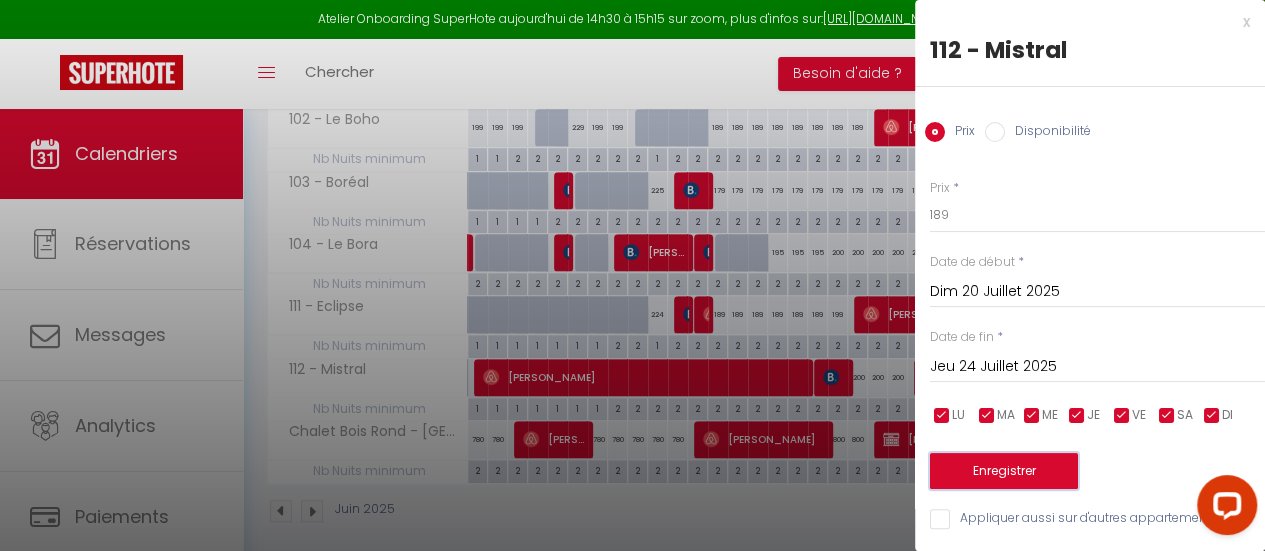 click on "Enregistrer" at bounding box center (1004, 471) 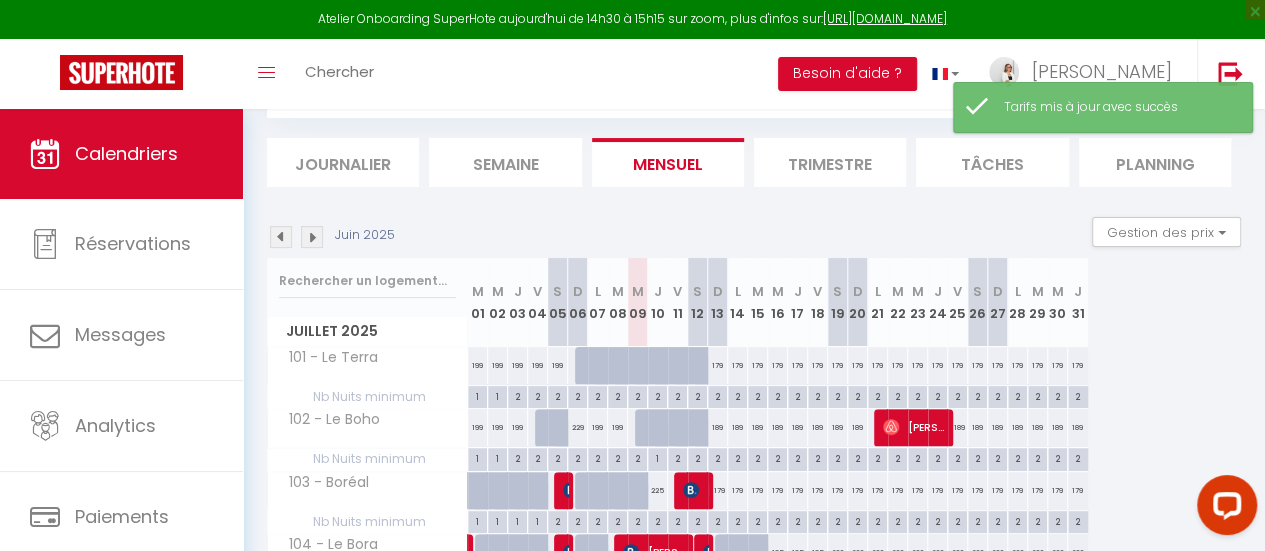 scroll, scrollTop: 409, scrollLeft: 0, axis: vertical 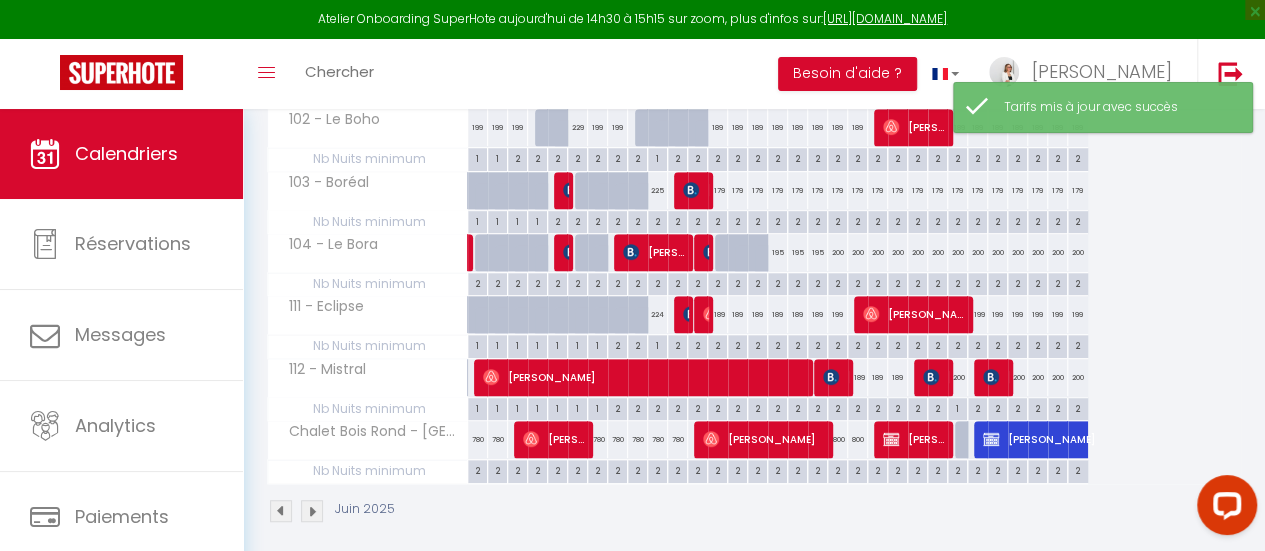 click on "200" at bounding box center [958, 377] 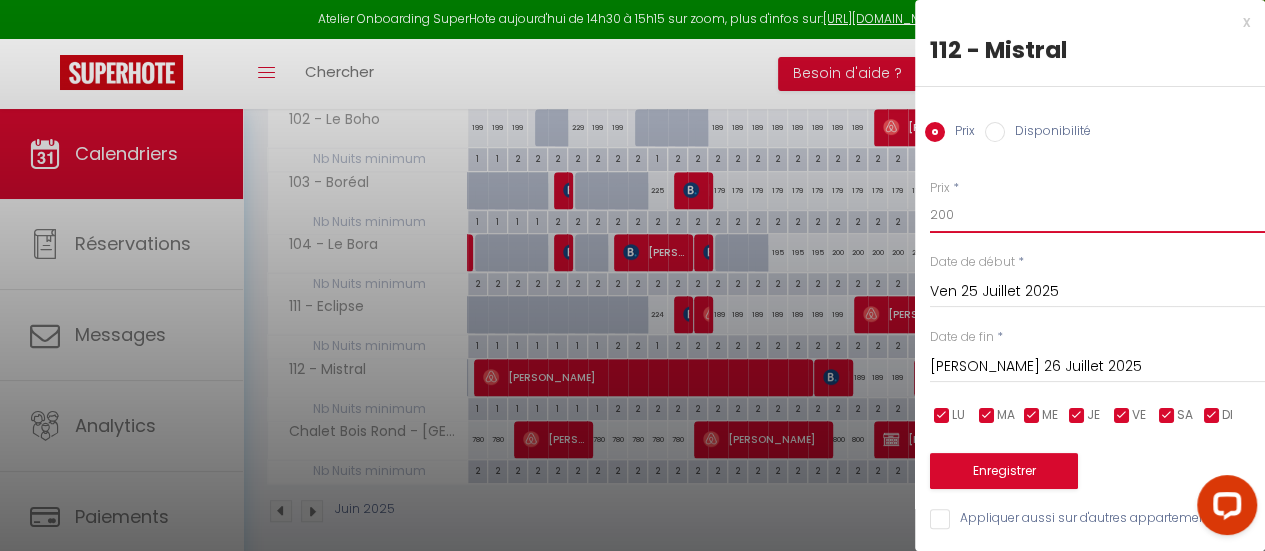 drag, startPoint x: 953, startPoint y: 213, endPoint x: 912, endPoint y: 214, distance: 41.01219 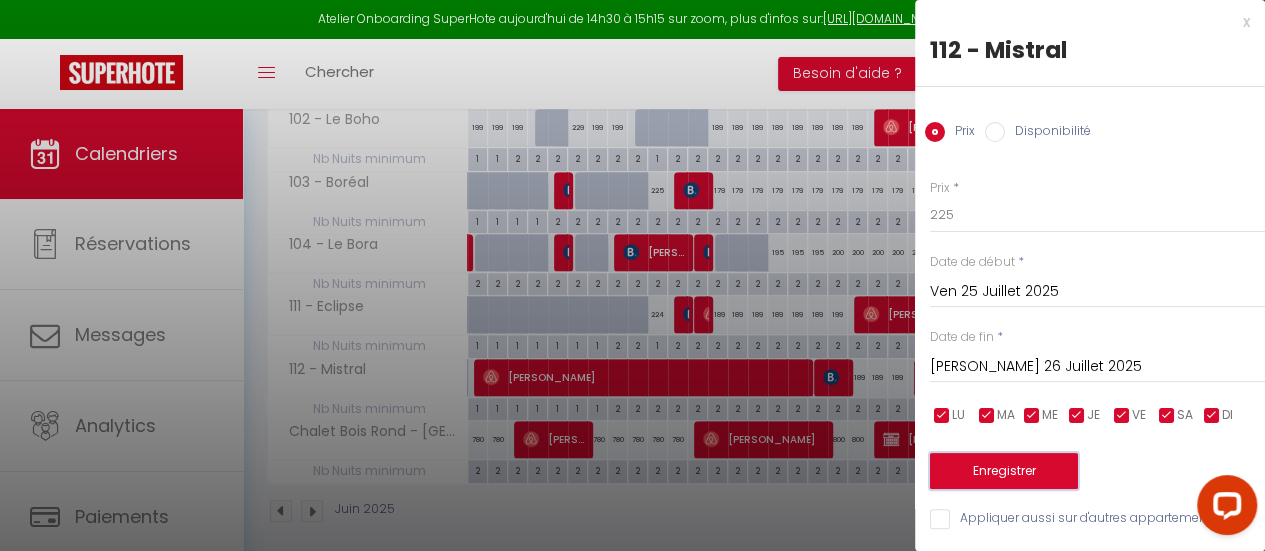 click on "Enregistrer" at bounding box center (1004, 471) 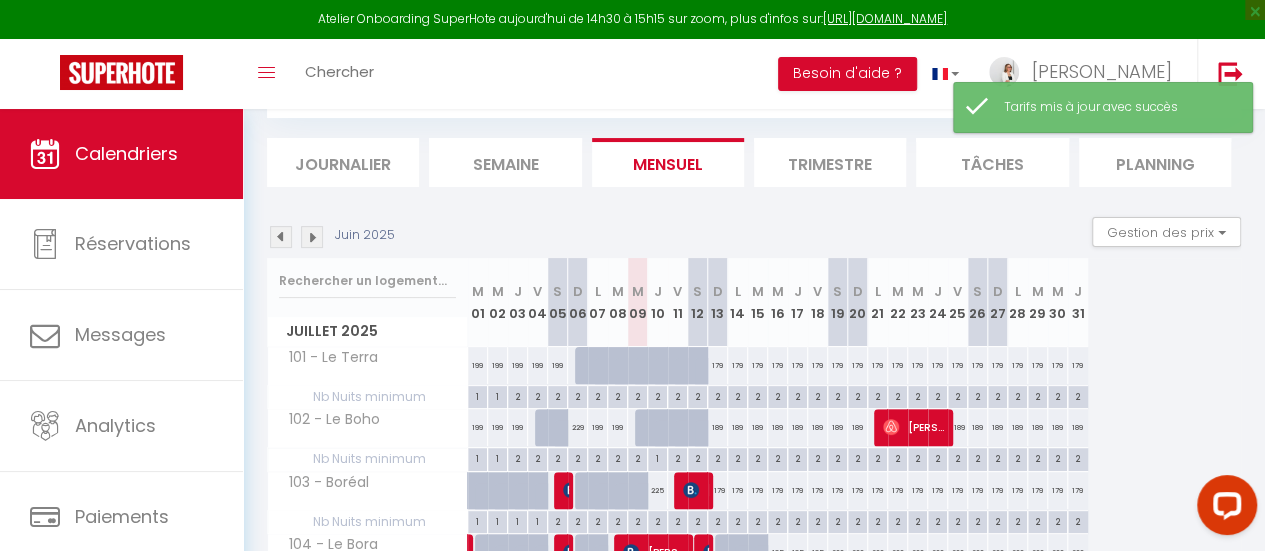 scroll, scrollTop: 409, scrollLeft: 0, axis: vertical 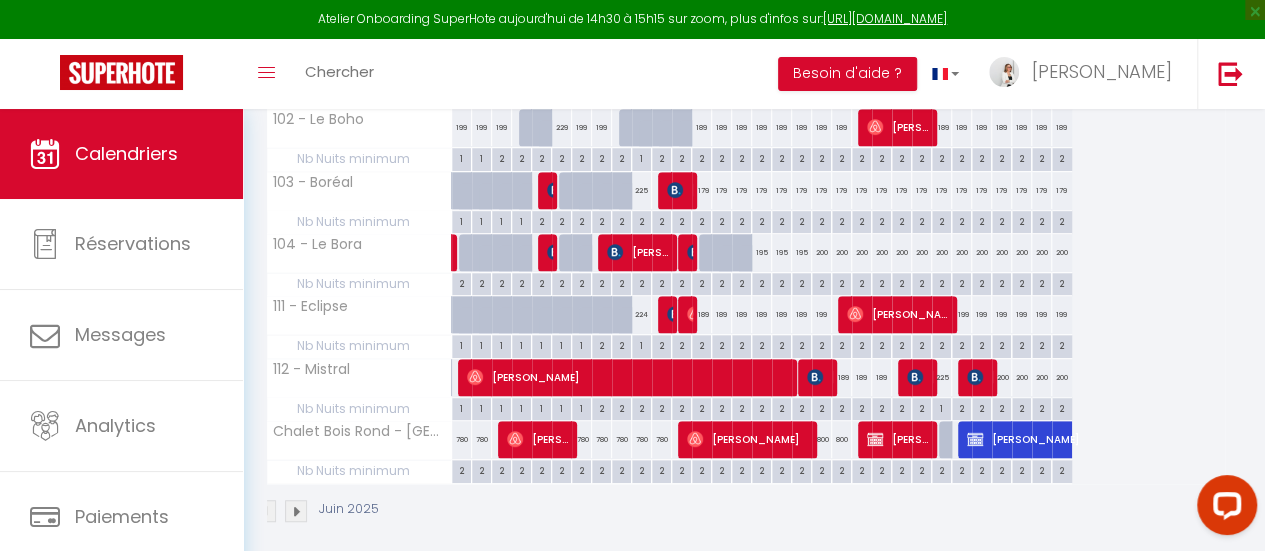 click on "200" at bounding box center (1002, 377) 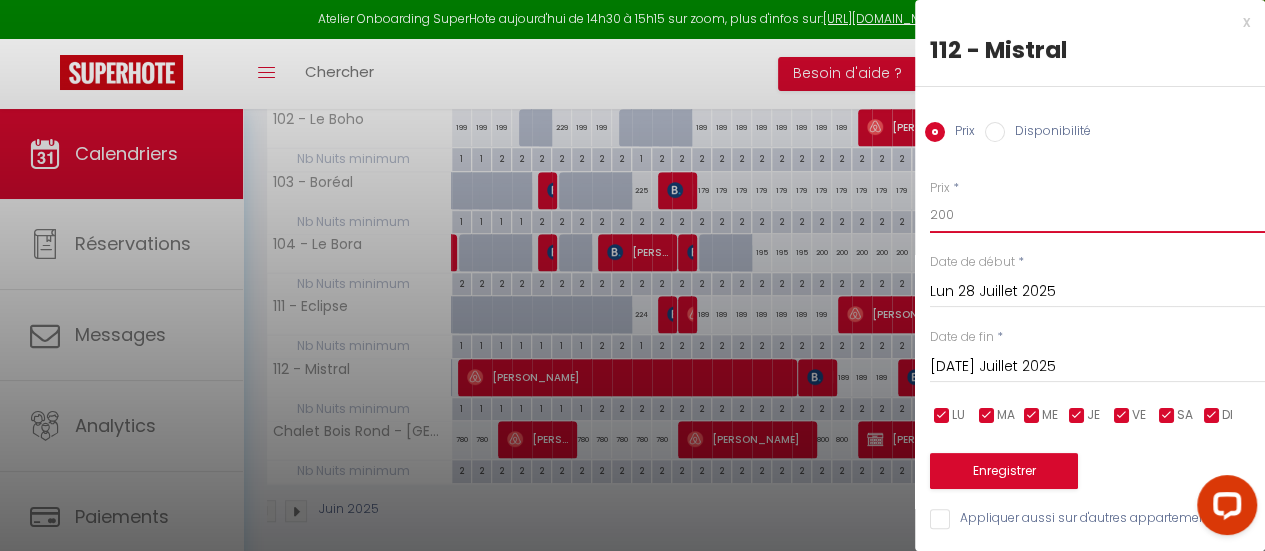 click on "Prix
*   200
Statut
*
Disponible
Indisponible
Date de début
*     Lun 28 Juillet 2025         <   Juil 2025   >   Dim Lun Mar Mer Jeu Ven Sam   1 2 3 4 5 6 7 8 9 10 11 12 13 14 15 16 17 18 19 20 21 22 23 24 25 26 27 28 29 30 31     <   2025   >   Janvier Février Mars [PERSON_NAME] Juin Juillet Août Septembre Octobre Novembre Décembre     <   [DATE] - [DATE]   >   2020 2021 2022 2023 2024 2025 2026 2027 2028 2029
Date de fin
*     [DATE] Juillet 2025         <   Juil 2025   >   Dim Lun Mar Mer Jeu Ven Sam   1 2 3 4 5 6 7 8 9 10 11 12 13 14 15 16 17 18 19 20 21 22 23 24 25 26 27 28 29 30 31     <   2025   >   [PERSON_NAME] Mars [PERSON_NAME] Juin Juillet Août Septembre Octobre Novembre Décembre     <   [DATE] - [DATE]   >   2020" at bounding box center (1090, 343) 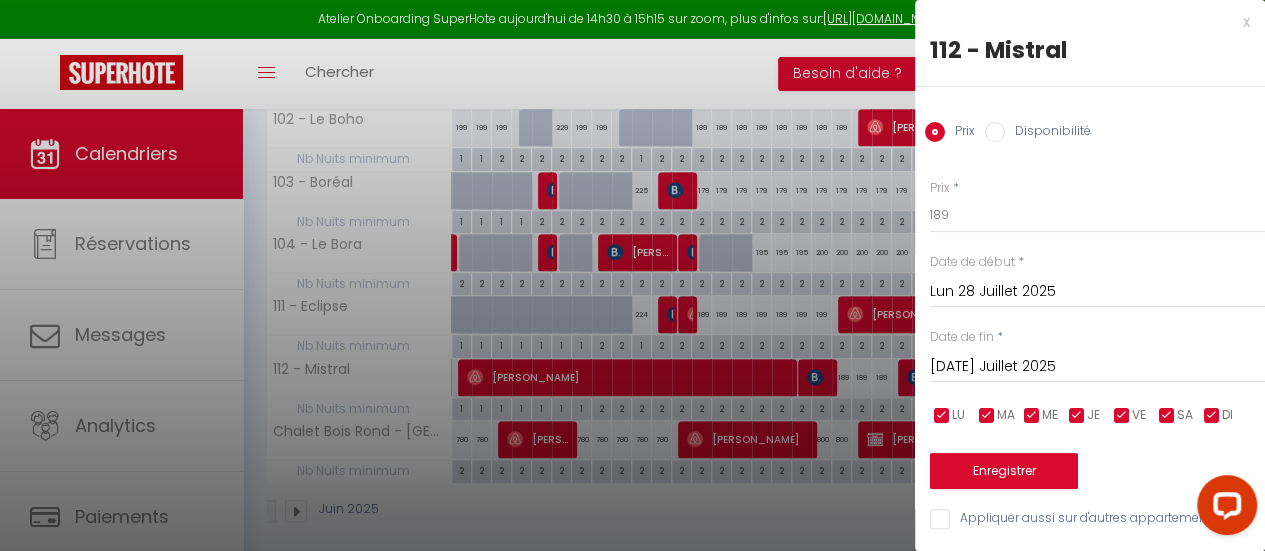 click on "[DATE] Juillet 2025" at bounding box center (1097, 367) 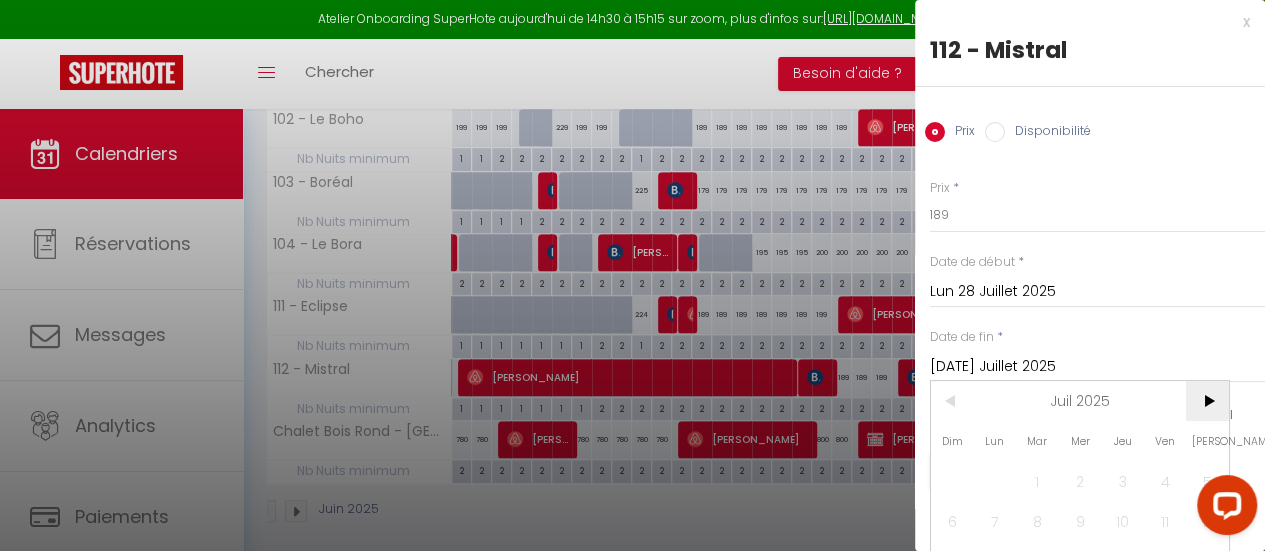 click on ">" at bounding box center [1207, 401] 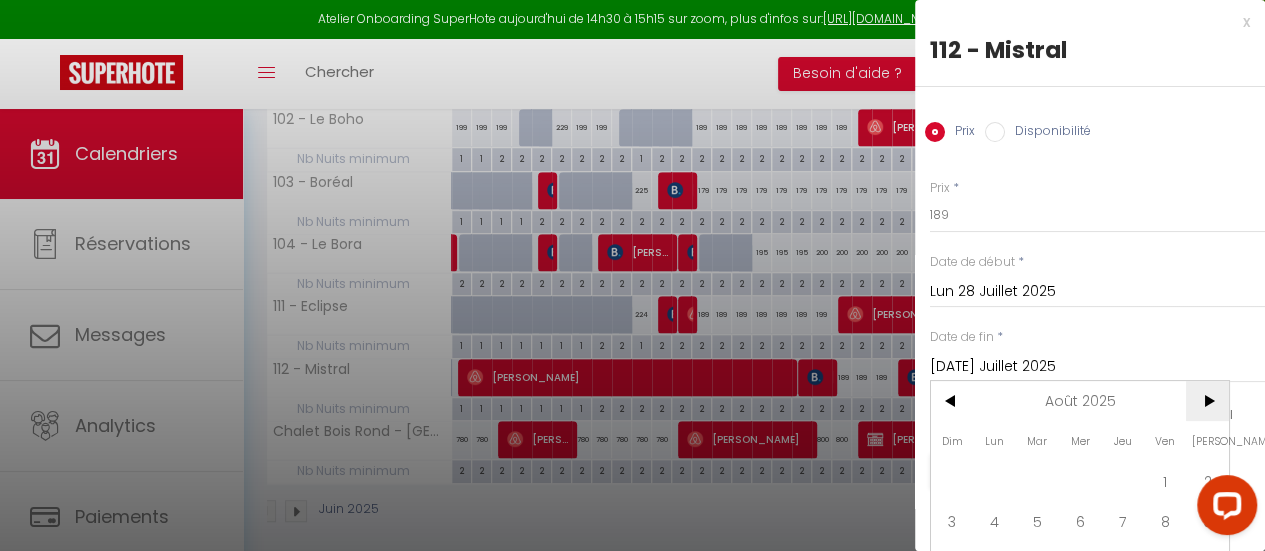 click on ">" at bounding box center [1207, 401] 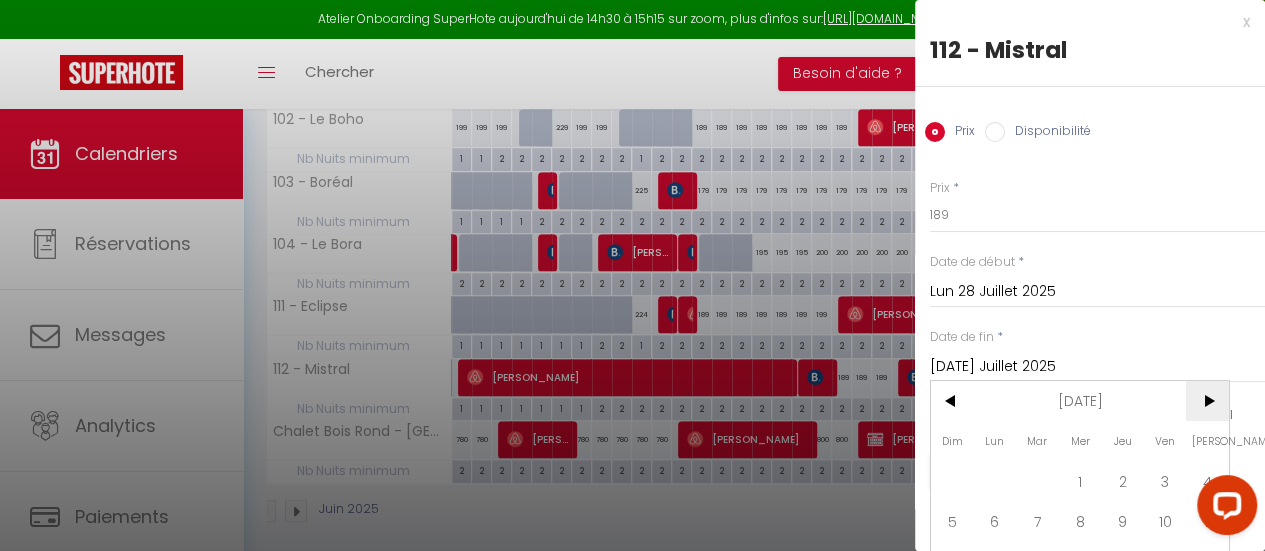click on ">" at bounding box center [1207, 401] 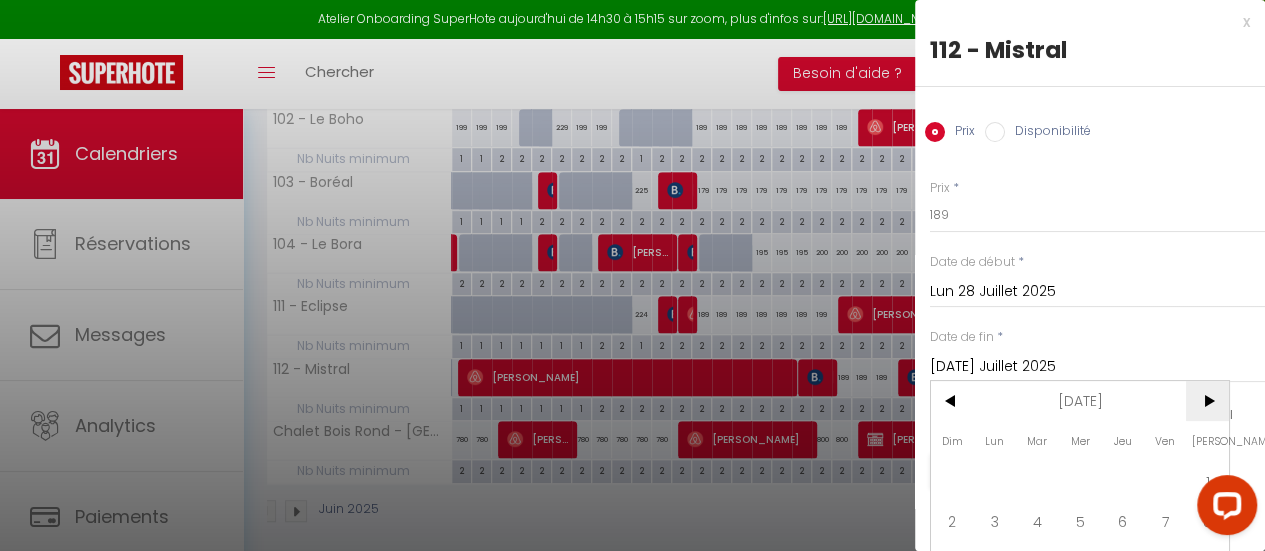 click on ">" at bounding box center (1207, 401) 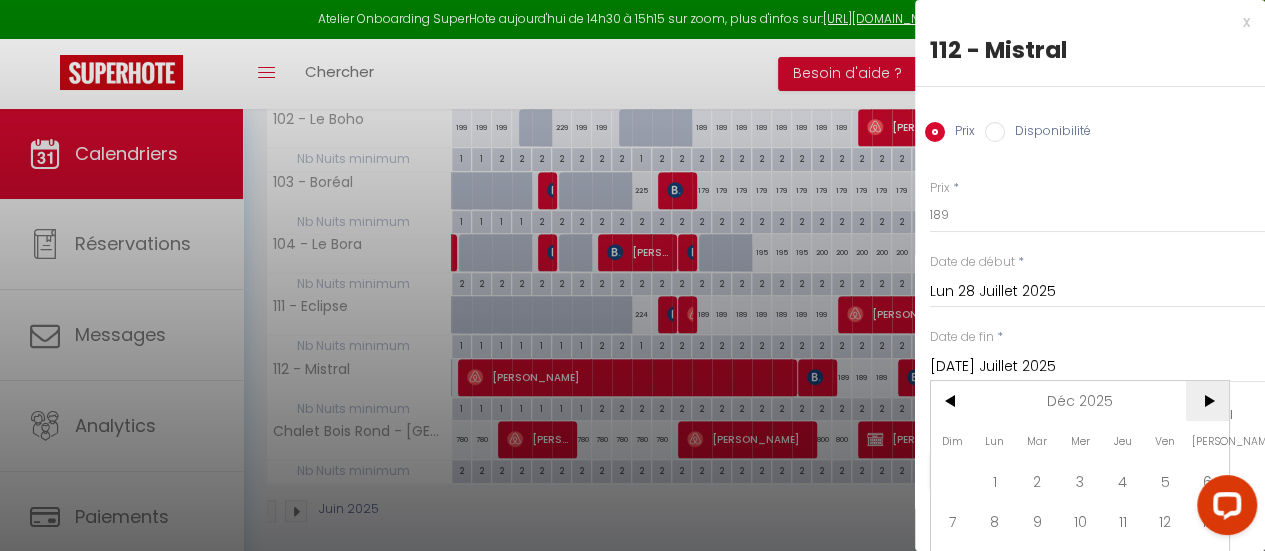 click on ">" at bounding box center [1207, 401] 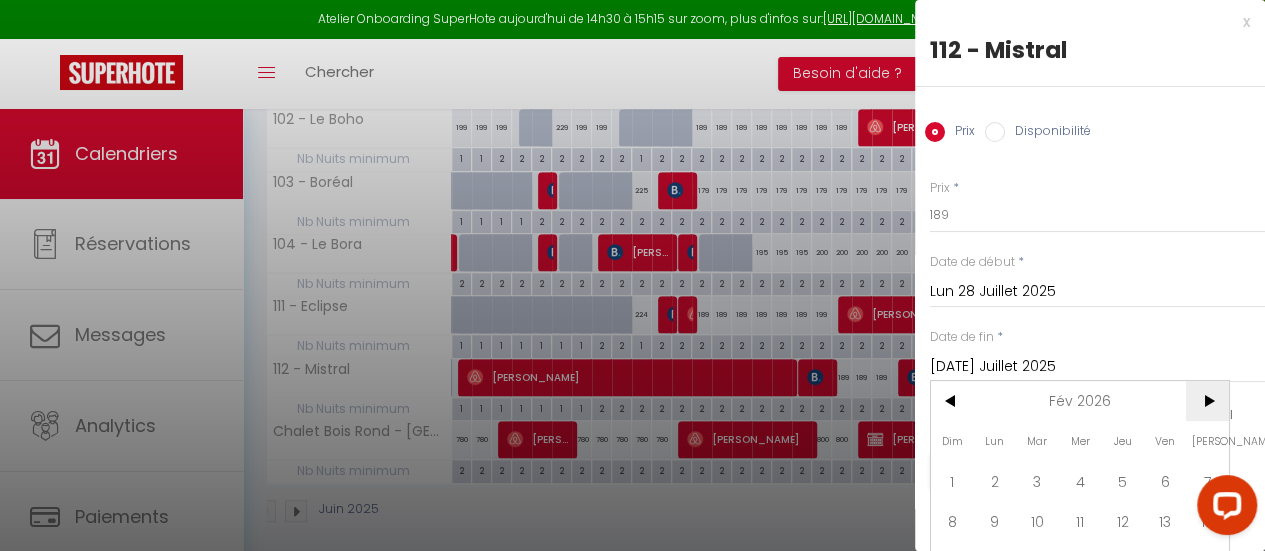 click on ">" at bounding box center (1207, 401) 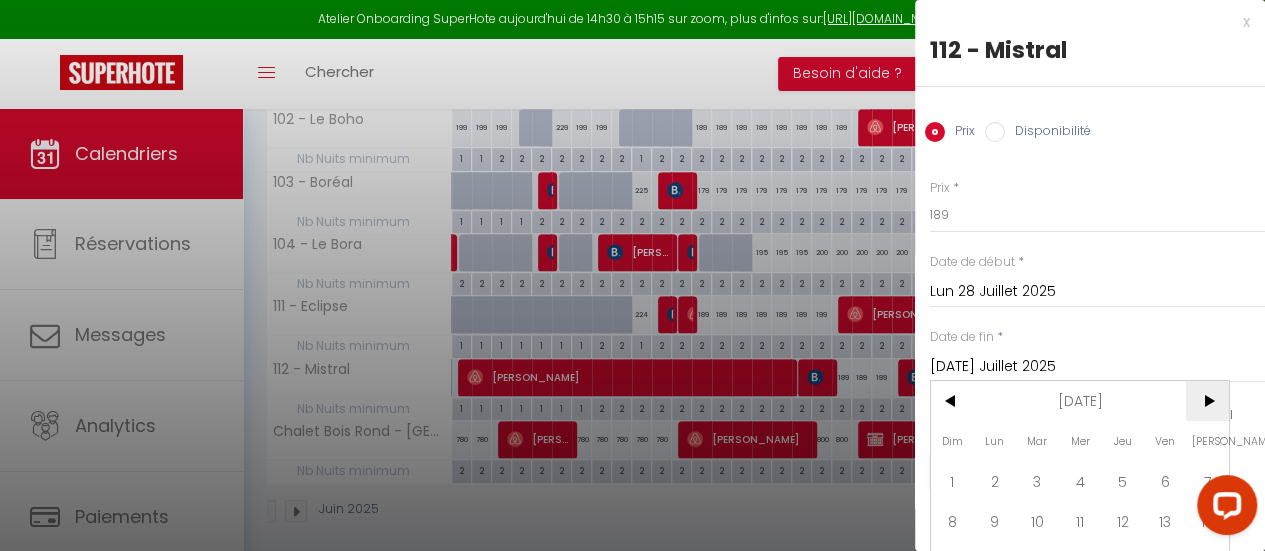 click on ">" at bounding box center [1207, 401] 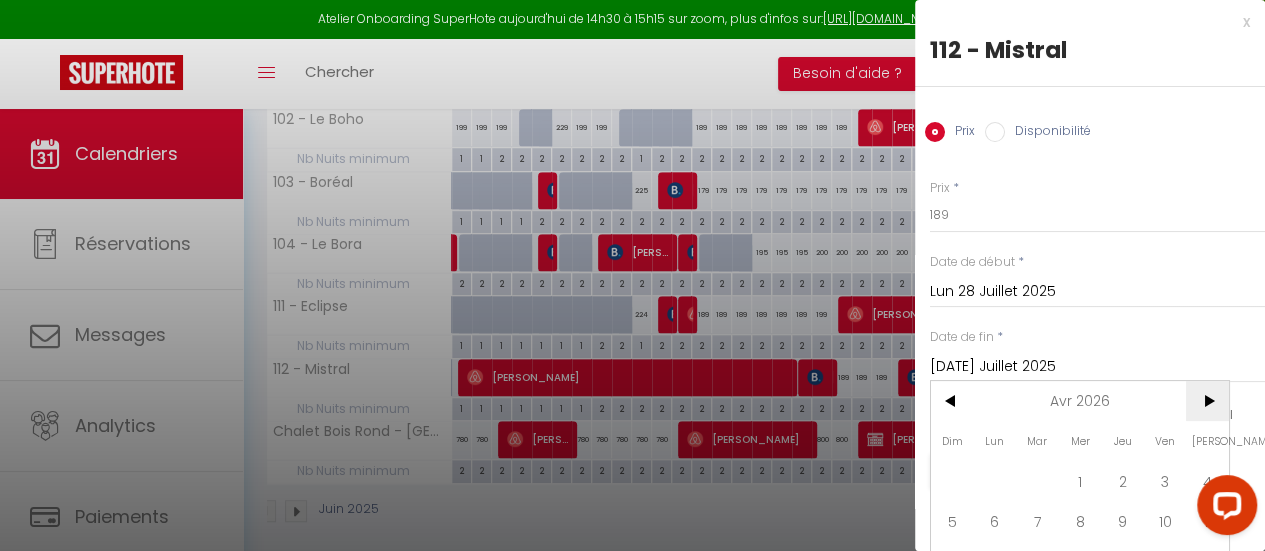 click on ">" at bounding box center [1207, 401] 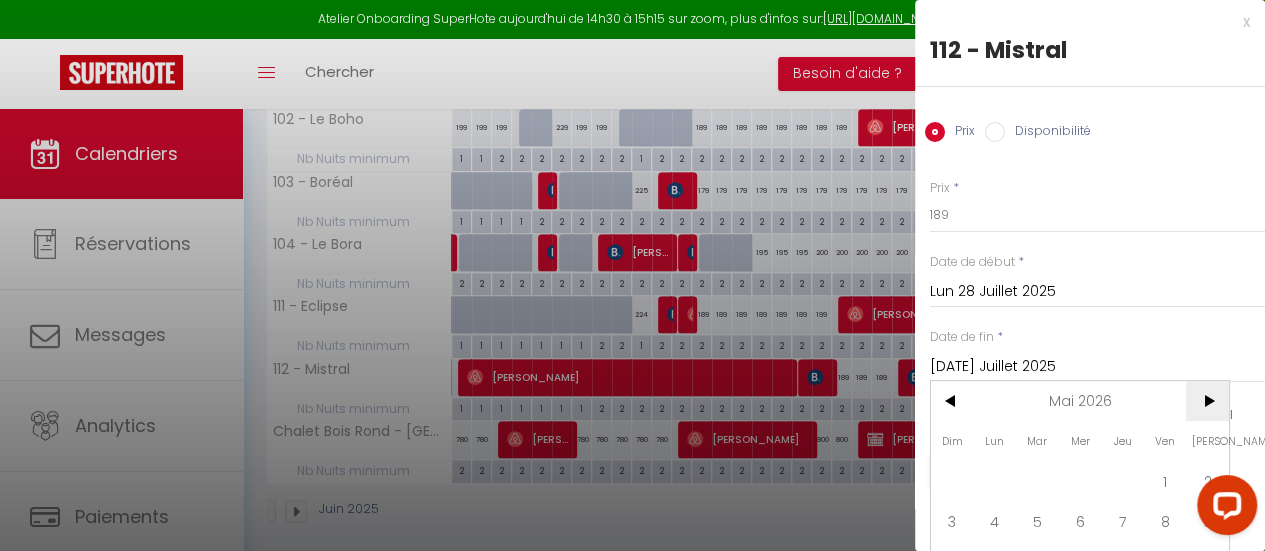 click on ">" at bounding box center (1207, 401) 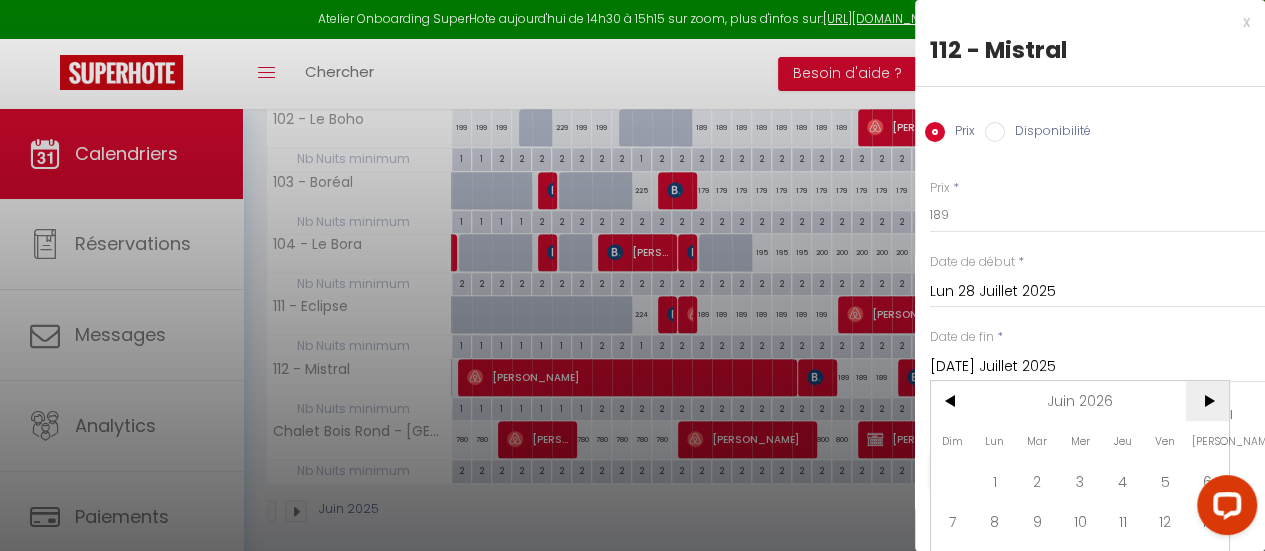 click on ">" at bounding box center [1207, 401] 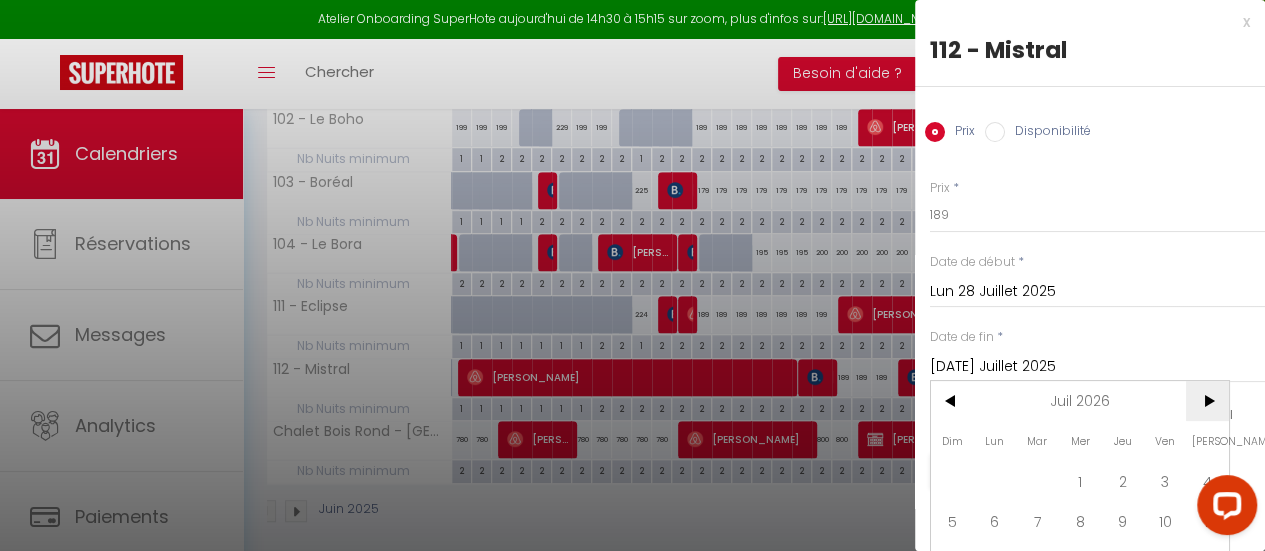 click on ">" at bounding box center (1207, 401) 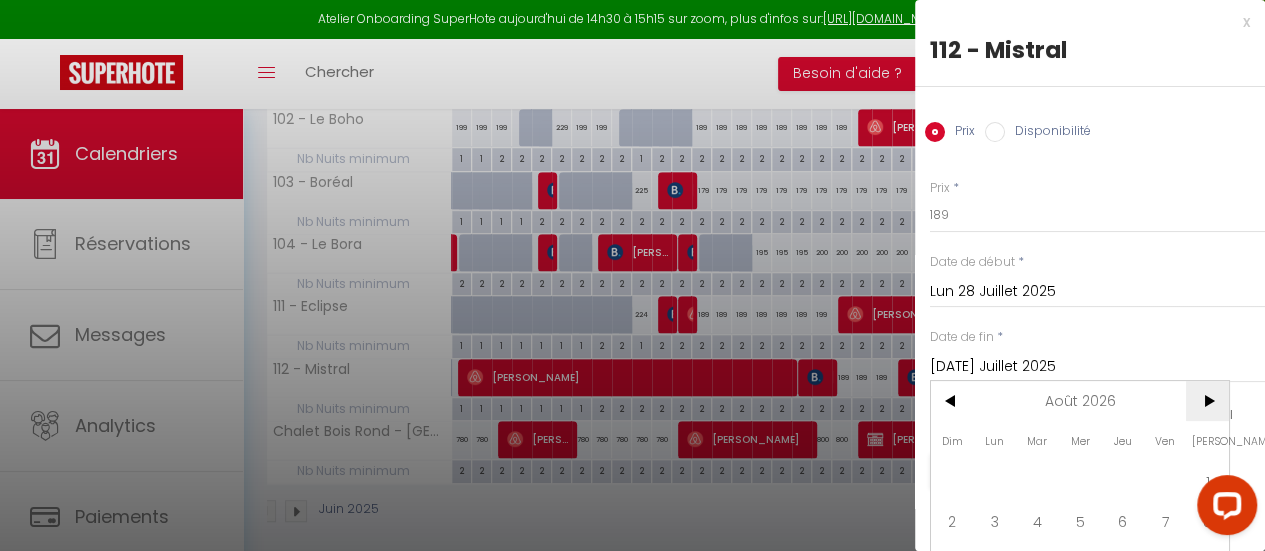 click on ">" at bounding box center [1207, 401] 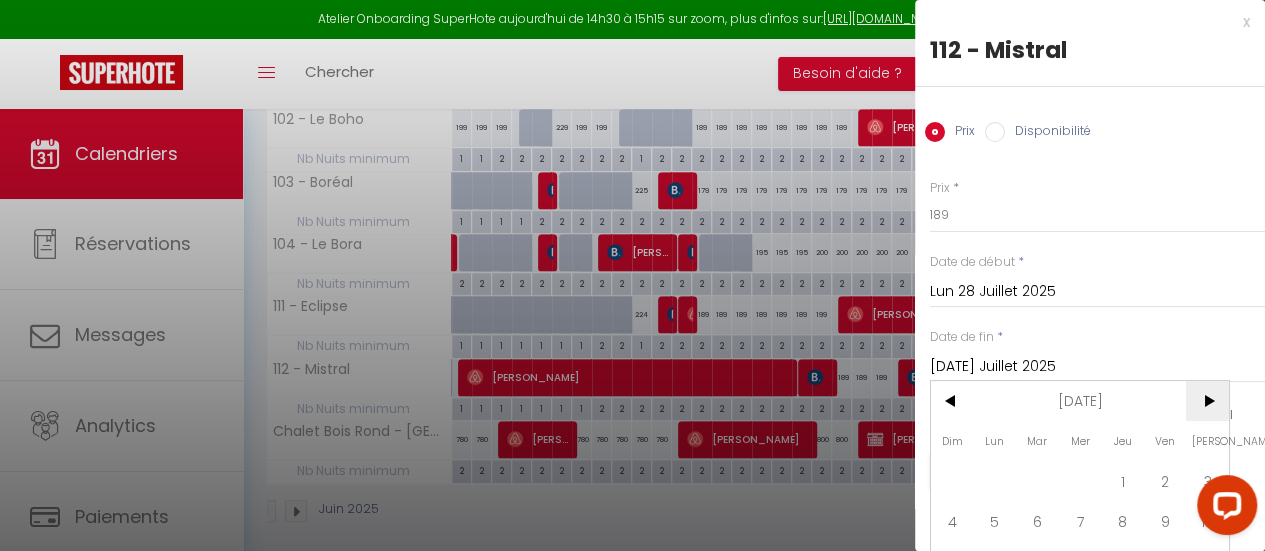 click on ">" at bounding box center [1207, 401] 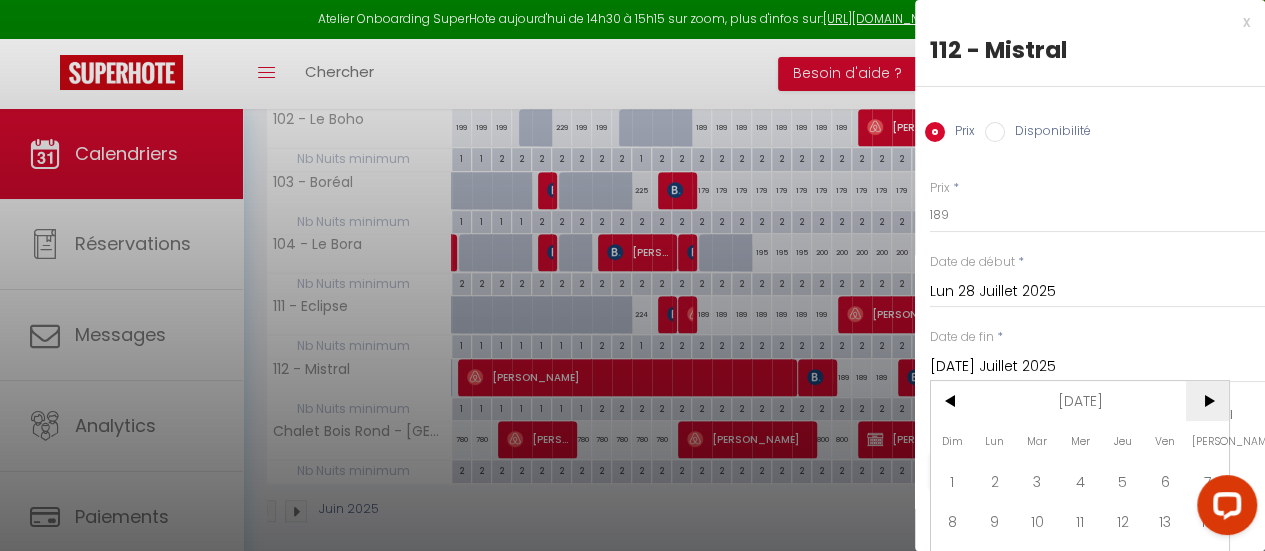 click on ">" at bounding box center [1207, 401] 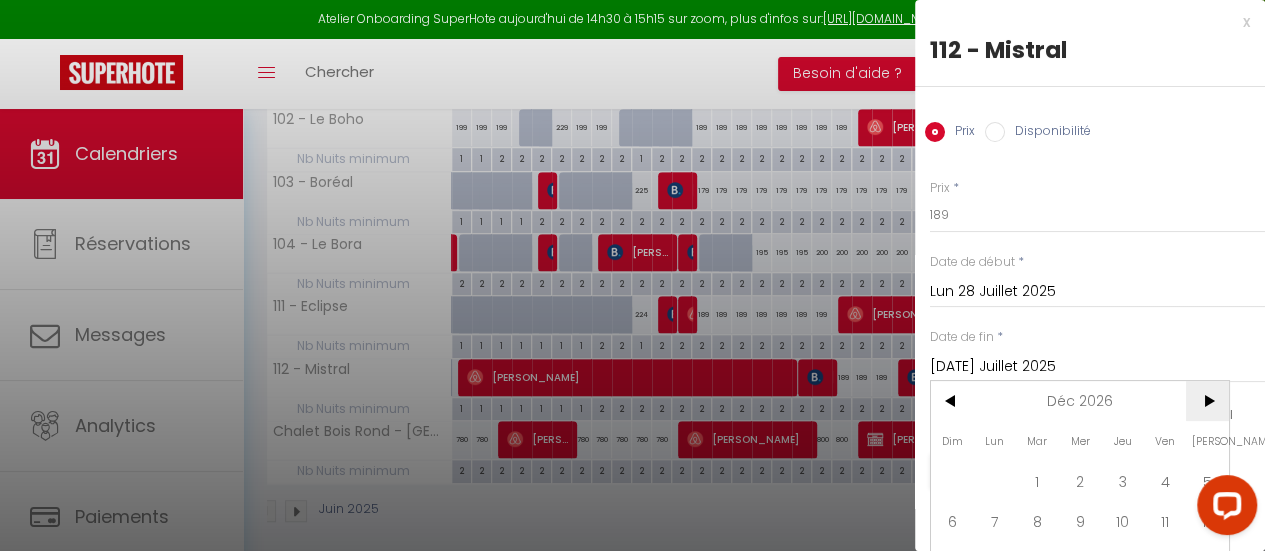 click on ">" at bounding box center (1207, 401) 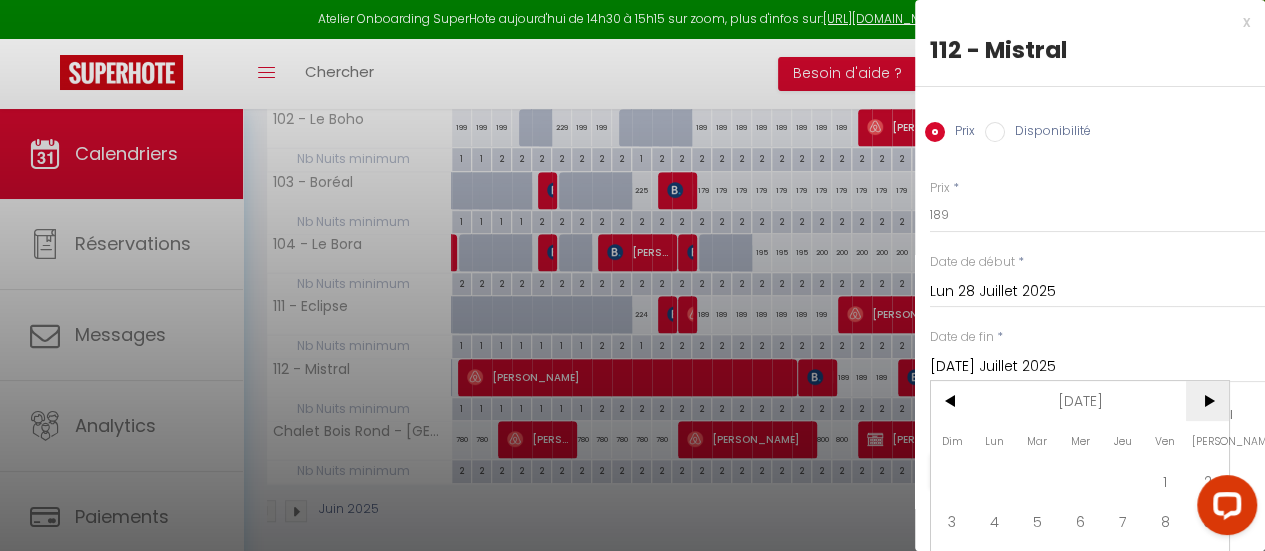 click on ">" at bounding box center (1207, 401) 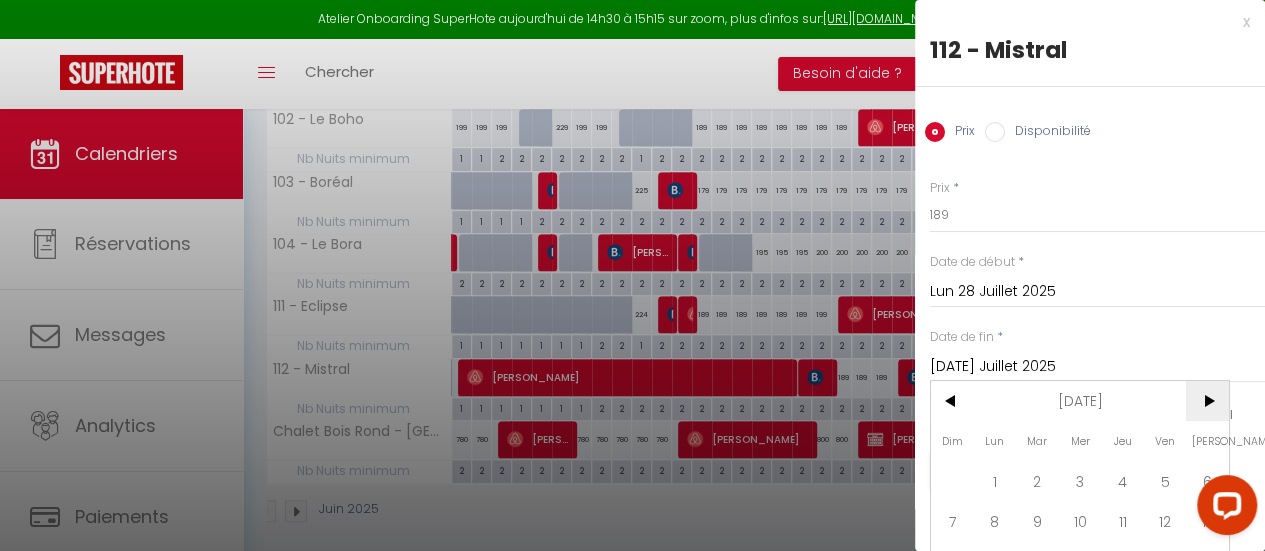 click on ">" at bounding box center (1207, 401) 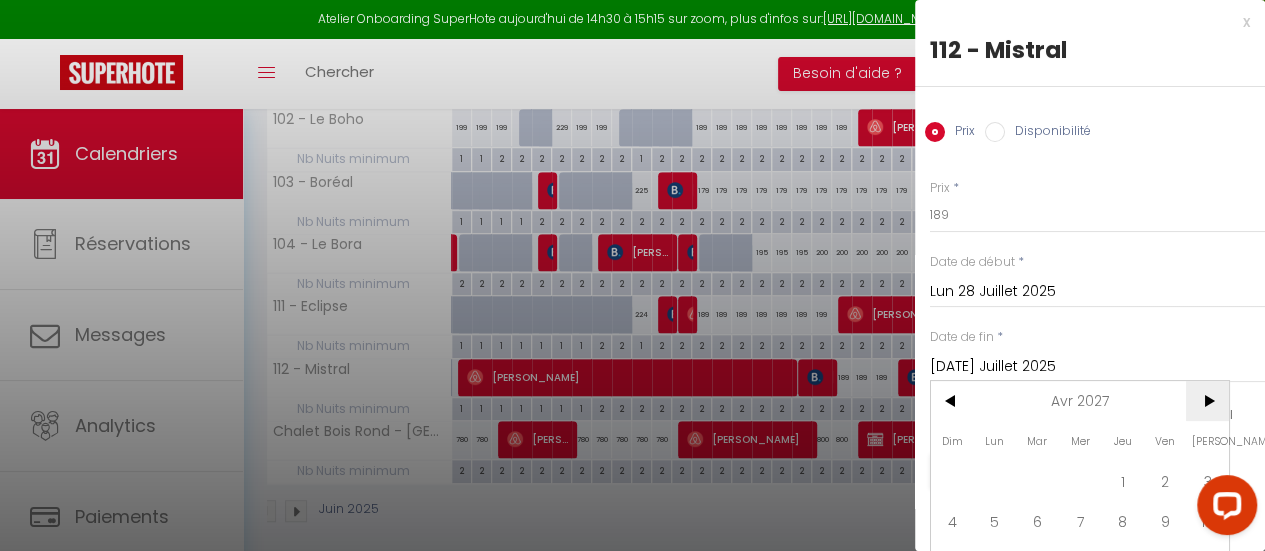 click on ">" at bounding box center [1207, 401] 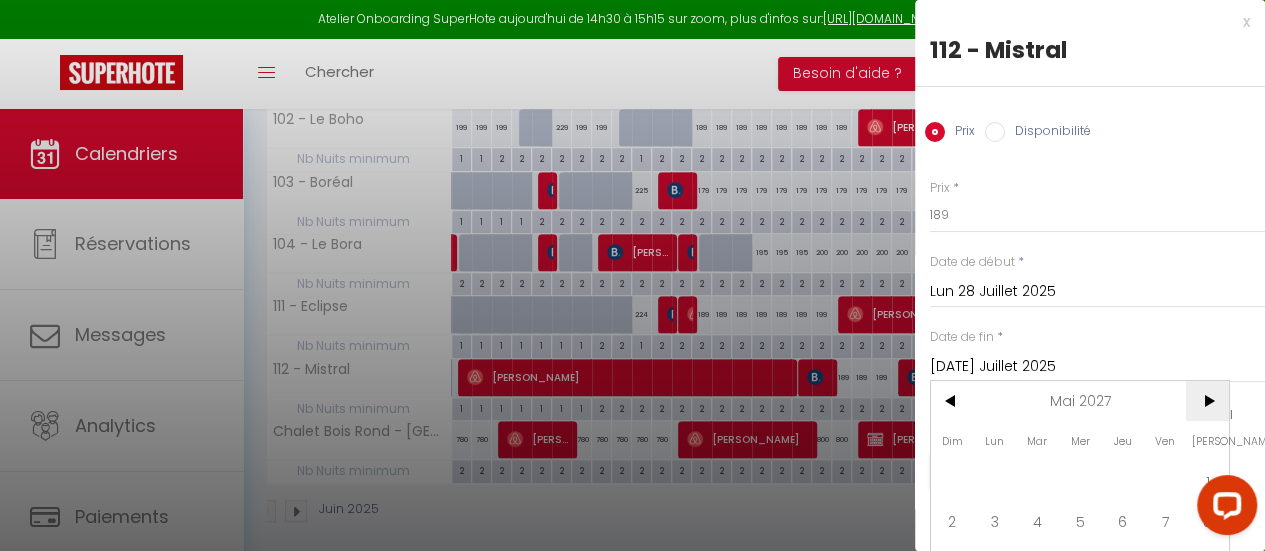 click on ">" at bounding box center [1207, 401] 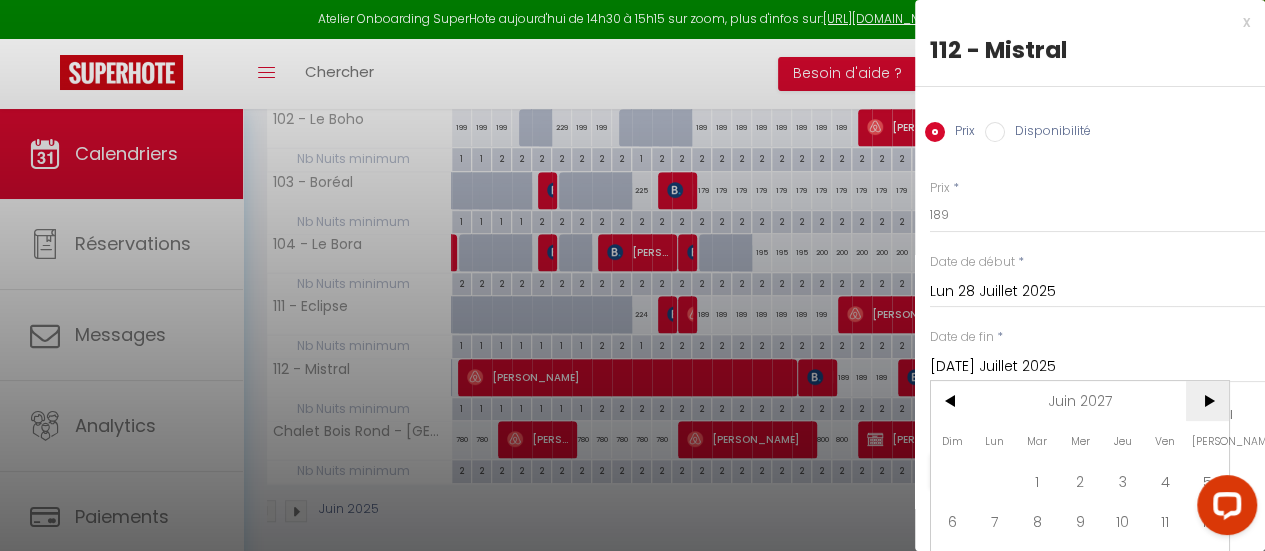 click on ">" at bounding box center [1207, 401] 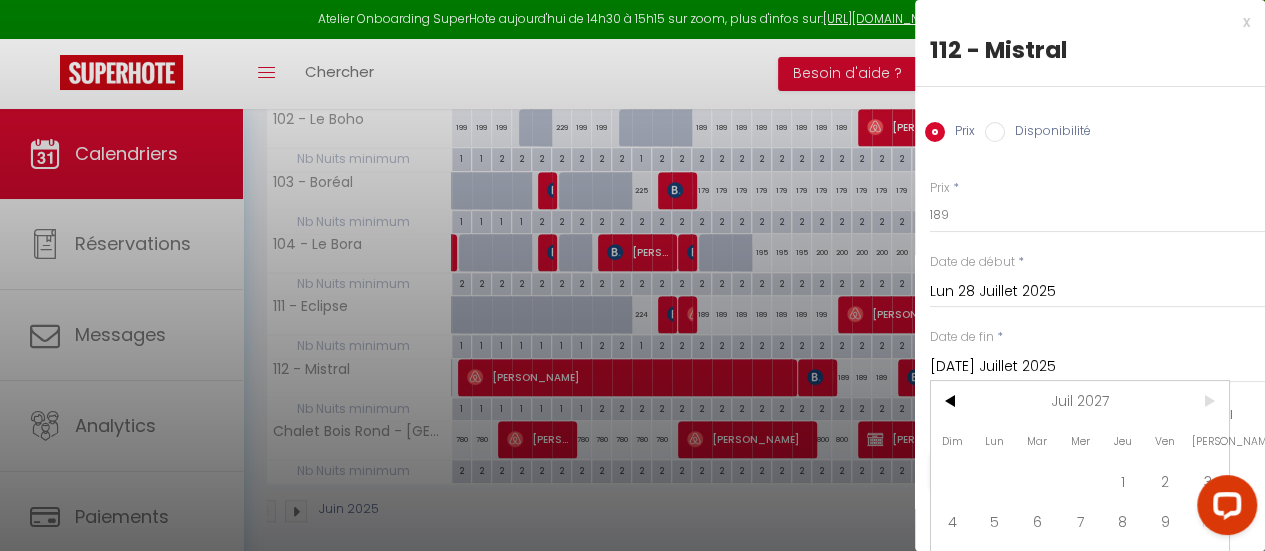 click on ">" at bounding box center (1207, 401) 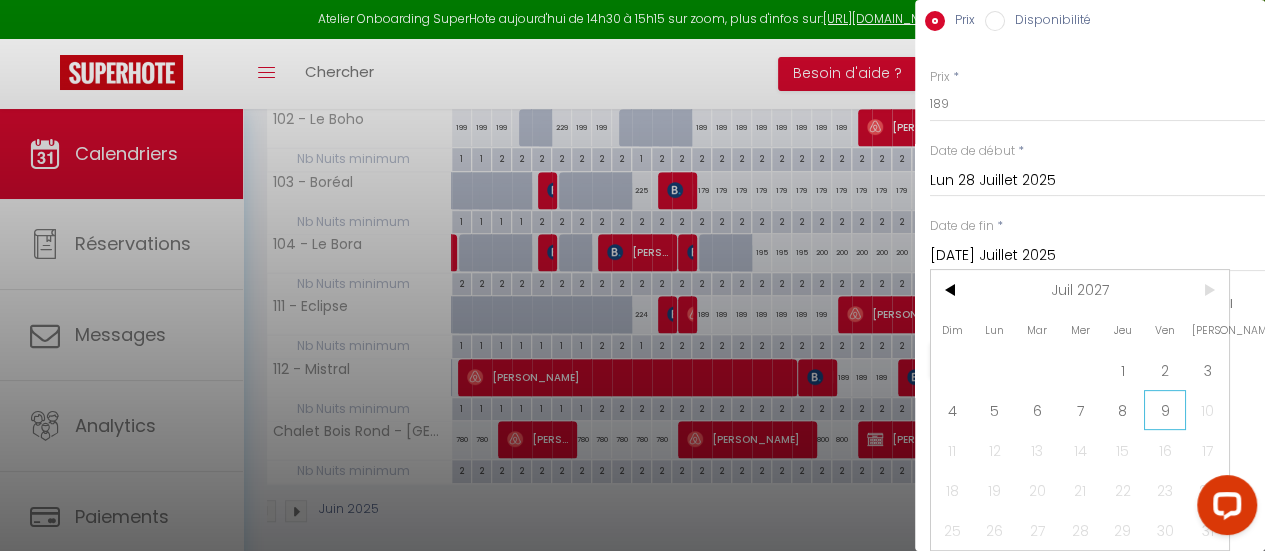 click on "9" at bounding box center [1165, 410] 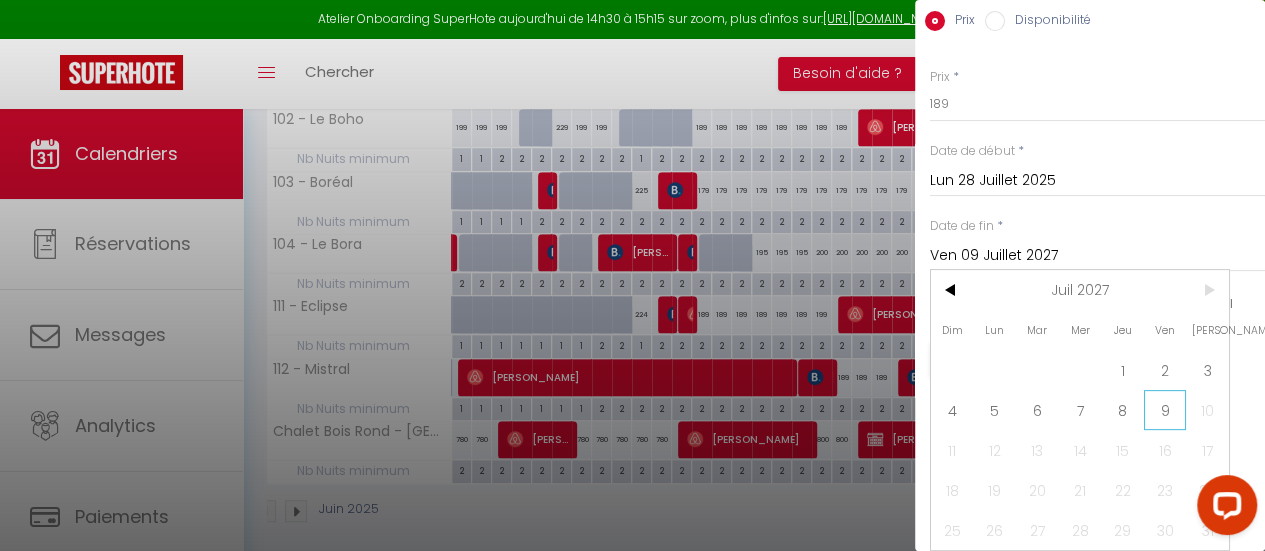 scroll, scrollTop: 14, scrollLeft: 0, axis: vertical 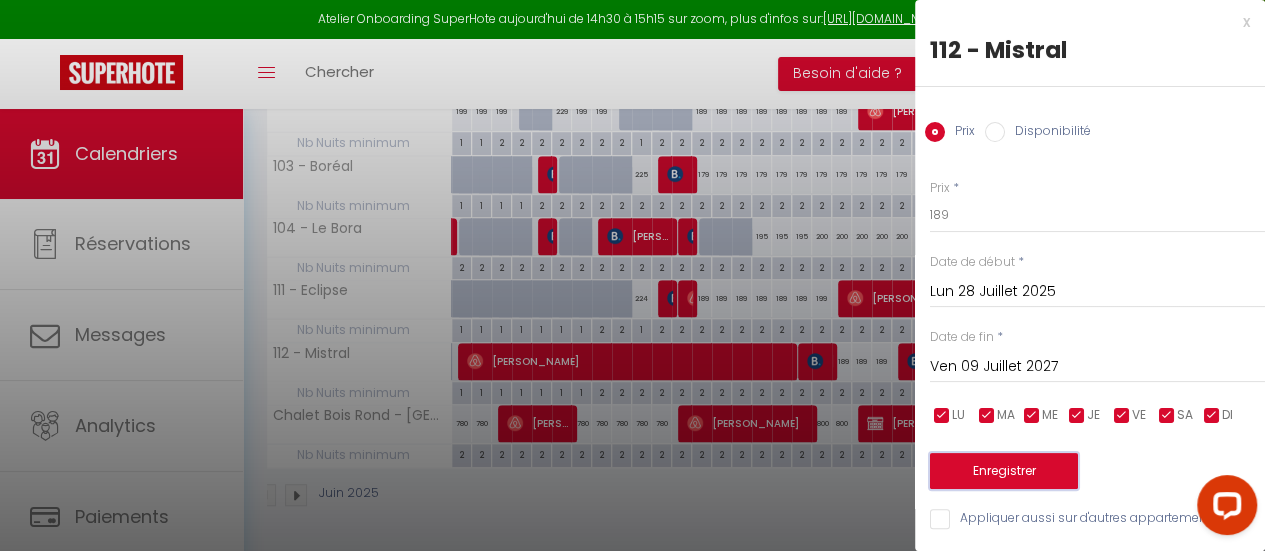 click on "Enregistrer" at bounding box center (1004, 471) 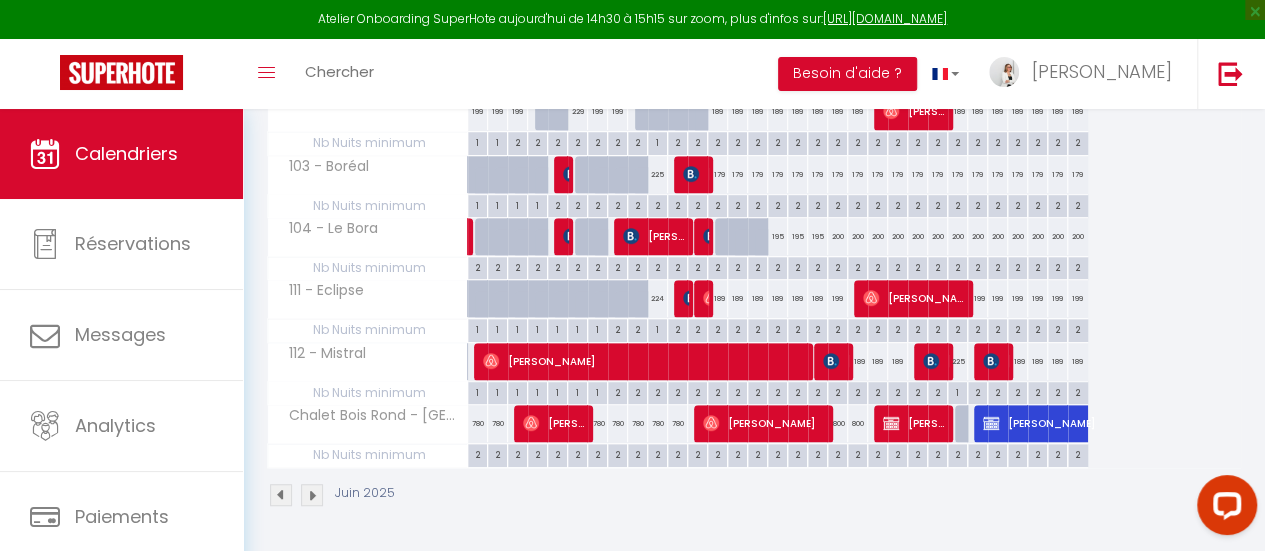 scroll, scrollTop: 333, scrollLeft: 0, axis: vertical 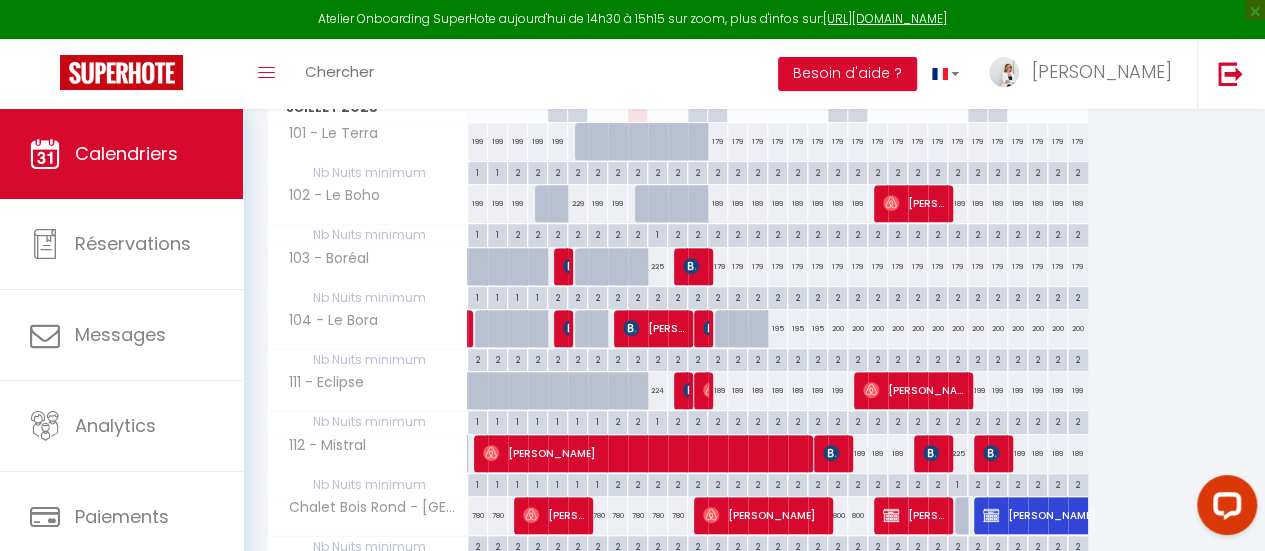 click on "102 - Le Boho" at bounding box center (328, 196) 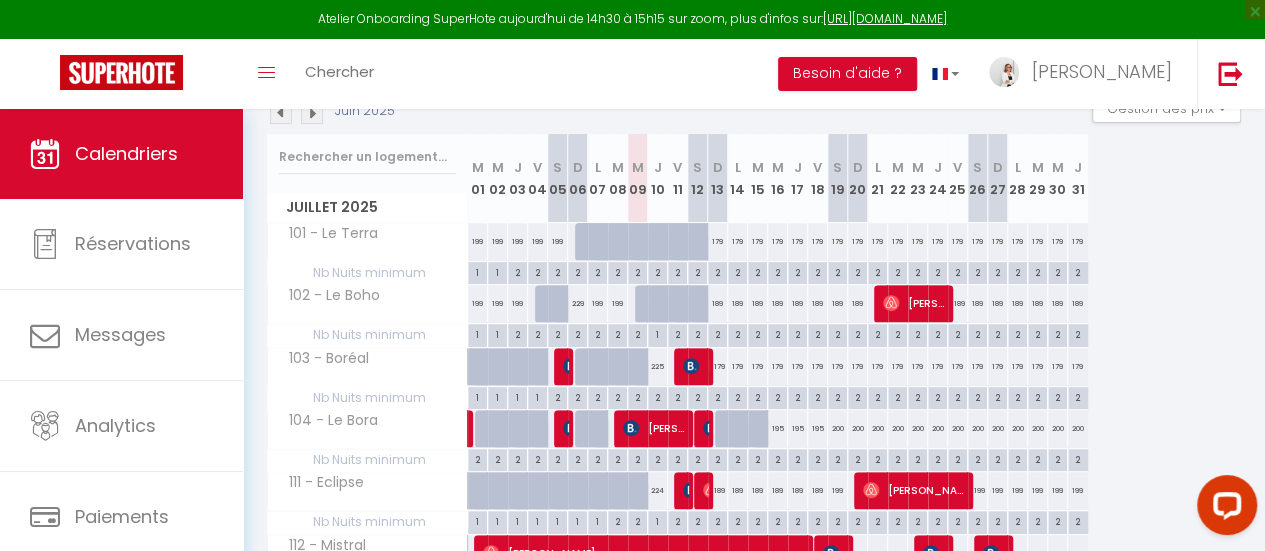 click on "189" at bounding box center [718, 303] 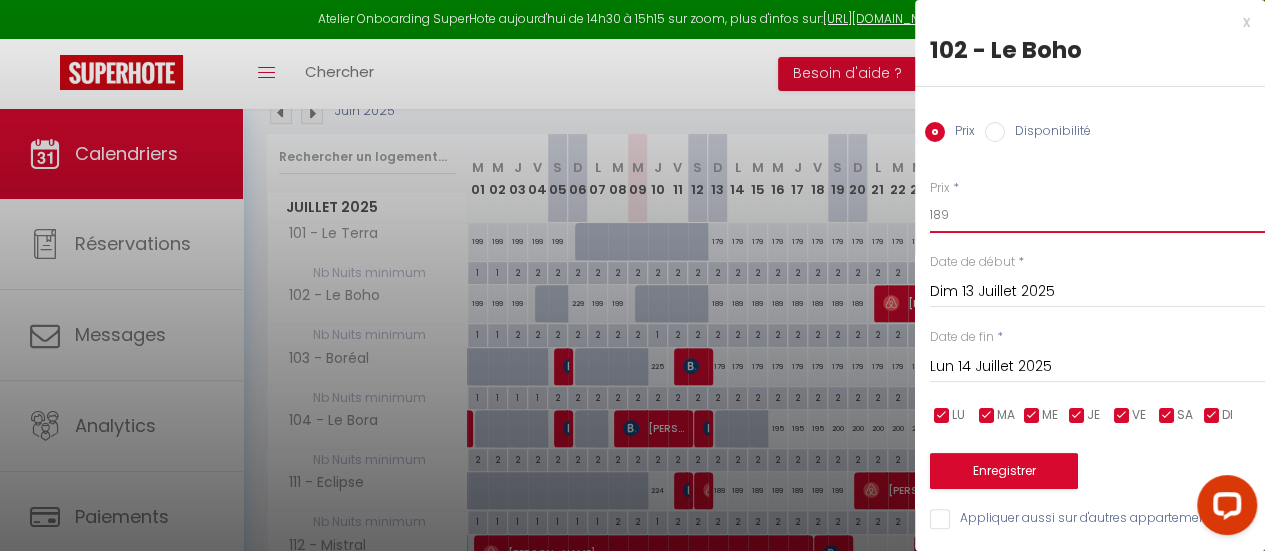 drag, startPoint x: 953, startPoint y: 220, endPoint x: 893, endPoint y: 220, distance: 60 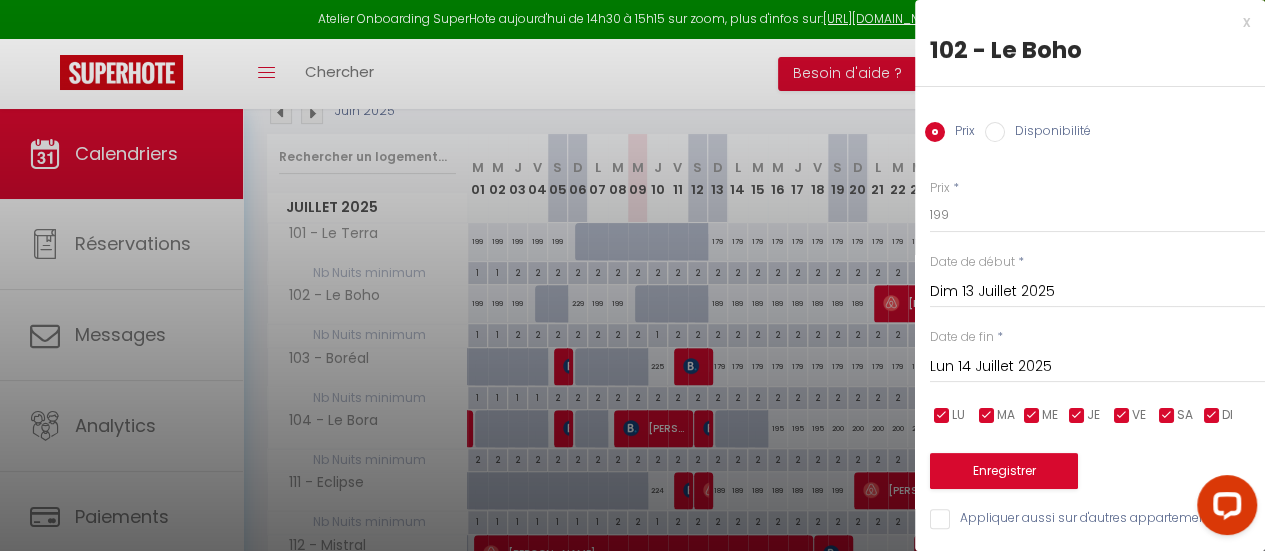 click on "Lun 14 Juillet 2025" at bounding box center (1097, 367) 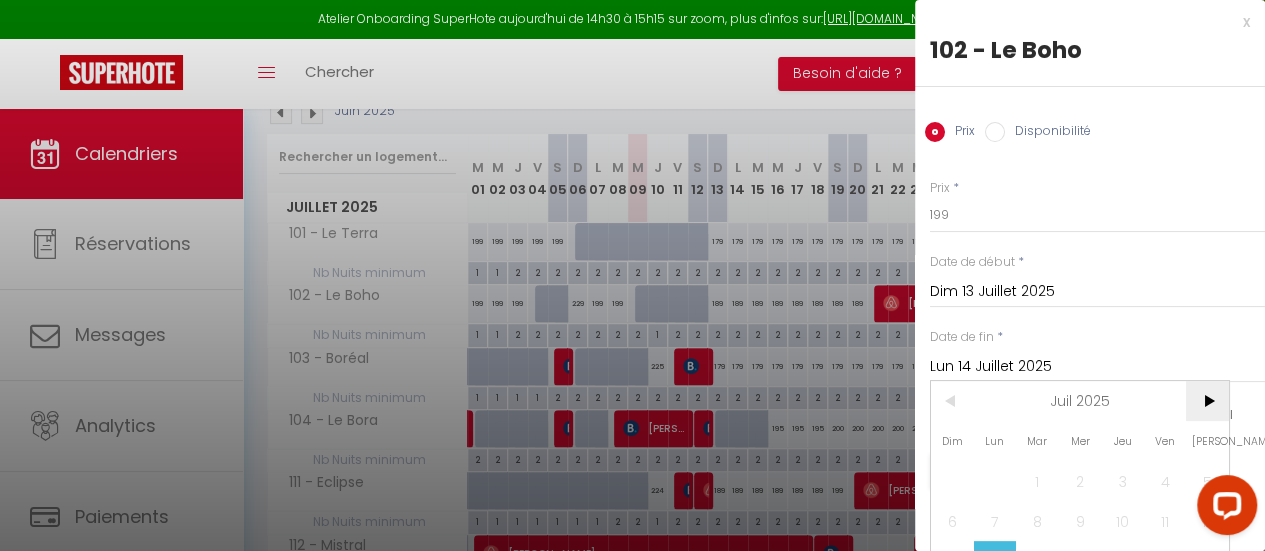 click on ">" at bounding box center (1207, 401) 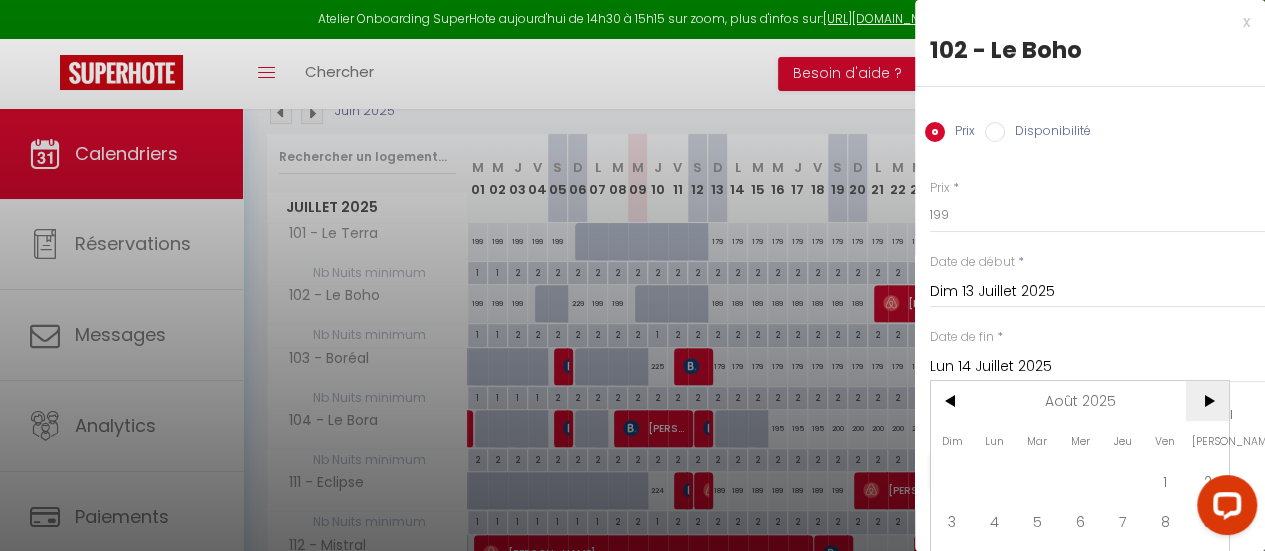 click on ">" at bounding box center [1207, 401] 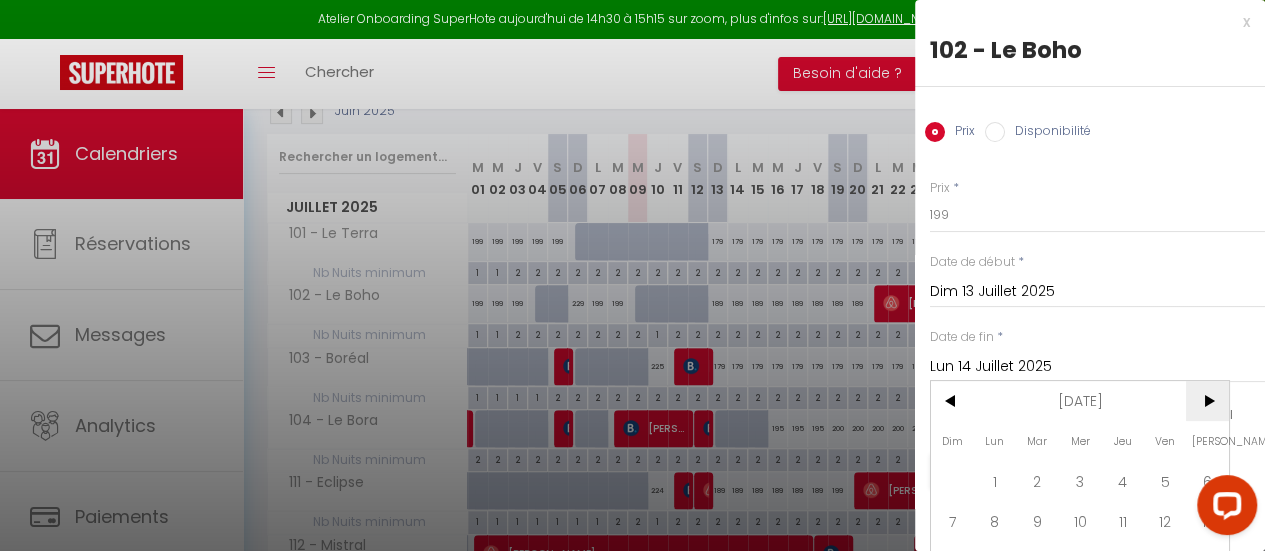 click on ">" at bounding box center (1207, 401) 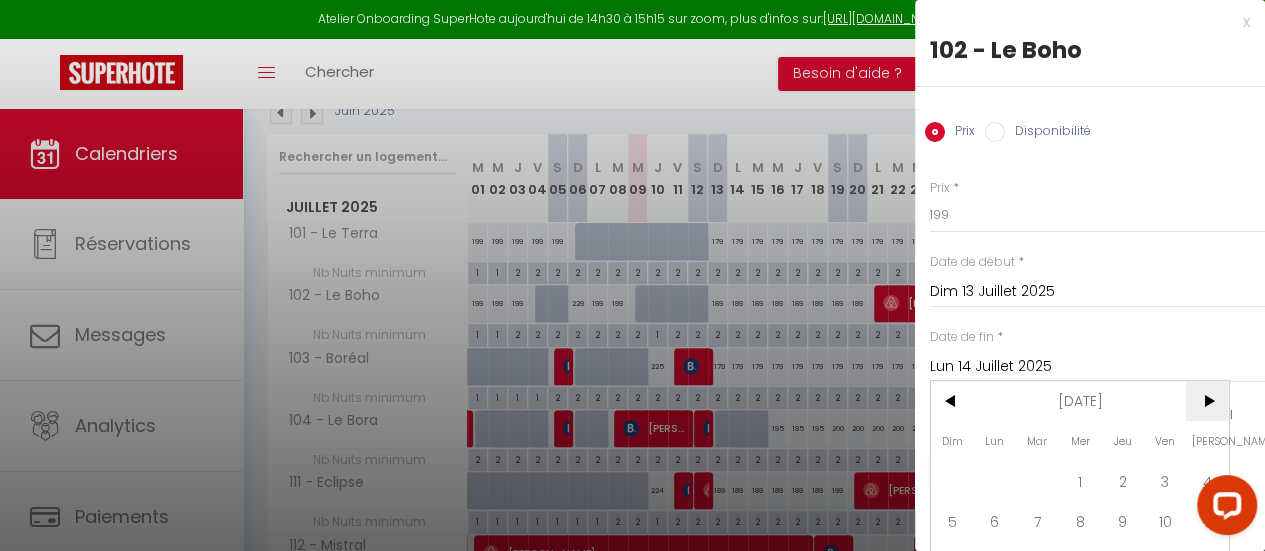 click on ">" at bounding box center (1207, 401) 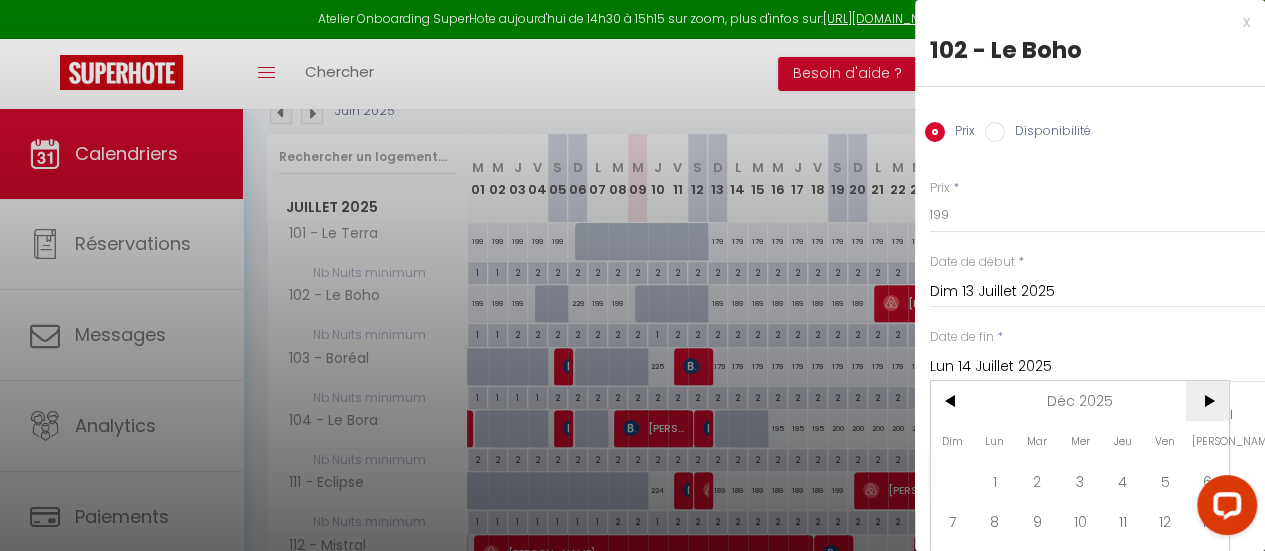 click on ">" at bounding box center (1207, 401) 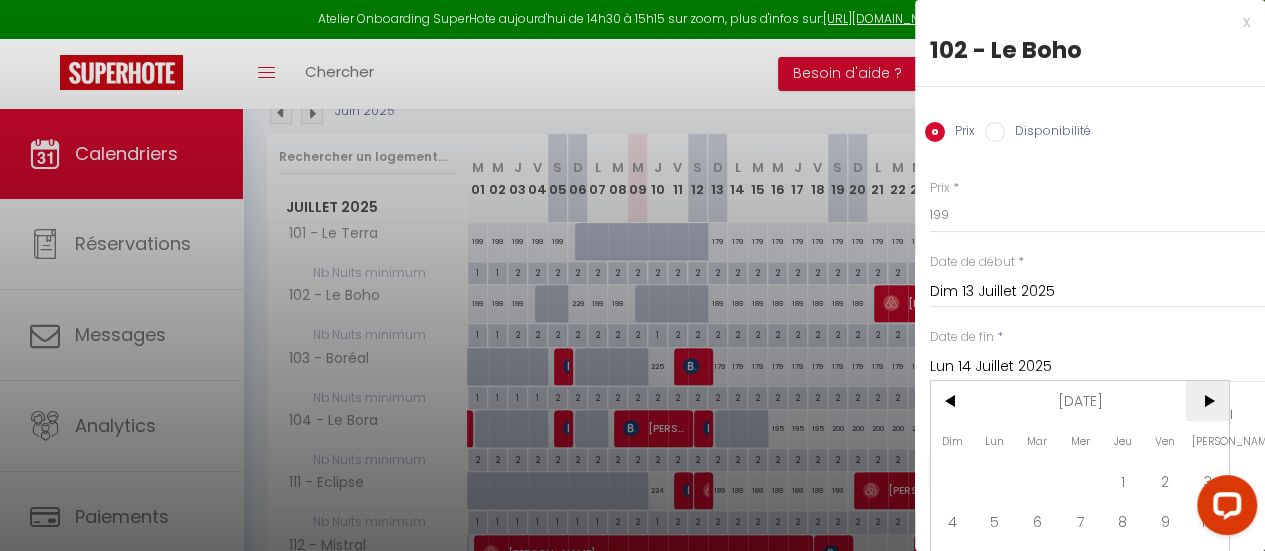 click on ">" at bounding box center [1207, 401] 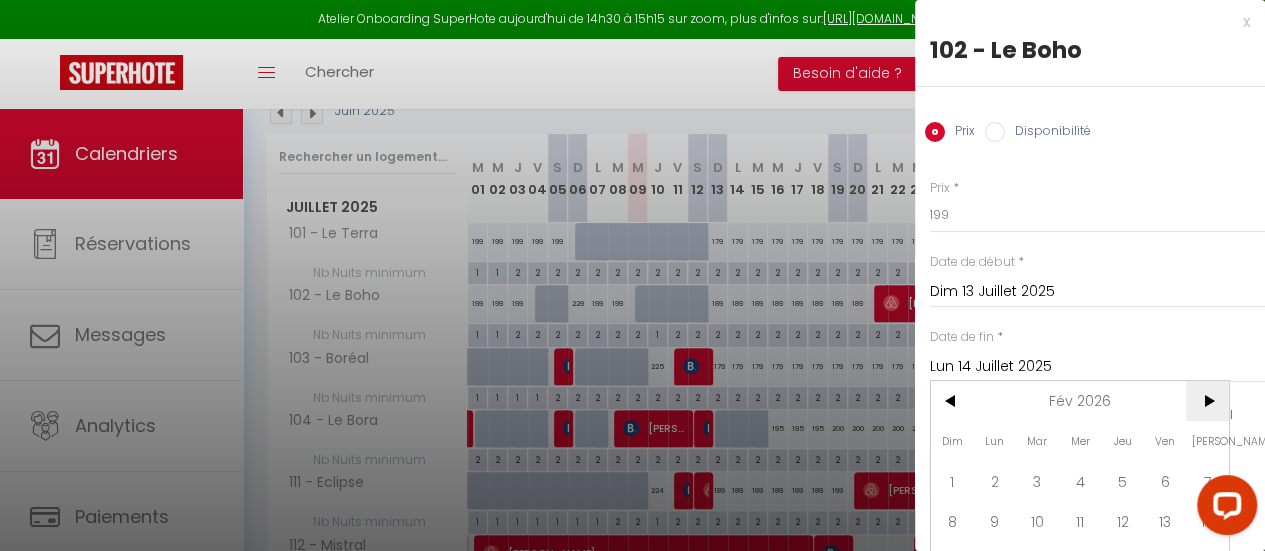 click on ">" at bounding box center (1207, 401) 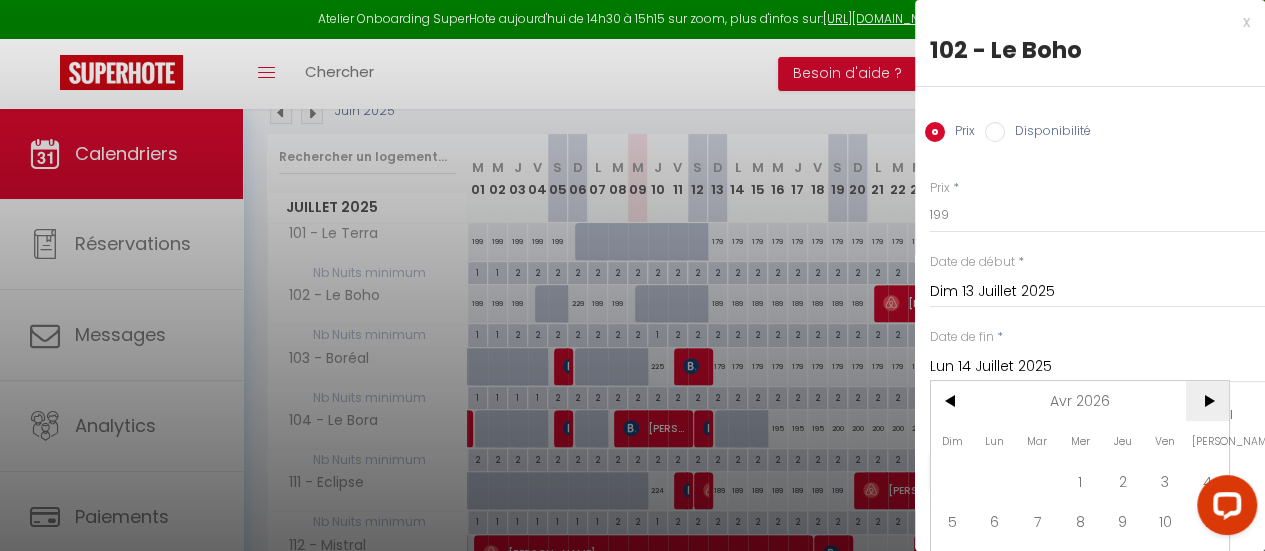 click on ">" at bounding box center [1207, 401] 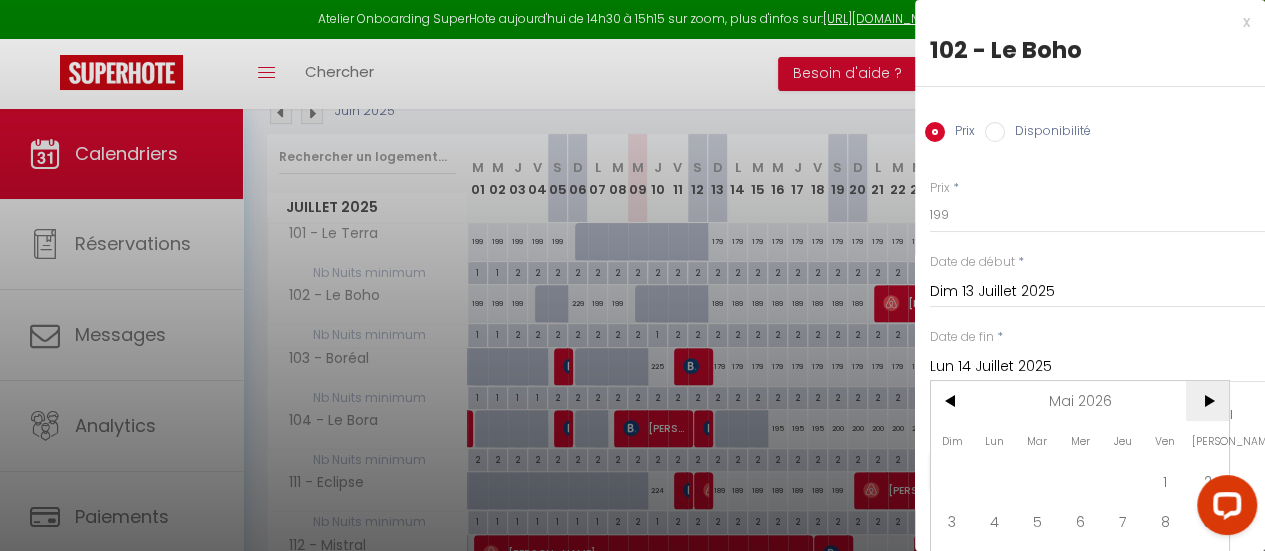 click on ">" at bounding box center [1207, 401] 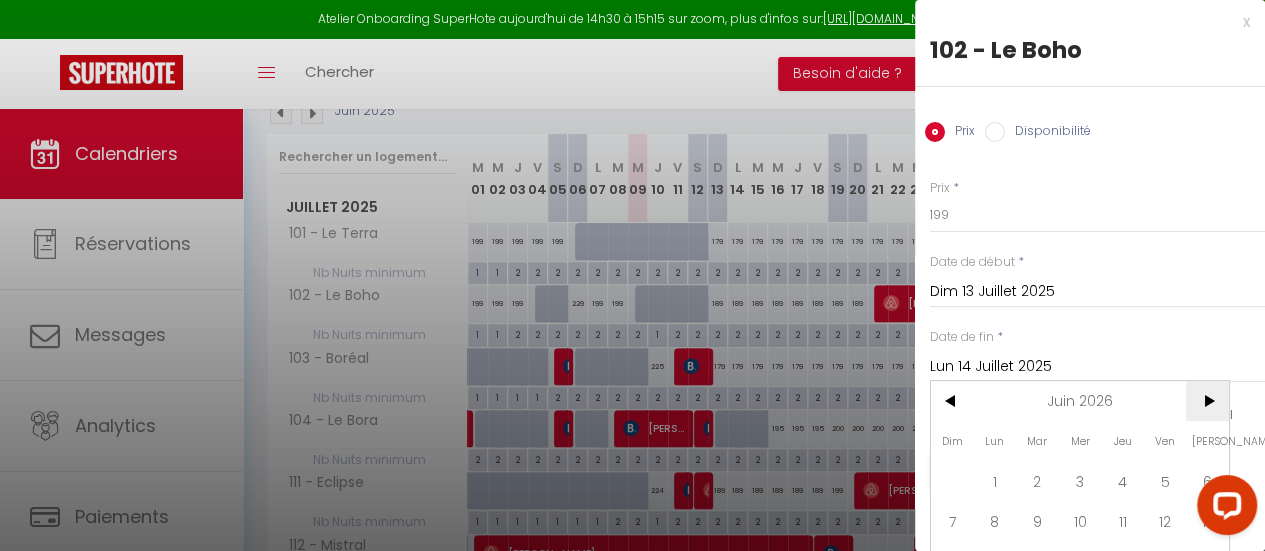 click on ">" at bounding box center [1207, 401] 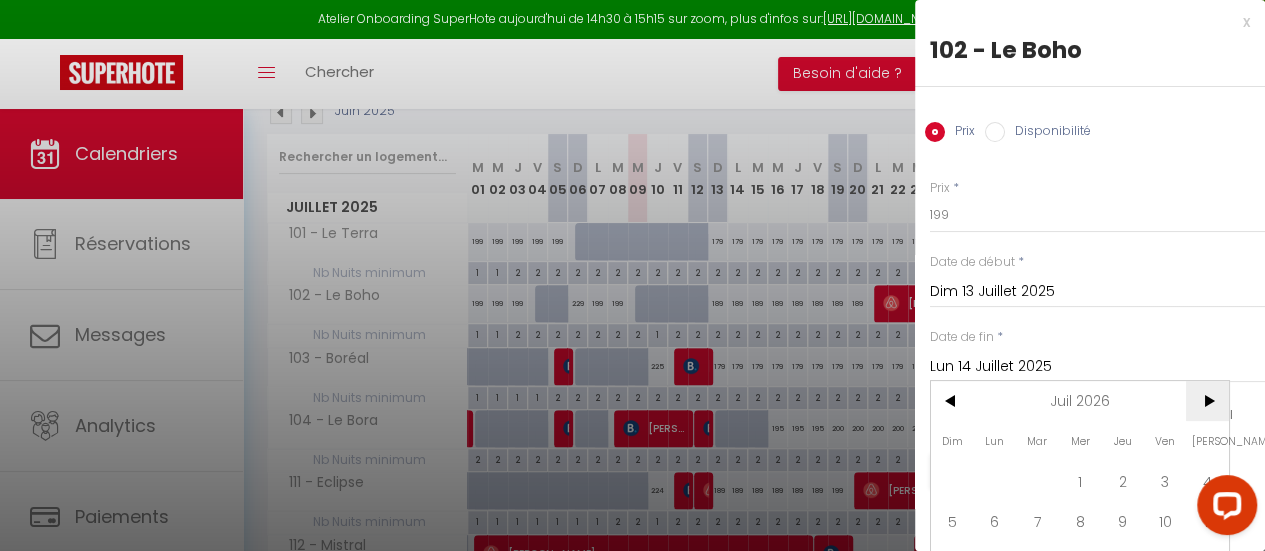 click on ">" at bounding box center (1207, 401) 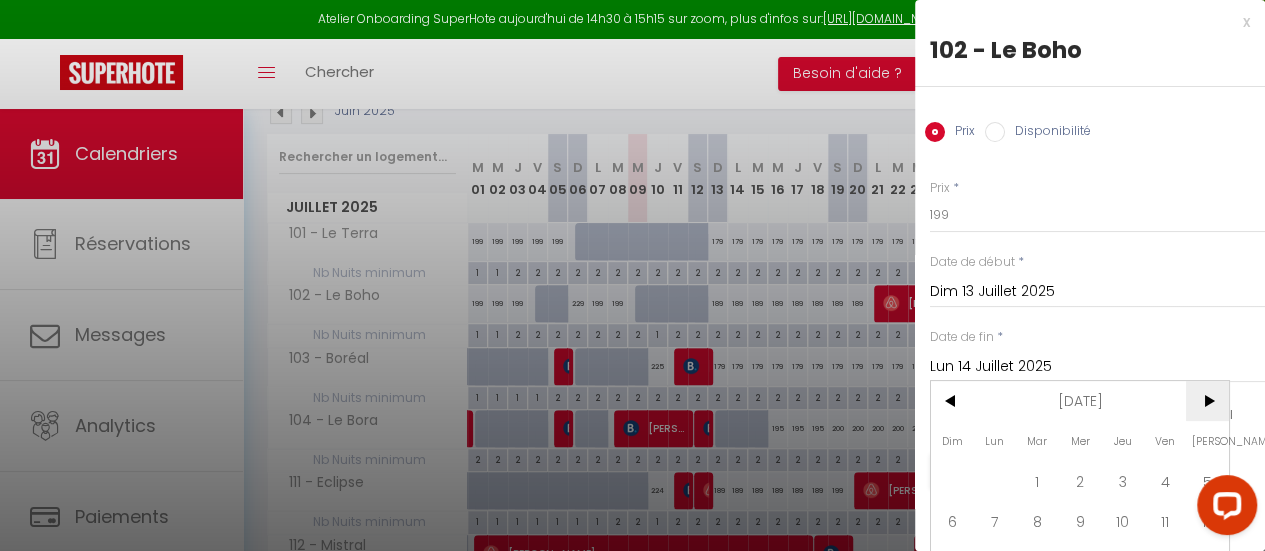 click on ">" at bounding box center [1207, 401] 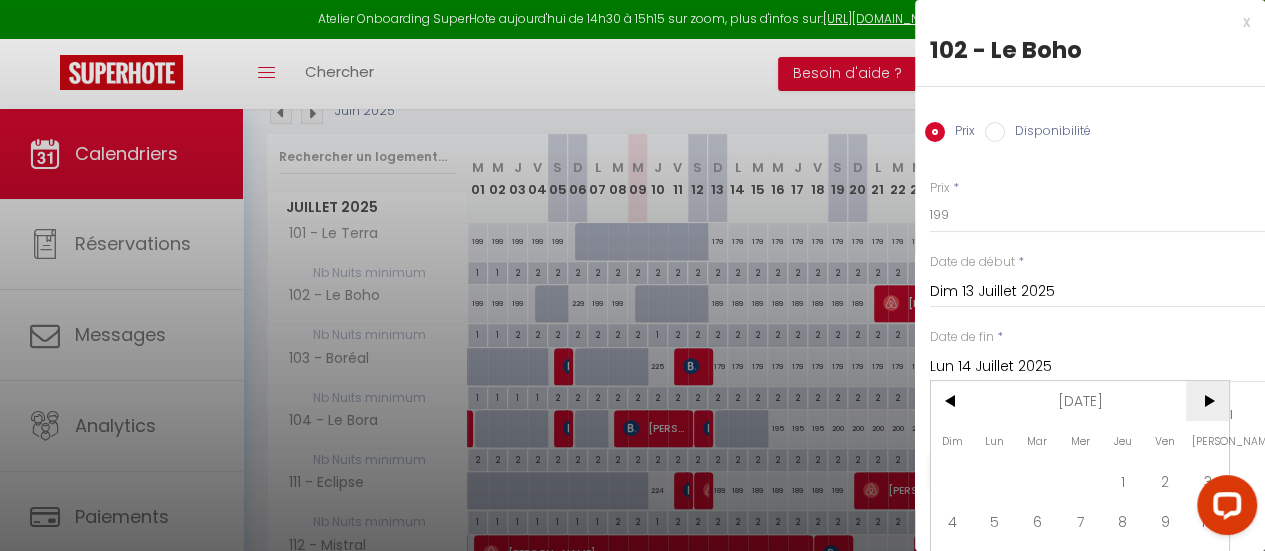 click on ">" at bounding box center [1207, 401] 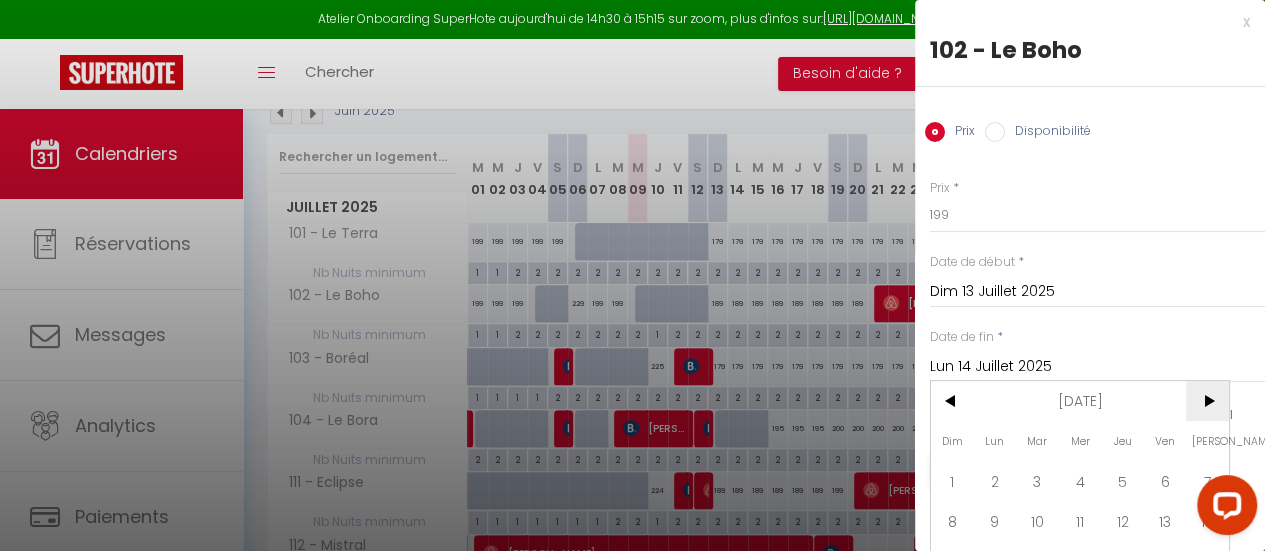 click on ">" at bounding box center [1207, 401] 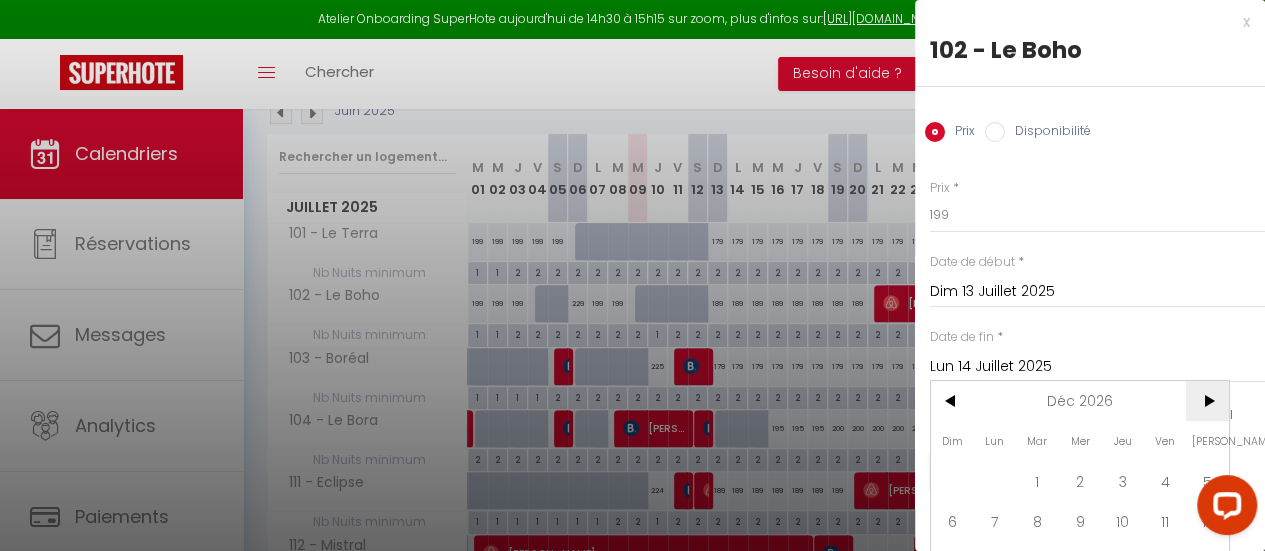 click on ">" at bounding box center [1207, 401] 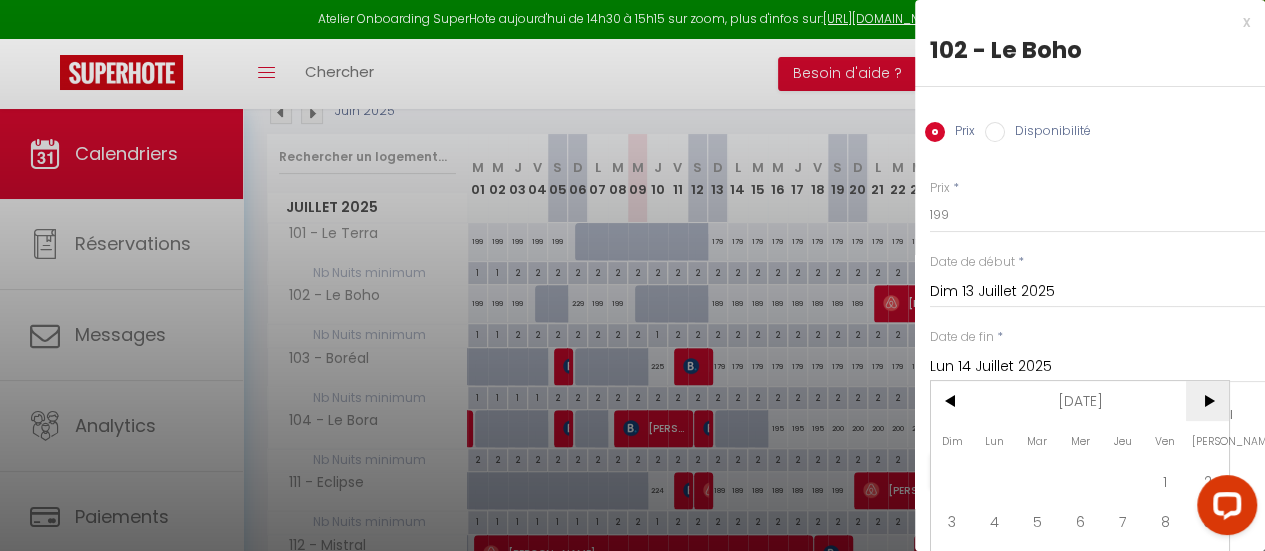 click on ">" at bounding box center (1207, 401) 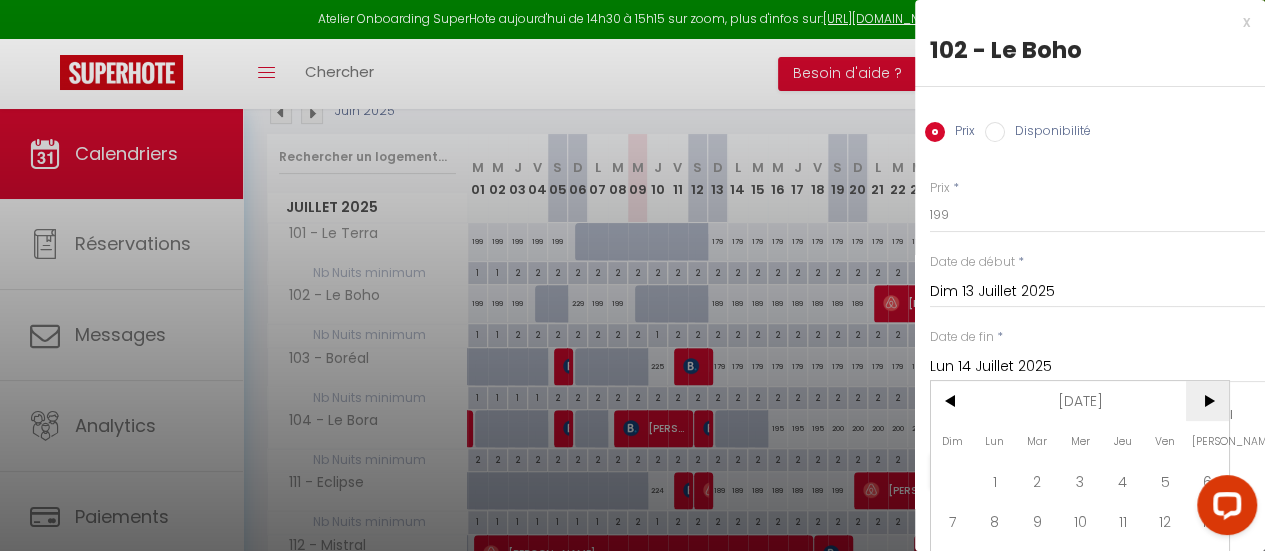 click on ">" at bounding box center [1207, 401] 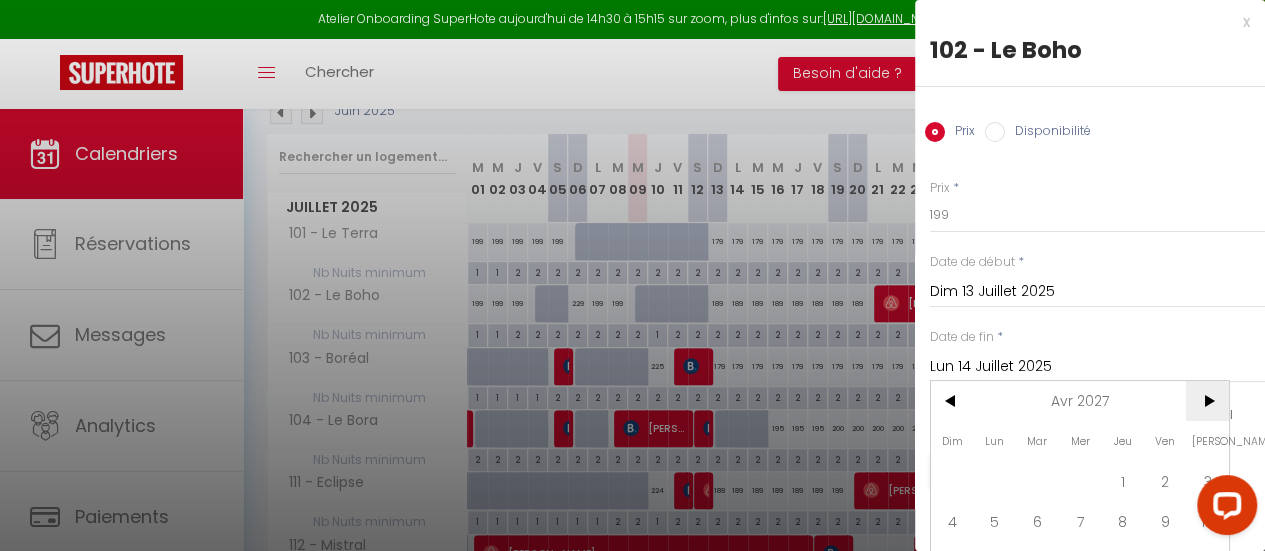 click on ">" at bounding box center [1207, 401] 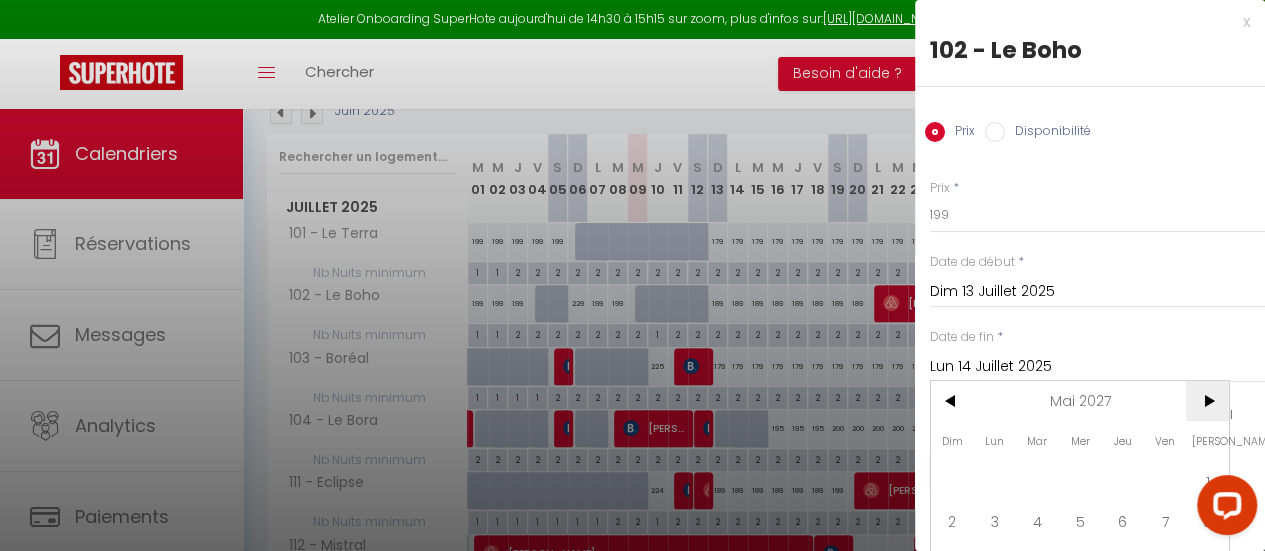 click on ">" at bounding box center [1207, 401] 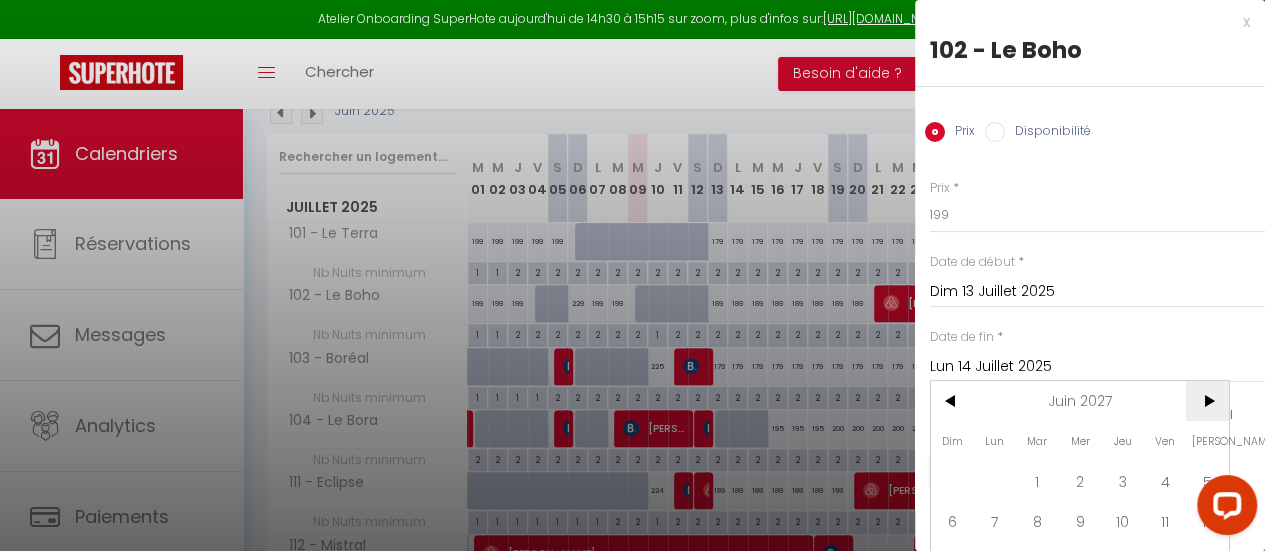 click on ">" at bounding box center (1207, 401) 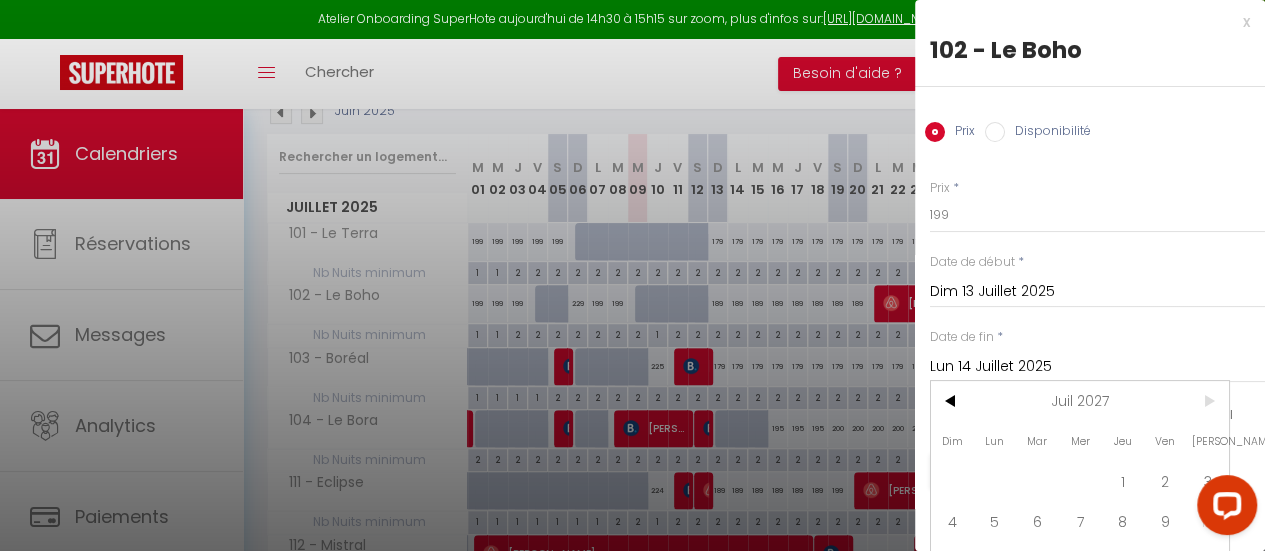 click on ">" at bounding box center [1207, 401] 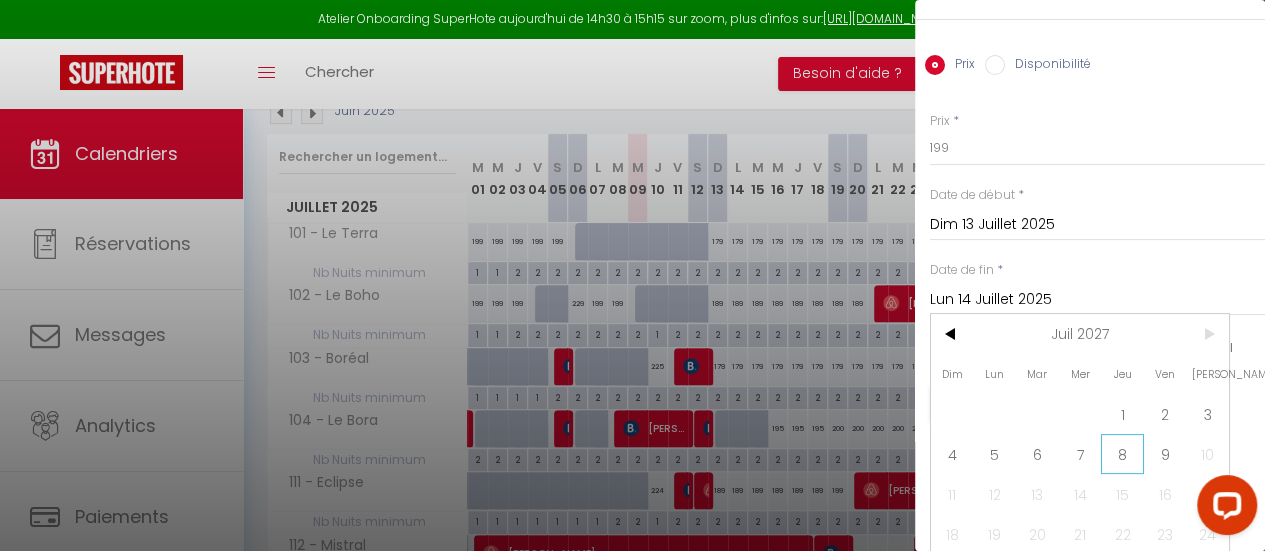 scroll, scrollTop: 124, scrollLeft: 0, axis: vertical 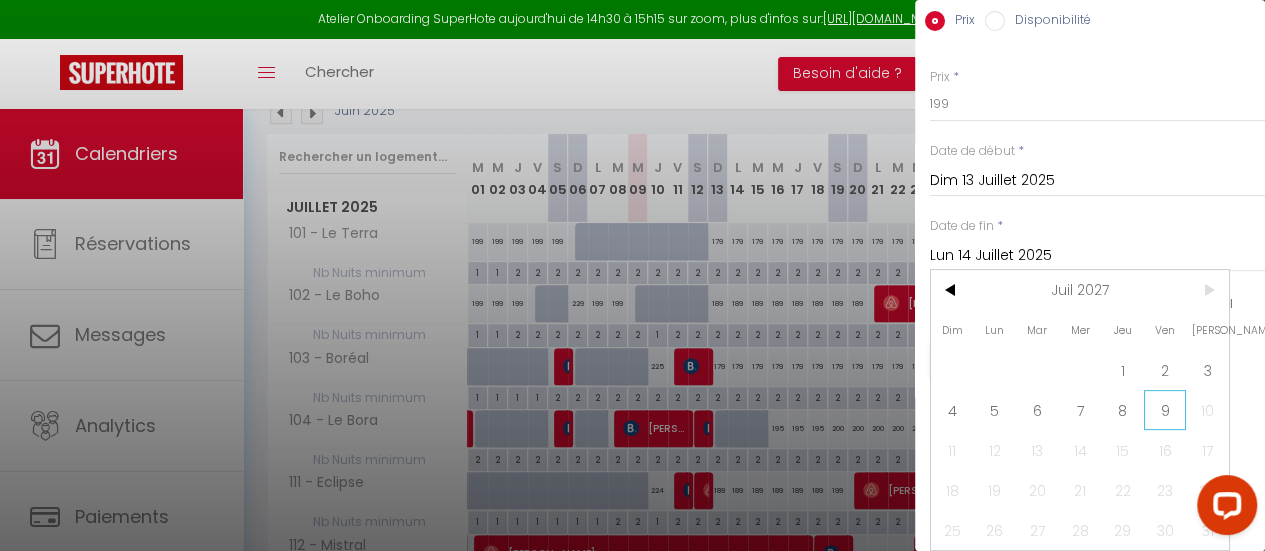 click on "9" at bounding box center (1165, 410) 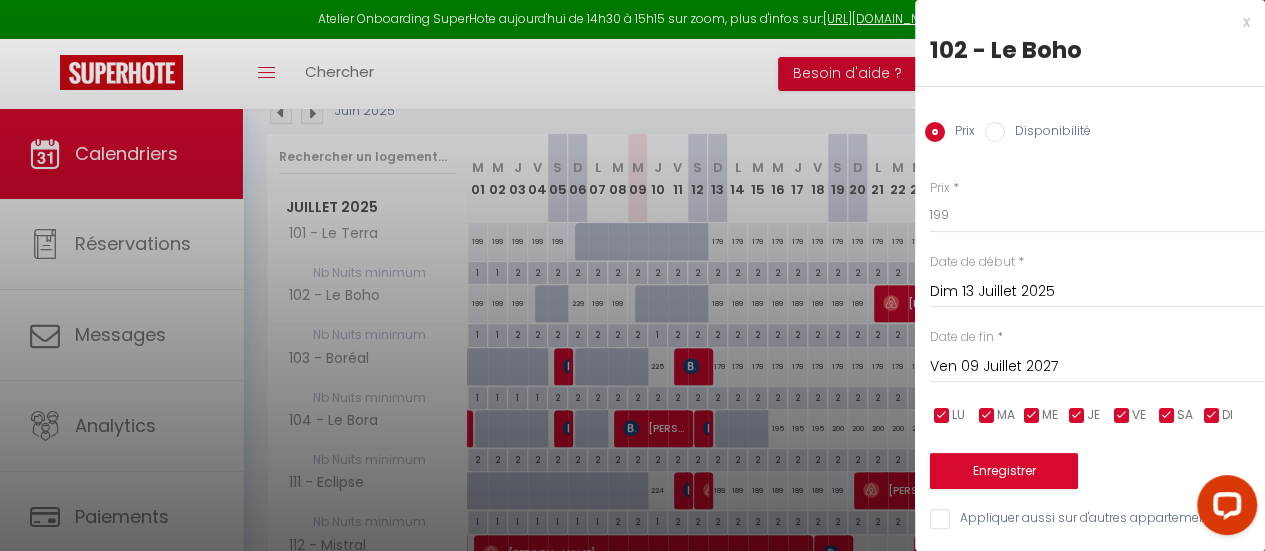 scroll, scrollTop: 14, scrollLeft: 0, axis: vertical 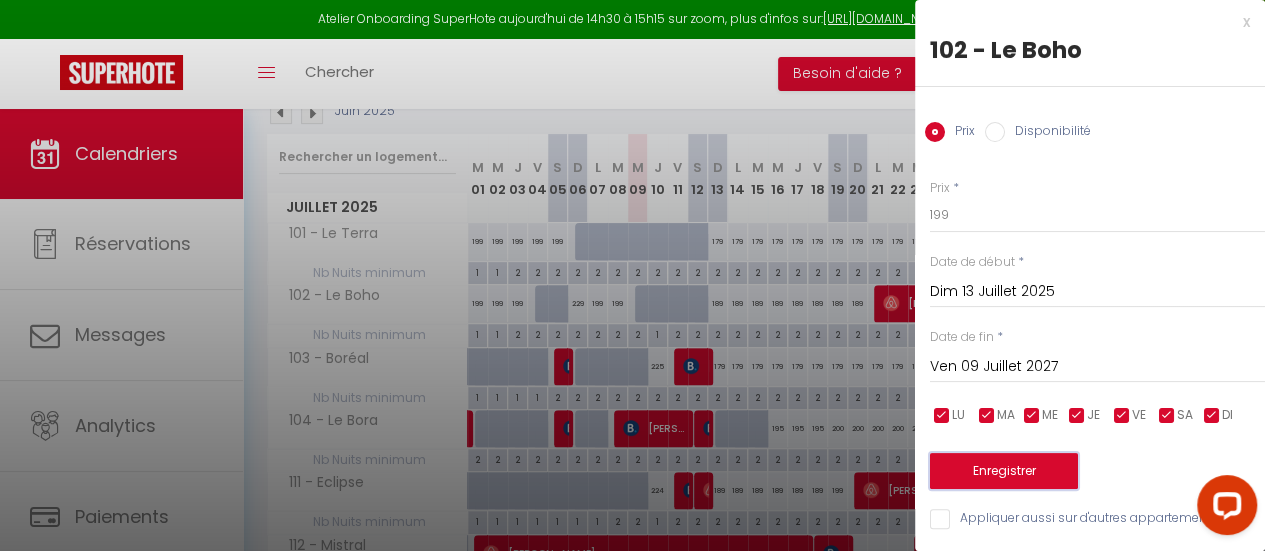 click on "Enregistrer" at bounding box center [1004, 471] 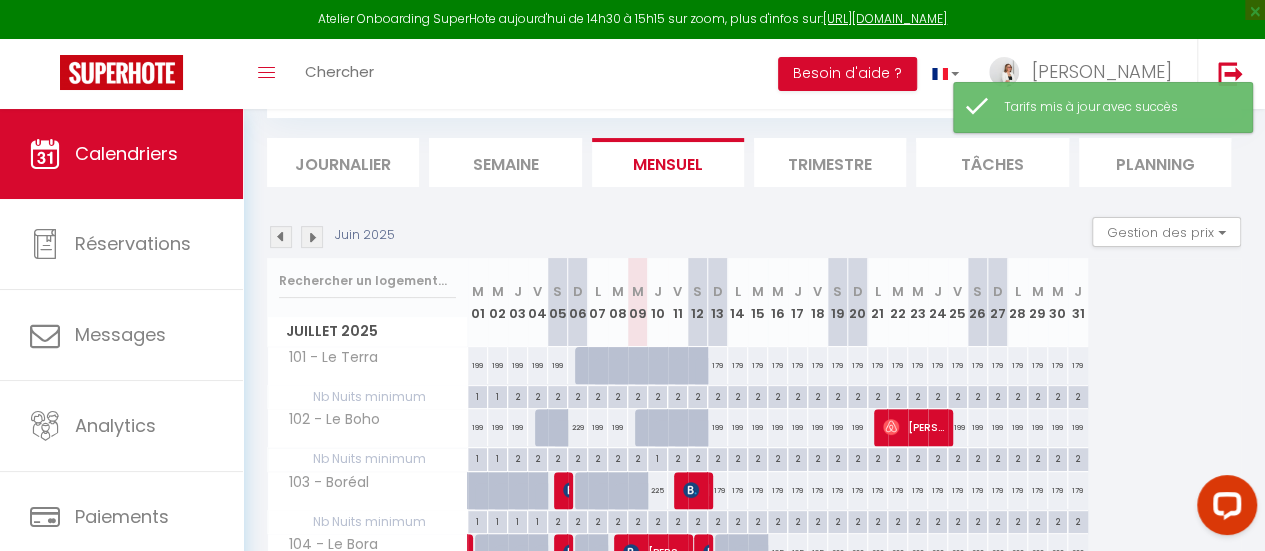 scroll, scrollTop: 233, scrollLeft: 0, axis: vertical 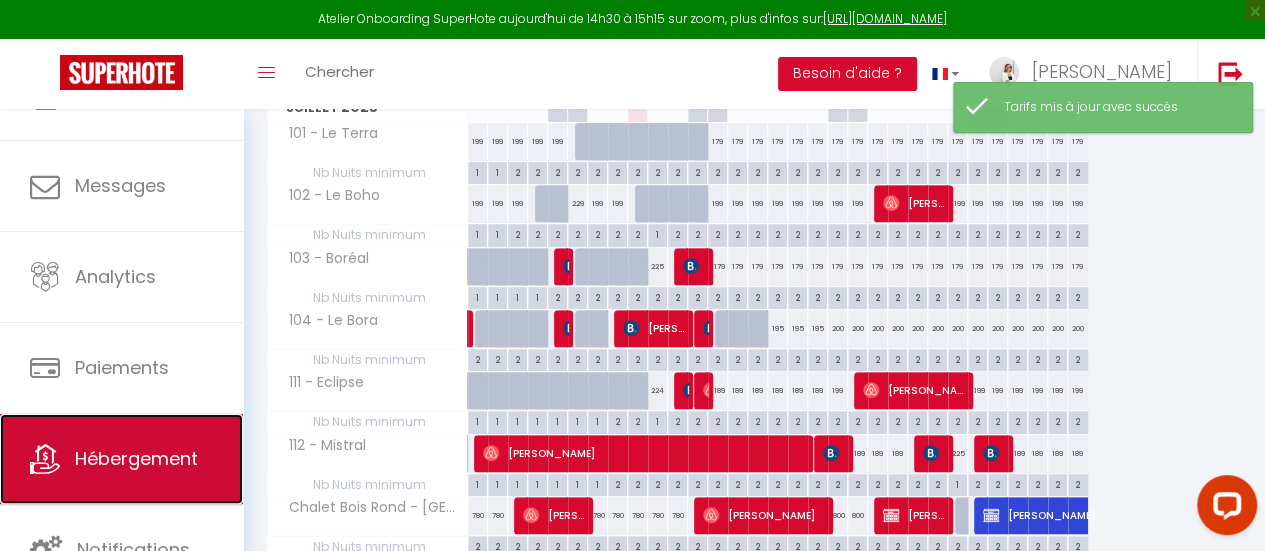 click at bounding box center (45, 459) 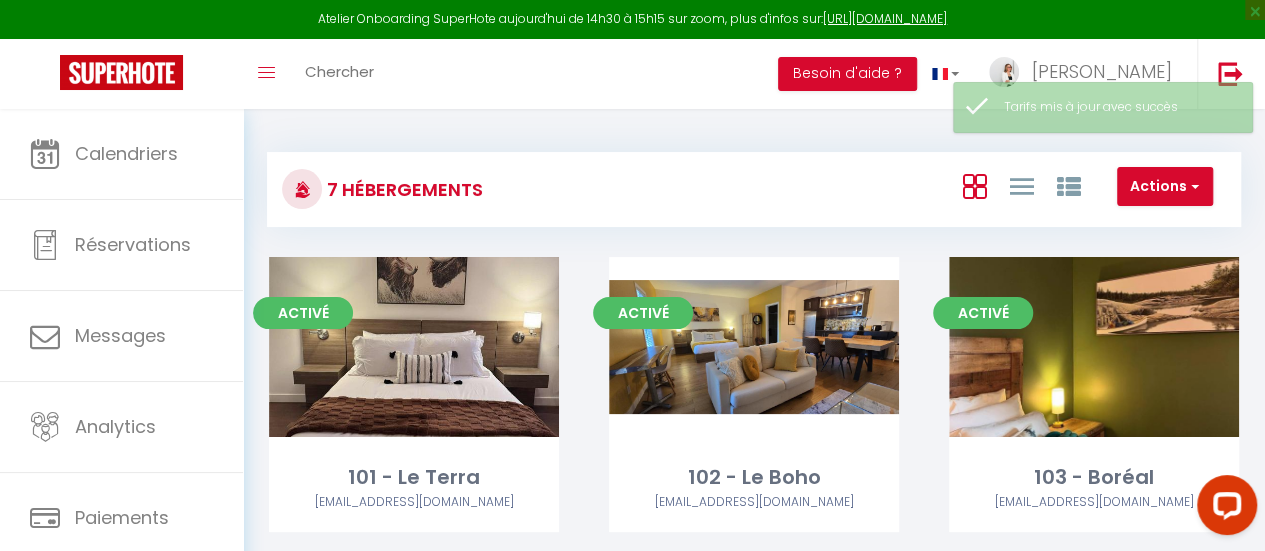 scroll, scrollTop: 100, scrollLeft: 0, axis: vertical 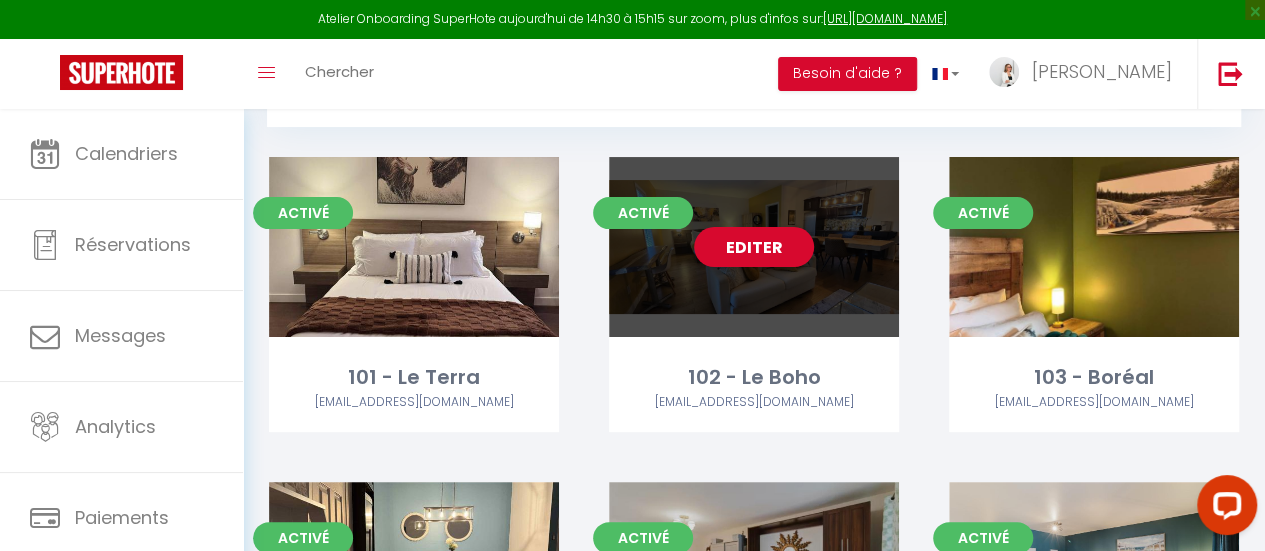 click on "Editer" at bounding box center [754, 247] 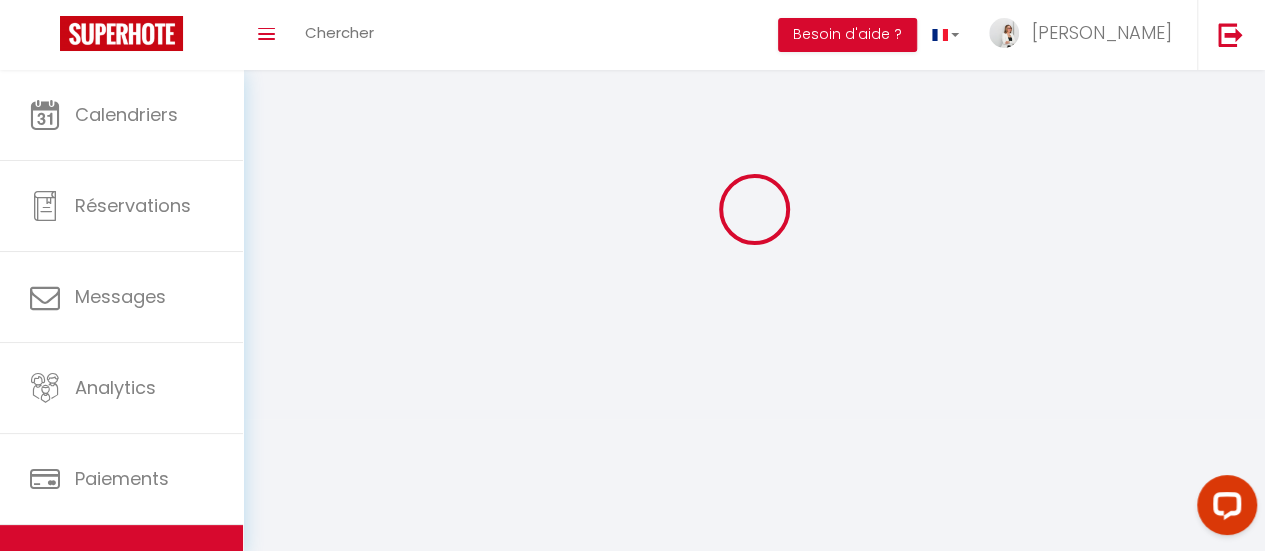 scroll, scrollTop: 0, scrollLeft: 0, axis: both 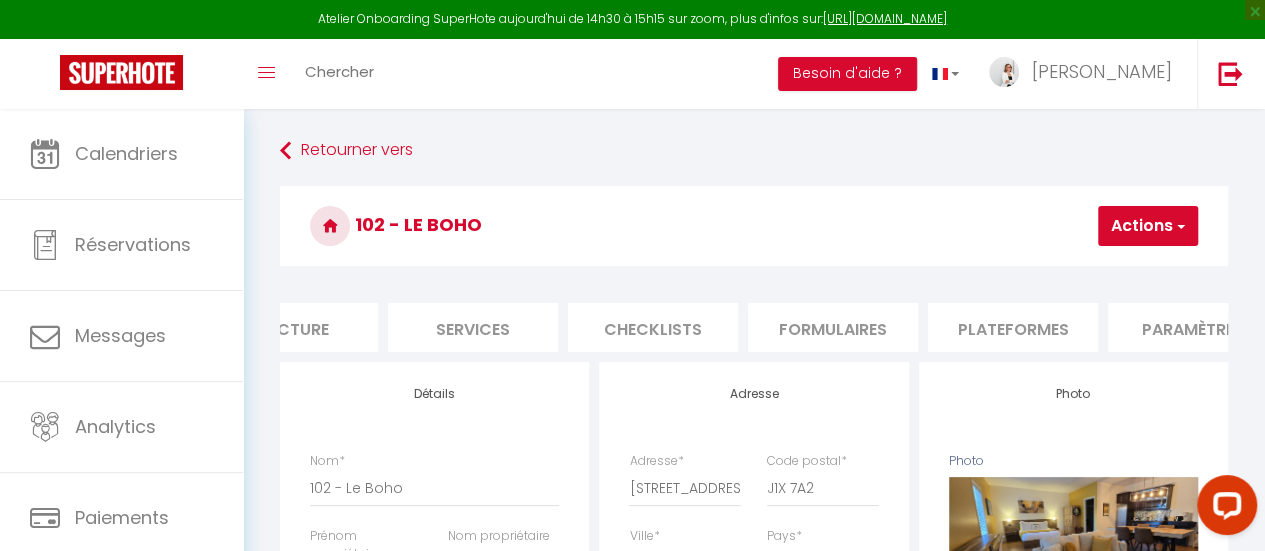 click on "Plateformes" at bounding box center (1013, 327) 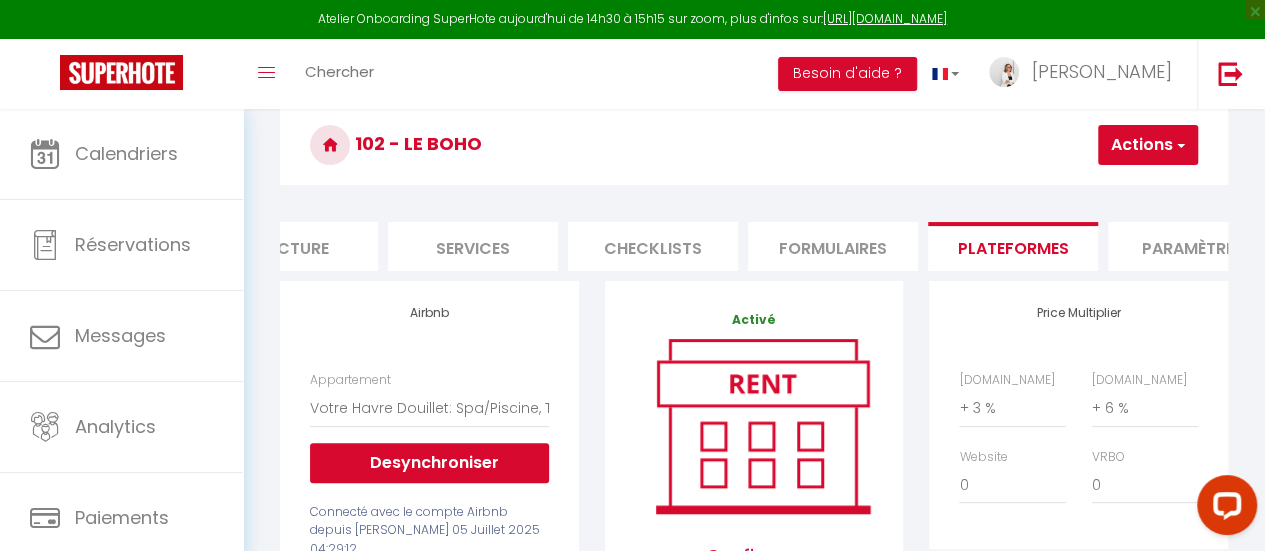 scroll, scrollTop: 100, scrollLeft: 0, axis: vertical 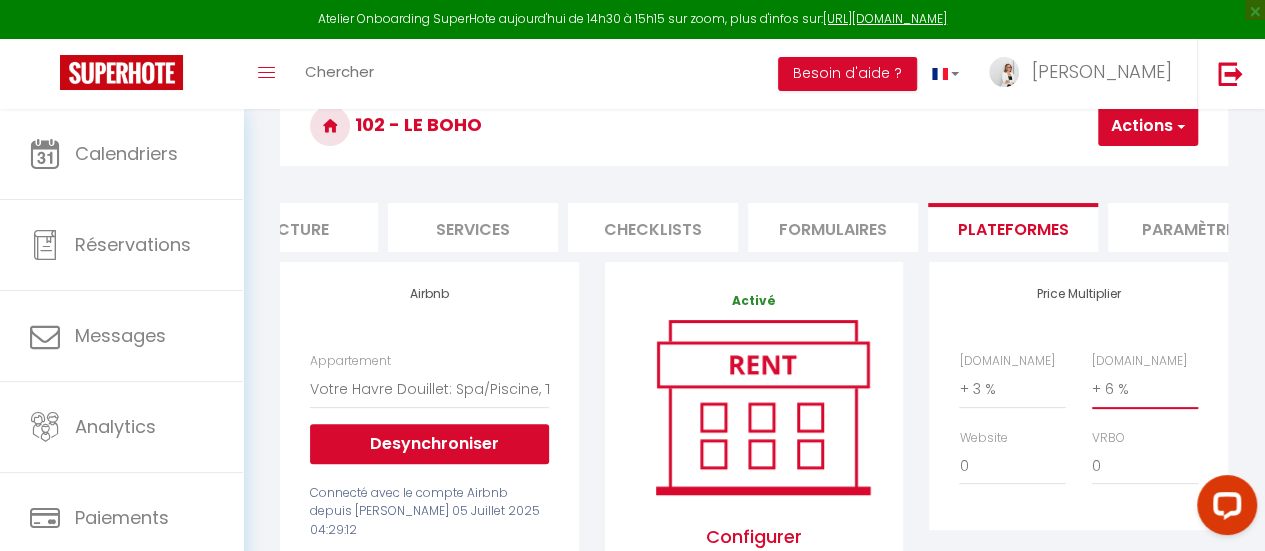 click on "0
+ 1 %
+ 2 %
+ 3 %
+ 4 %
+ 5 %
+ 6 %
+ 7 %
+ 8 %
+ 9 %" at bounding box center (1145, 389) 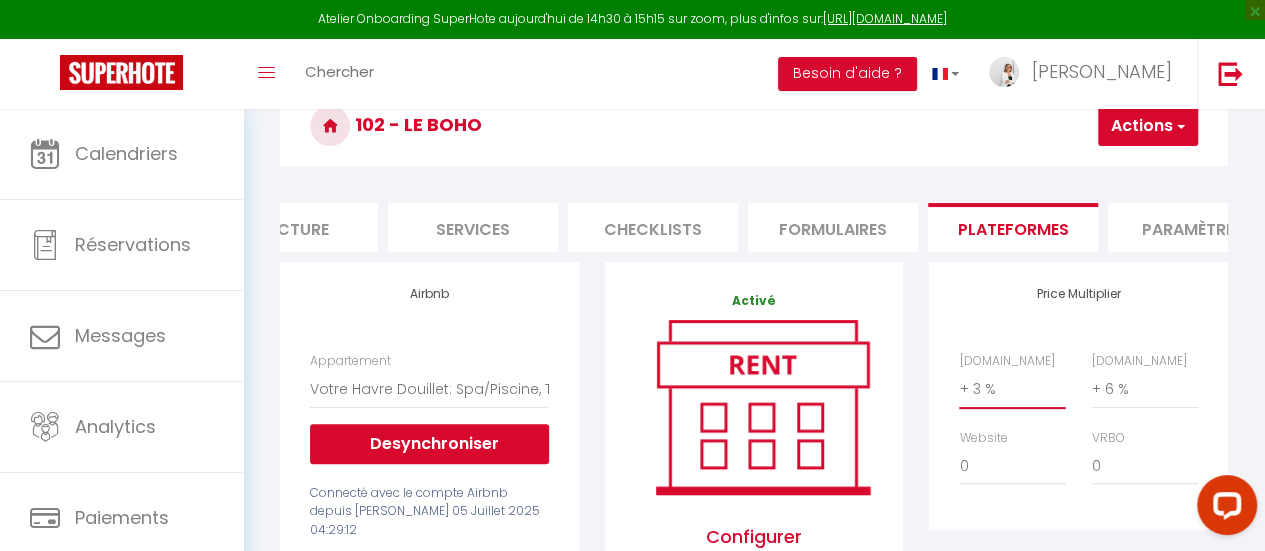 click on "0
+ 1 %
+ 2 %
+ 3 %
+ 4 %
+ 5 %
+ 6 %
+ 7 %
+ 8 %
+ 9 %" at bounding box center (1012, 389) 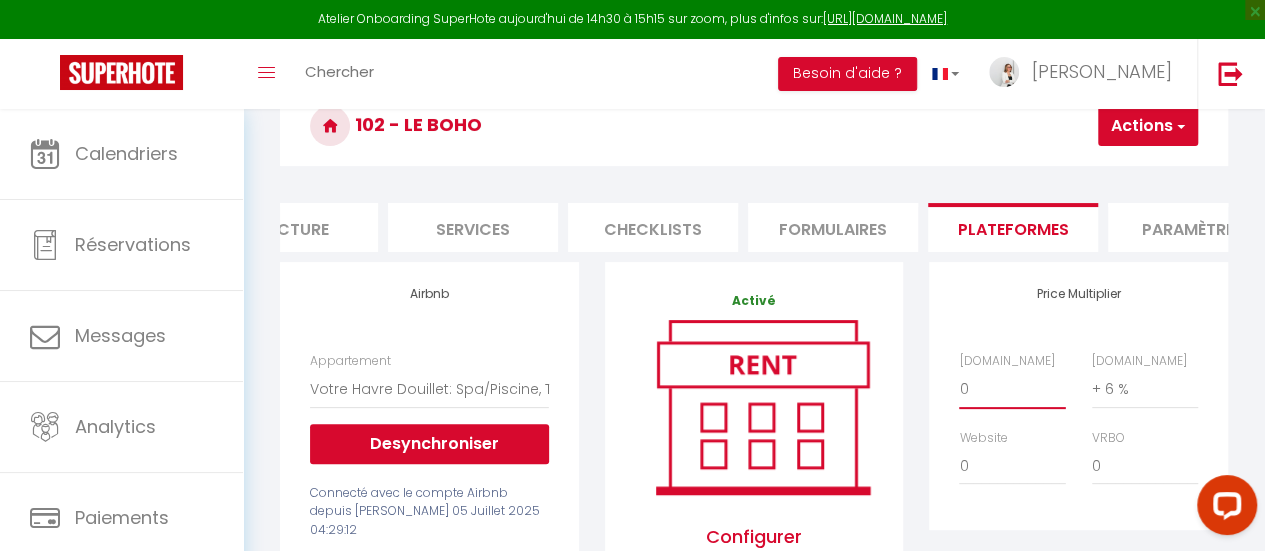 click on "0
+ 1 %
+ 2 %
+ 3 %
+ 4 %
+ 5 %
+ 6 %
+ 7 %
+ 8 %
+ 9 %" at bounding box center (1012, 389) 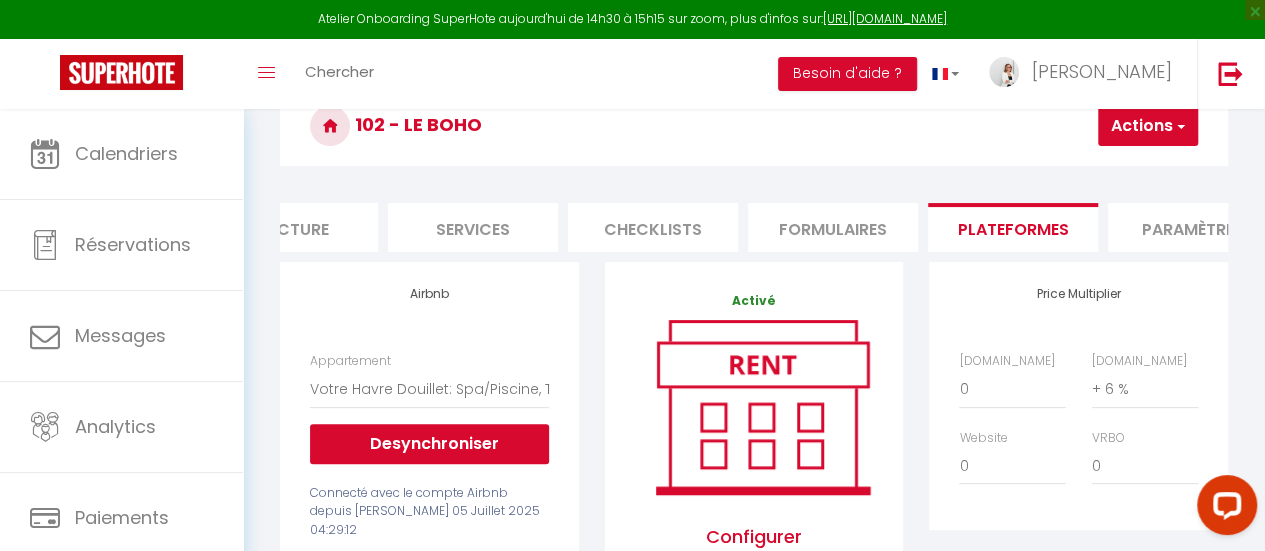 click on "Actions" at bounding box center (1148, 126) 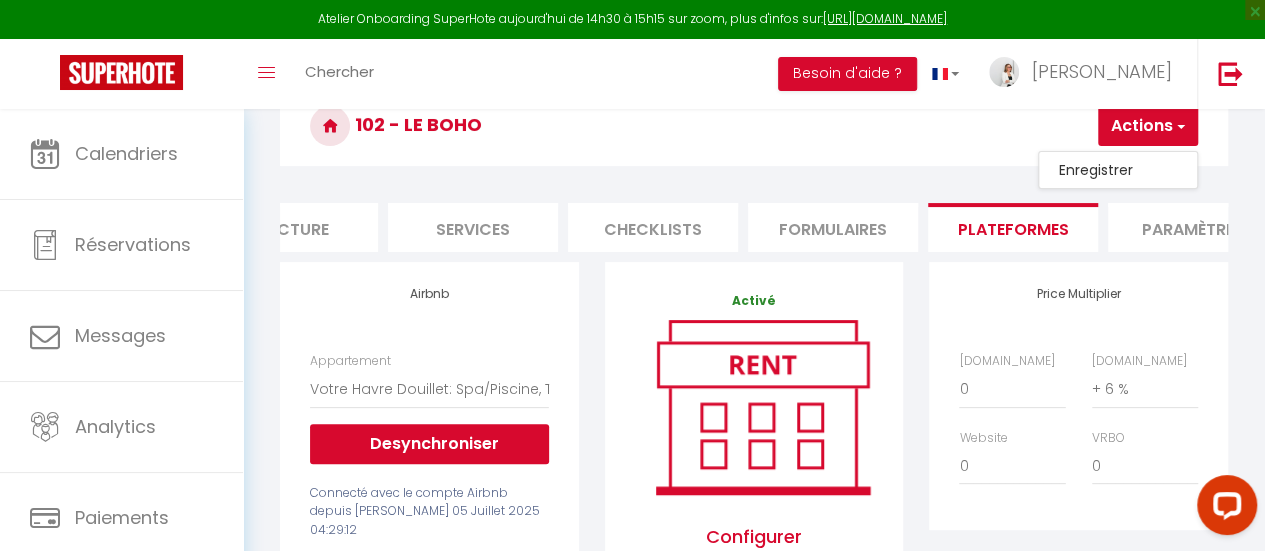 click on "Enregistrer" at bounding box center [1118, 170] 